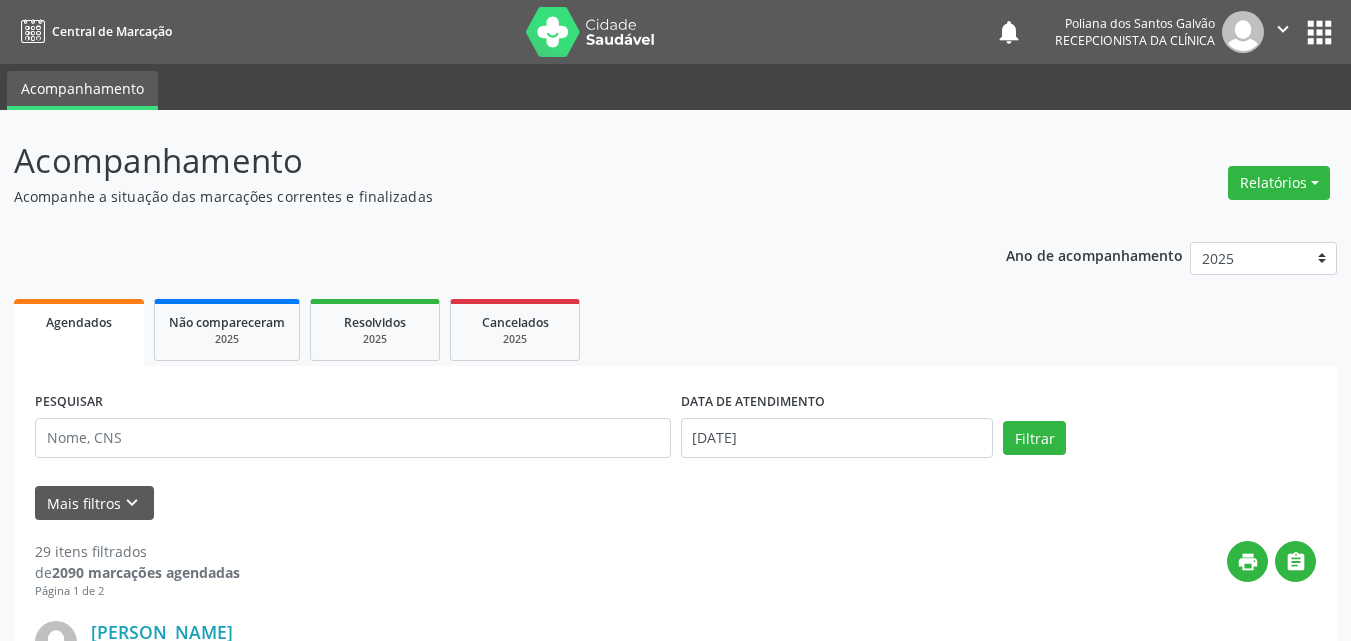scroll, scrollTop: 0, scrollLeft: 0, axis: both 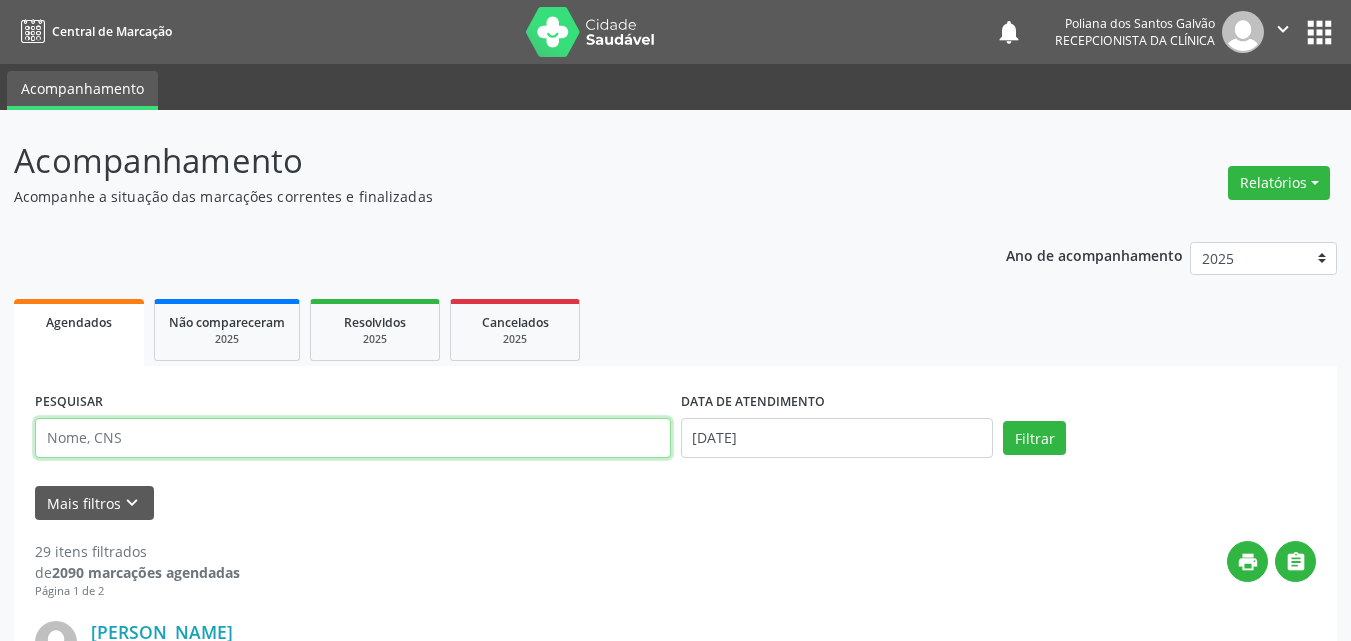 click at bounding box center (353, 438) 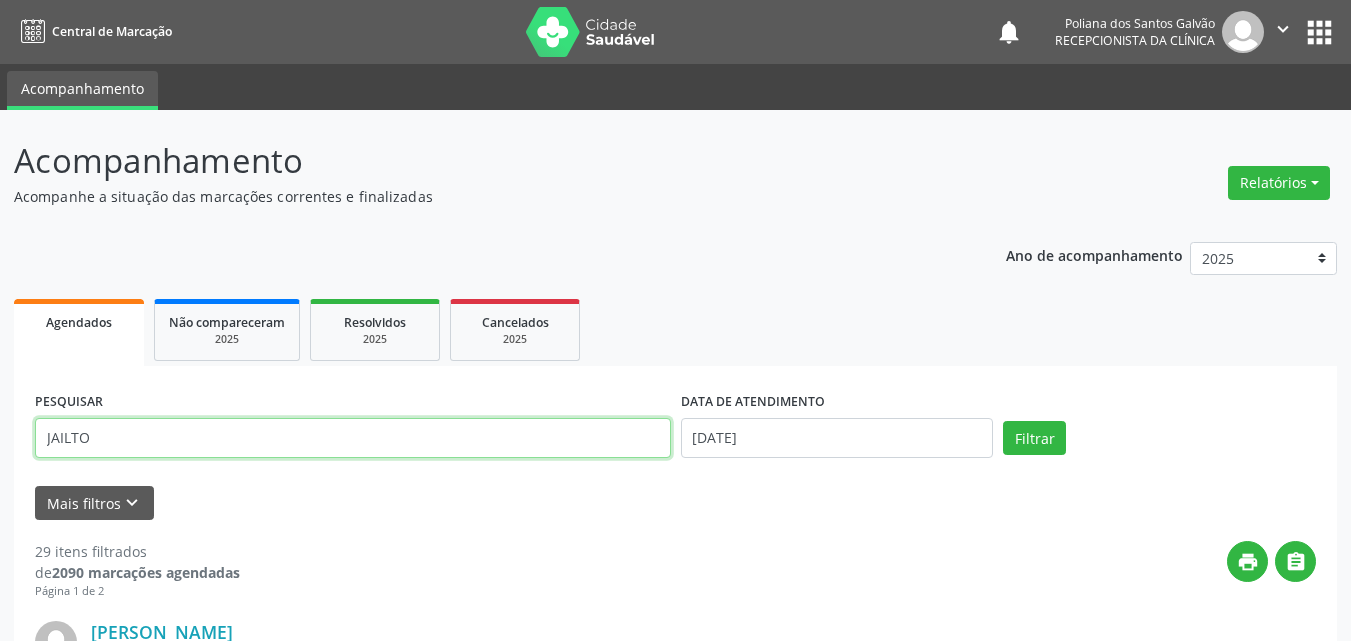 type on "JAILTO" 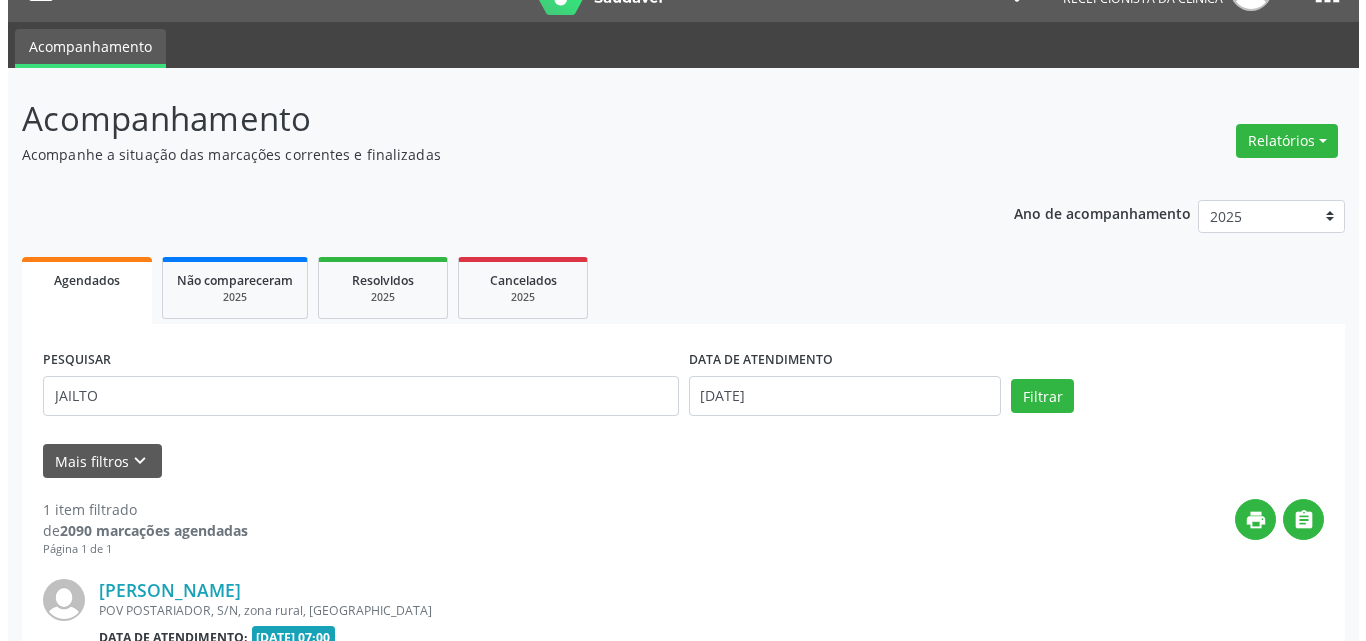 scroll, scrollTop: 264, scrollLeft: 0, axis: vertical 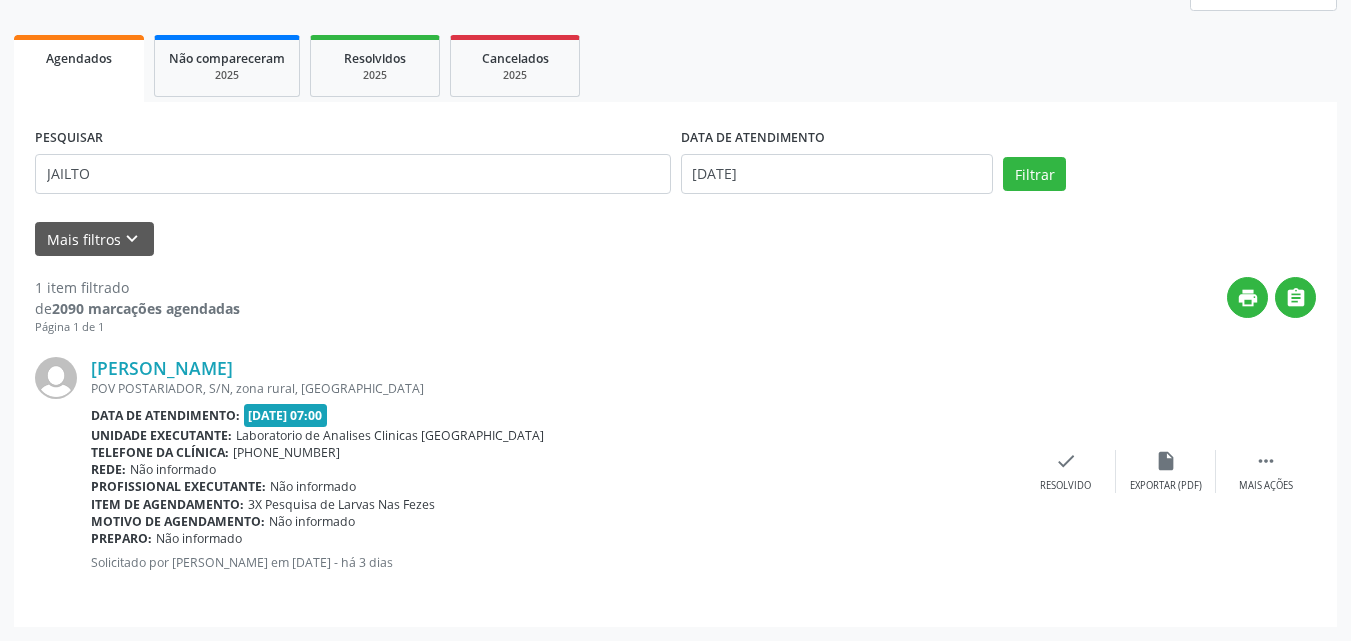 click on "[PERSON_NAME]
POV POSTARIADOR, S/N, zona rural, [GEOGRAPHIC_DATA]
Data de atendimento:
[DATE] 07:00
Unidade executante:
Laboratorio de Analises Clinicas [GEOGRAPHIC_DATA]
Telefone da clínica:
[PHONE_NUMBER]
Rede:
Não informado
Profissional executante:
Não informado
Item de agendamento:
3X Pesquisa de Larvas Nas Fezes
Motivo de agendamento:
Não informado
Preparo:
Não informado
Solicitado por [PERSON_NAME] em [DATE] - há 3 dias

Mais ações
insert_drive_file
Exportar (PDF)
check
Resolvido" at bounding box center (675, 471) 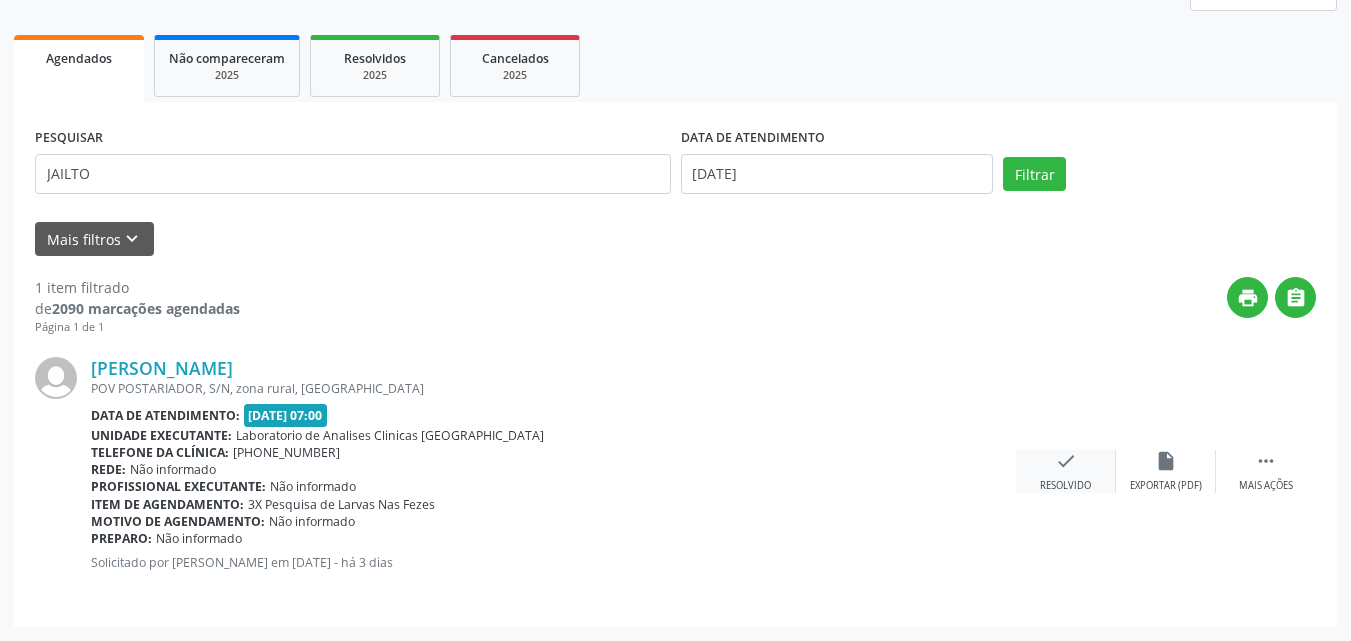 click on "check
Resolvido" at bounding box center (1066, 471) 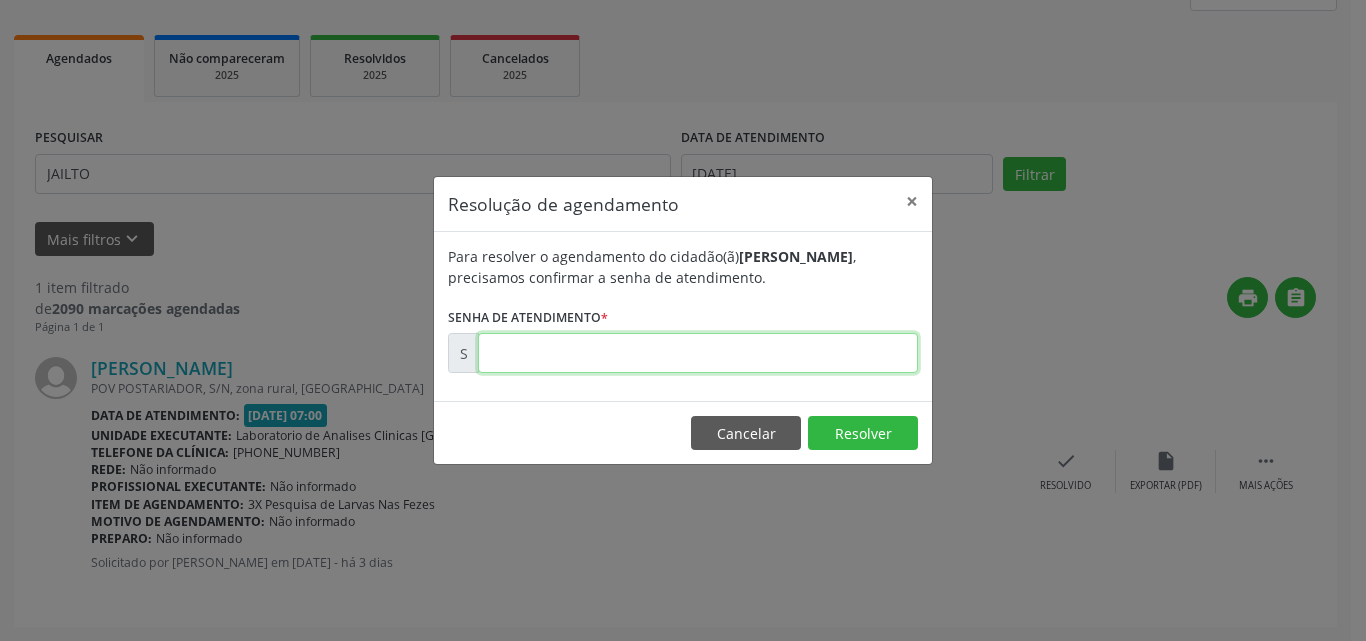 click at bounding box center (698, 353) 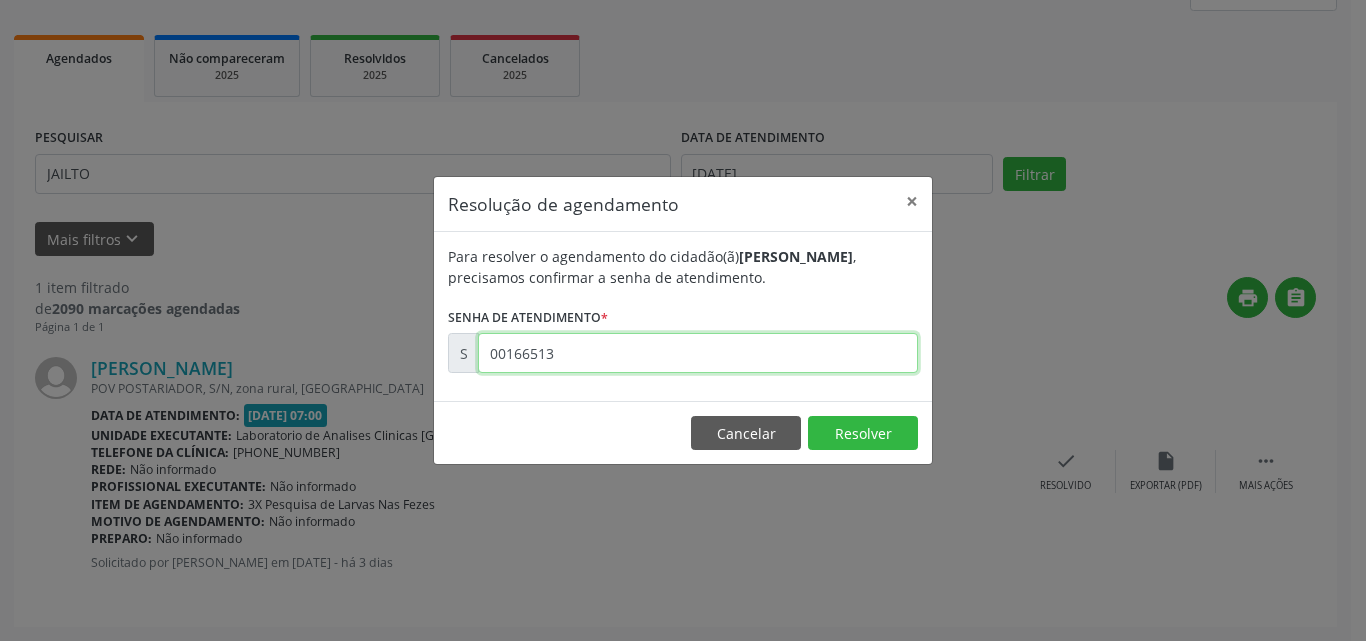 type on "00166513" 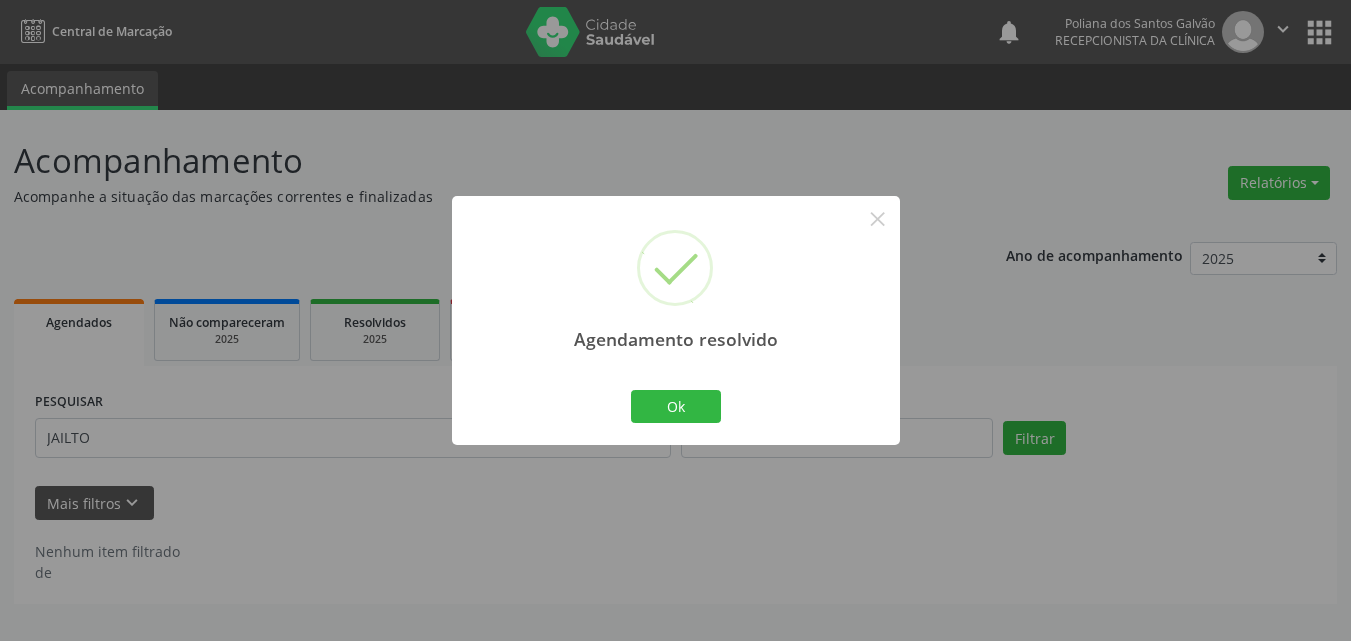 scroll, scrollTop: 0, scrollLeft: 0, axis: both 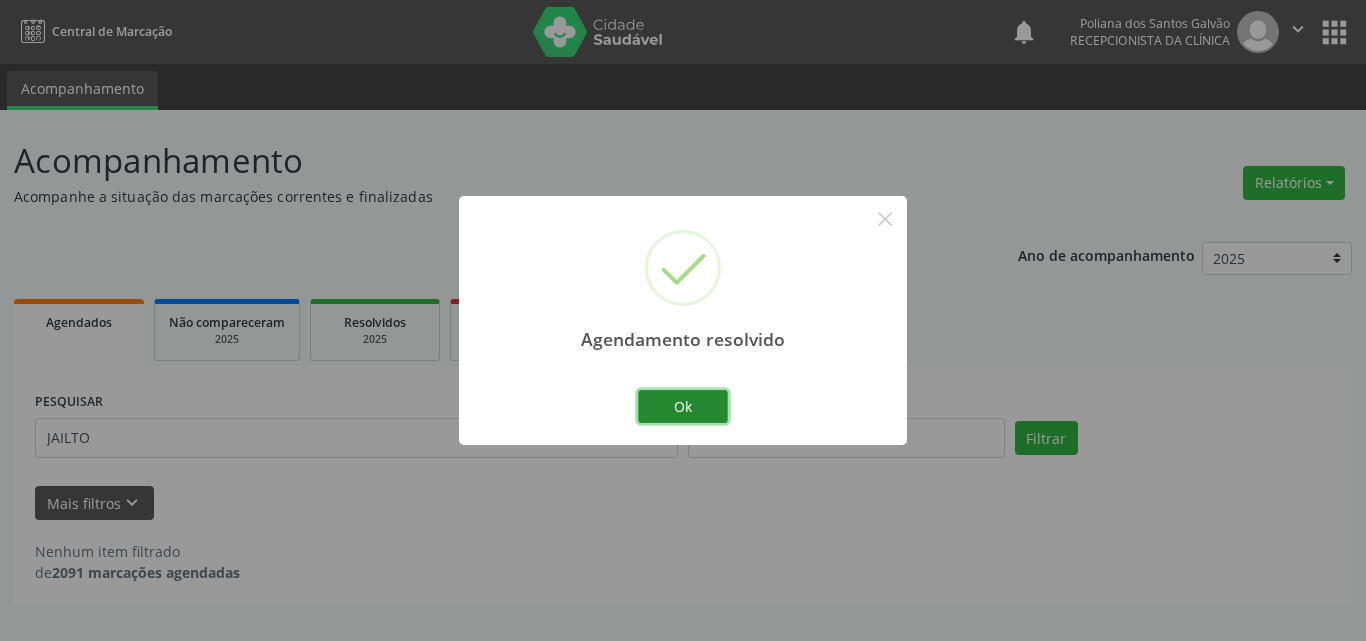 click on "Ok" at bounding box center (683, 407) 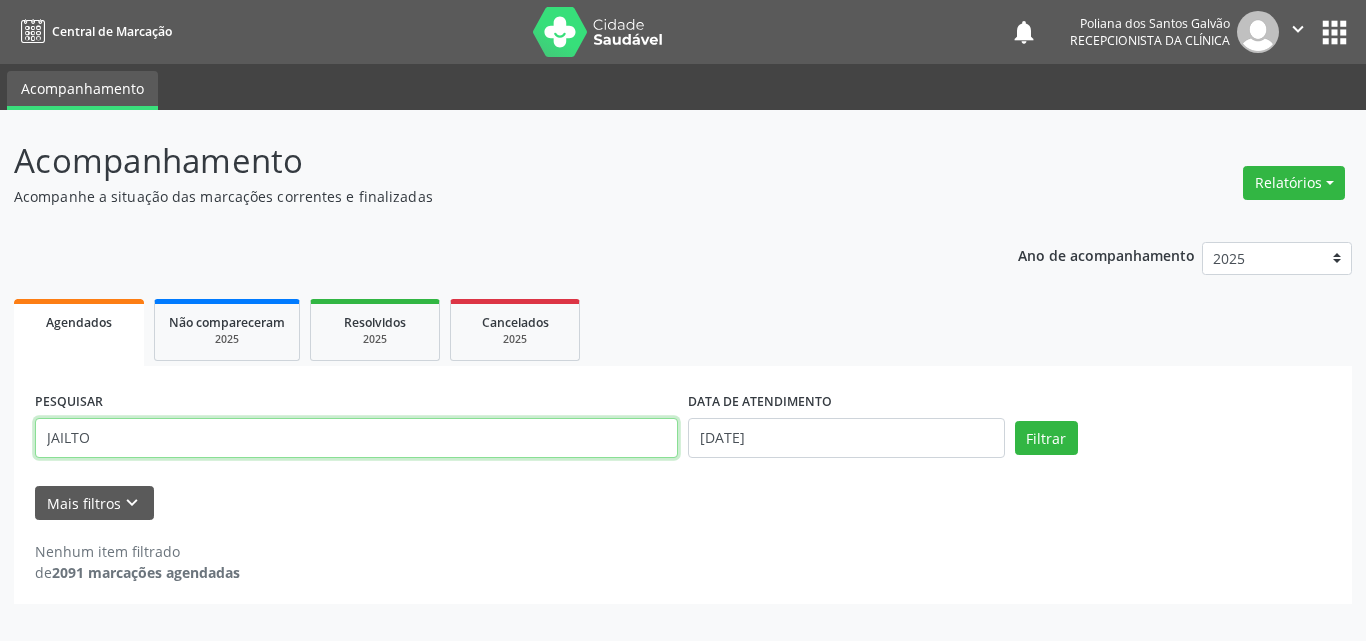 drag, startPoint x: 583, startPoint y: 452, endPoint x: 0, endPoint y: 189, distance: 639.5764 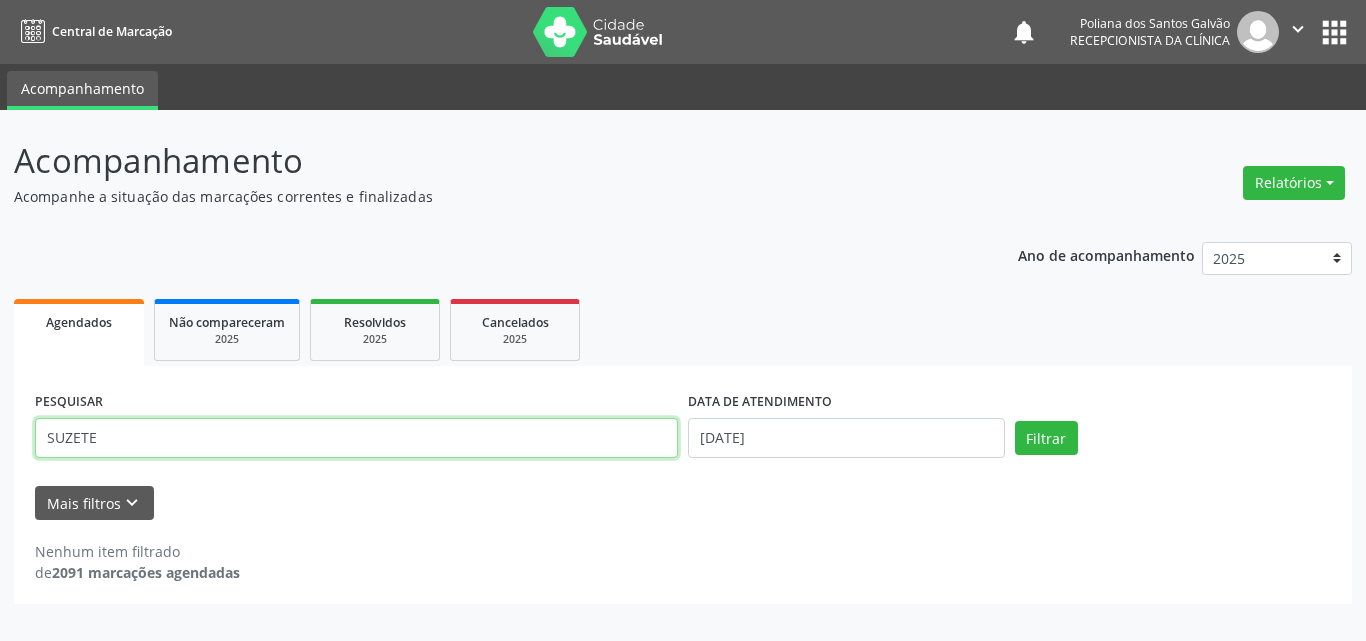 type on "SUZETE" 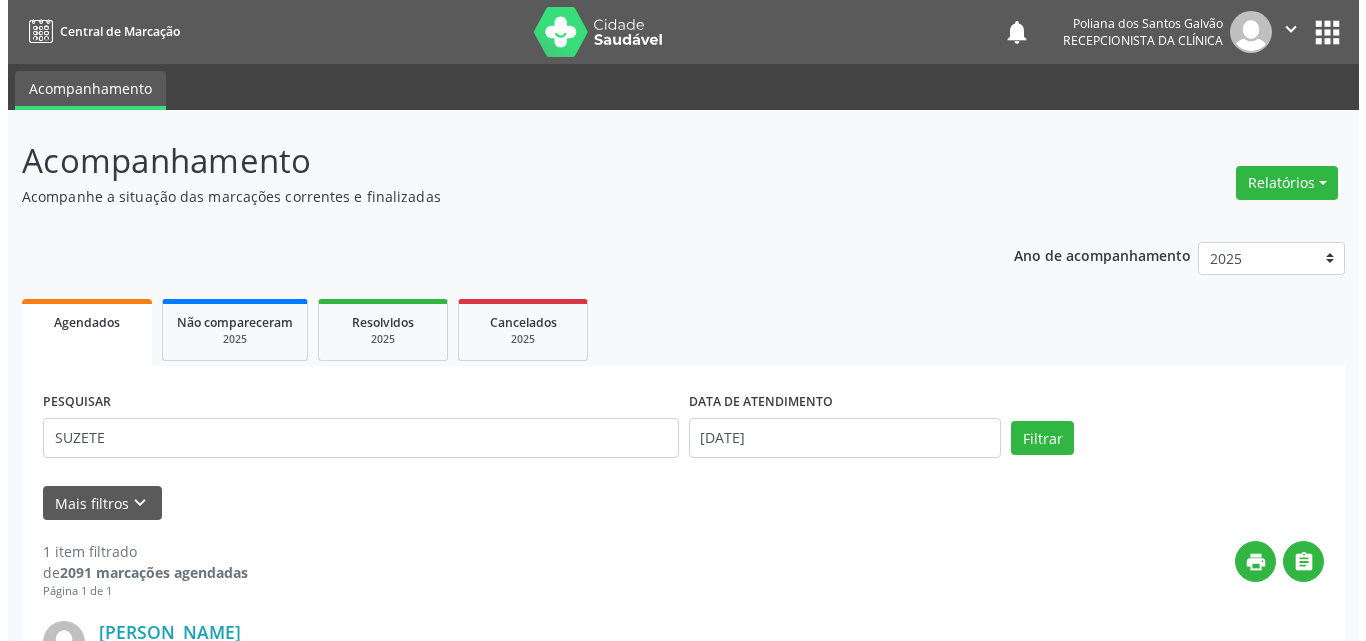scroll, scrollTop: 264, scrollLeft: 0, axis: vertical 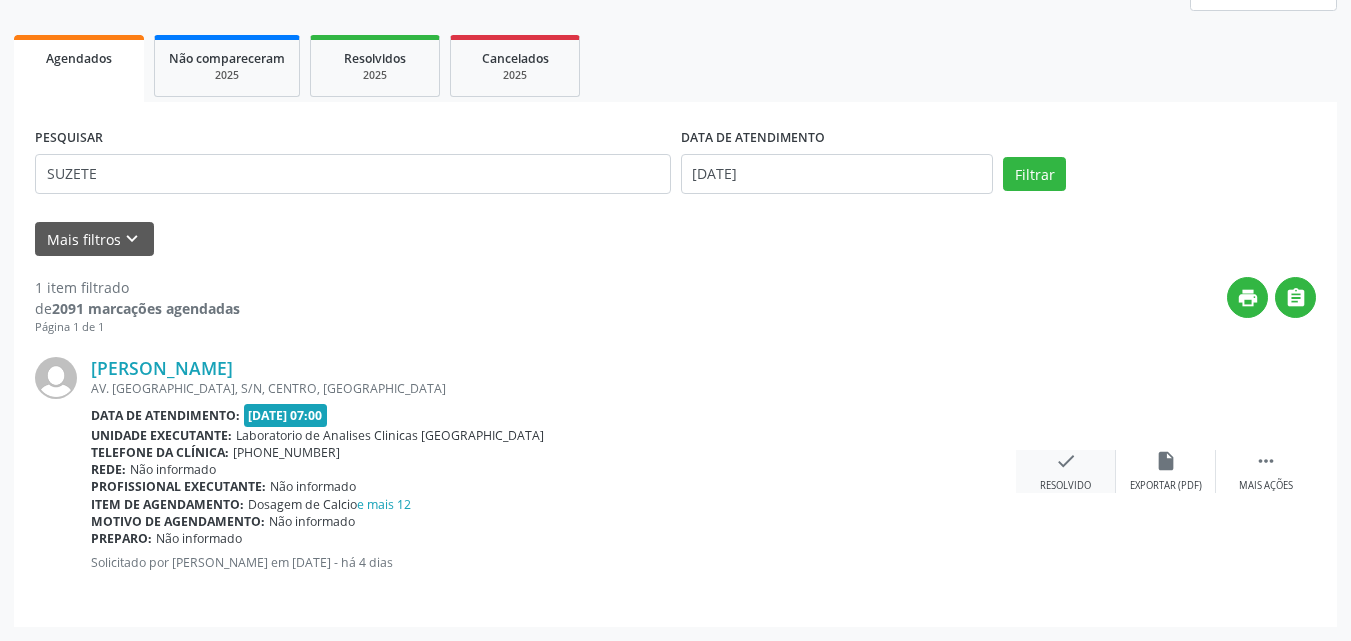 click on "check" at bounding box center [1066, 461] 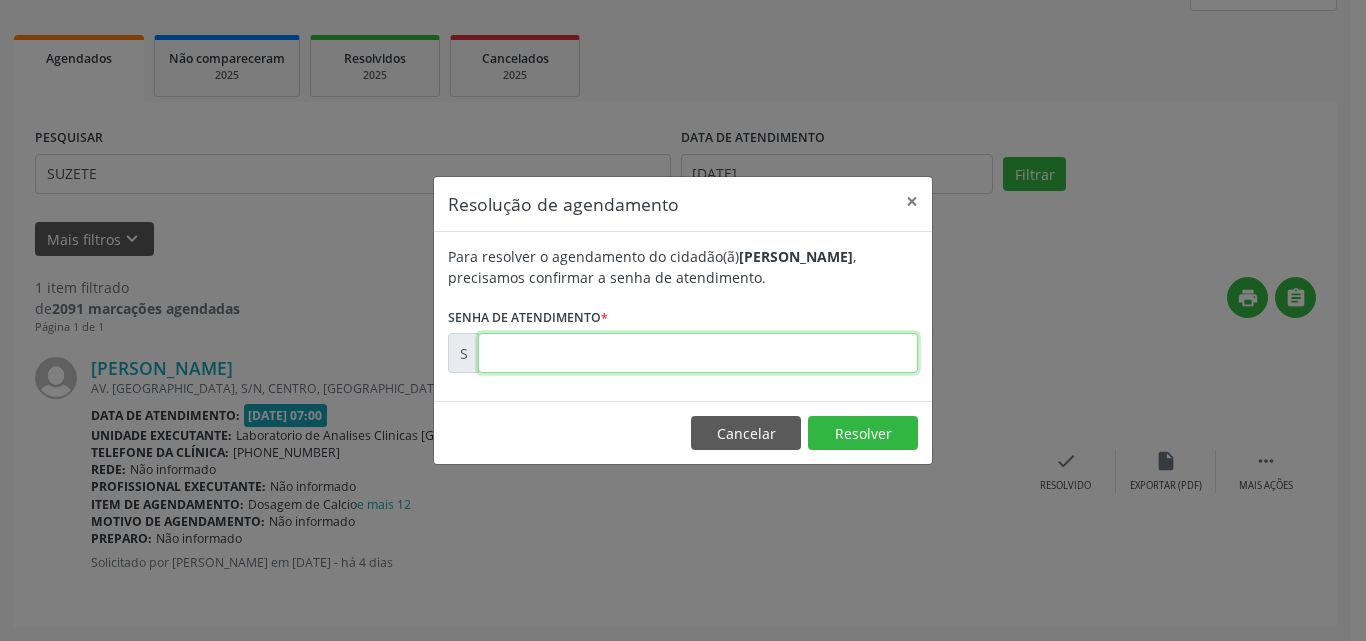 click at bounding box center [698, 353] 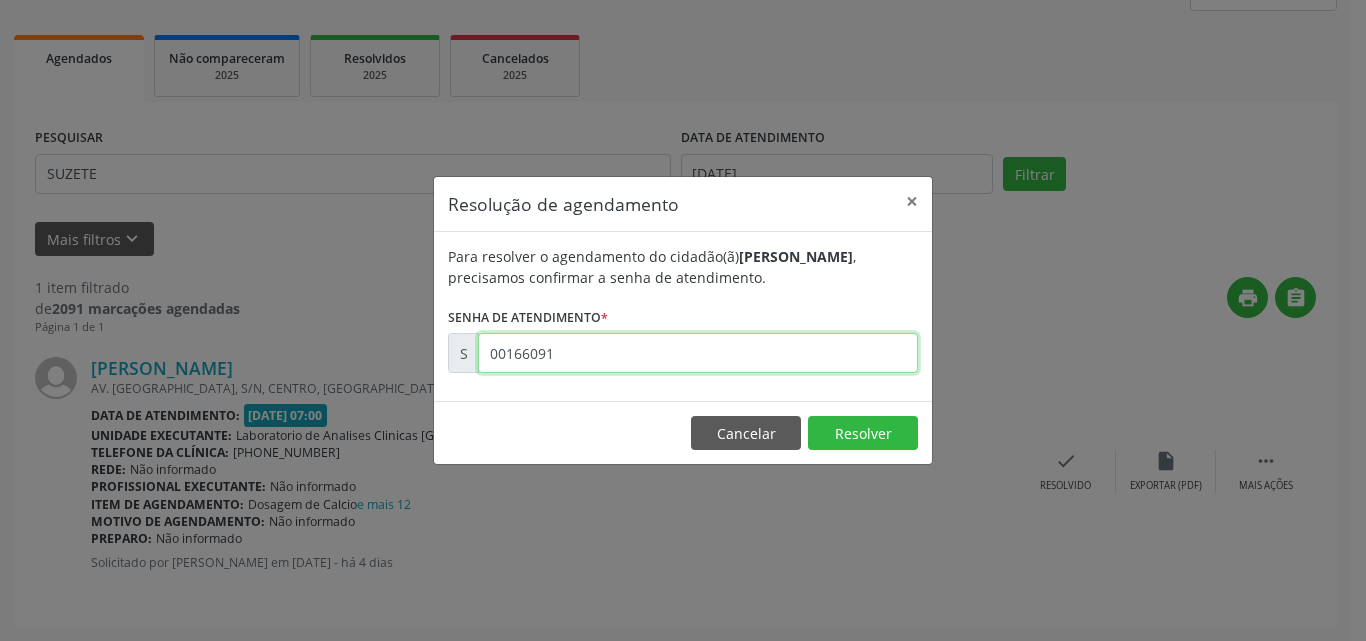 type on "00166091" 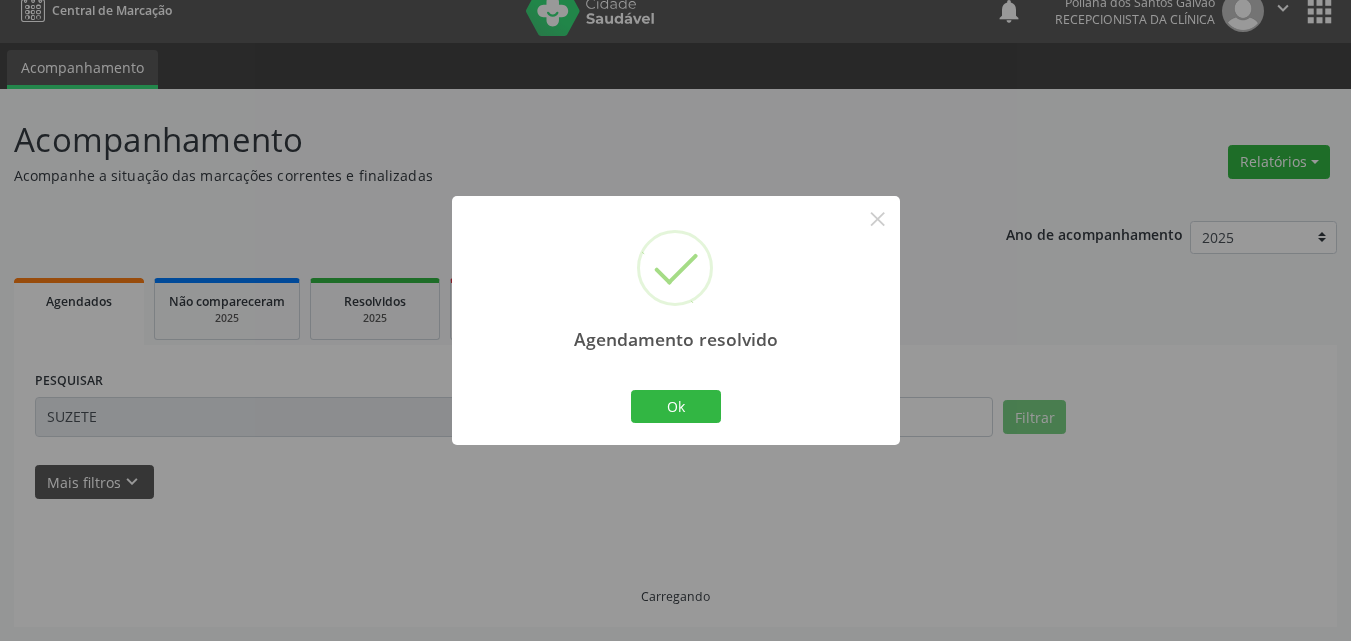 scroll, scrollTop: 0, scrollLeft: 0, axis: both 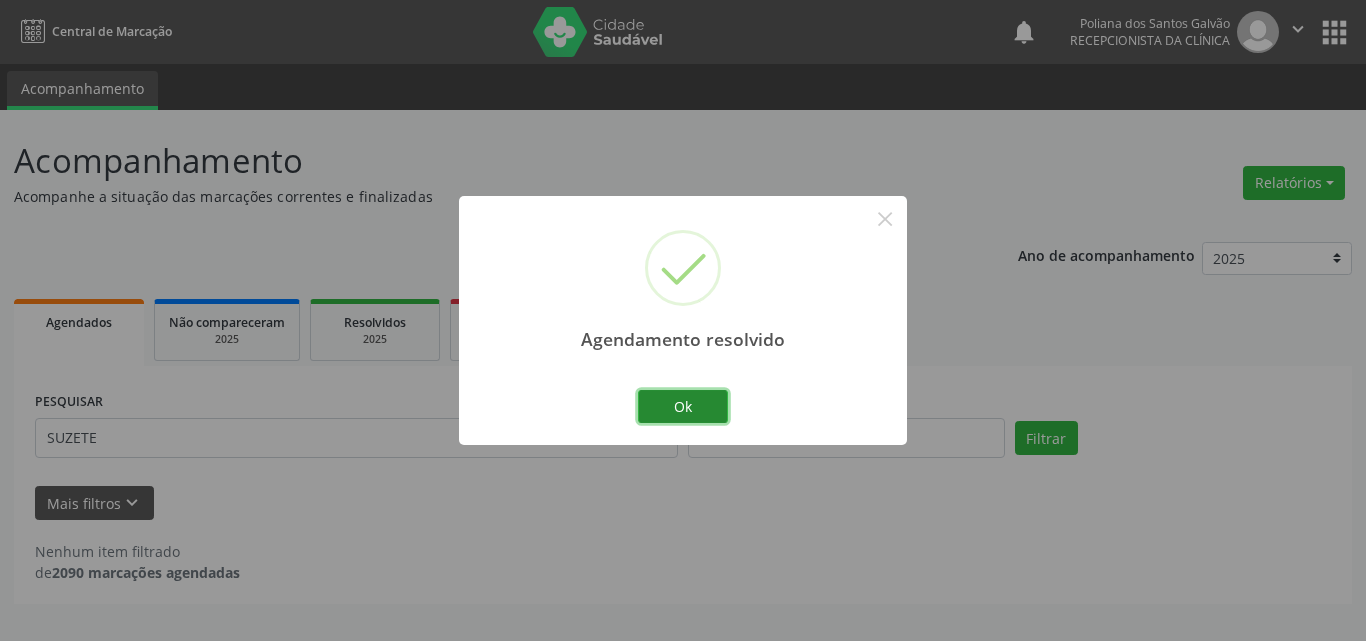 click on "Ok" at bounding box center (683, 407) 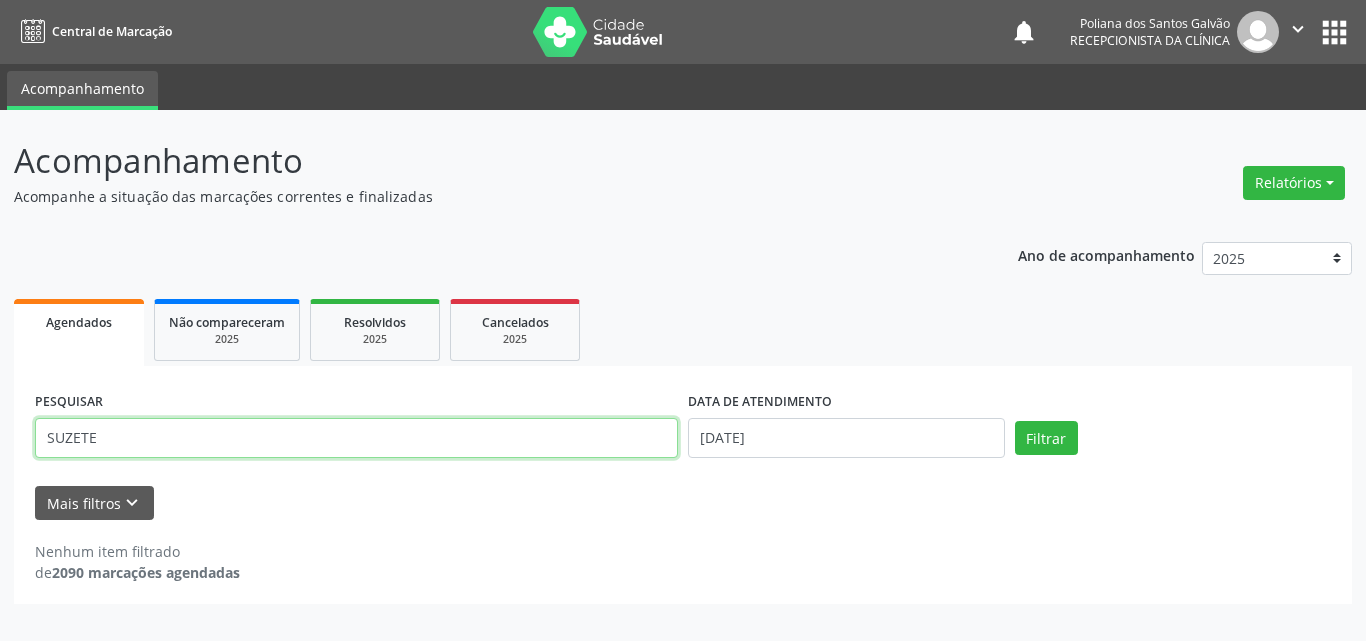 drag, startPoint x: 564, startPoint y: 451, endPoint x: 0, endPoint y: 296, distance: 584.91113 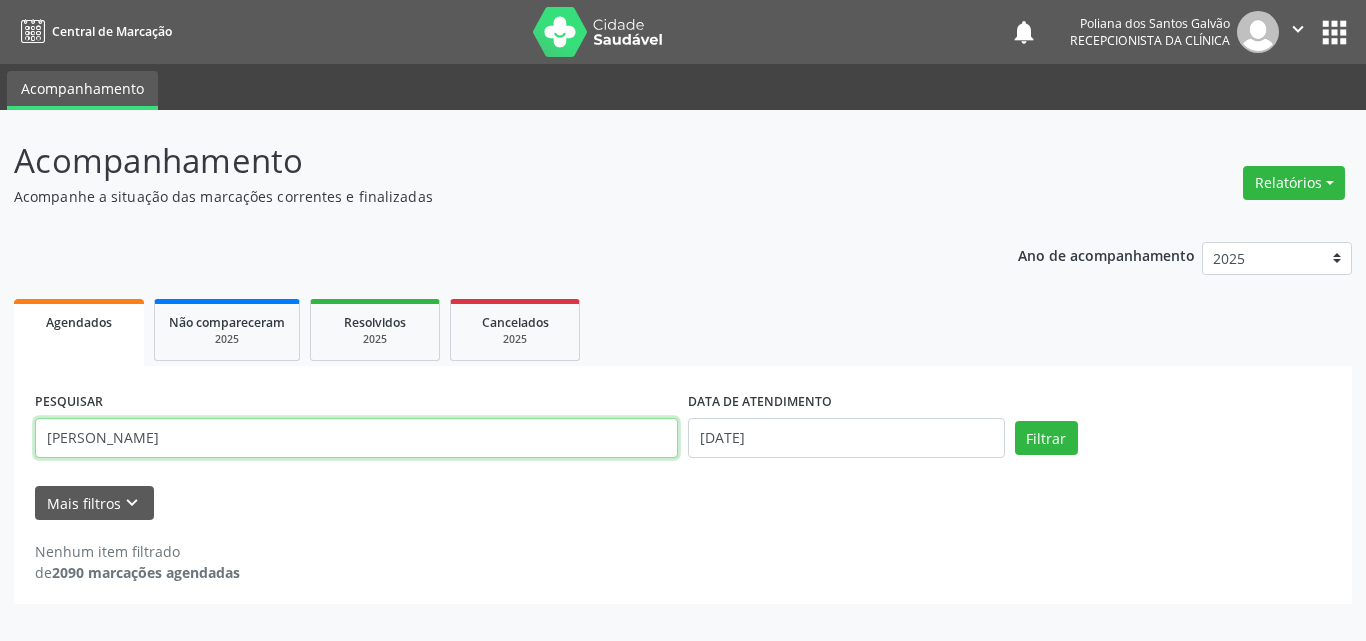 type on "[PERSON_NAME]" 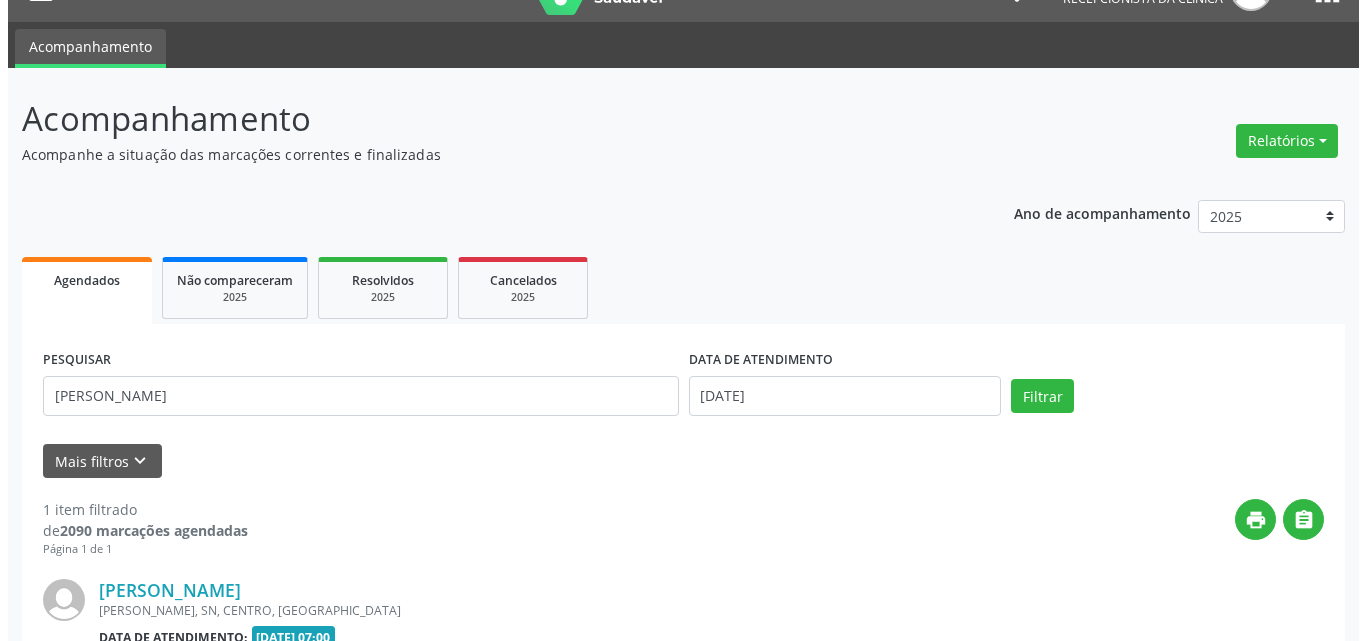 scroll, scrollTop: 264, scrollLeft: 0, axis: vertical 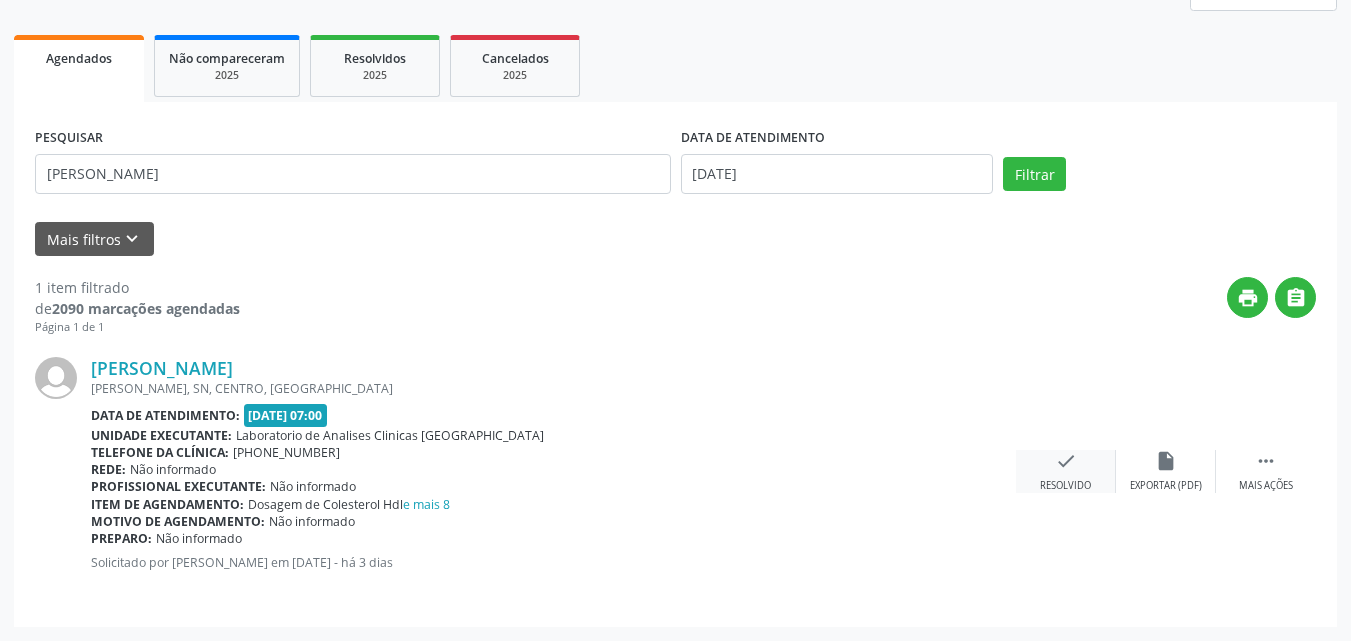 click on "check
Resolvido" at bounding box center [1066, 471] 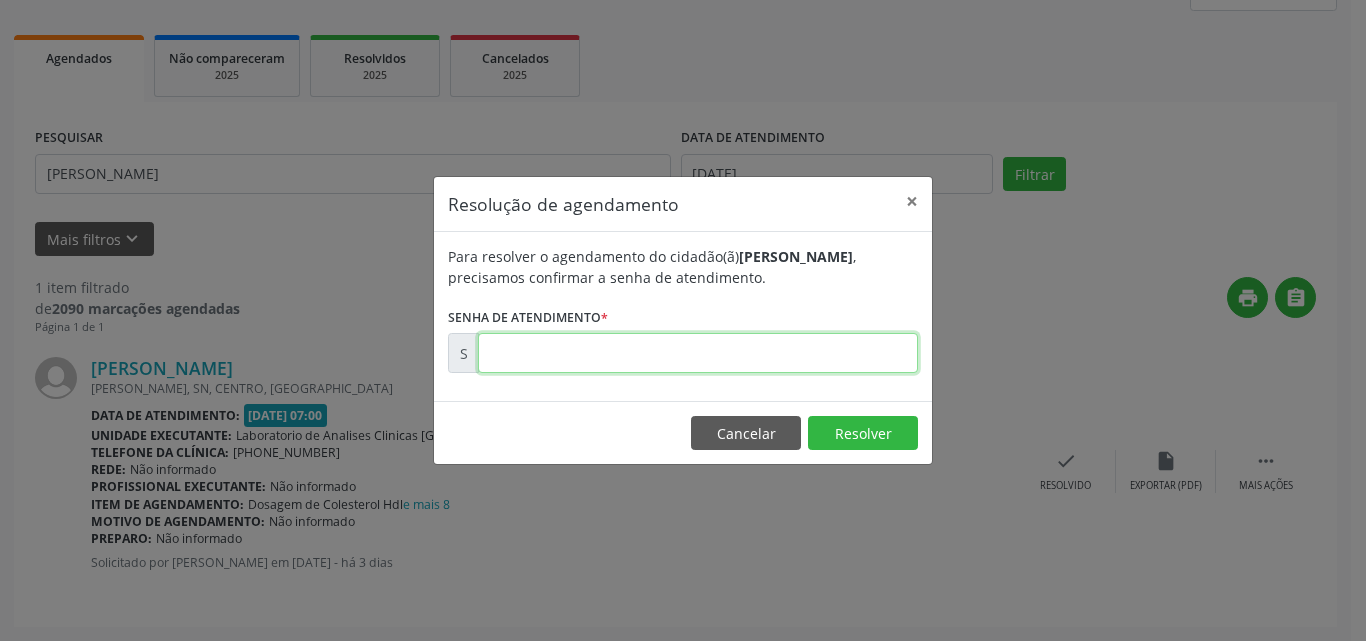 drag, startPoint x: 834, startPoint y: 362, endPoint x: 820, endPoint y: 362, distance: 14 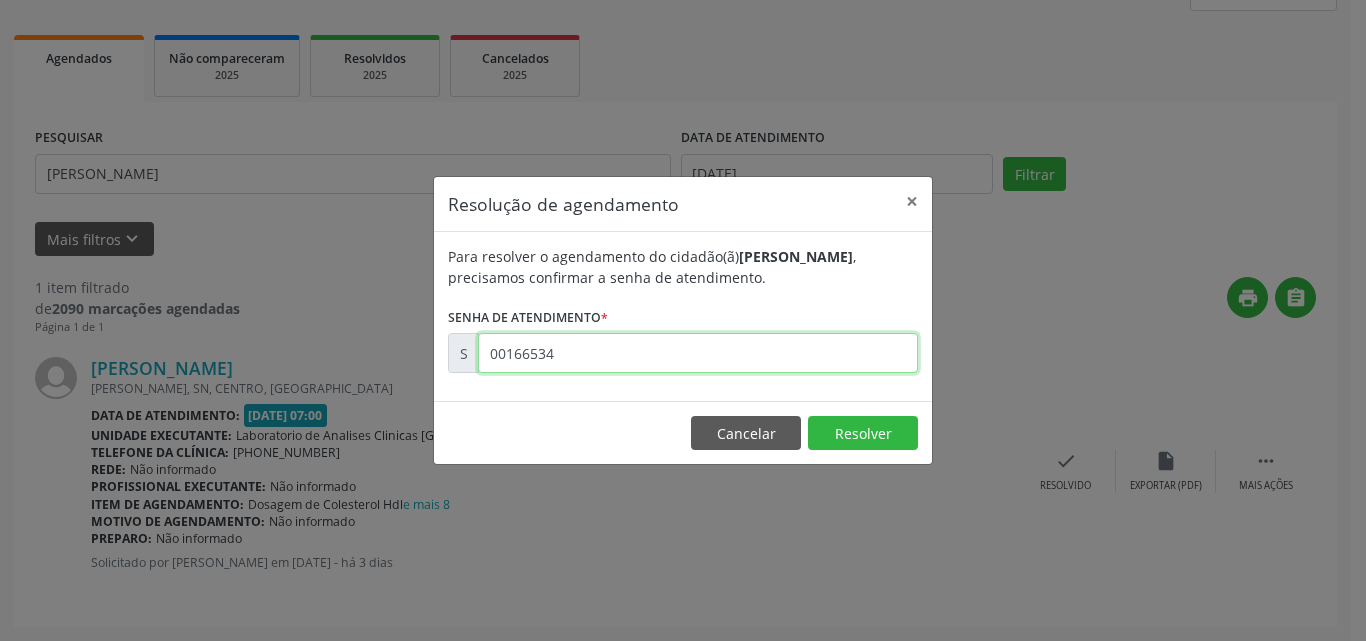type on "00166534" 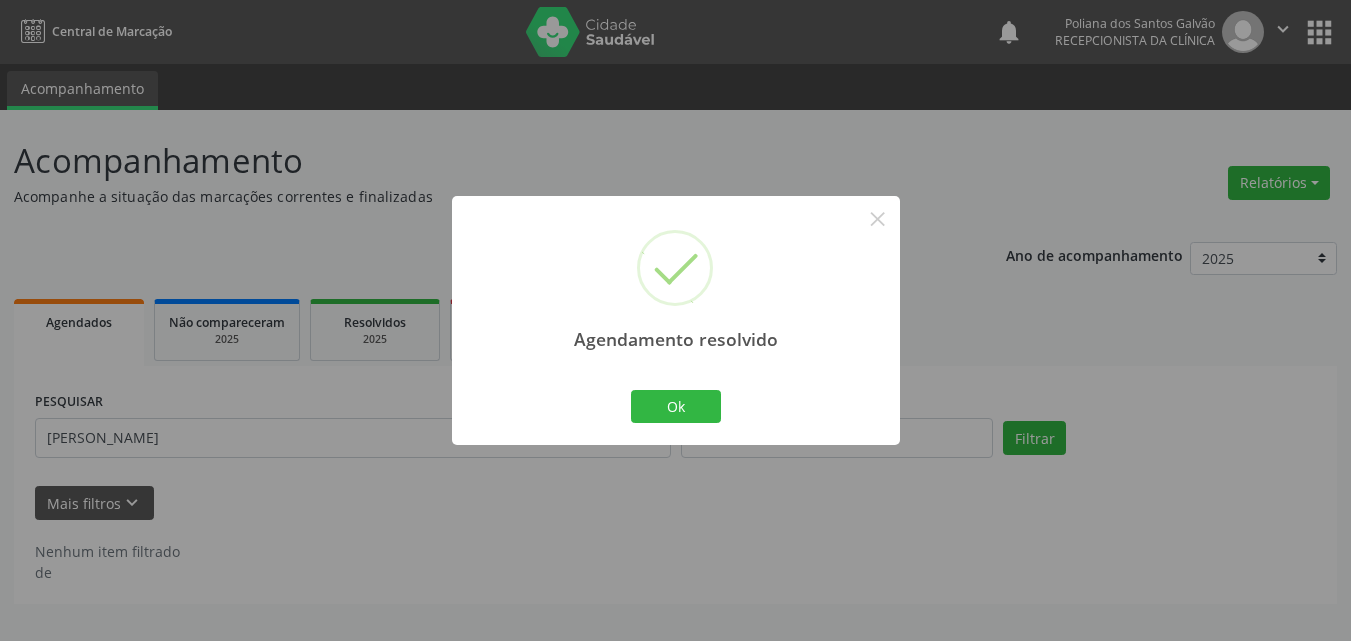 scroll, scrollTop: 0, scrollLeft: 0, axis: both 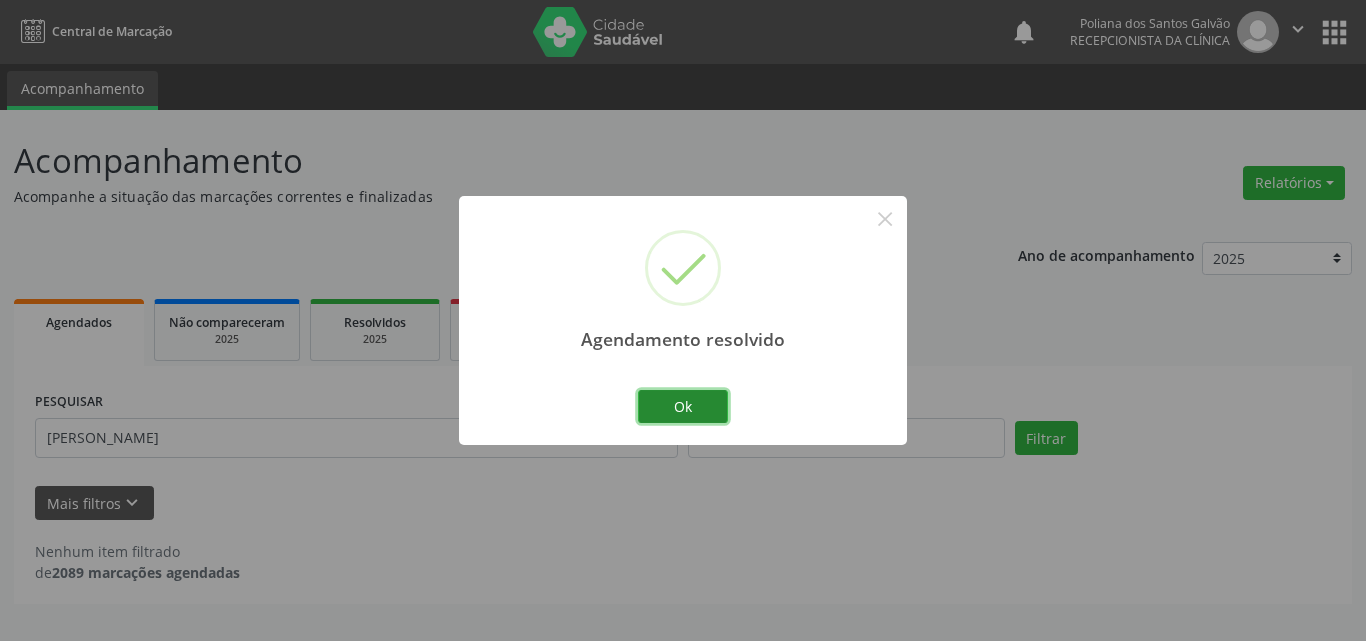 drag, startPoint x: 665, startPoint y: 397, endPoint x: 652, endPoint y: 412, distance: 19.849434 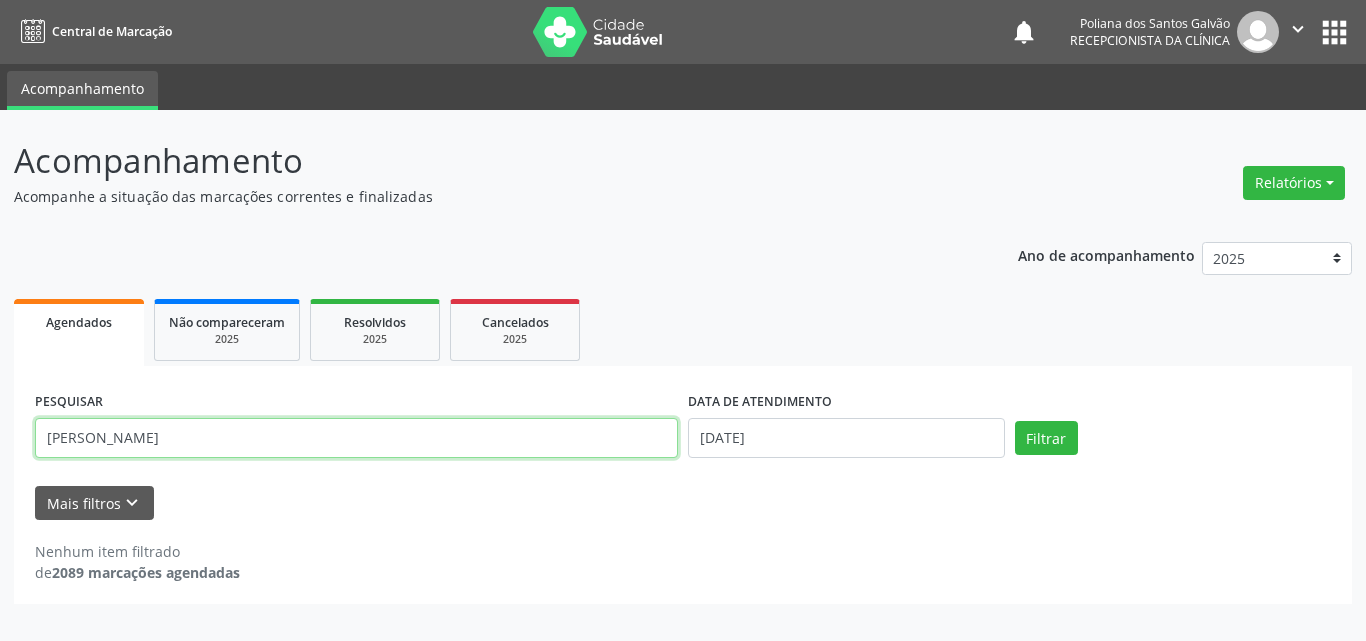 drag, startPoint x: 634, startPoint y: 426, endPoint x: 0, endPoint y: 204, distance: 671.744 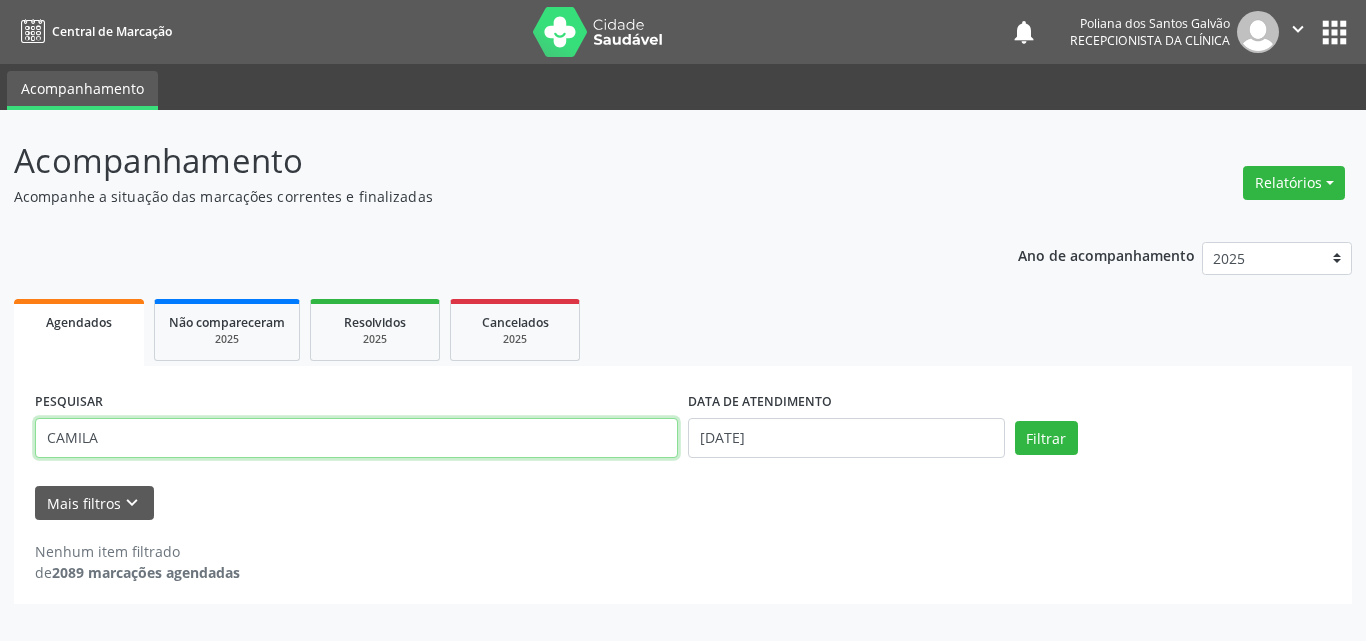 click on "Filtrar" at bounding box center [1046, 438] 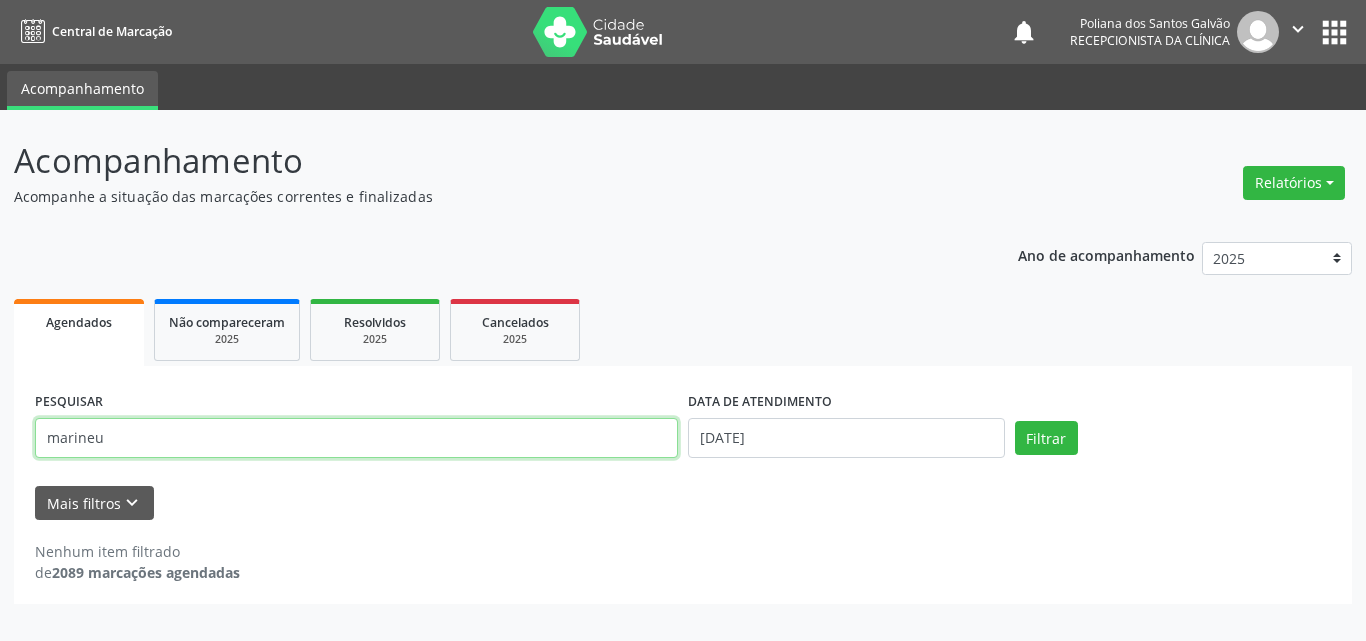 type on "marineu" 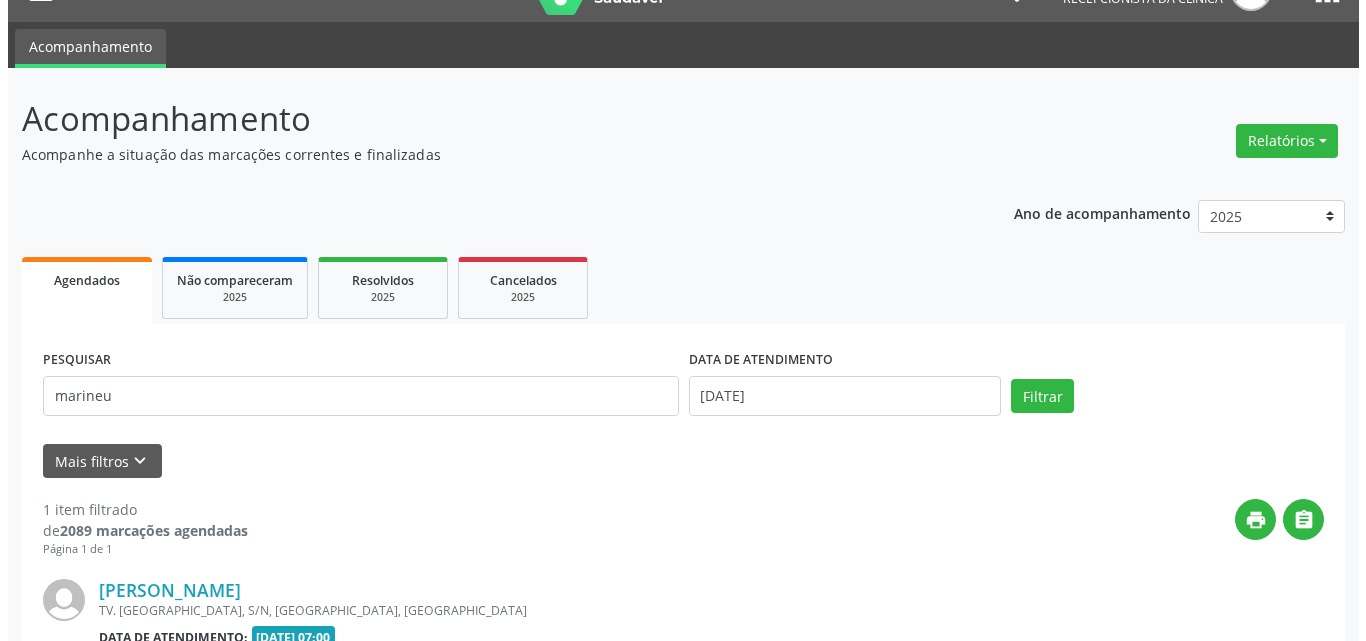 scroll, scrollTop: 264, scrollLeft: 0, axis: vertical 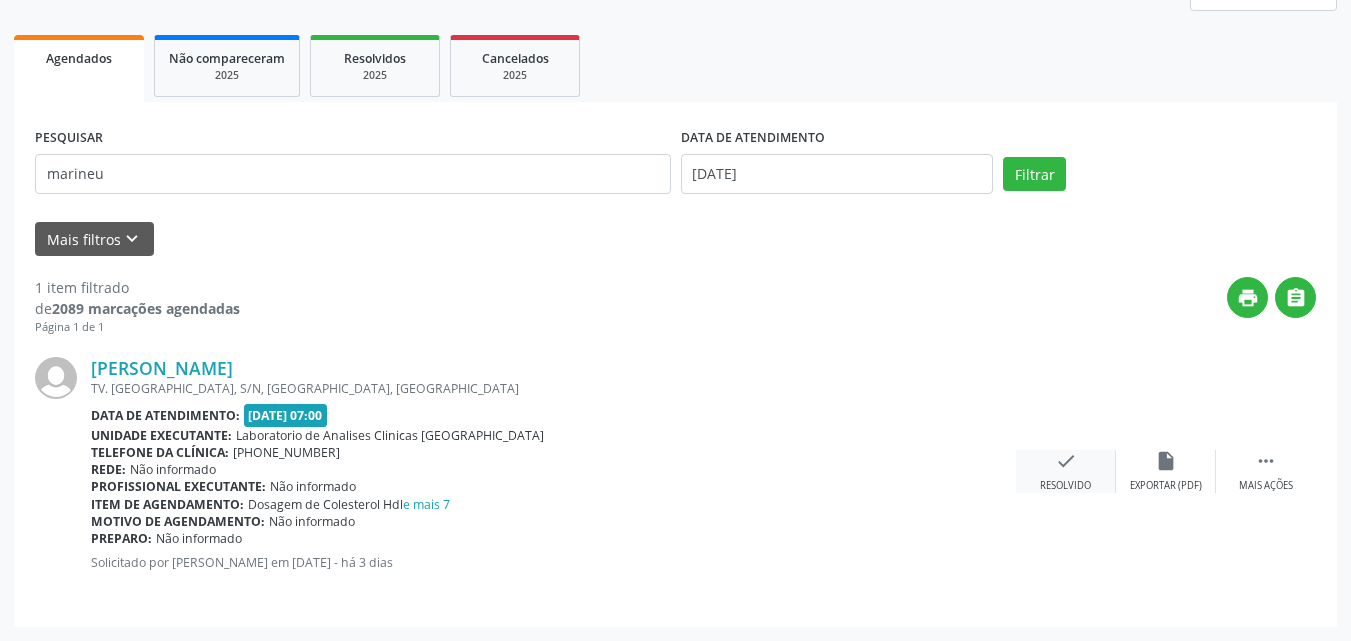 click on "check
Resolvido" at bounding box center [1066, 471] 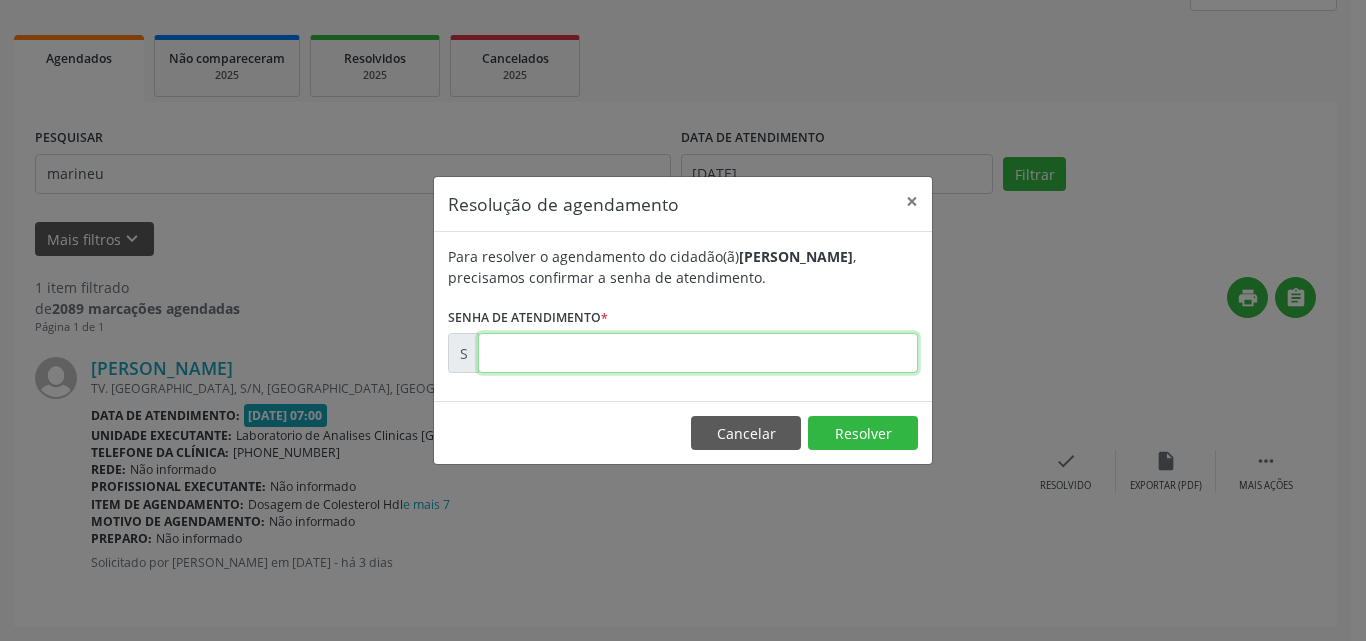 click at bounding box center (698, 353) 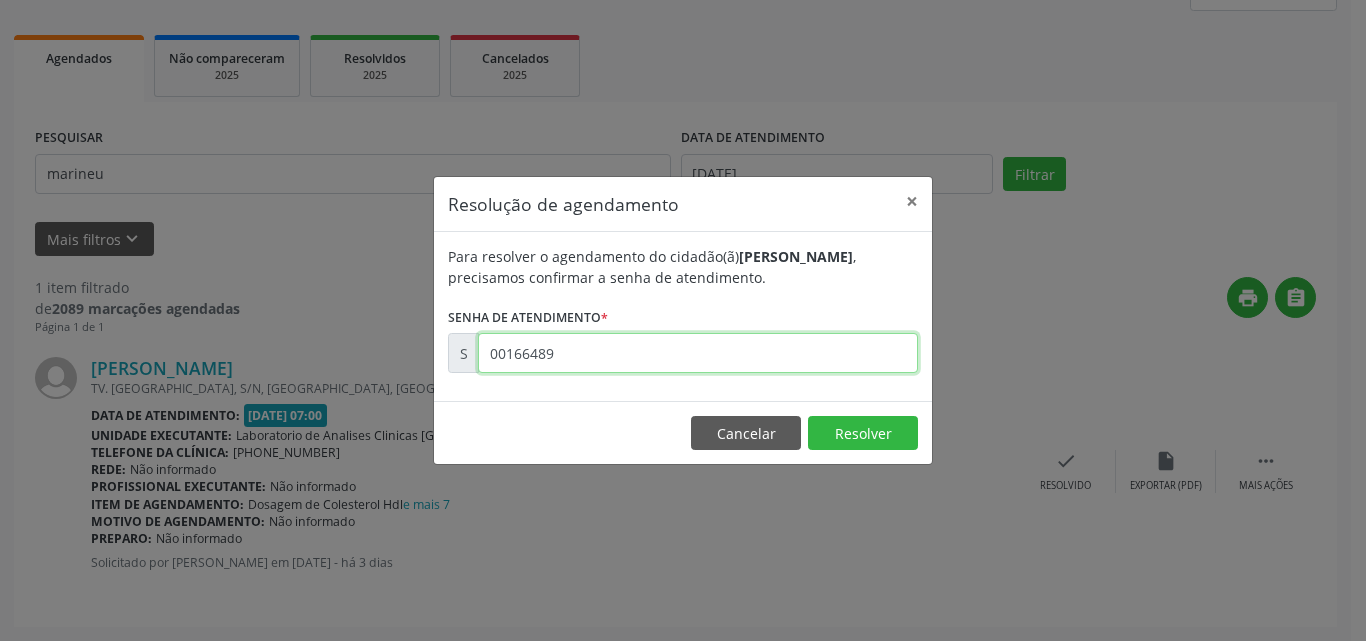type on "00166489" 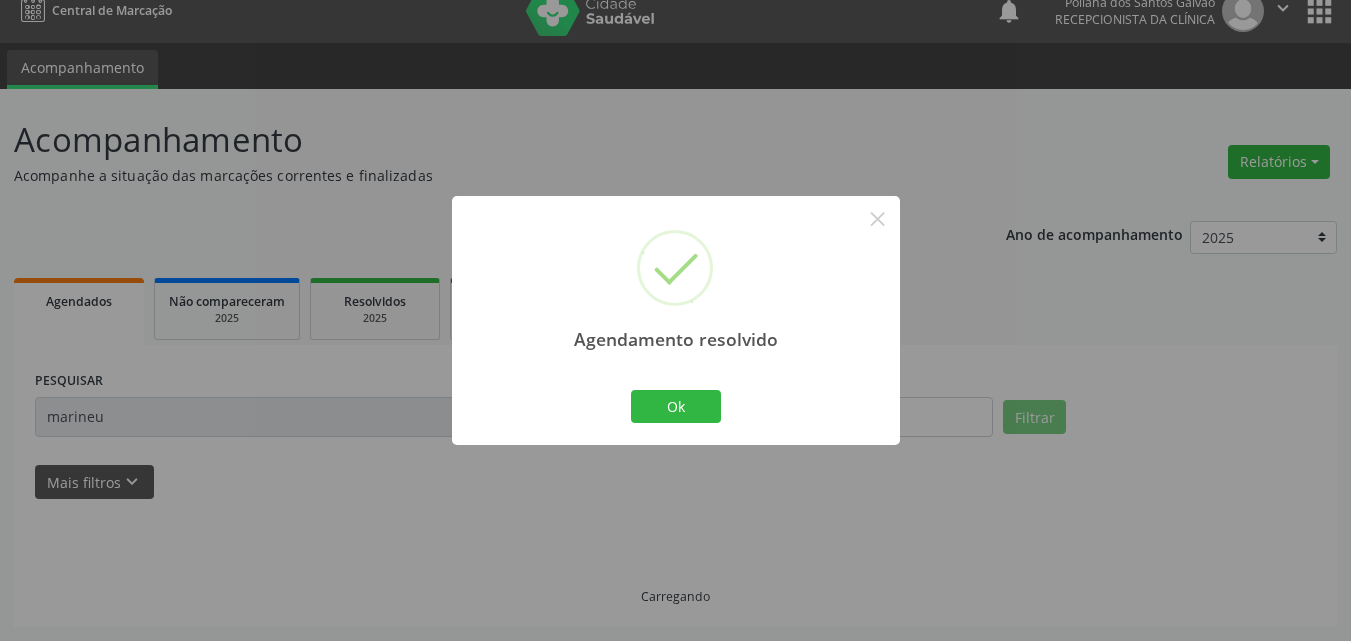 scroll, scrollTop: 0, scrollLeft: 0, axis: both 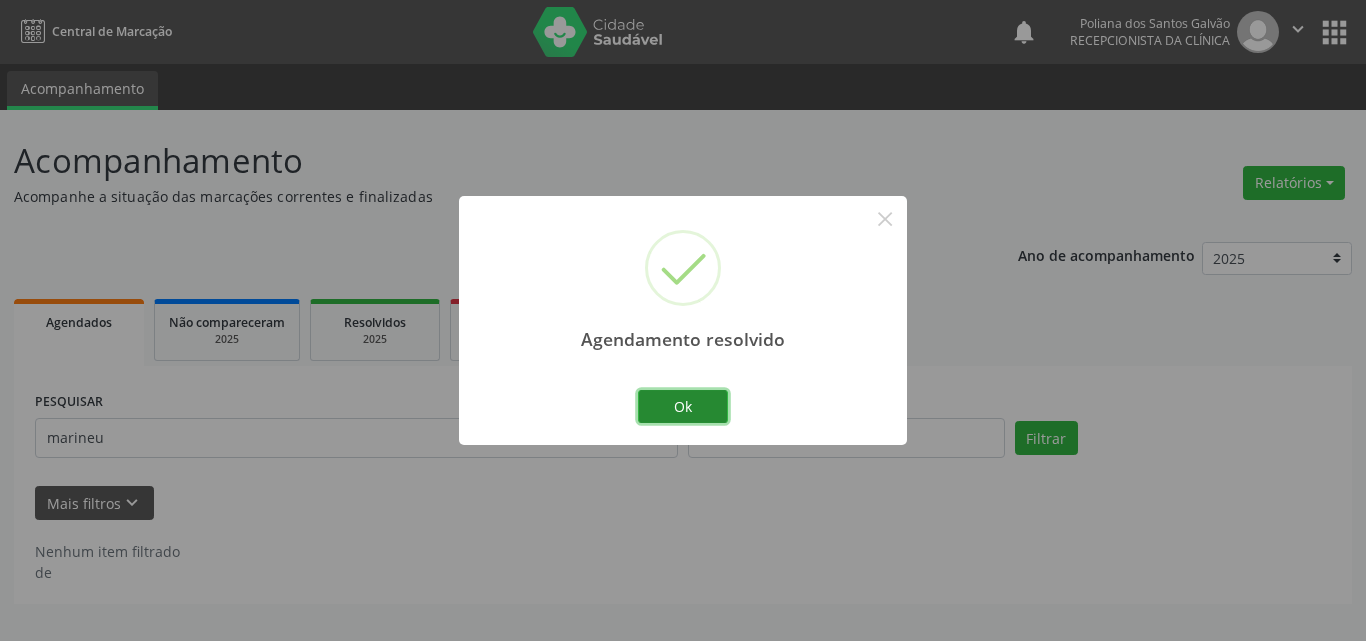 click on "Ok" at bounding box center [683, 407] 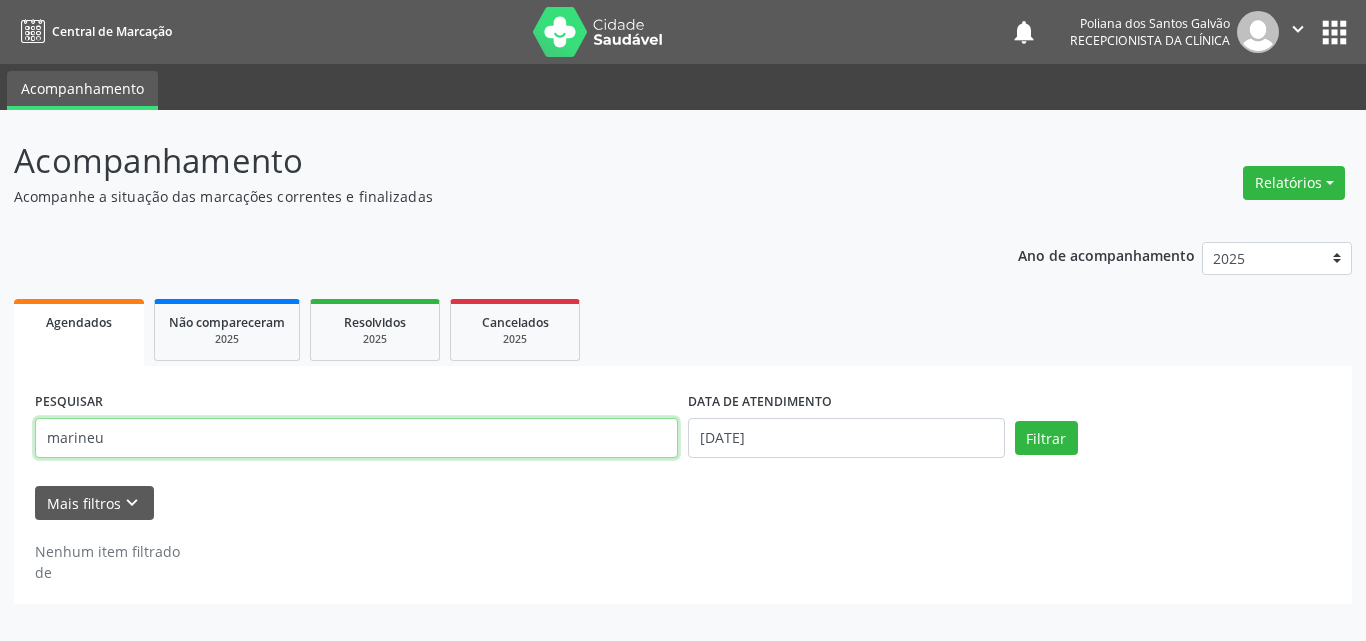drag, startPoint x: 574, startPoint y: 453, endPoint x: 0, endPoint y: 391, distance: 577.33875 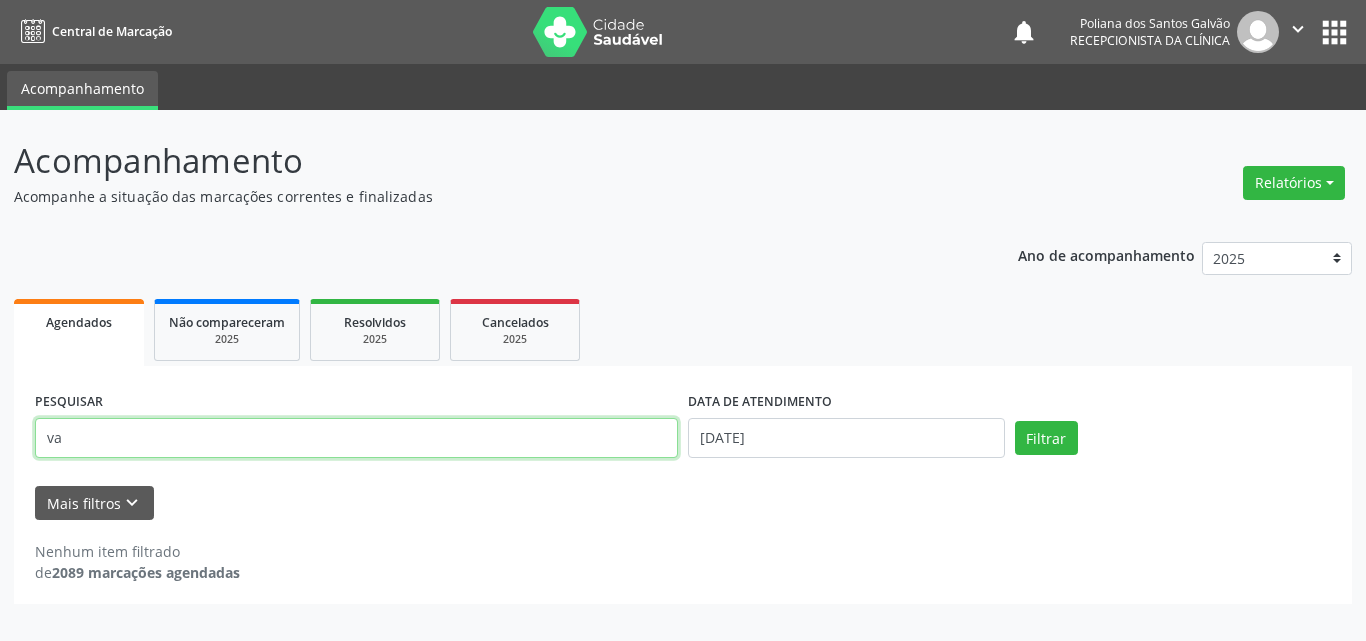 type on "v" 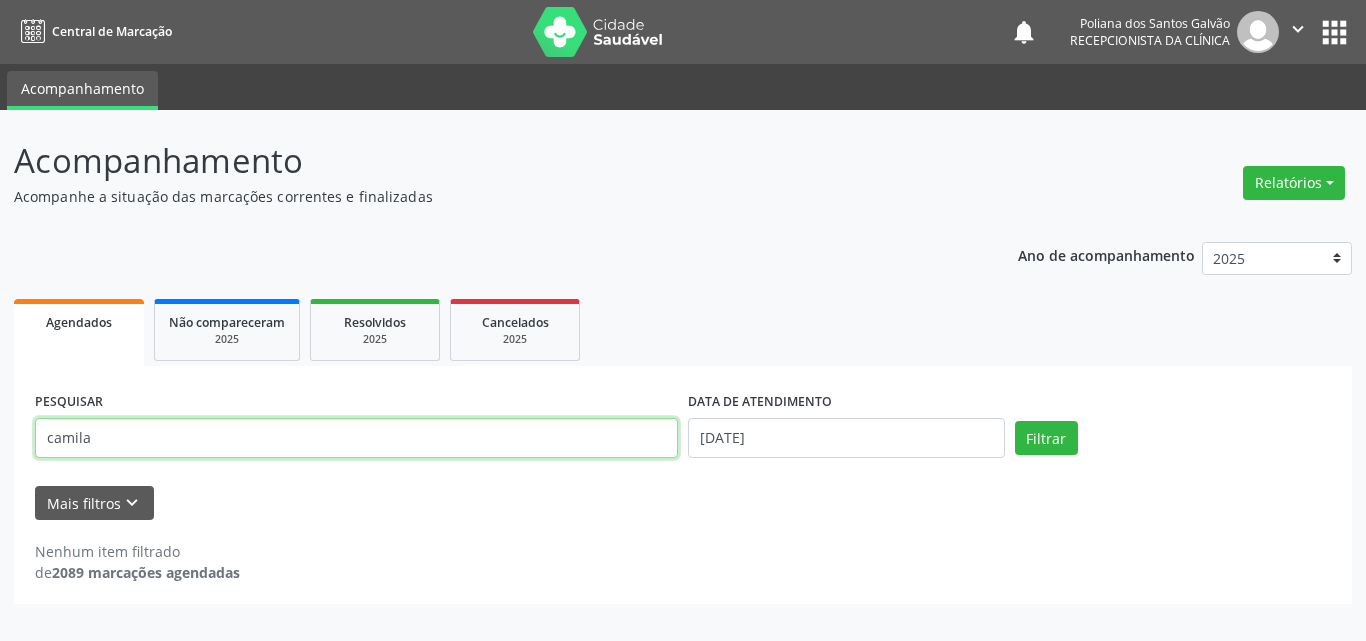 type on "camila" 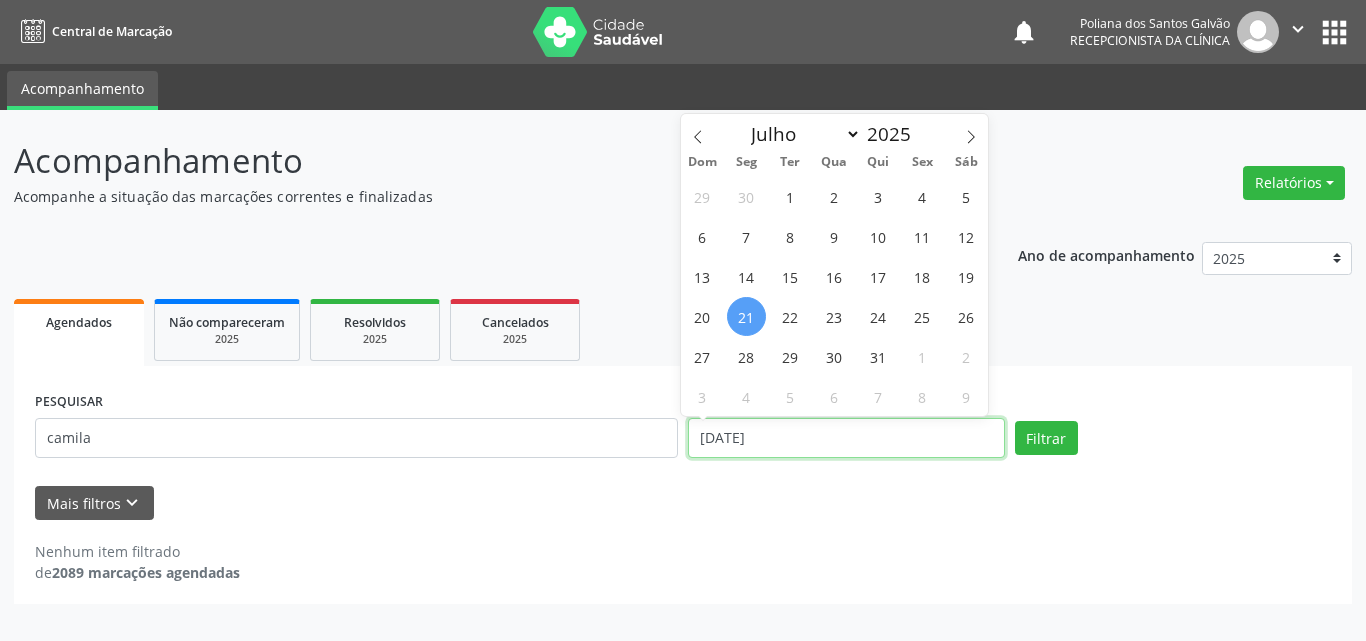 click on "[DATE]" at bounding box center (846, 438) 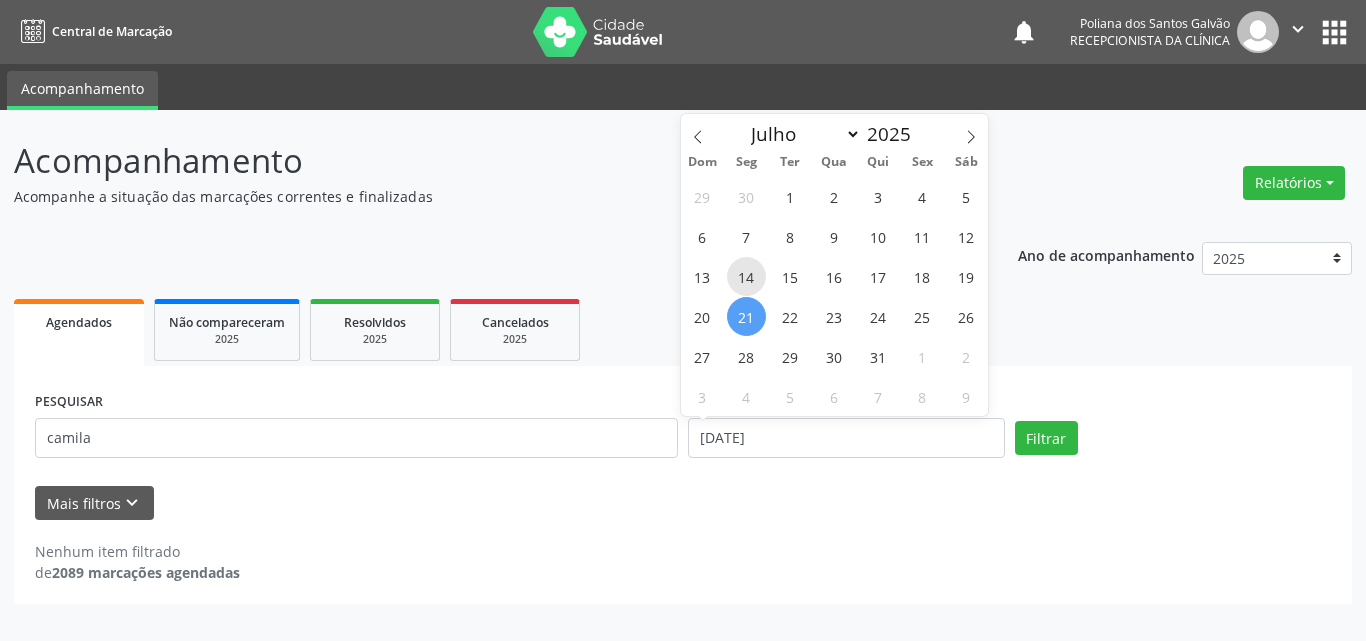 click on "14" at bounding box center (746, 276) 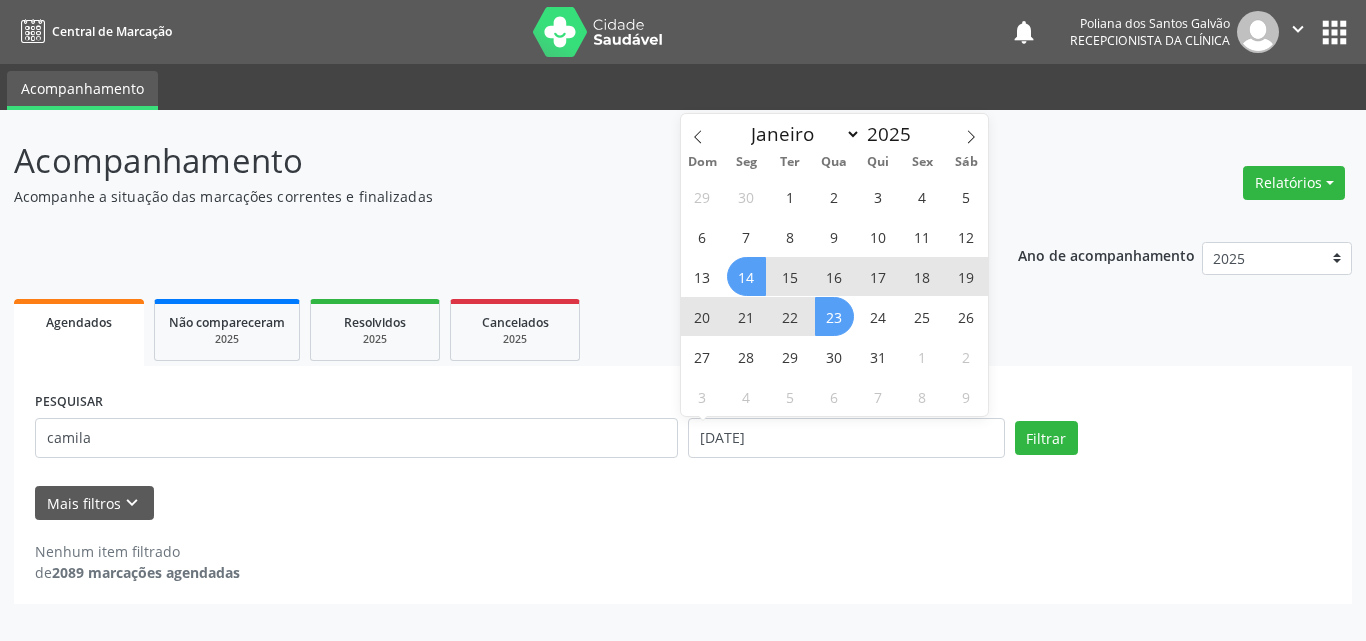 click on "23" at bounding box center [834, 316] 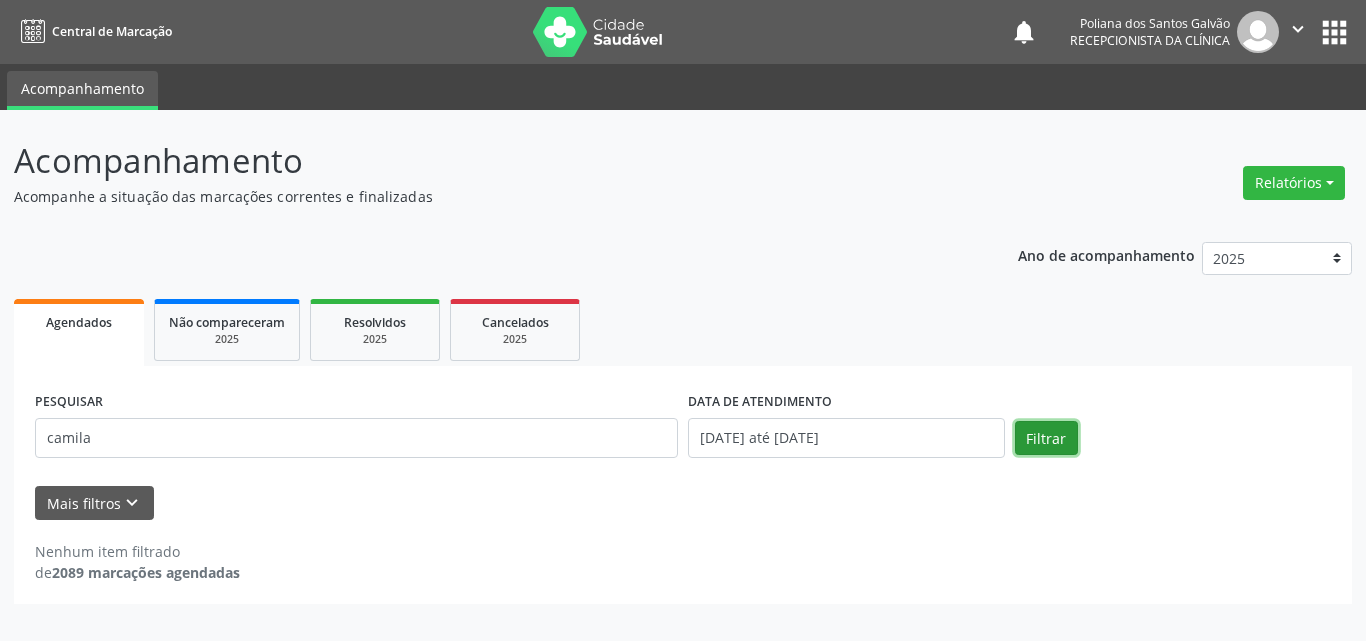 click on "Filtrar" at bounding box center (1046, 438) 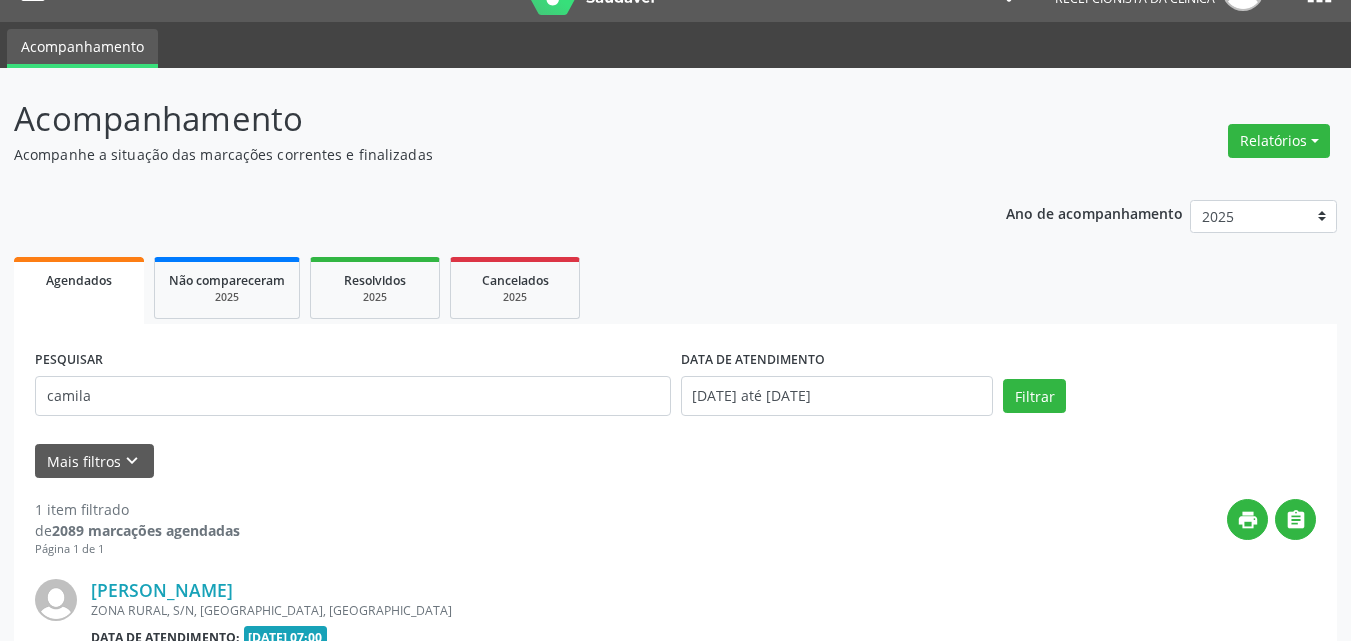 scroll, scrollTop: 264, scrollLeft: 0, axis: vertical 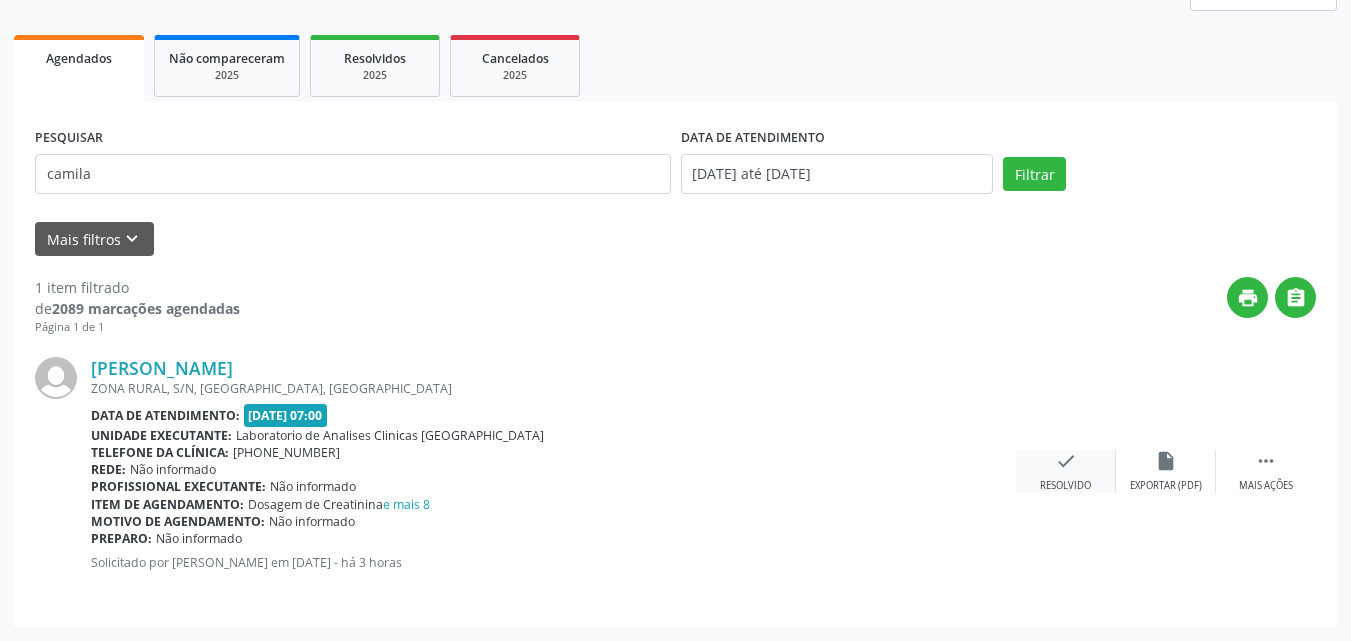 click on "check
Resolvido" at bounding box center [1066, 471] 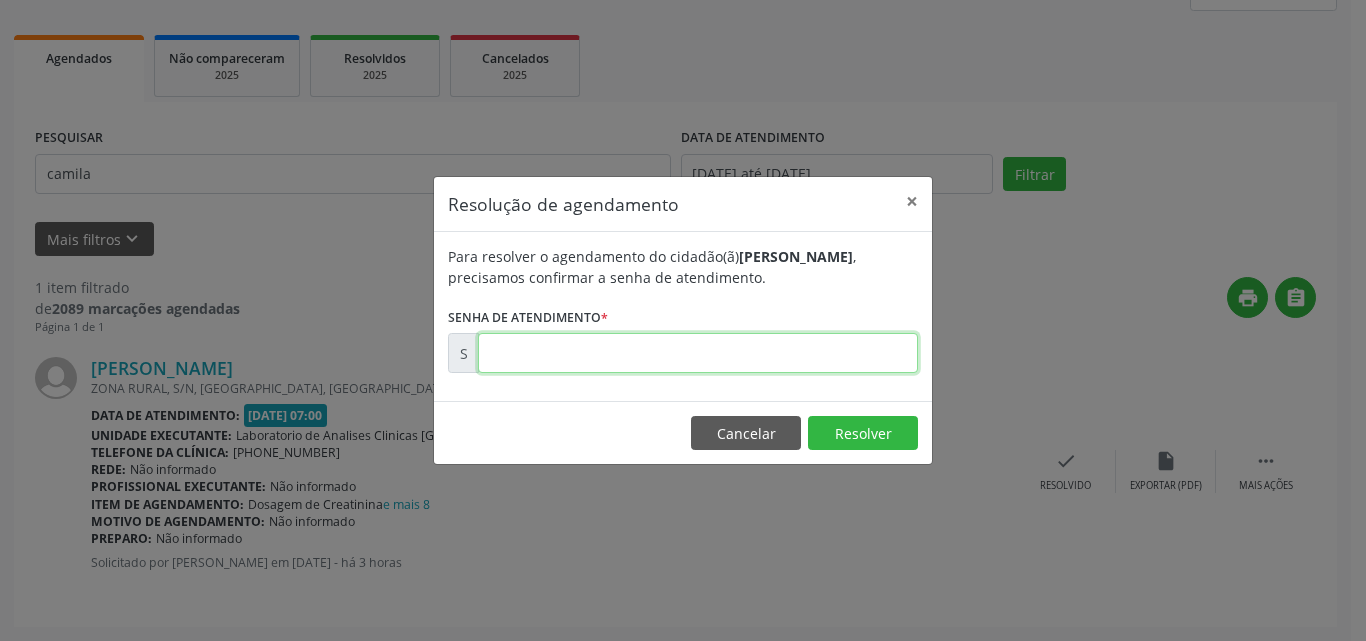 click at bounding box center [698, 353] 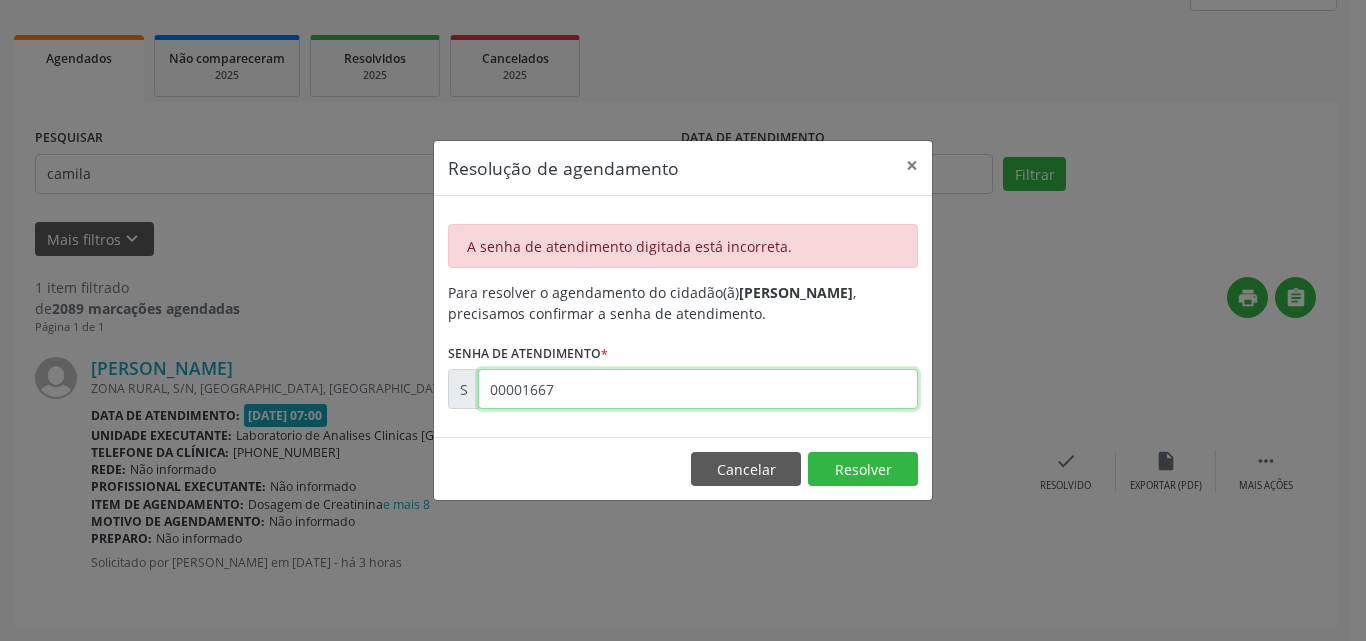 click on "00001667" at bounding box center [698, 389] 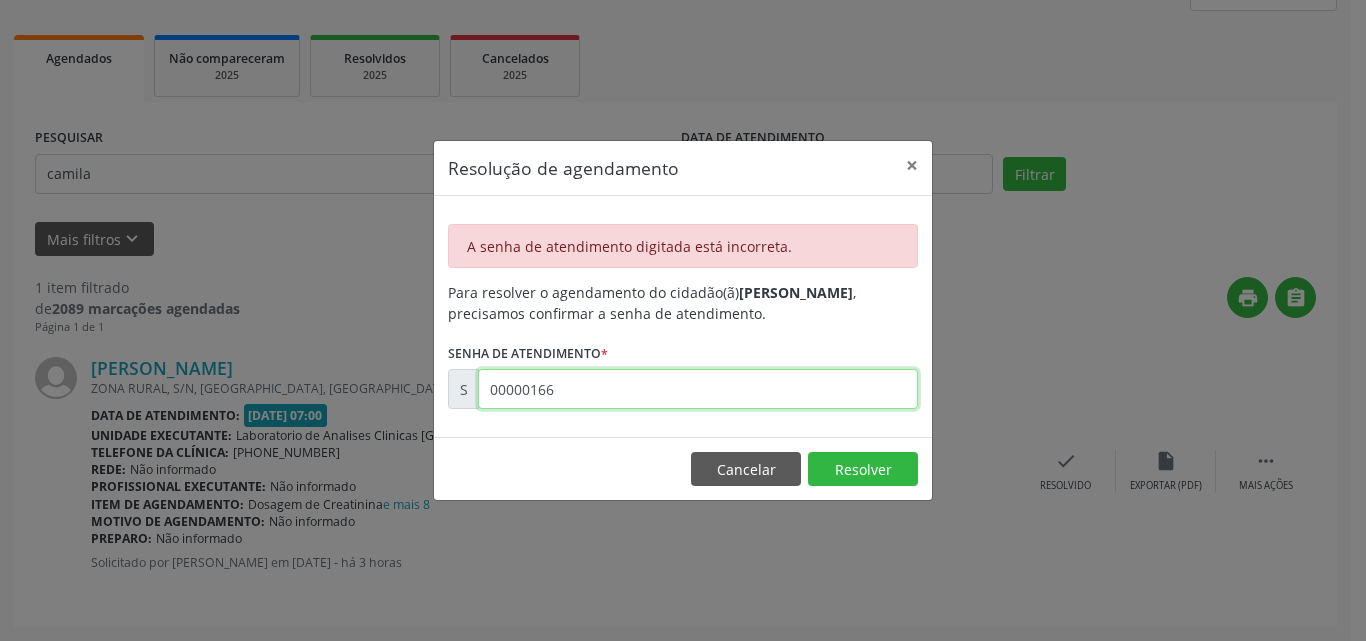 type on "00001667" 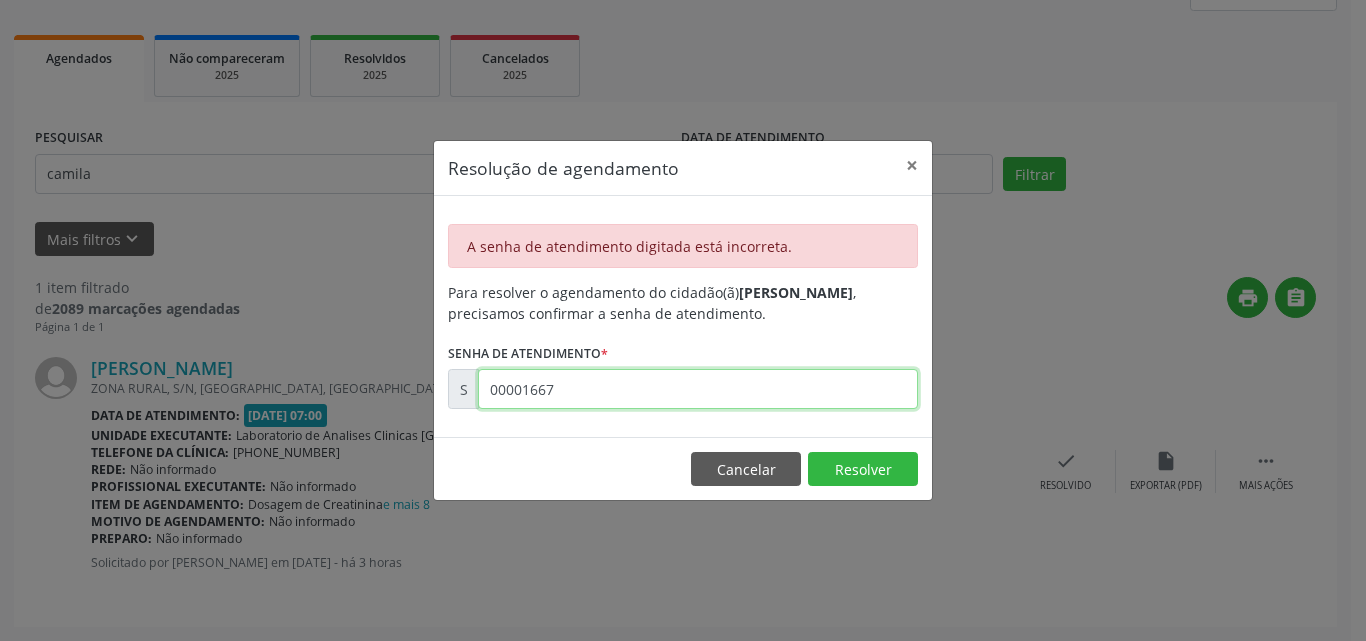 click on "00001667" at bounding box center (698, 389) 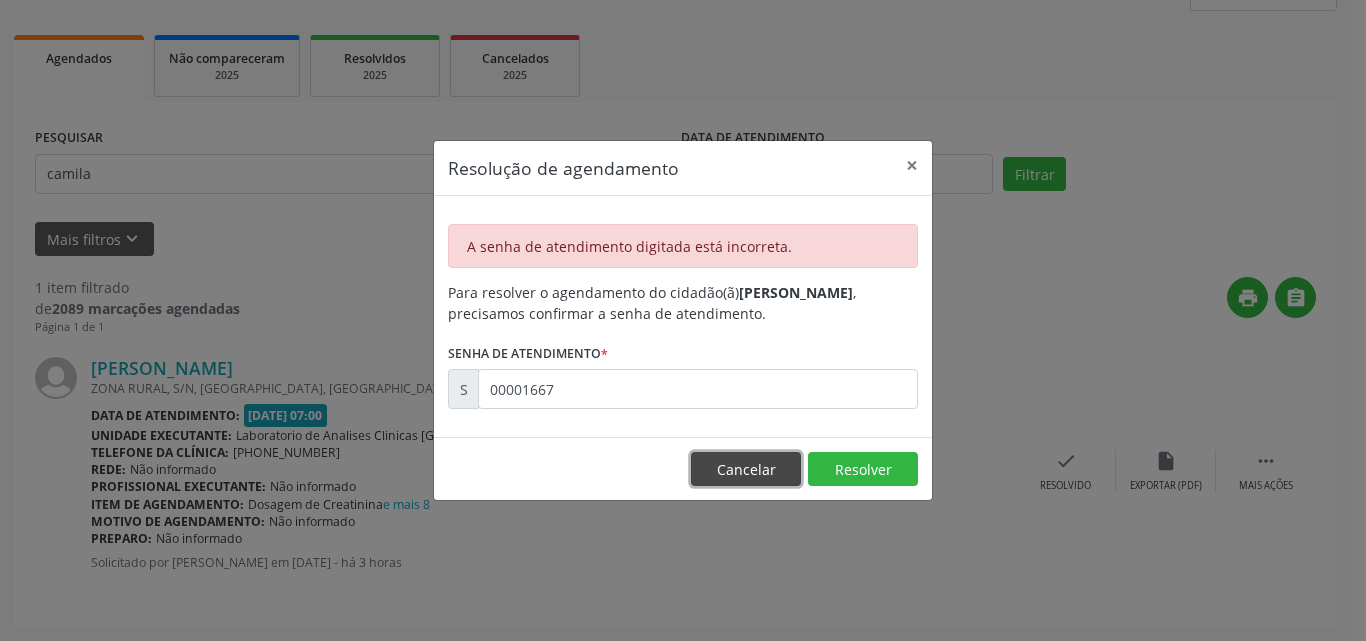 drag, startPoint x: 767, startPoint y: 468, endPoint x: 799, endPoint y: 575, distance: 111.68259 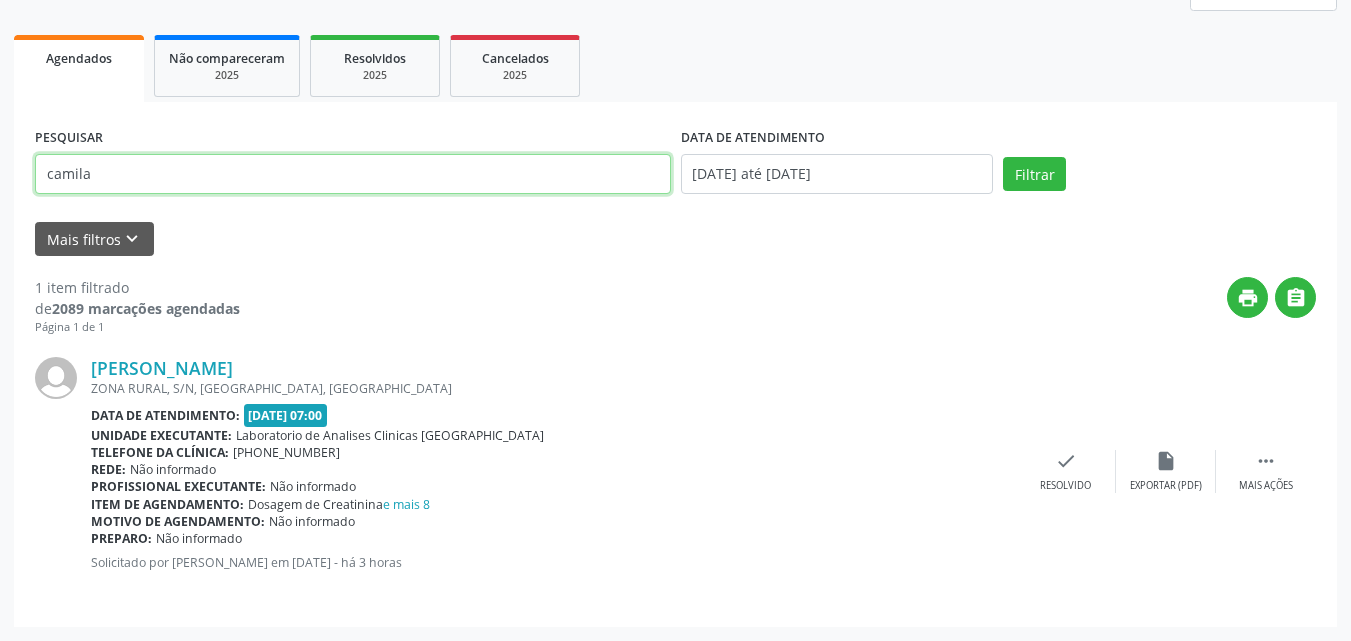 drag, startPoint x: 361, startPoint y: 168, endPoint x: 0, endPoint y: 15, distance: 392.08417 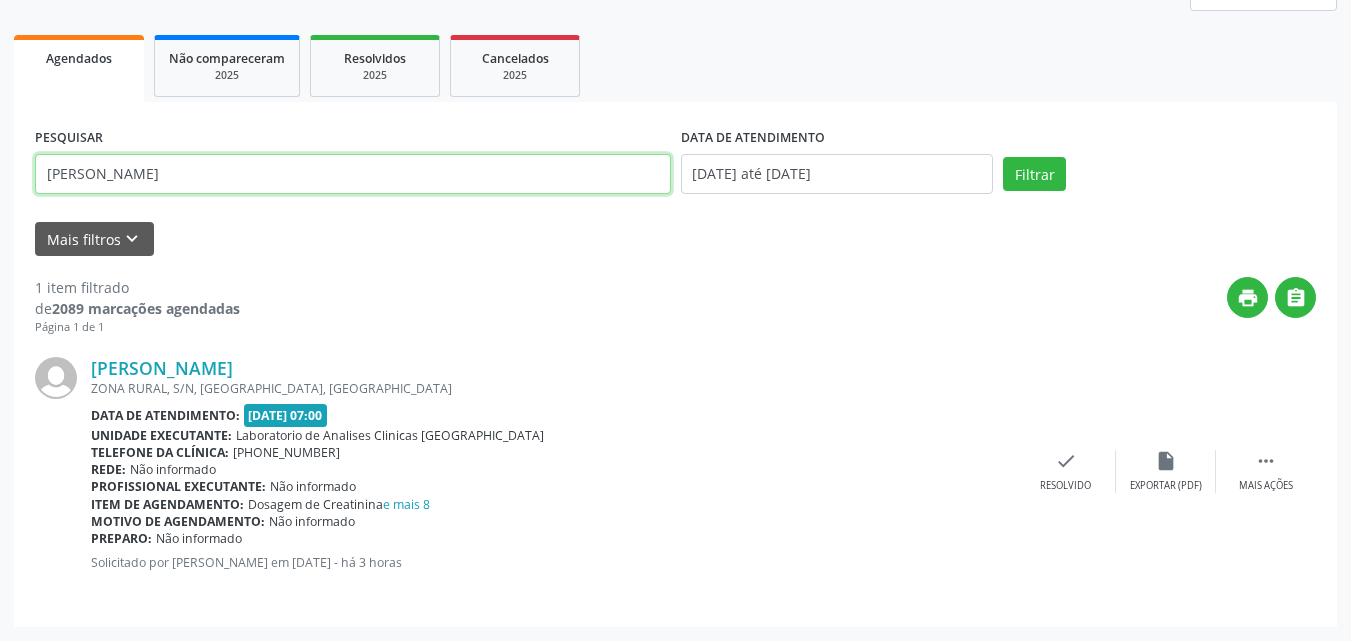 type on "[PERSON_NAME]" 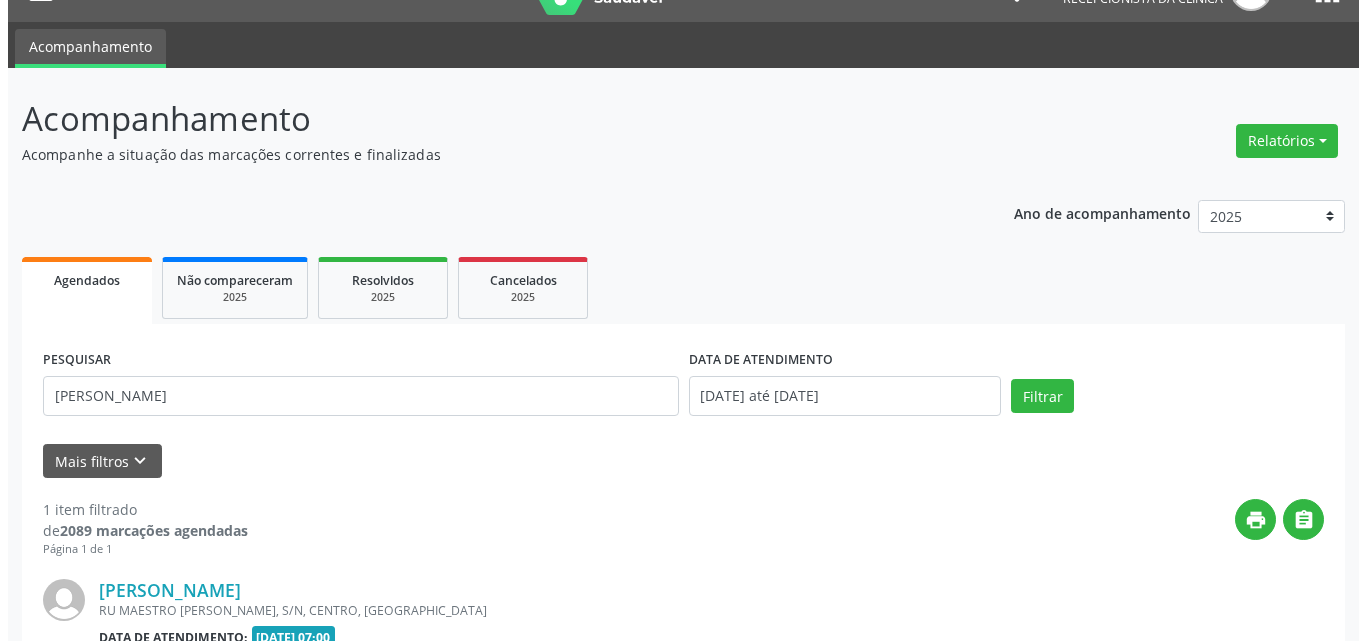scroll, scrollTop: 264, scrollLeft: 0, axis: vertical 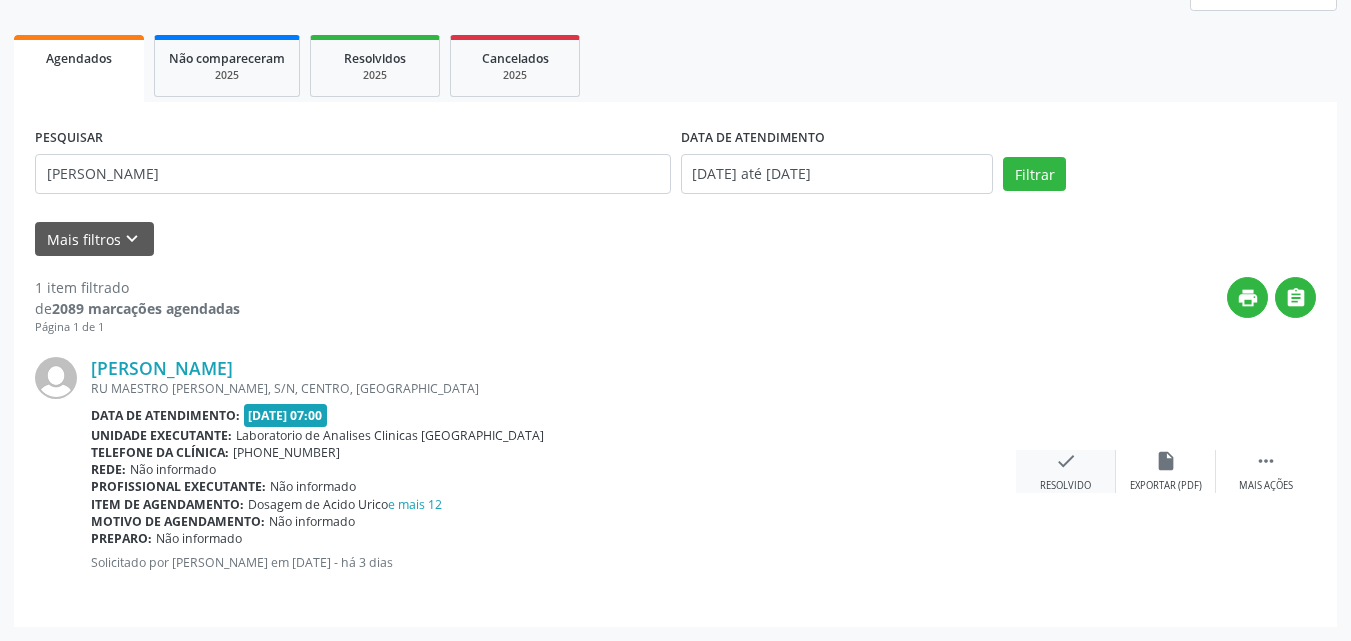 click on "check
Resolvido" at bounding box center [1066, 471] 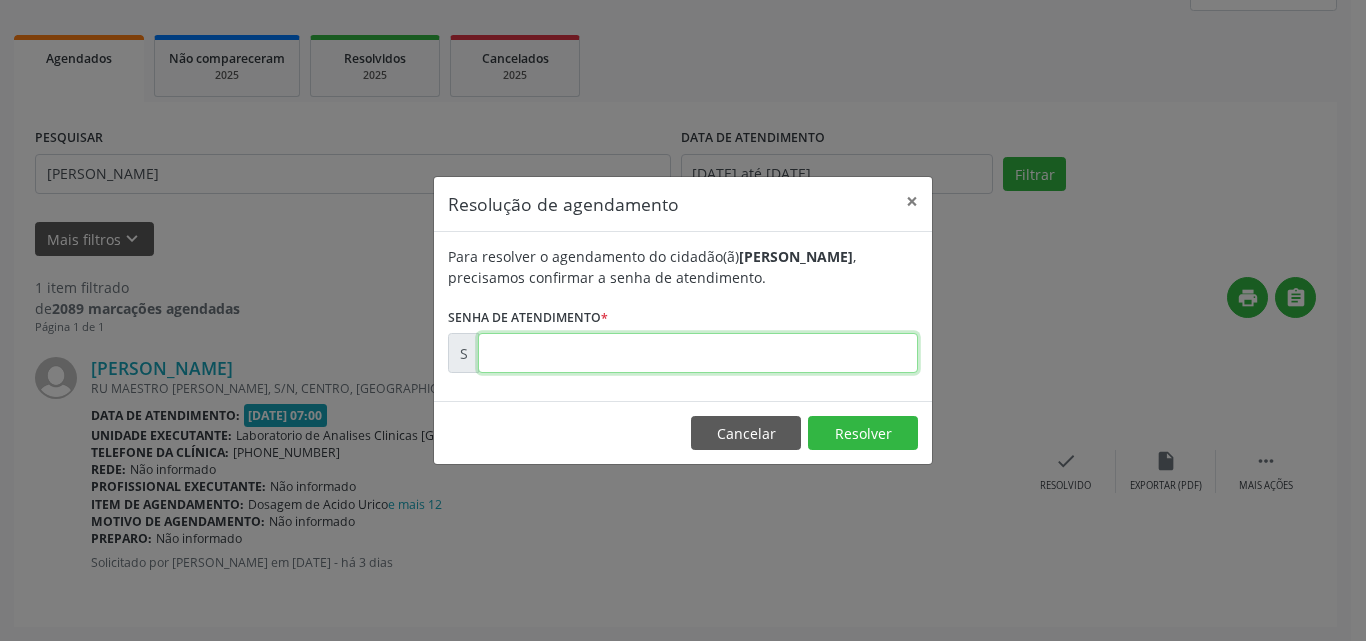 click at bounding box center [698, 353] 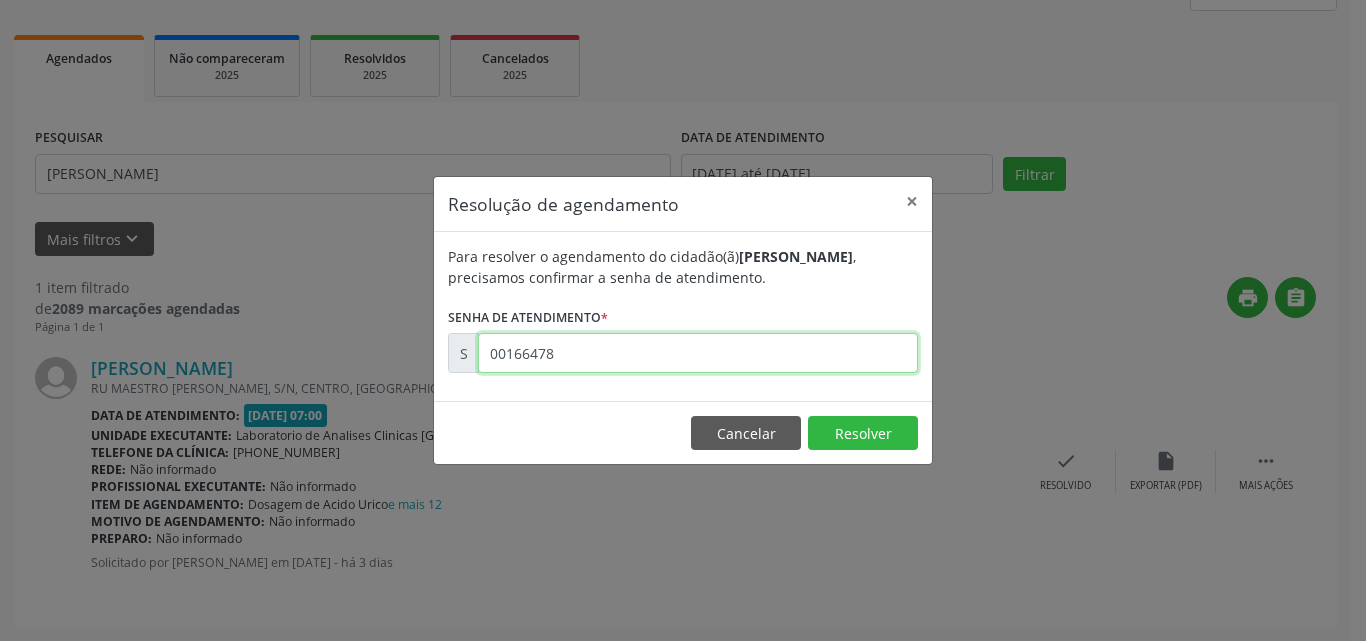type on "00166478" 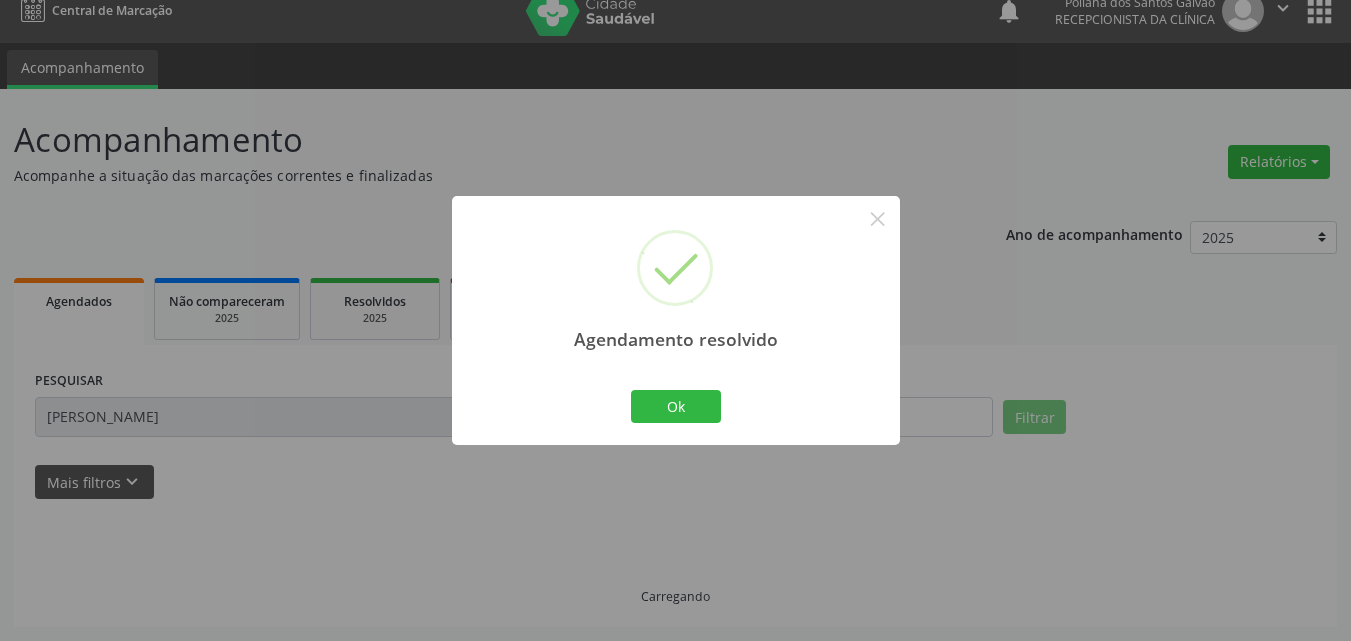 scroll, scrollTop: 0, scrollLeft: 0, axis: both 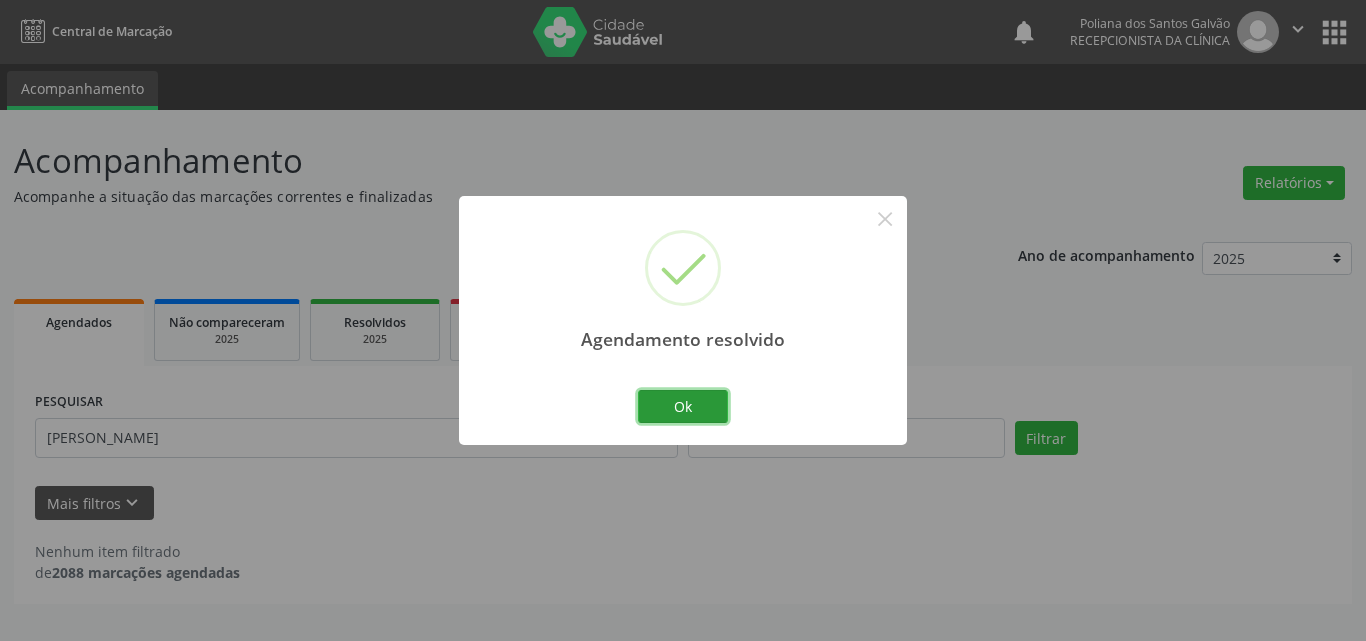 drag, startPoint x: 704, startPoint y: 404, endPoint x: 589, endPoint y: 438, distance: 119.92081 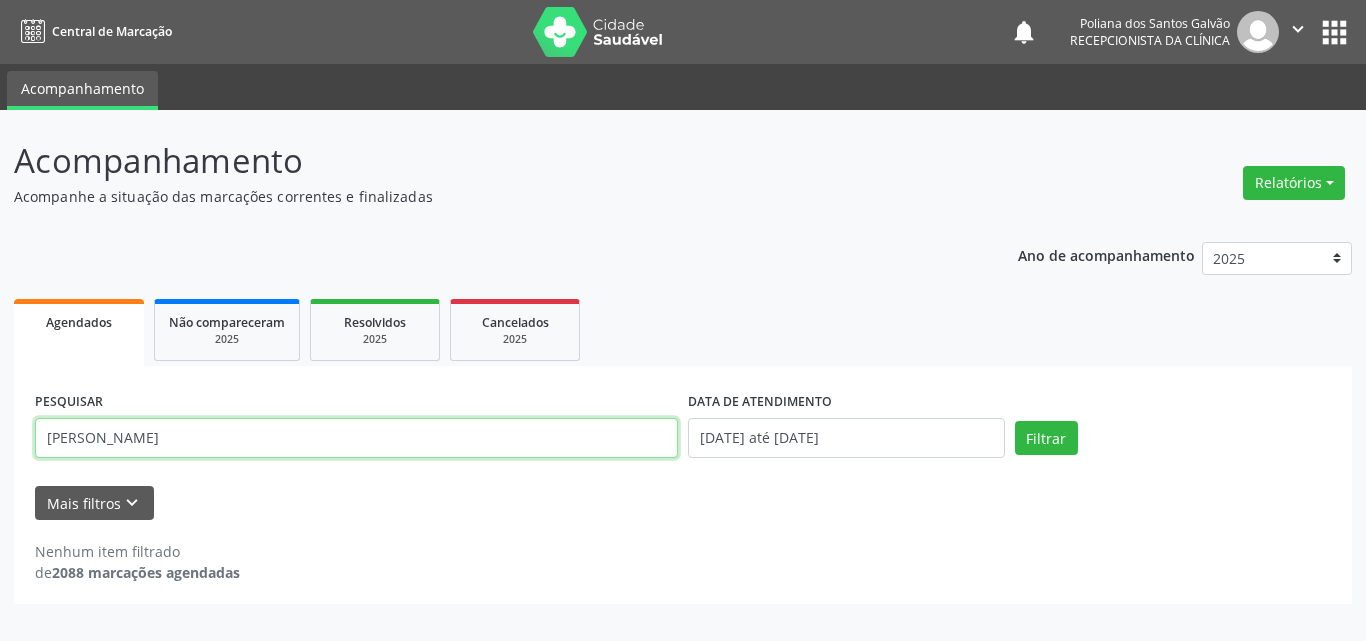drag, startPoint x: 588, startPoint y: 439, endPoint x: 0, endPoint y: 93, distance: 682.2463 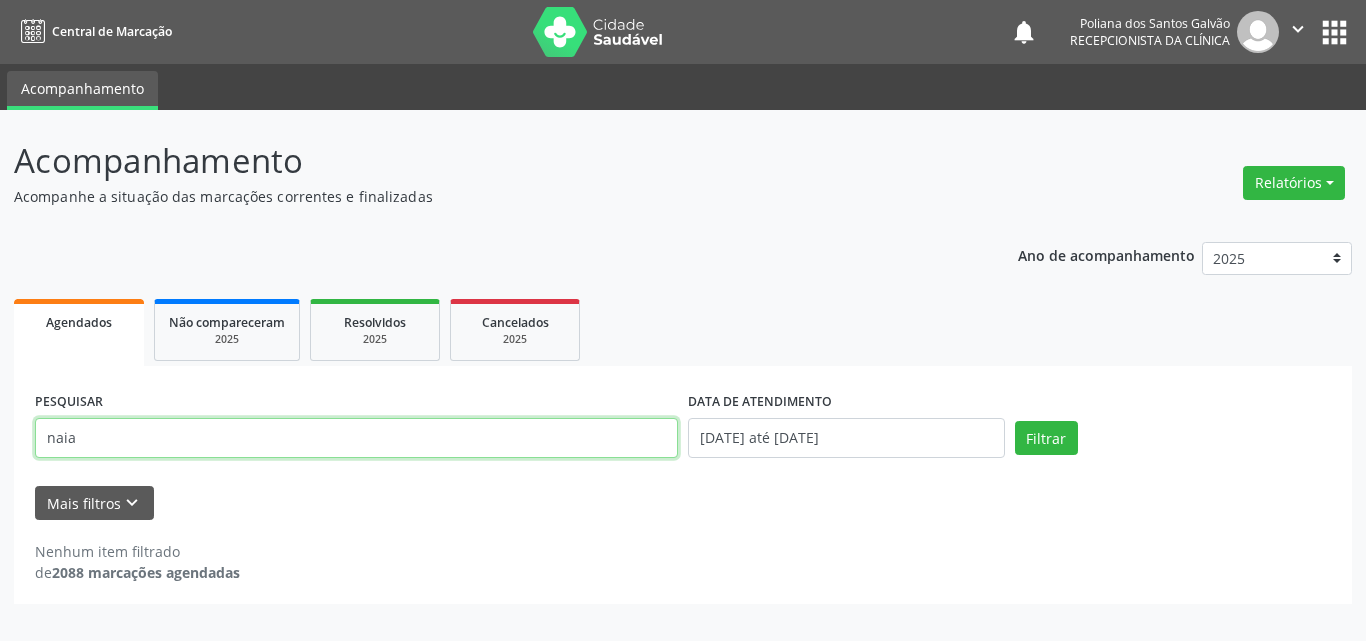 type on "naia" 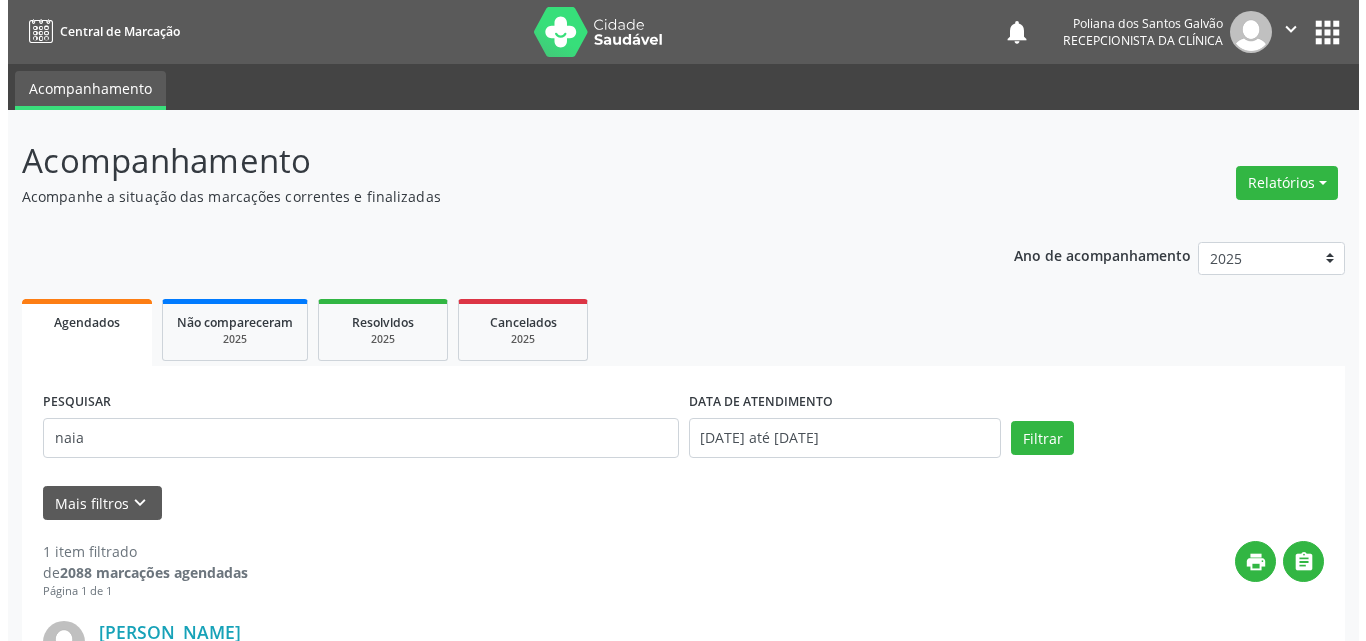 scroll, scrollTop: 264, scrollLeft: 0, axis: vertical 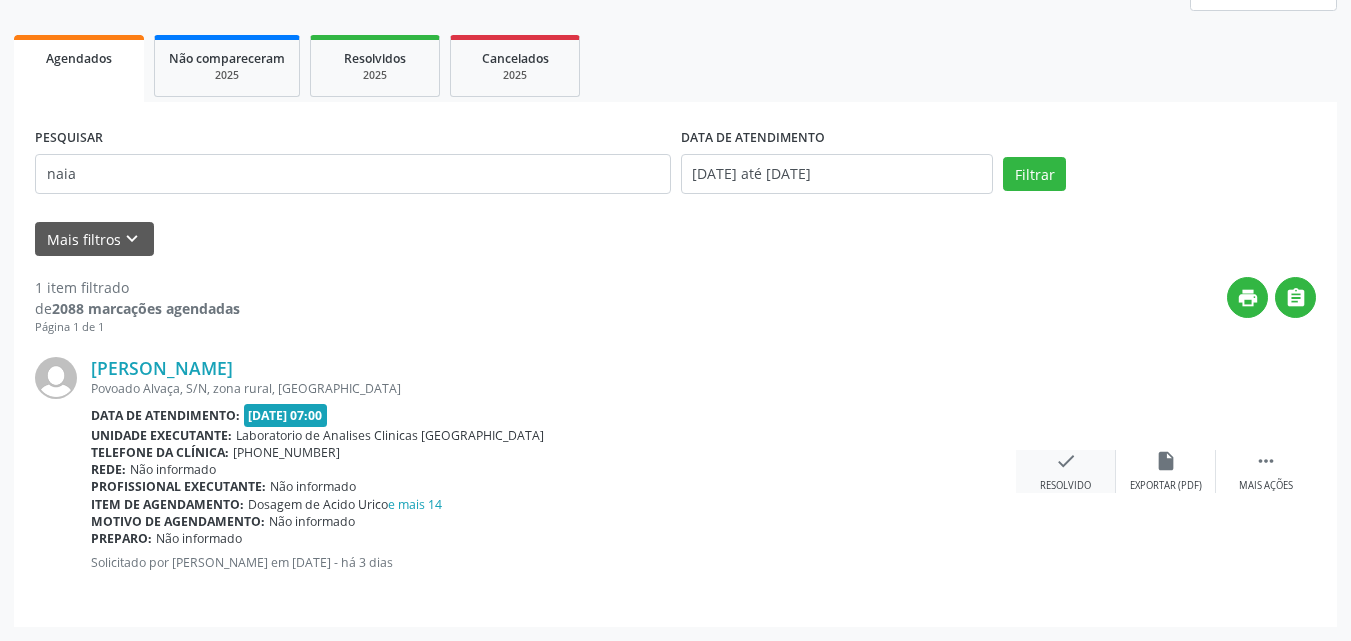 click on "check" at bounding box center (1066, 461) 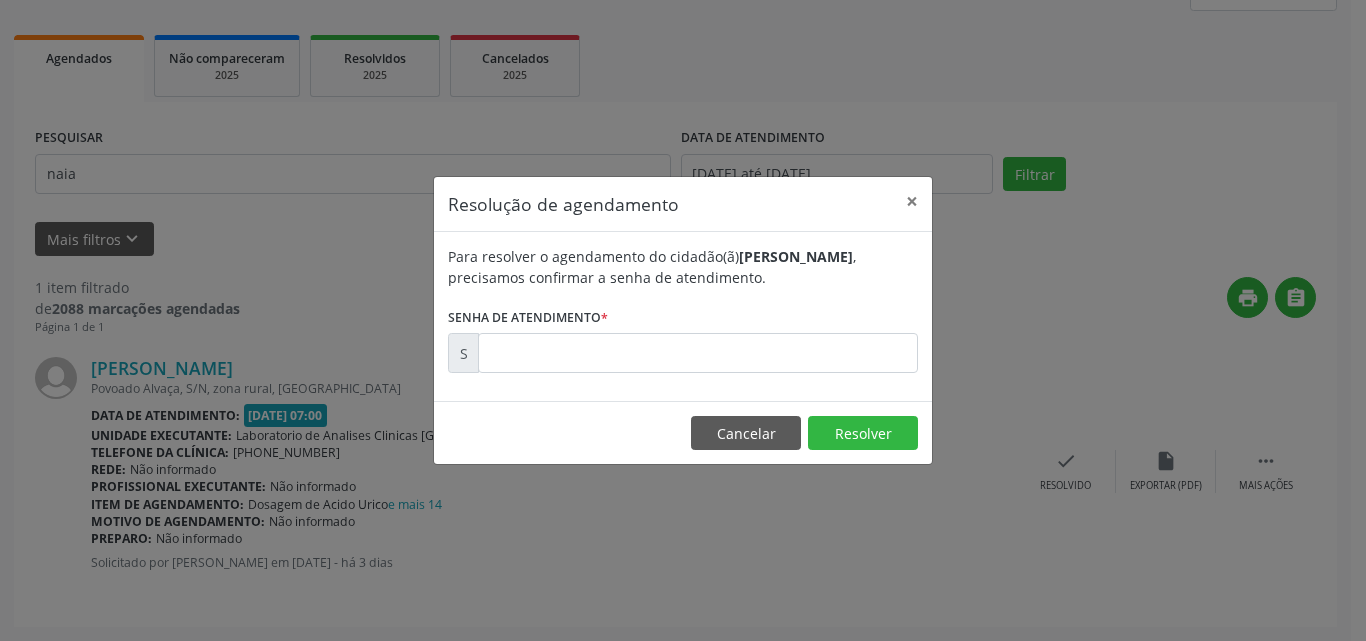 click on "Para resolver o agendamento do cidadão(ã)  [PERSON_NAME] ,
precisamos confirmar a senha de atendimento.
Senha de atendimento
*
S" at bounding box center (683, 309) 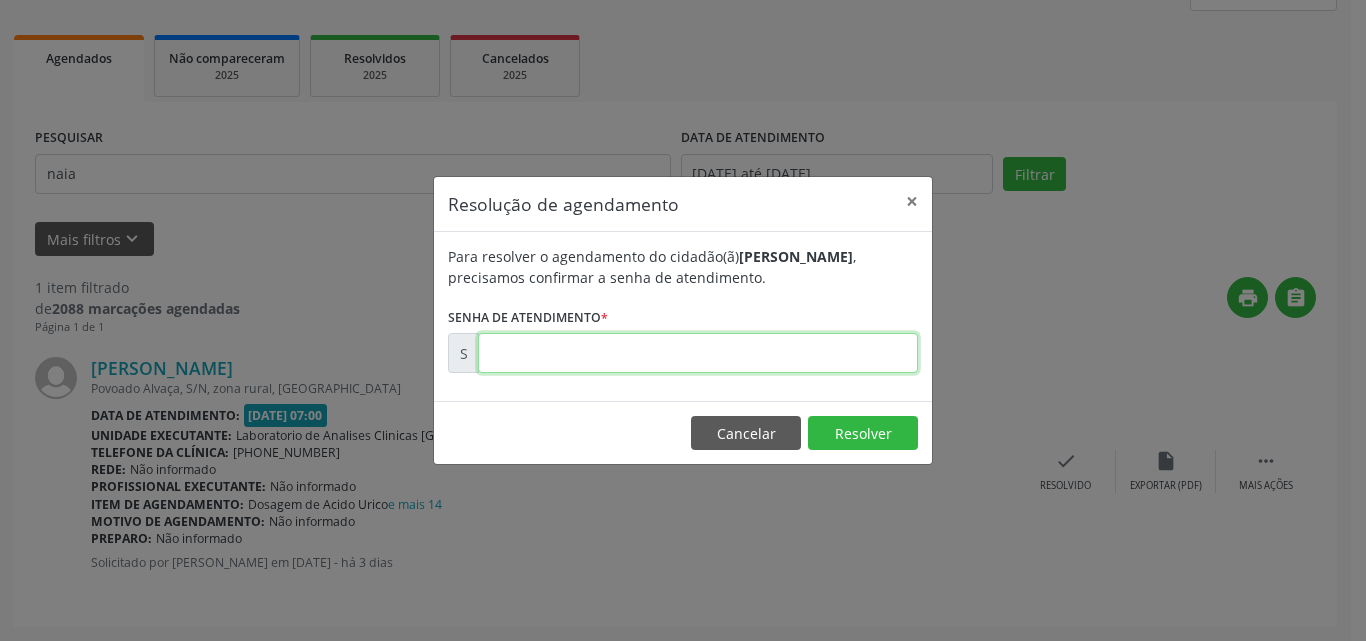 click at bounding box center (698, 353) 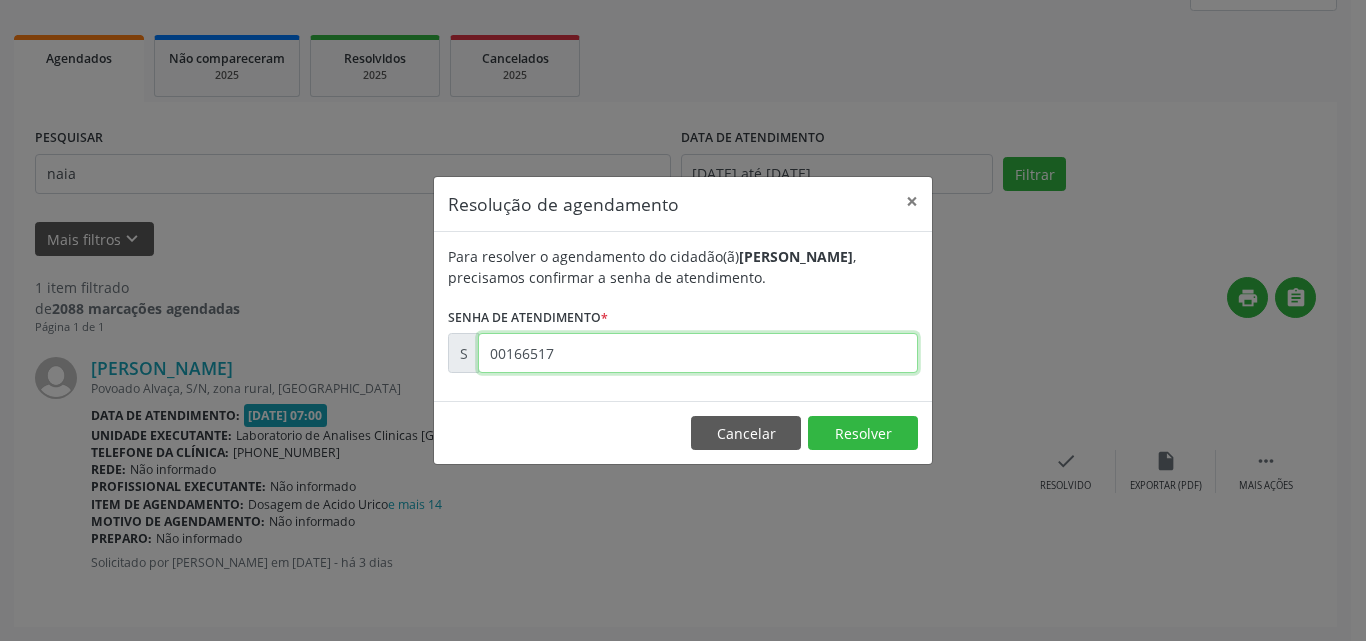 type on "00166517" 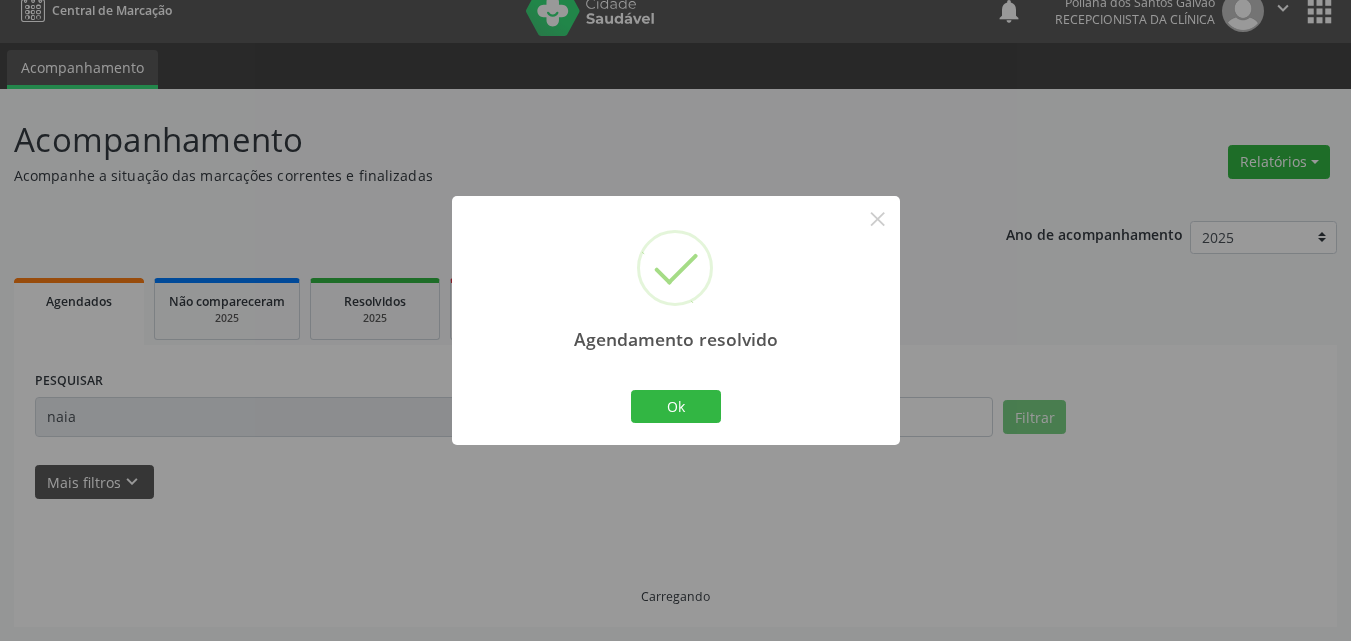 scroll, scrollTop: 0, scrollLeft: 0, axis: both 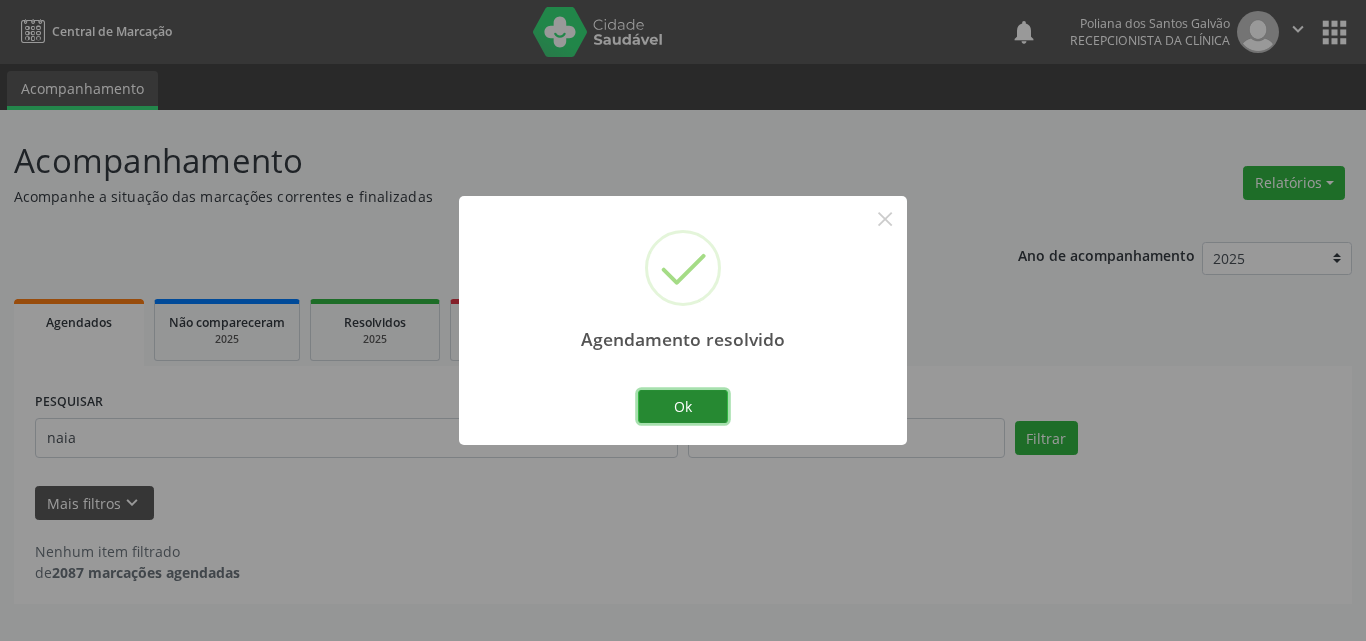 click on "Ok" at bounding box center (683, 407) 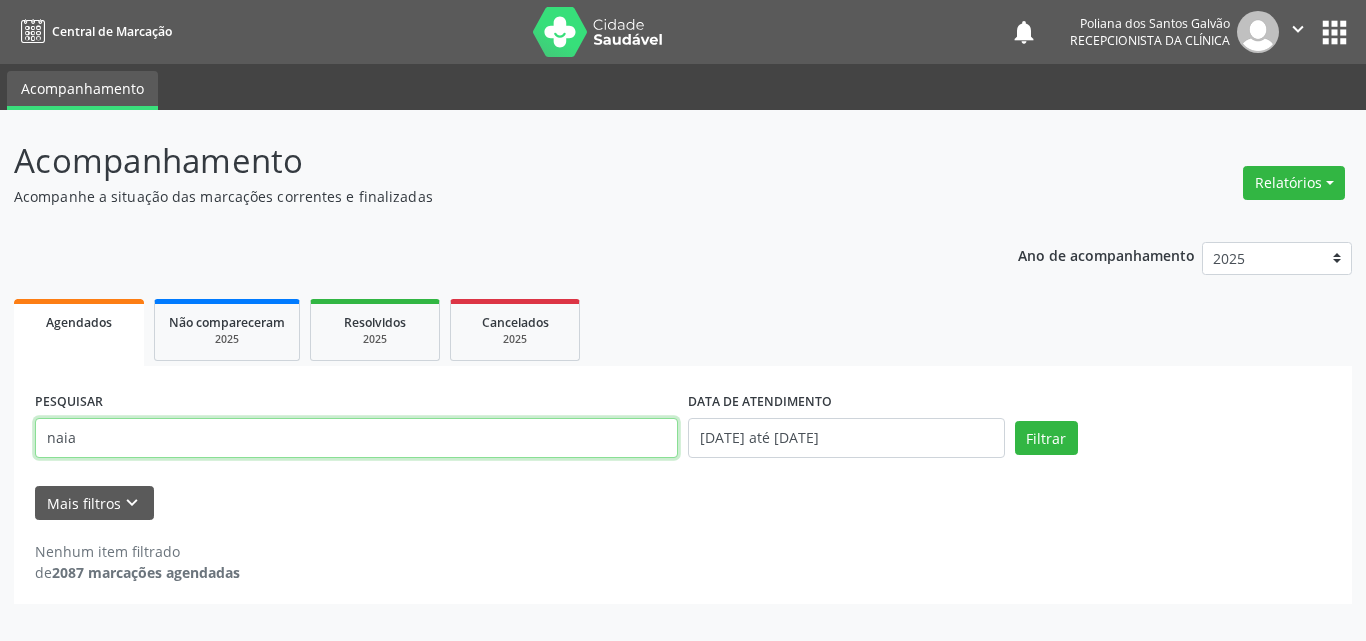 drag, startPoint x: 519, startPoint y: 441, endPoint x: 0, endPoint y: 180, distance: 580.932 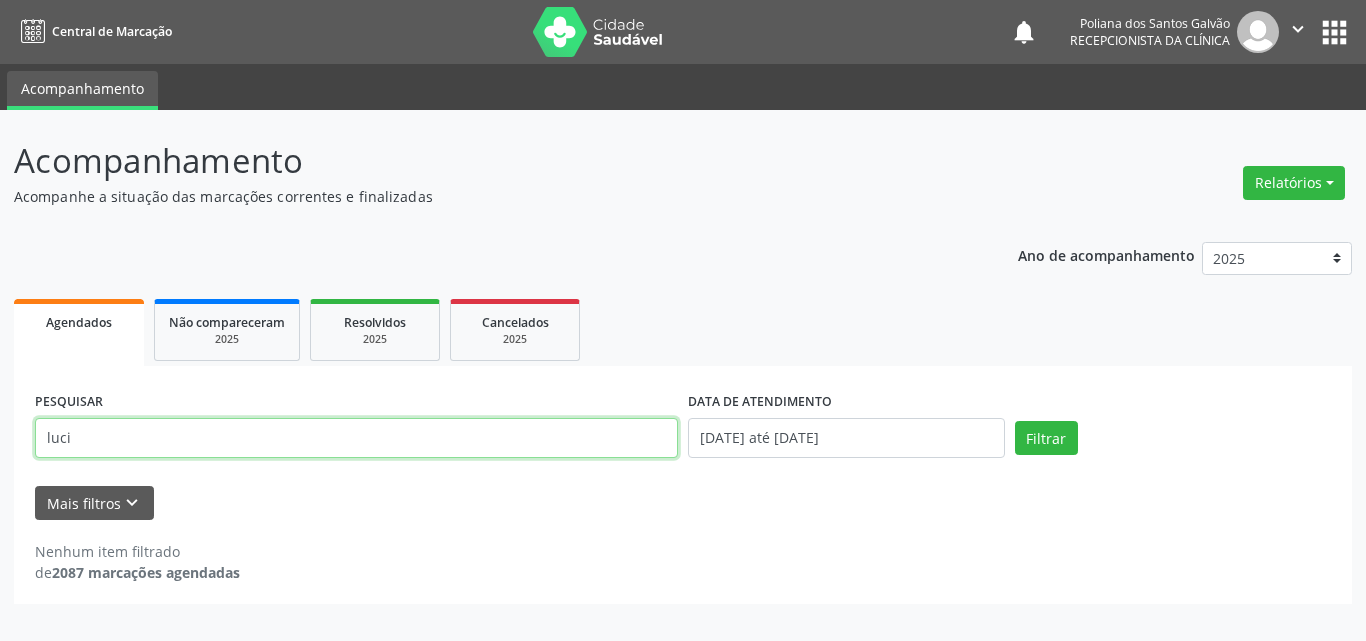type on "luci" 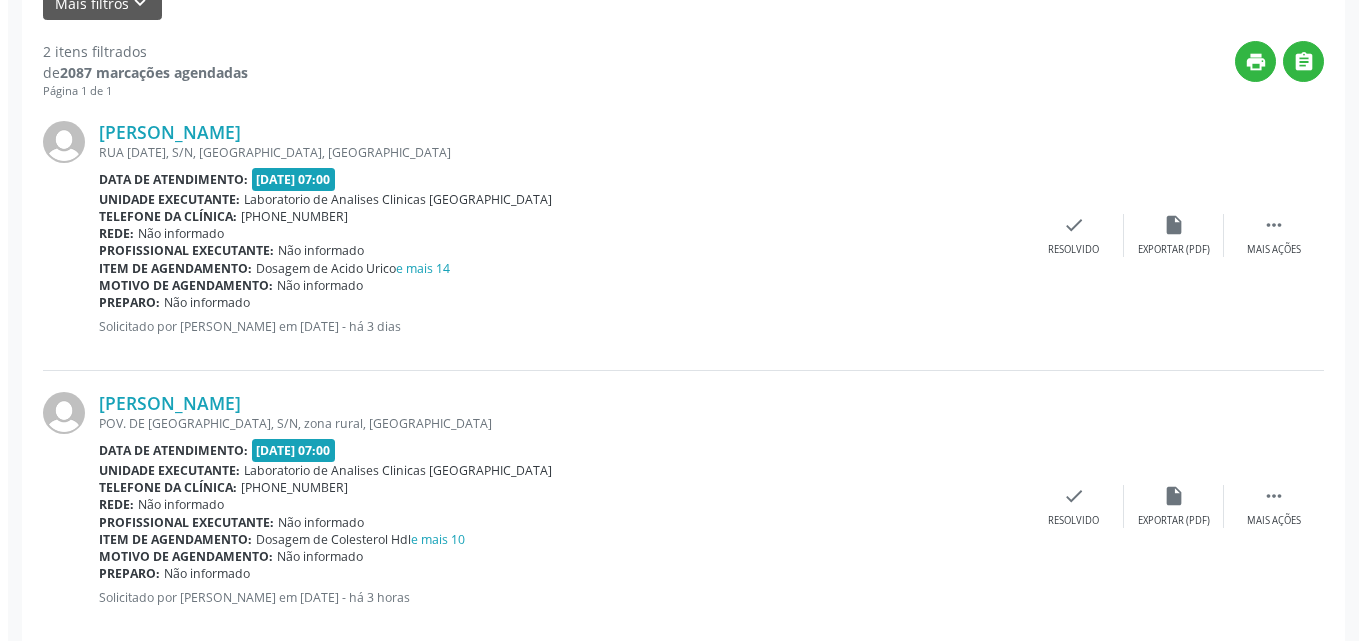 scroll, scrollTop: 535, scrollLeft: 0, axis: vertical 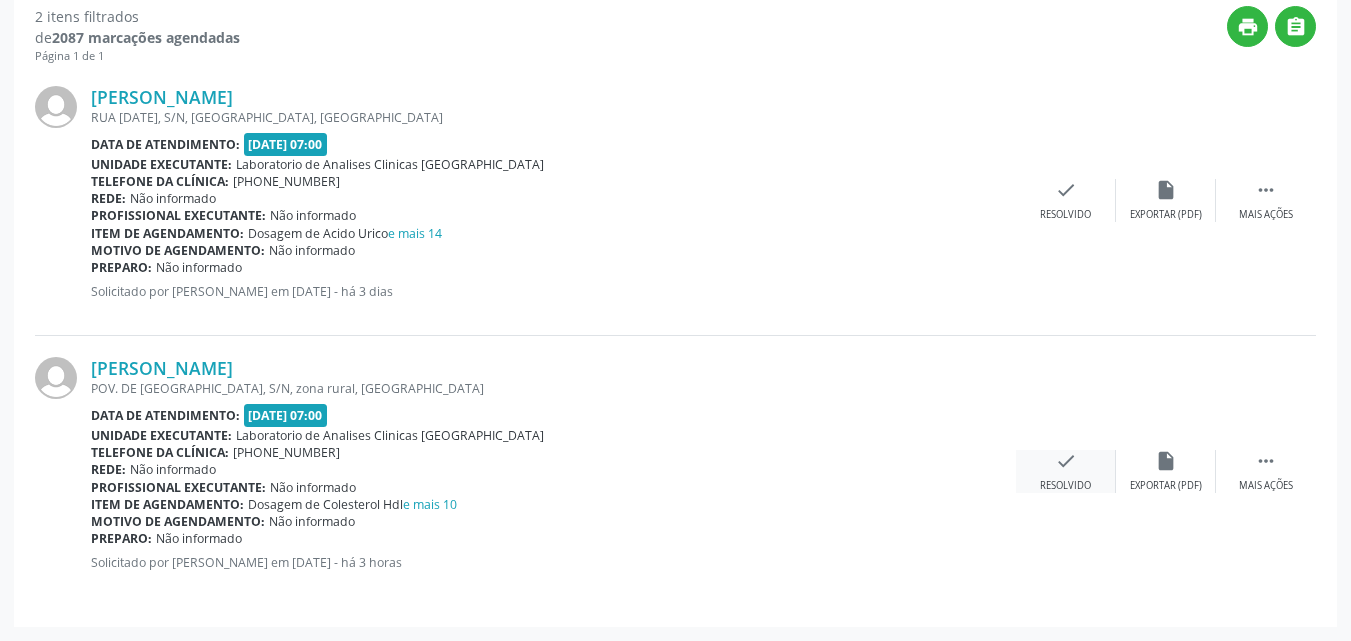 click on "check" at bounding box center (1066, 461) 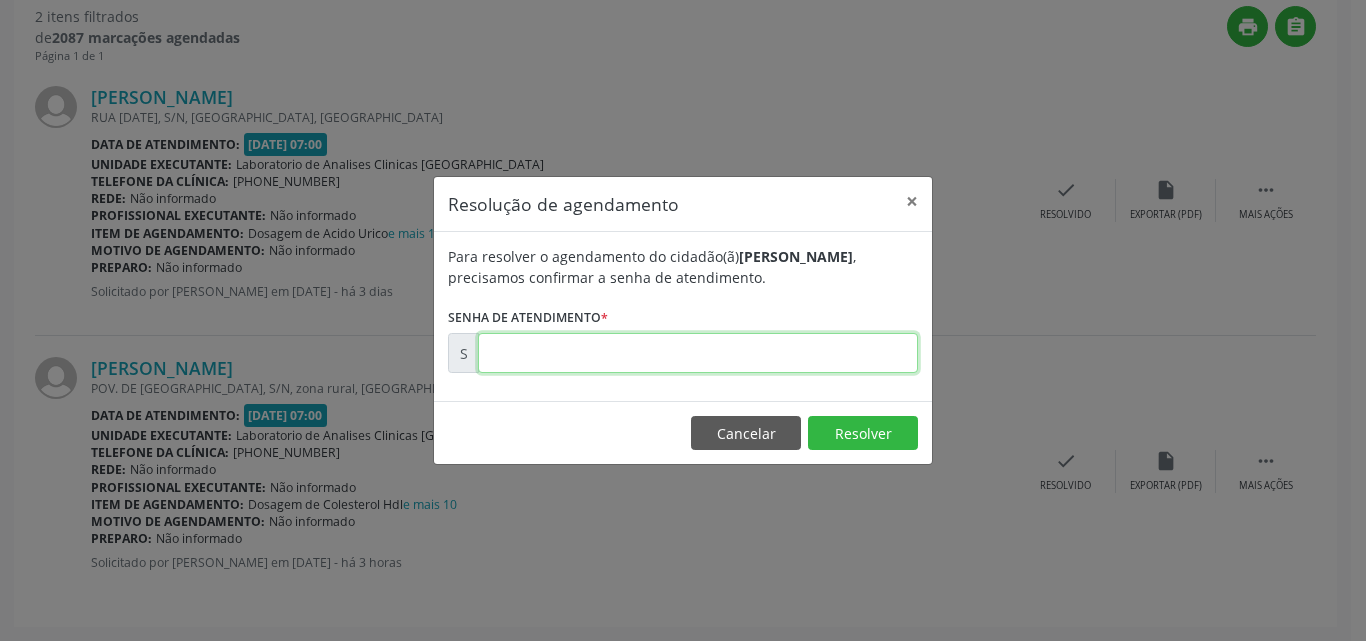 click at bounding box center (698, 353) 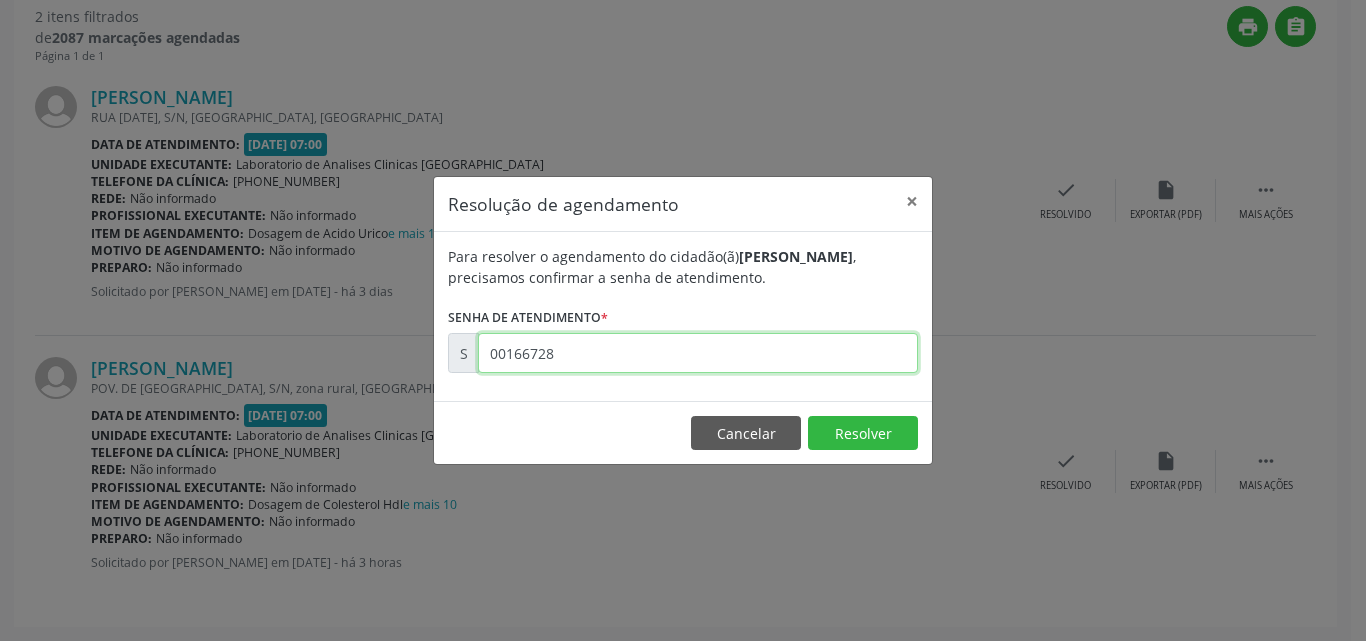 type on "00166728" 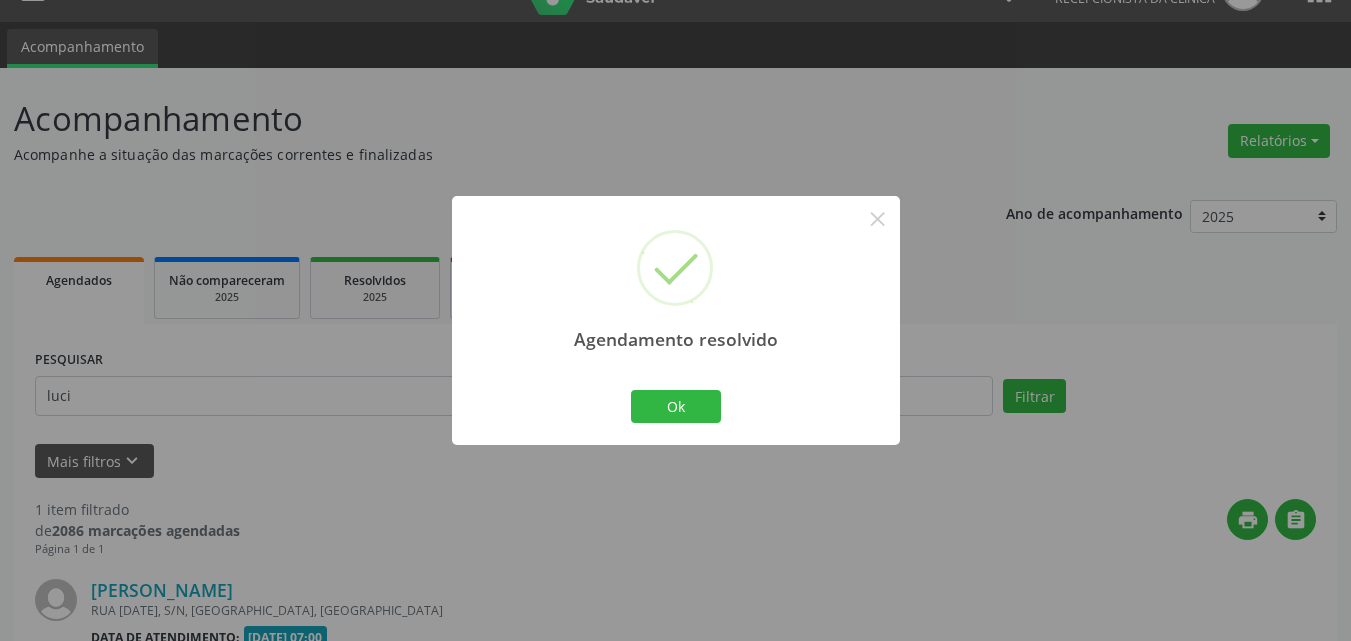 scroll, scrollTop: 264, scrollLeft: 0, axis: vertical 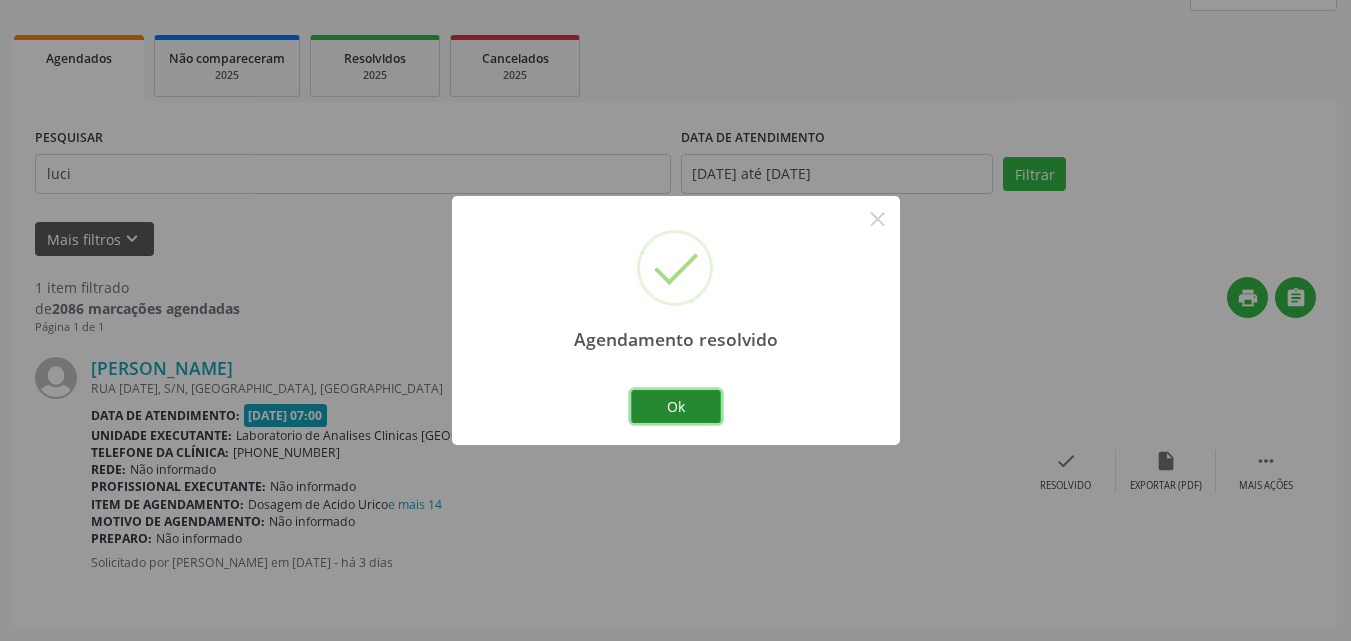 click on "Ok" at bounding box center (676, 407) 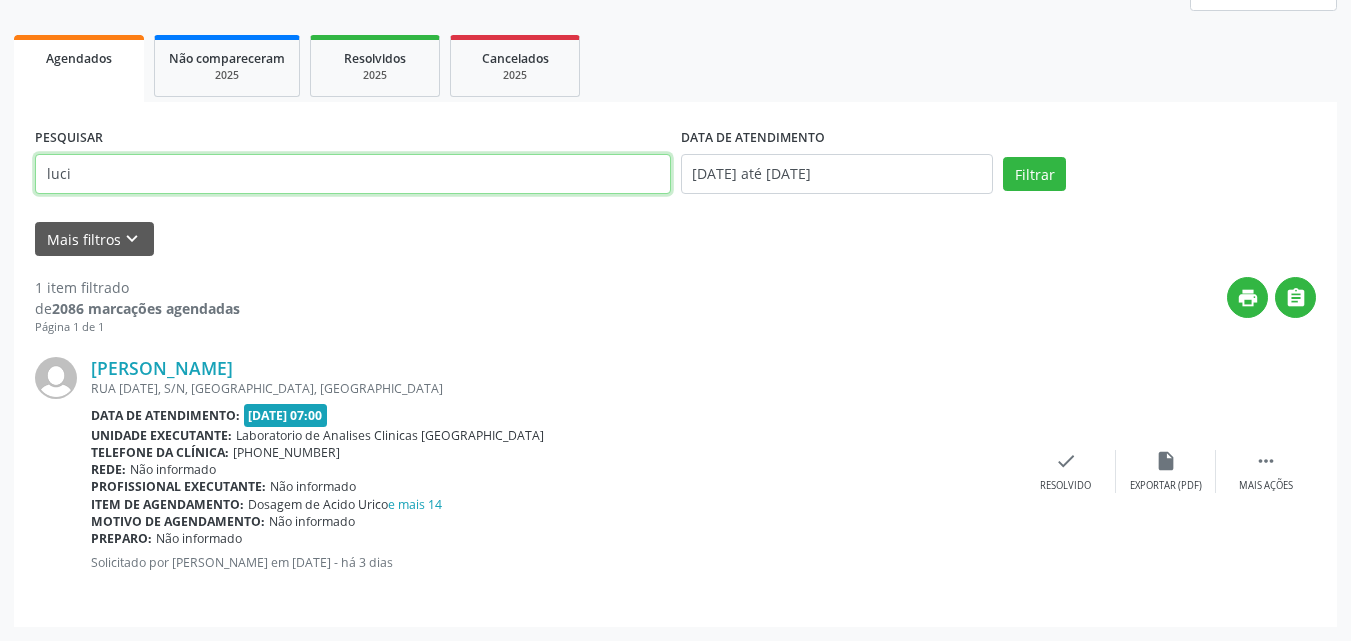 drag, startPoint x: 520, startPoint y: 185, endPoint x: 0, endPoint y: 65, distance: 533.66656 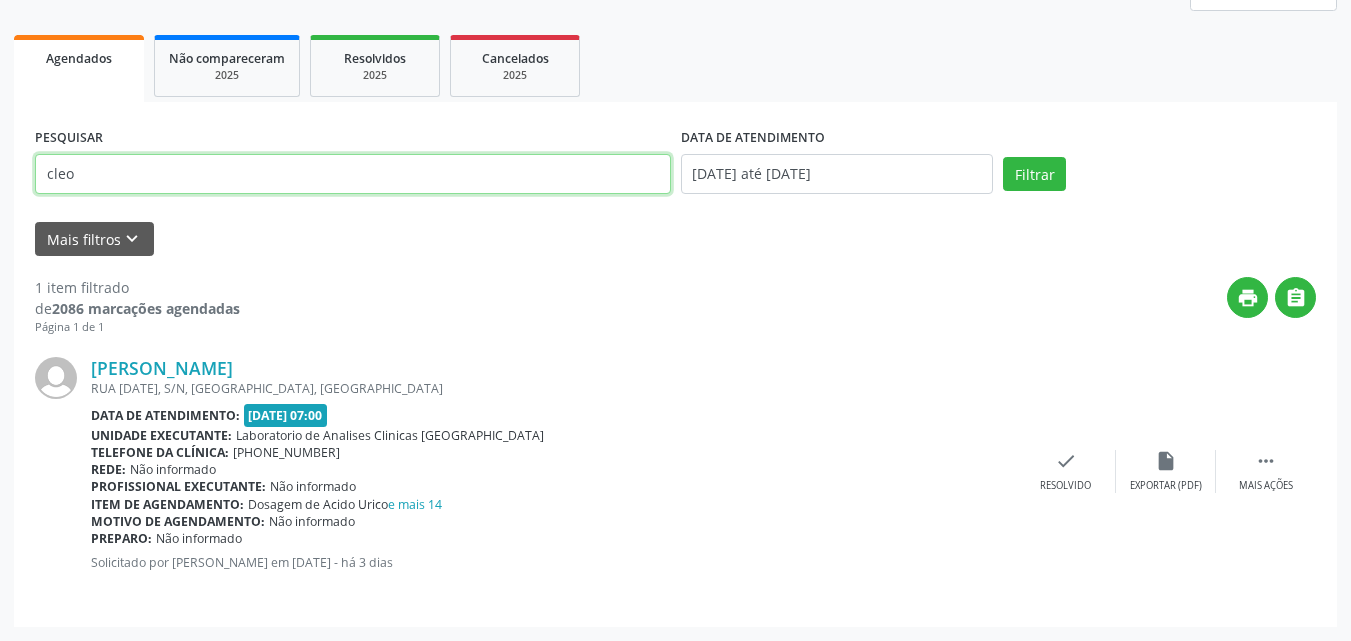 type on "cleo" 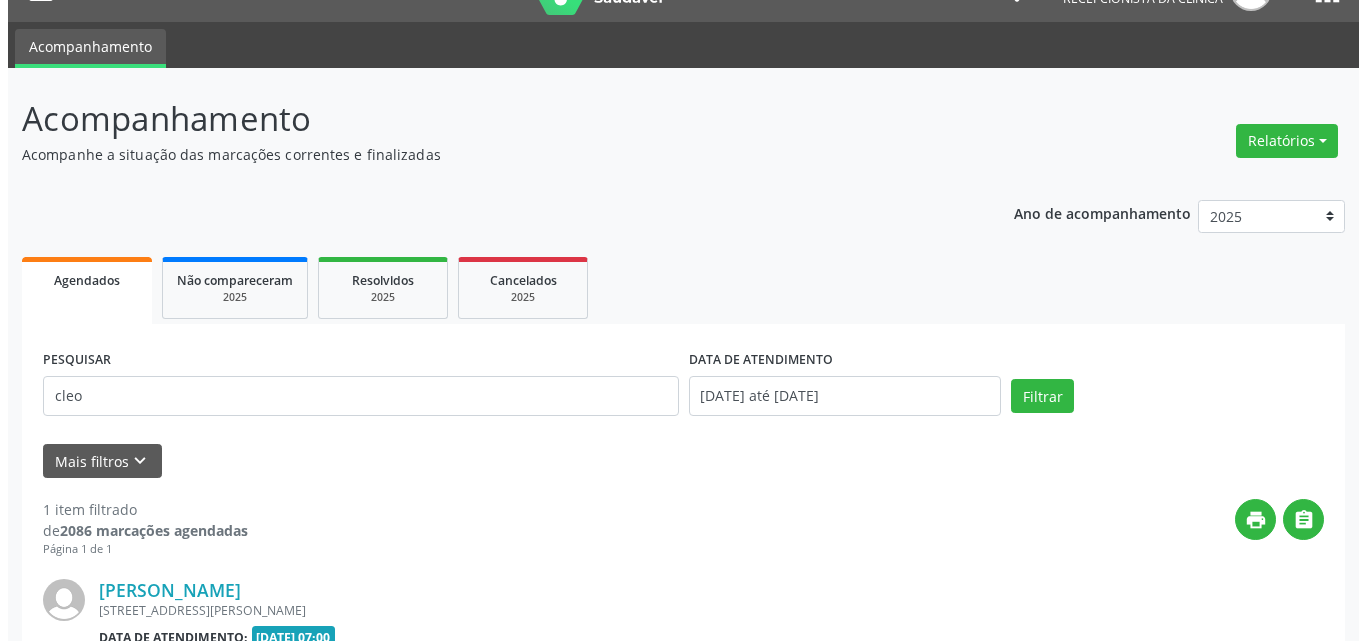 scroll, scrollTop: 264, scrollLeft: 0, axis: vertical 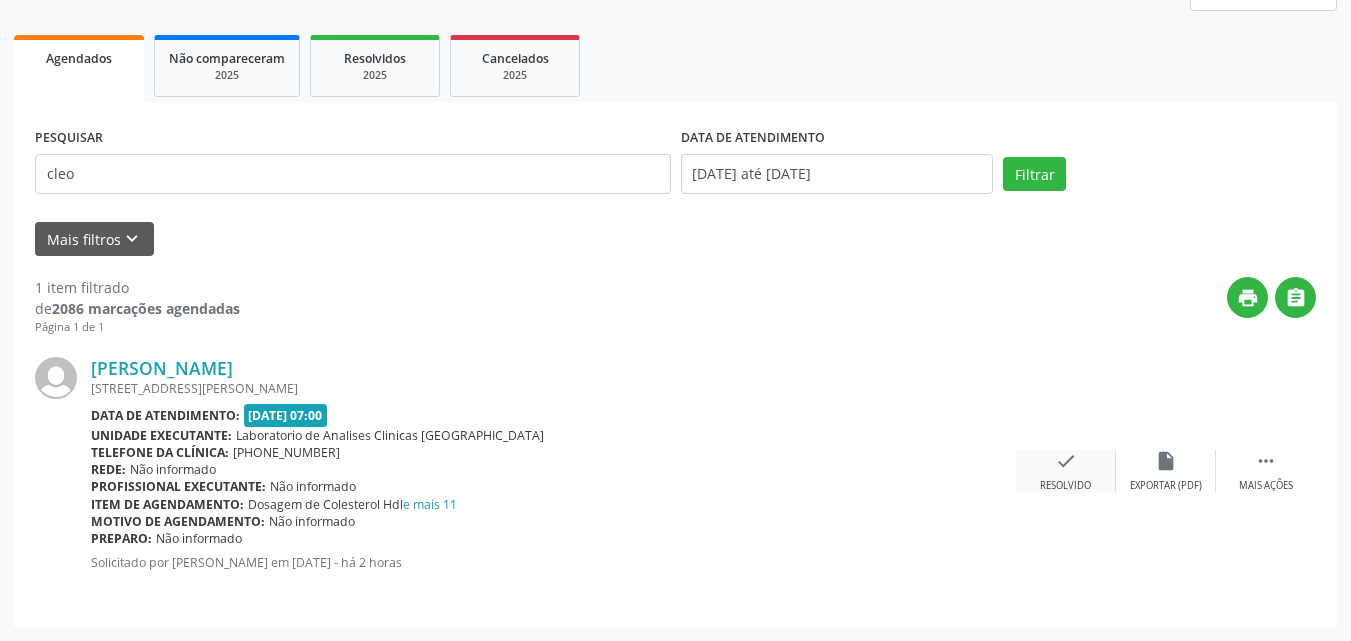 click on "check" at bounding box center (1066, 461) 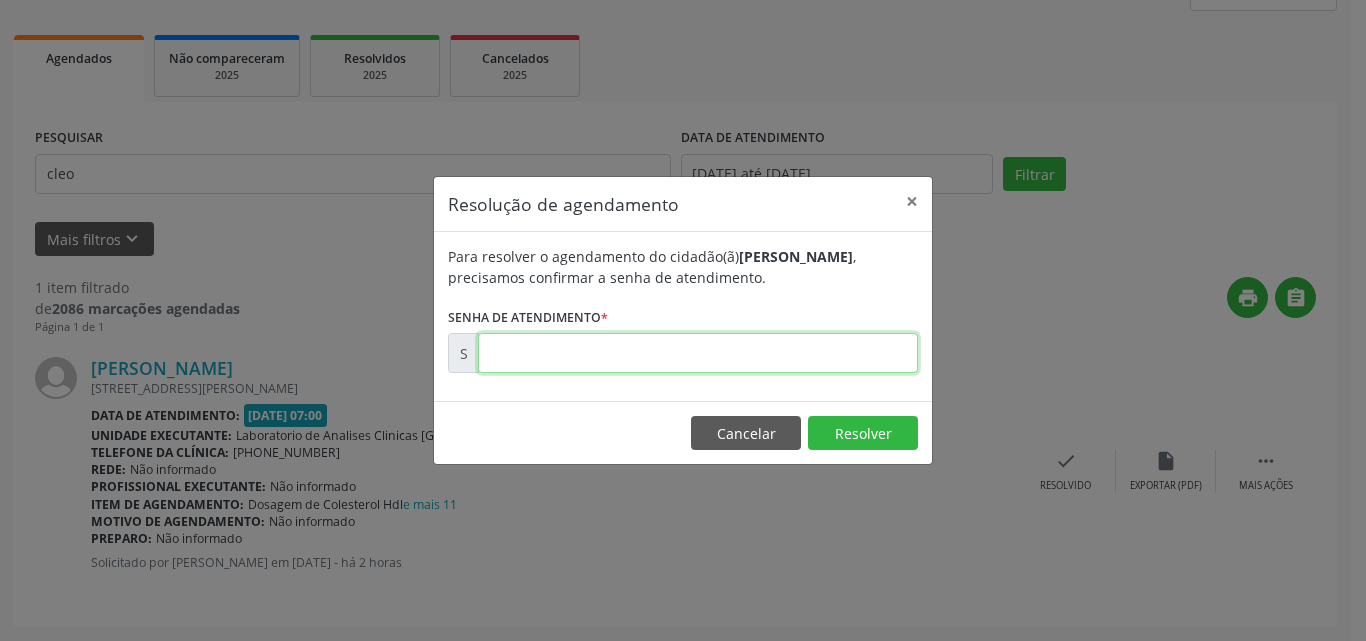 click at bounding box center (698, 353) 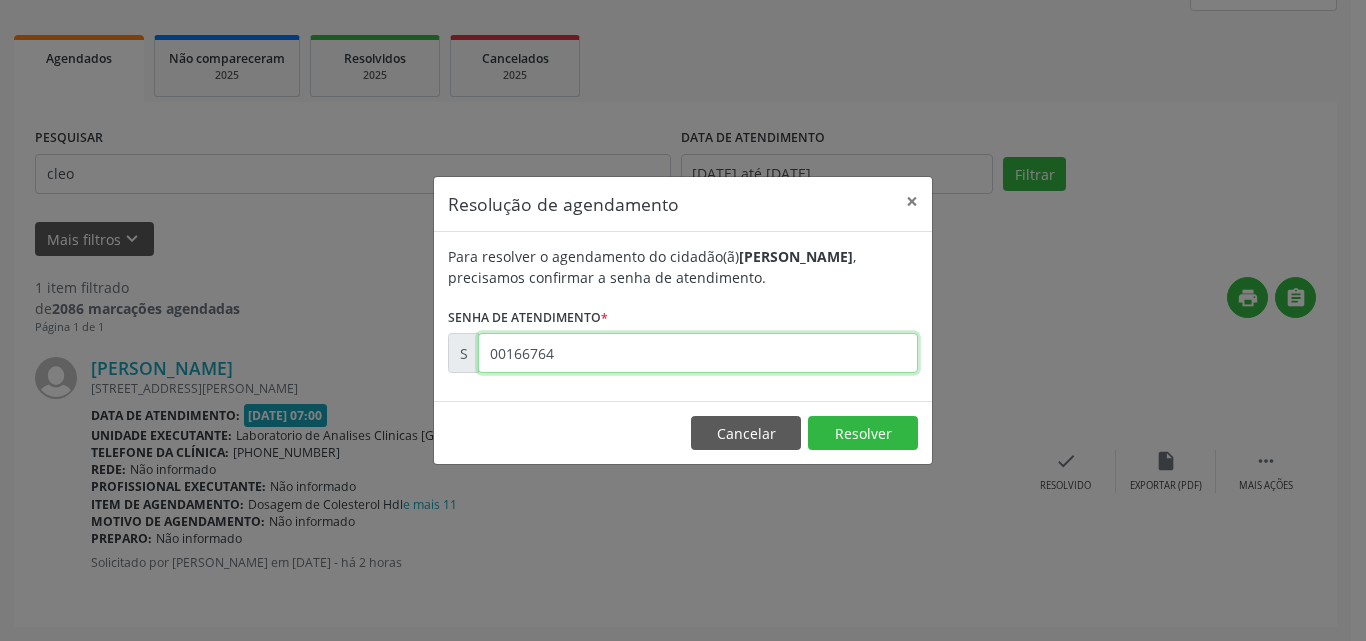 type on "00166764" 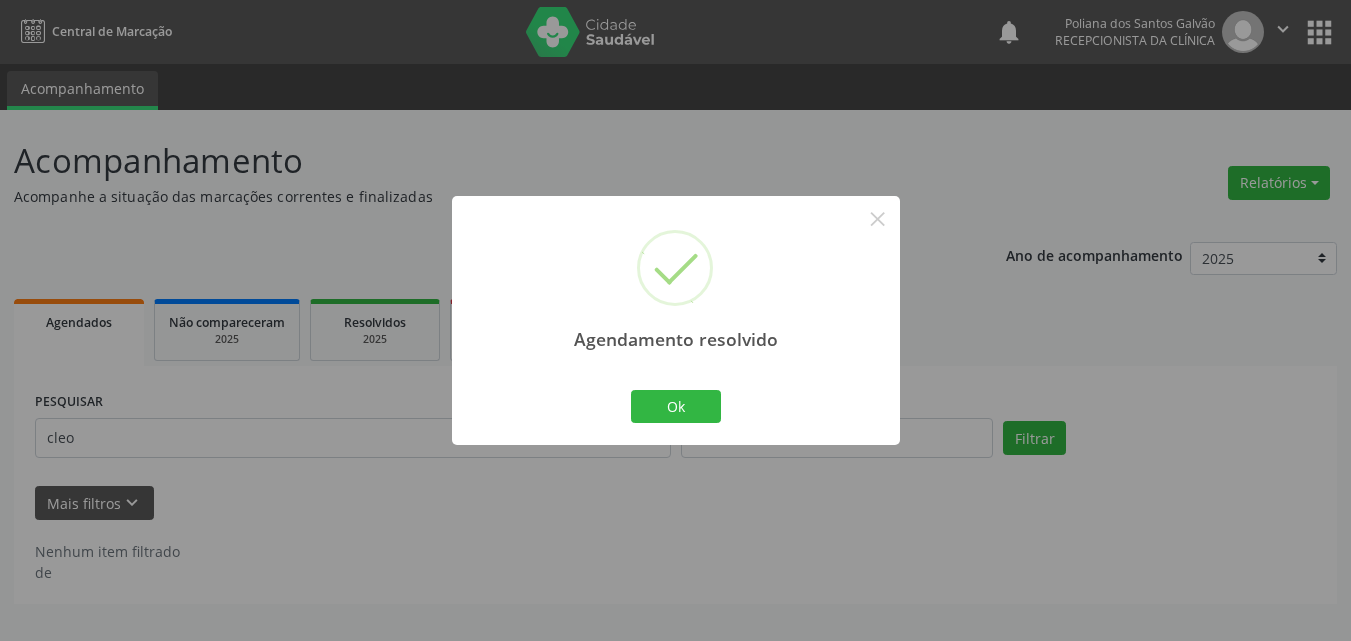 scroll, scrollTop: 0, scrollLeft: 0, axis: both 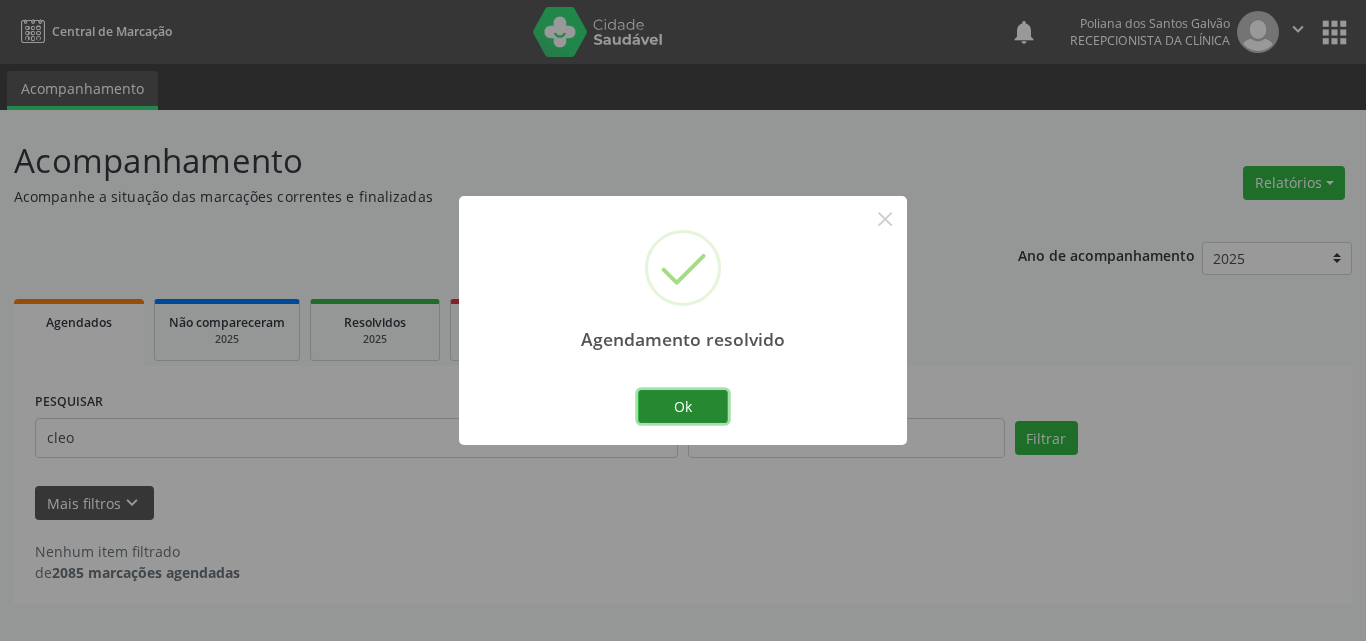 click on "Ok" at bounding box center (683, 407) 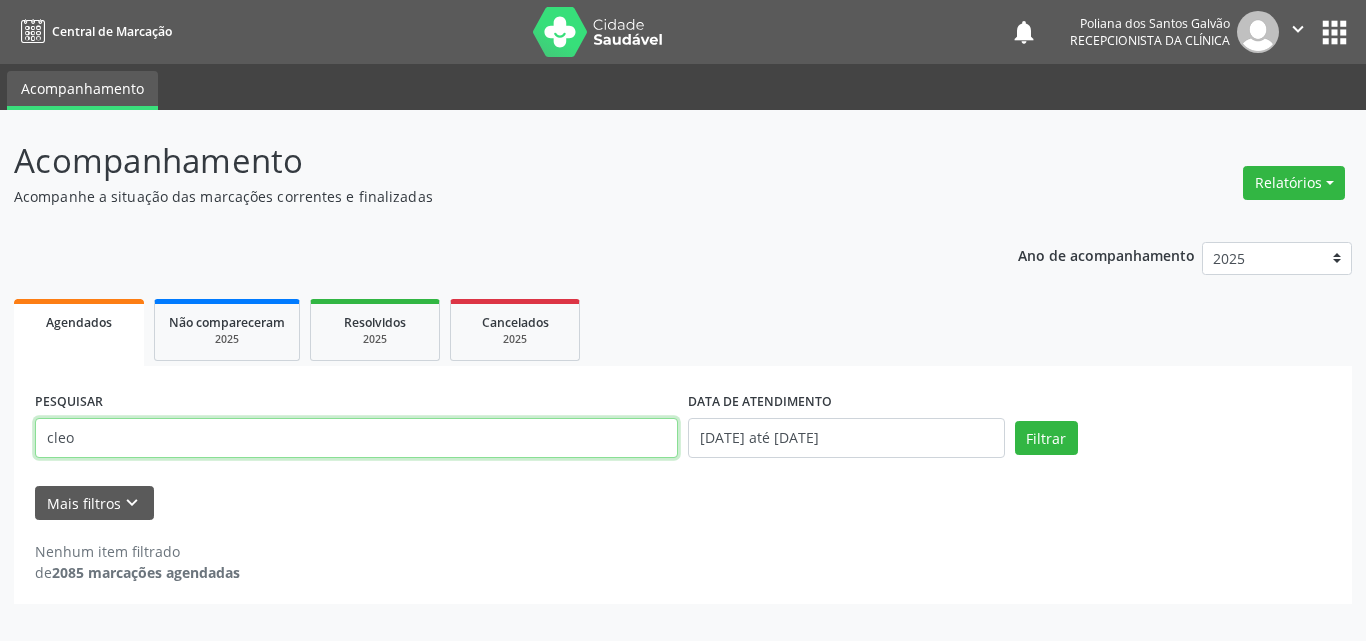 drag, startPoint x: 488, startPoint y: 454, endPoint x: 0, endPoint y: 126, distance: 587.9864 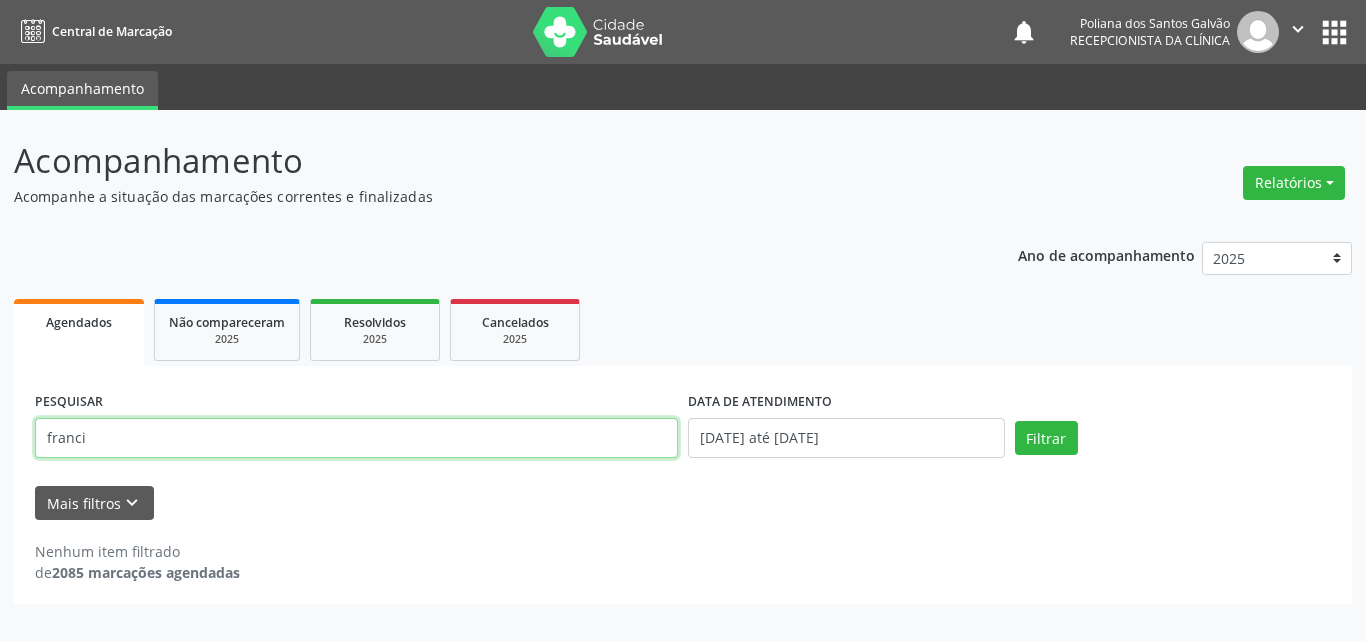 type on "franci" 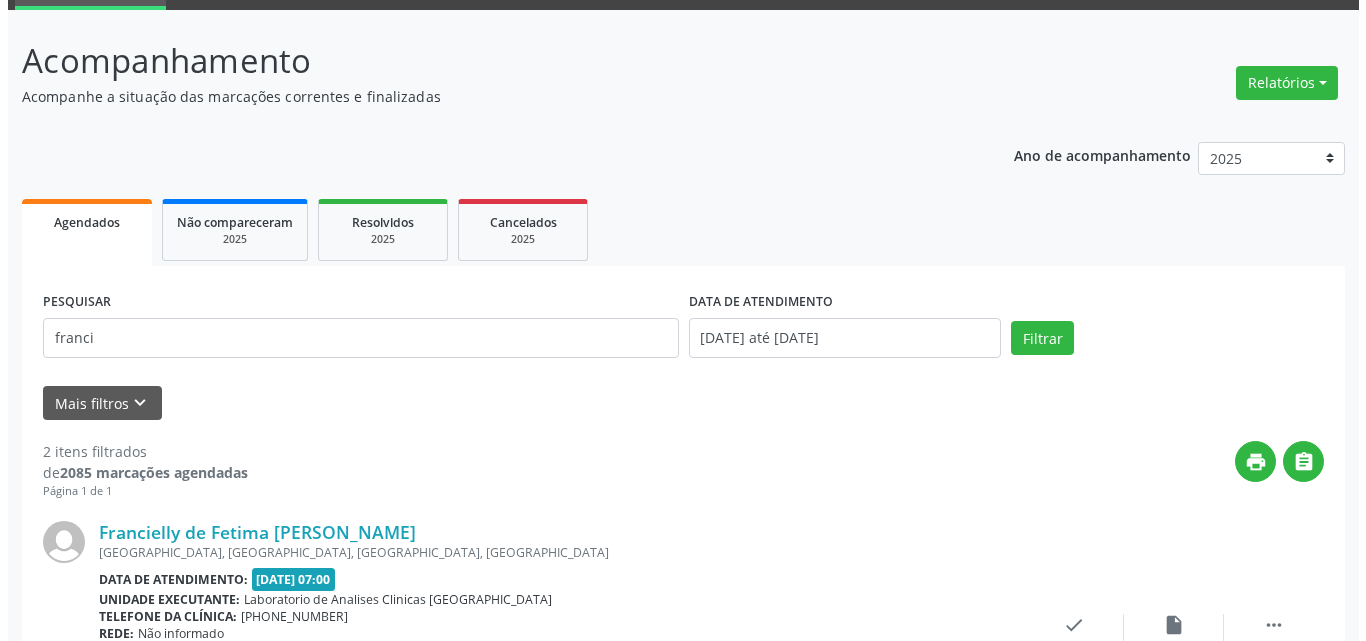 scroll, scrollTop: 500, scrollLeft: 0, axis: vertical 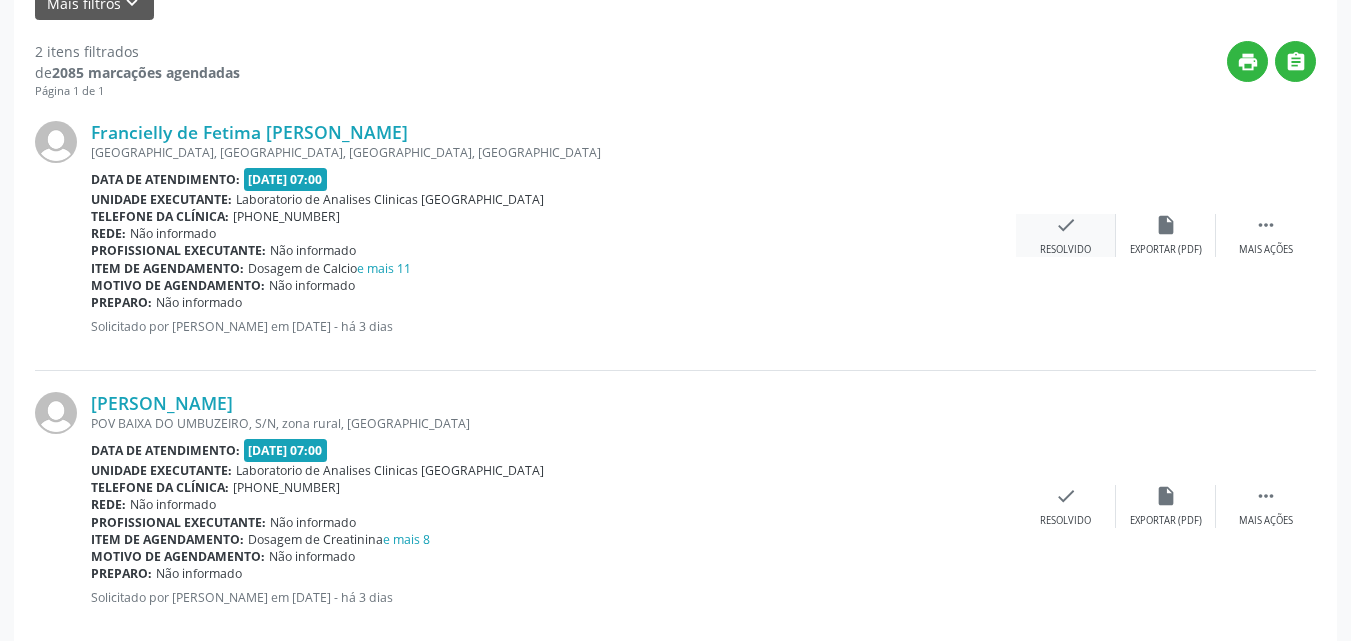 click on "check
Resolvido" at bounding box center [1066, 235] 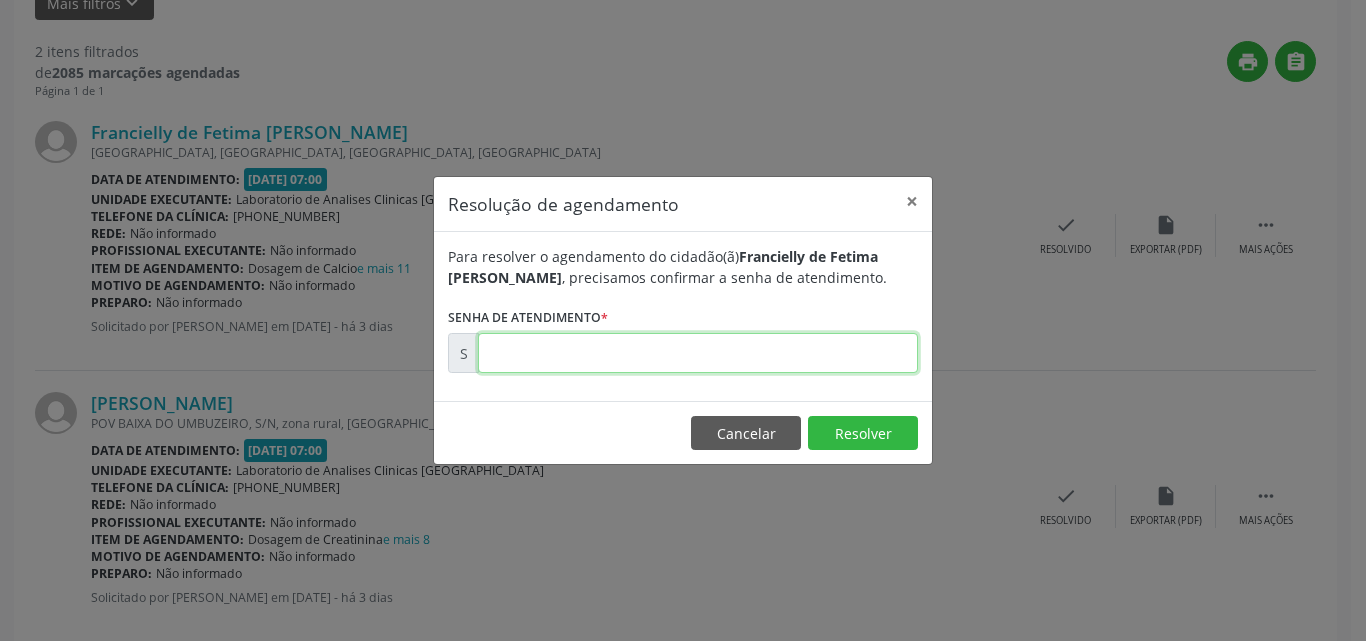 click at bounding box center [698, 353] 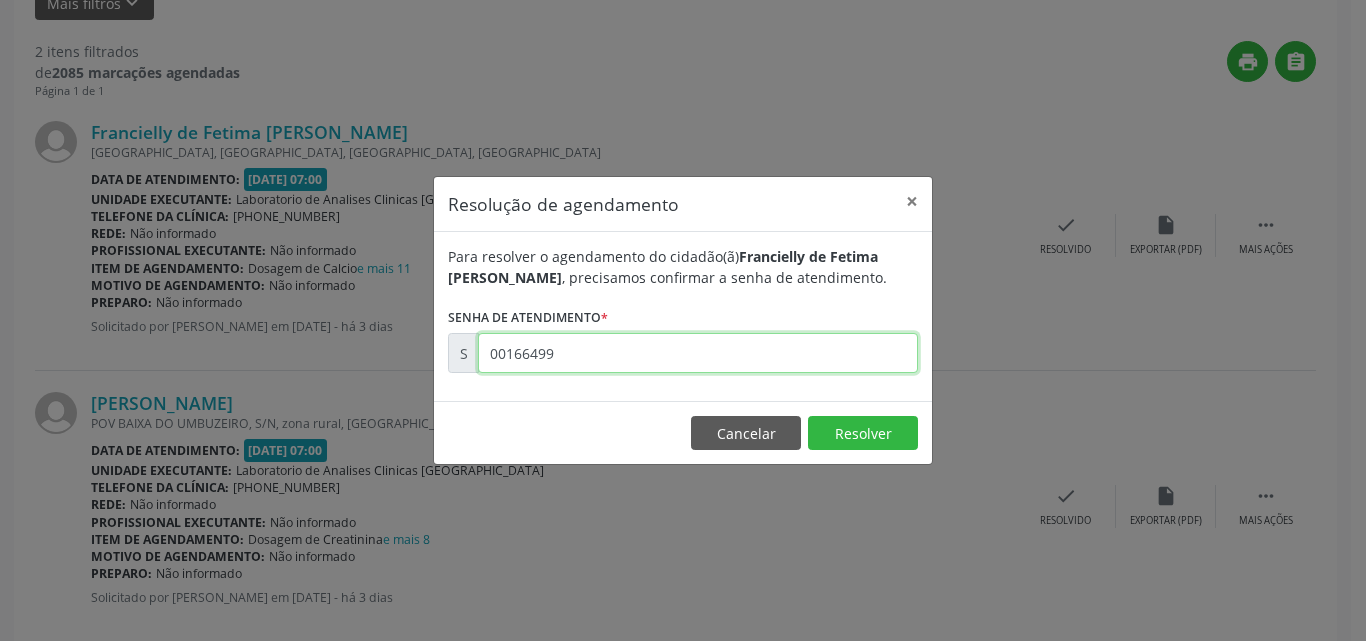 type on "00166499" 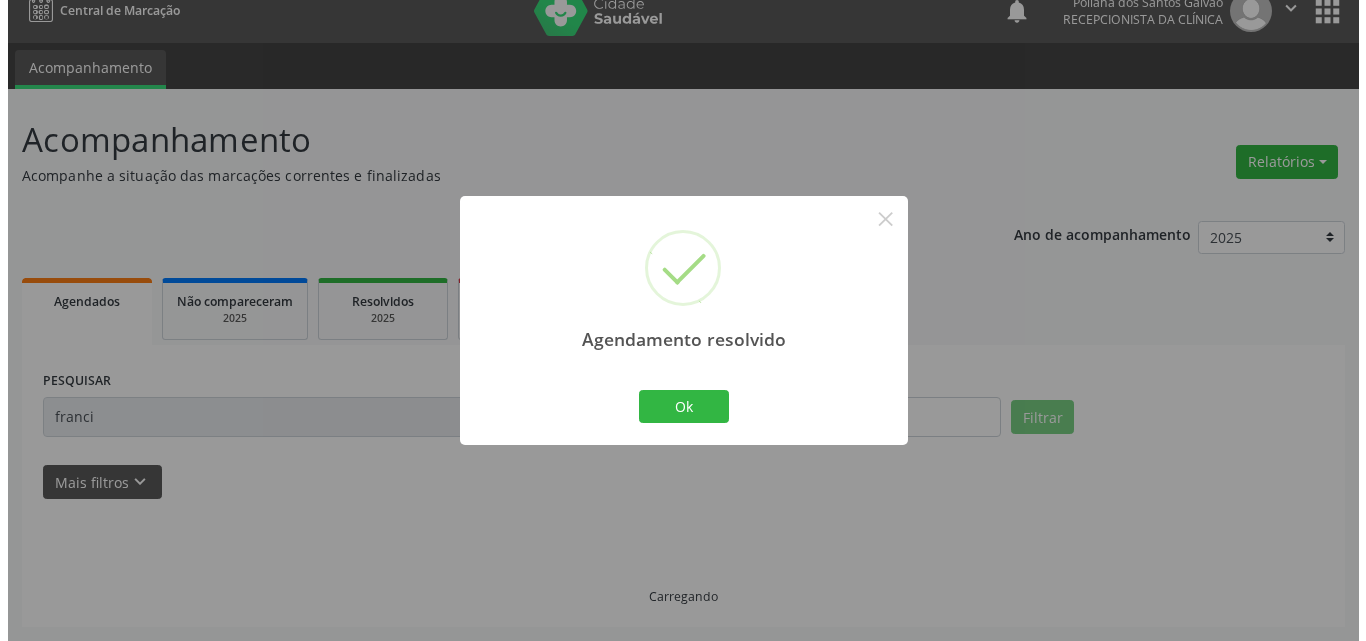 scroll, scrollTop: 264, scrollLeft: 0, axis: vertical 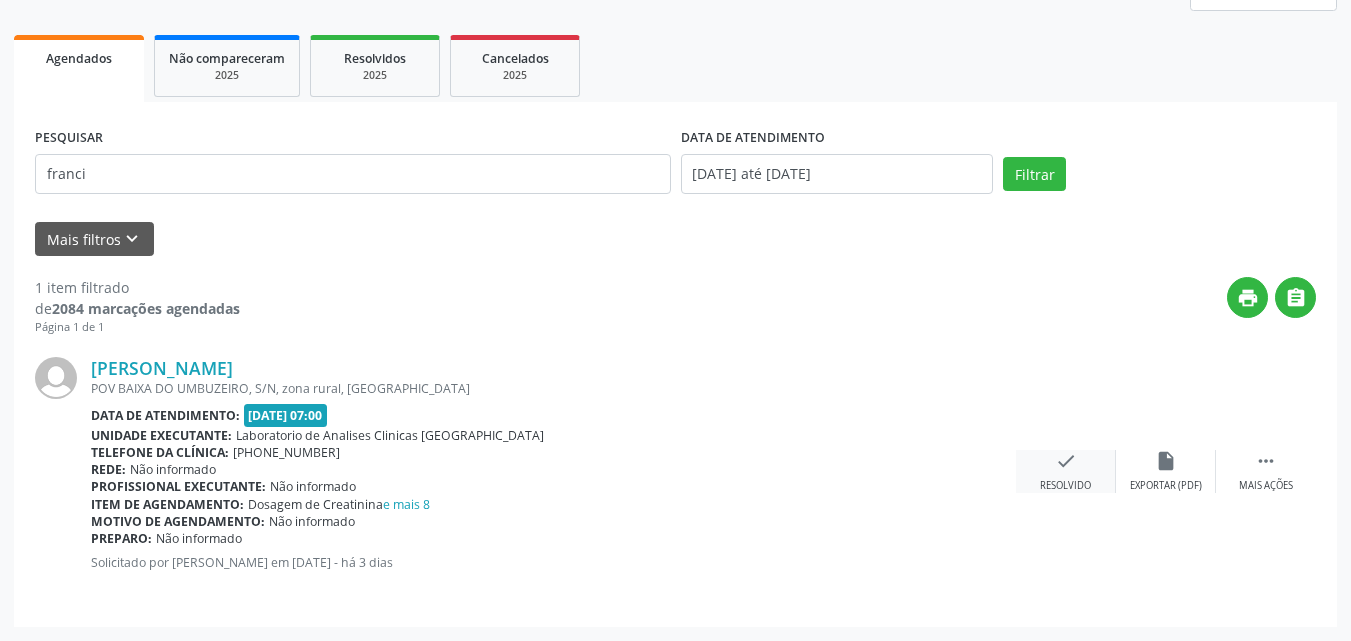 click on "check
Resolvido" at bounding box center (1066, 471) 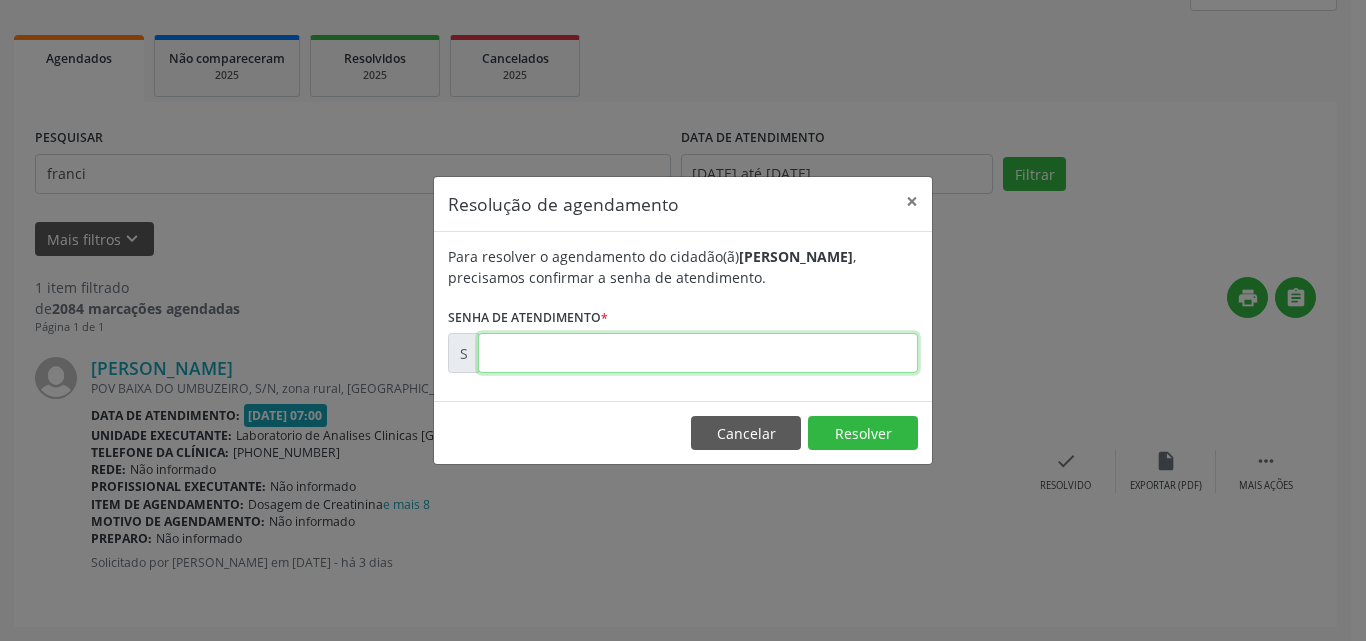 click at bounding box center [698, 353] 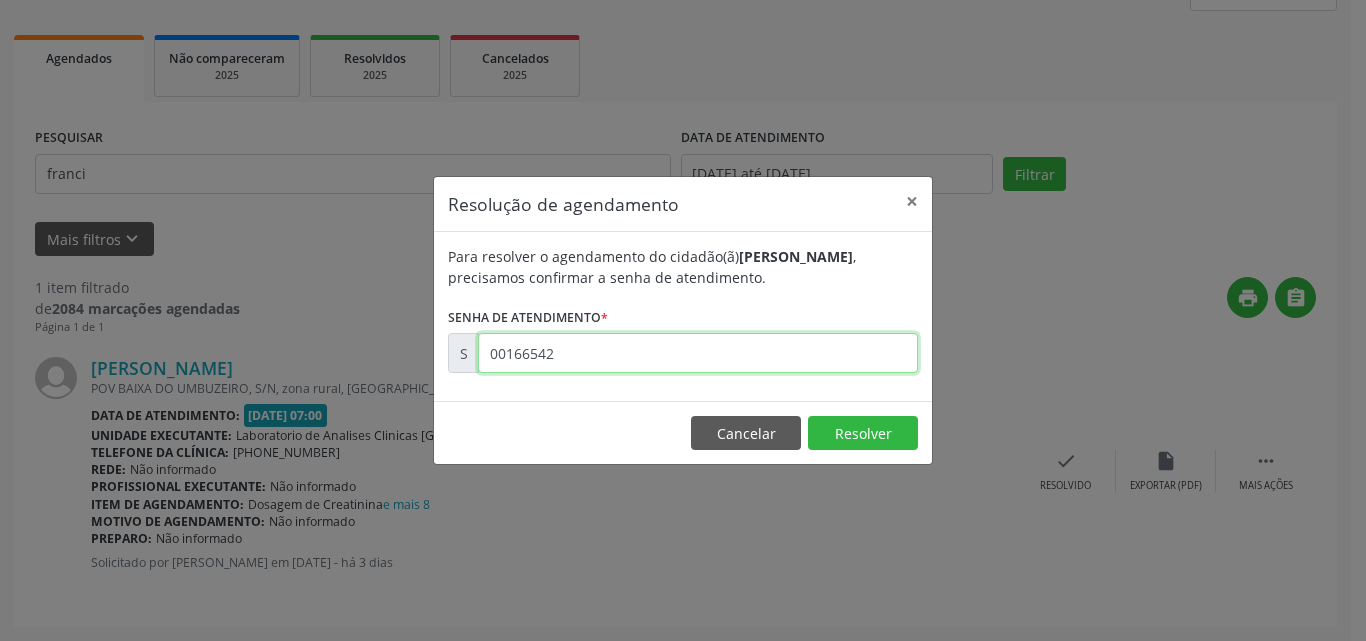 type on "00166542" 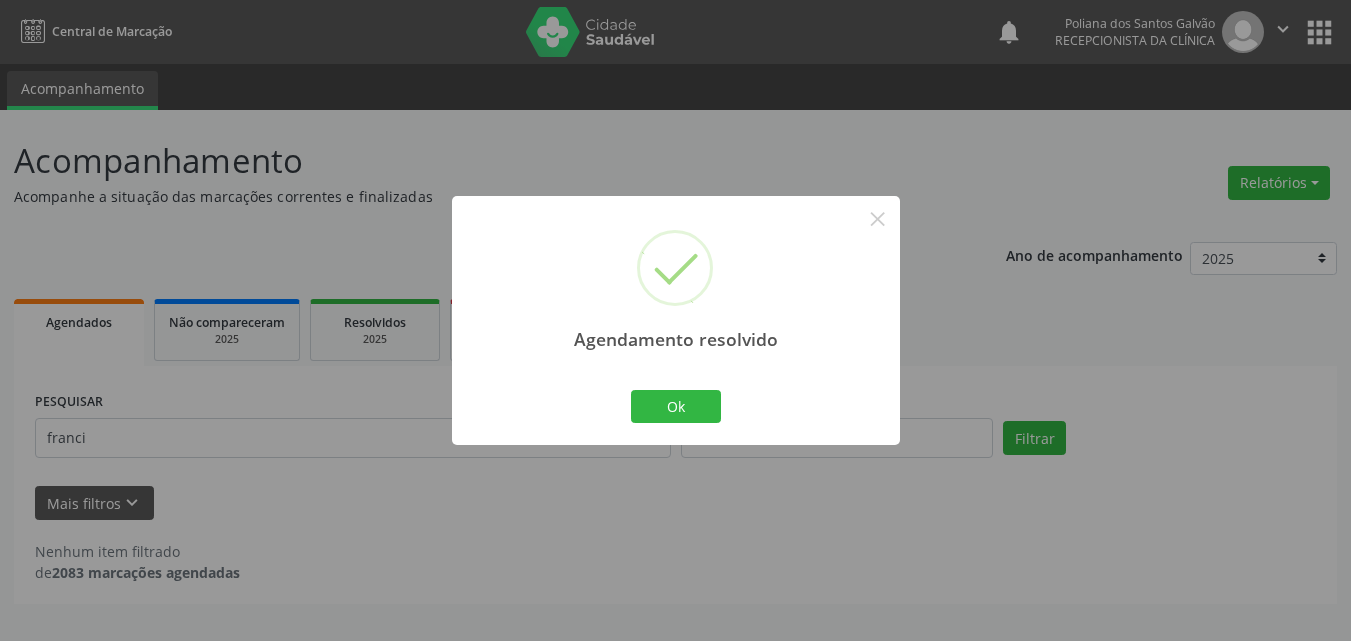 scroll, scrollTop: 0, scrollLeft: 0, axis: both 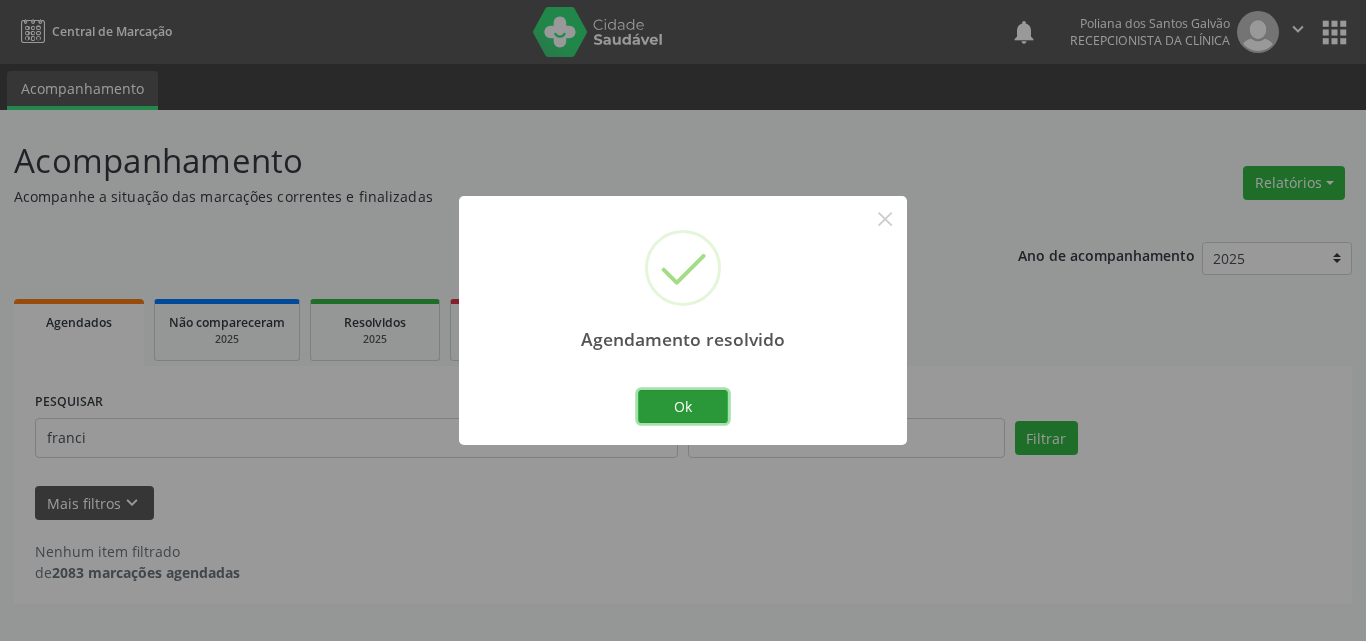 drag, startPoint x: 688, startPoint y: 415, endPoint x: 625, endPoint y: 427, distance: 64.132675 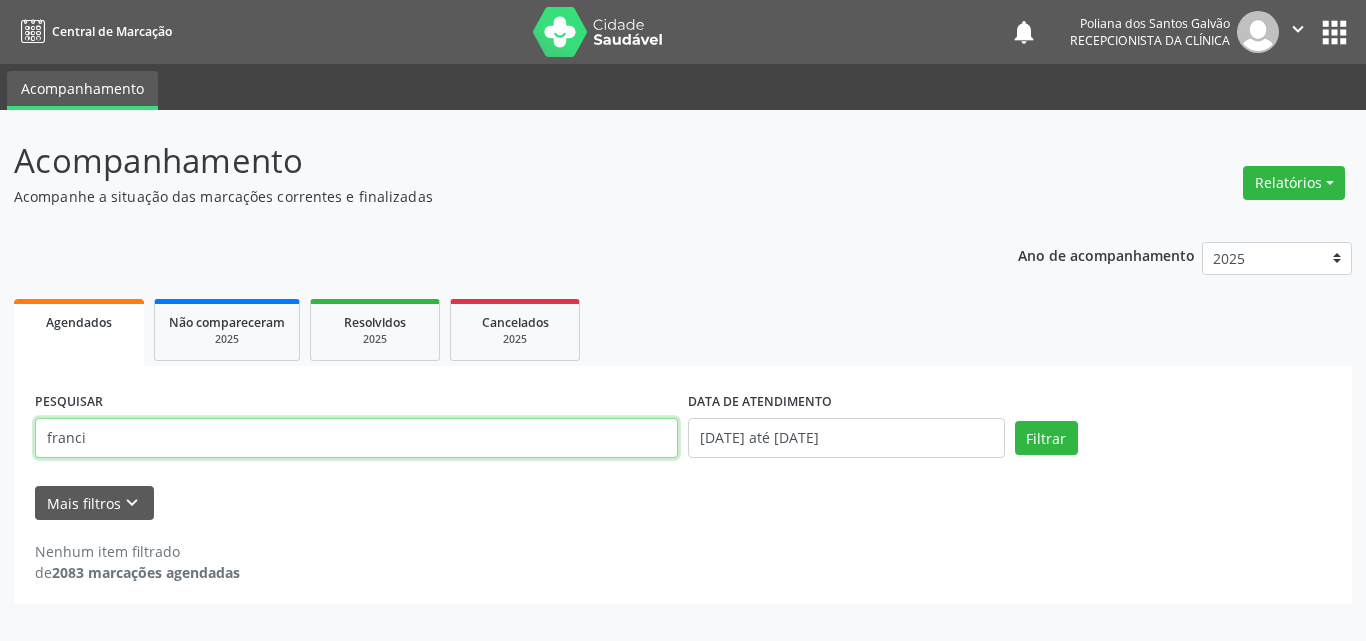 drag, startPoint x: 434, startPoint y: 417, endPoint x: 0, endPoint y: 193, distance: 488.39737 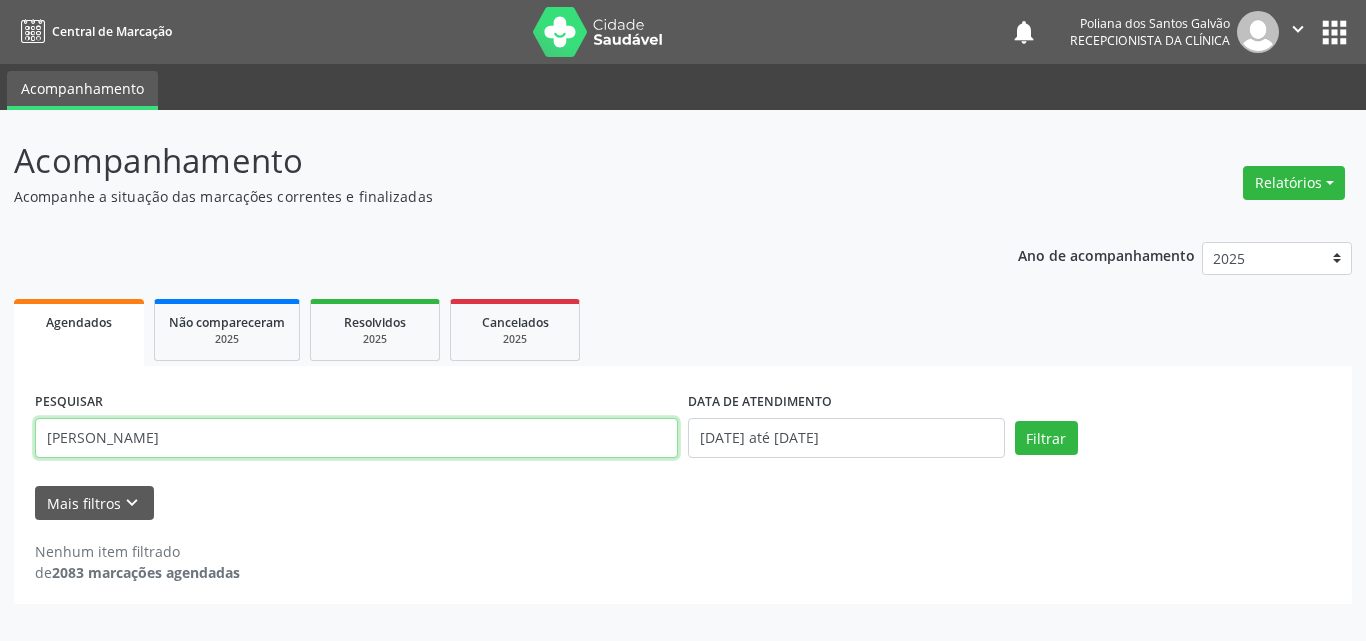 type on "[PERSON_NAME]" 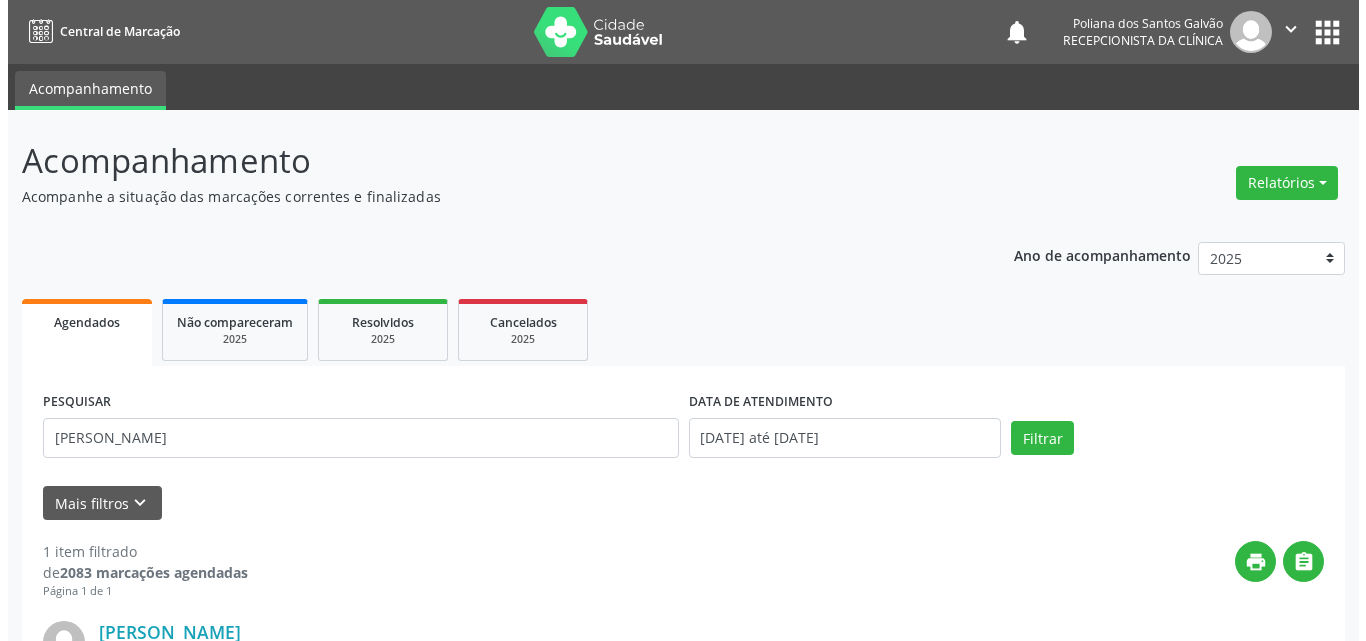 scroll, scrollTop: 264, scrollLeft: 0, axis: vertical 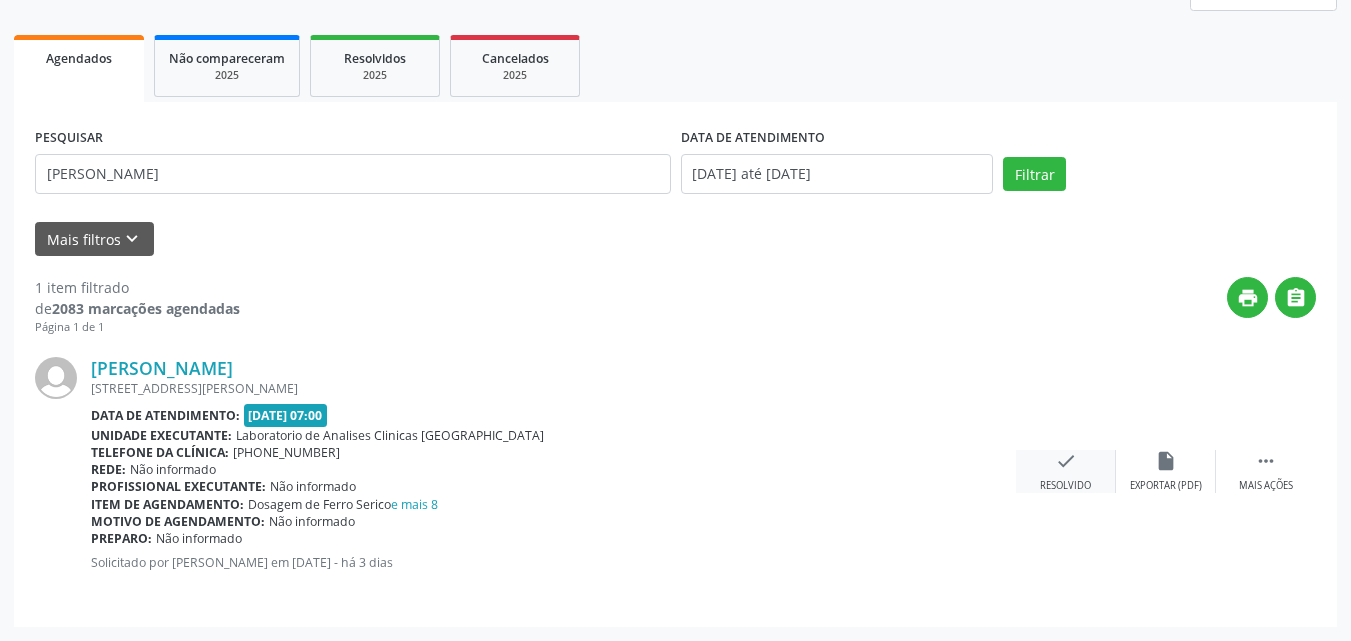 click on "check
Resolvido" at bounding box center [1066, 471] 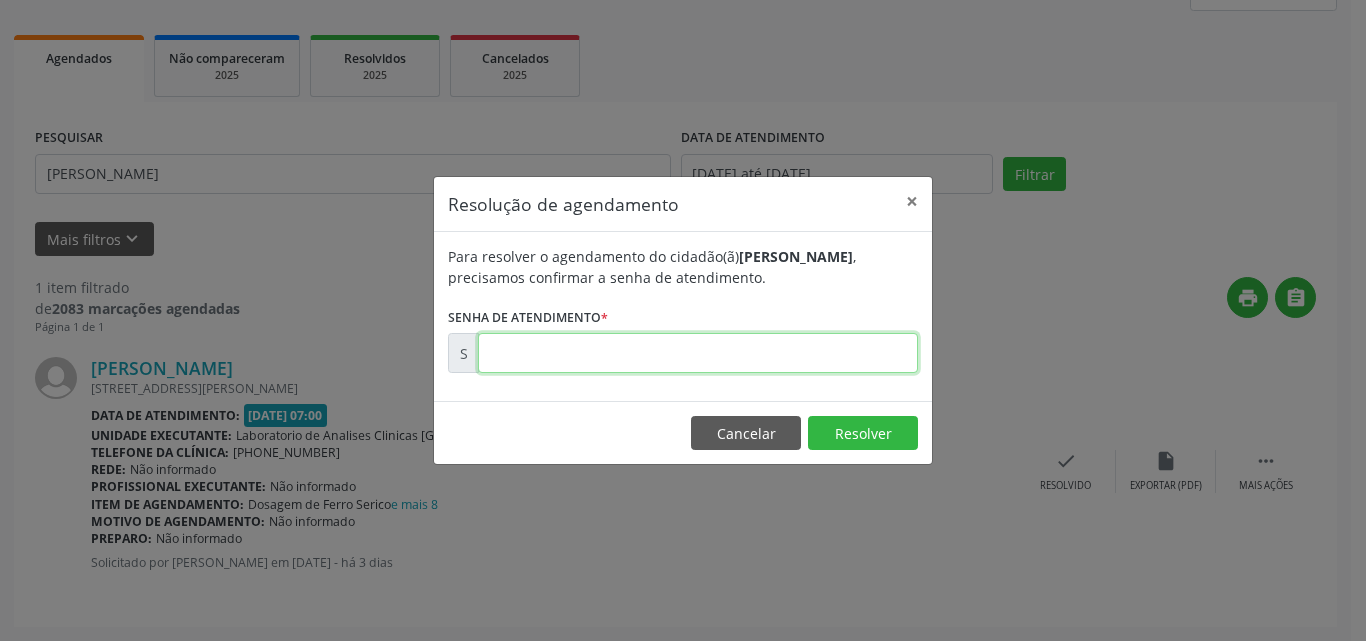 click at bounding box center (698, 353) 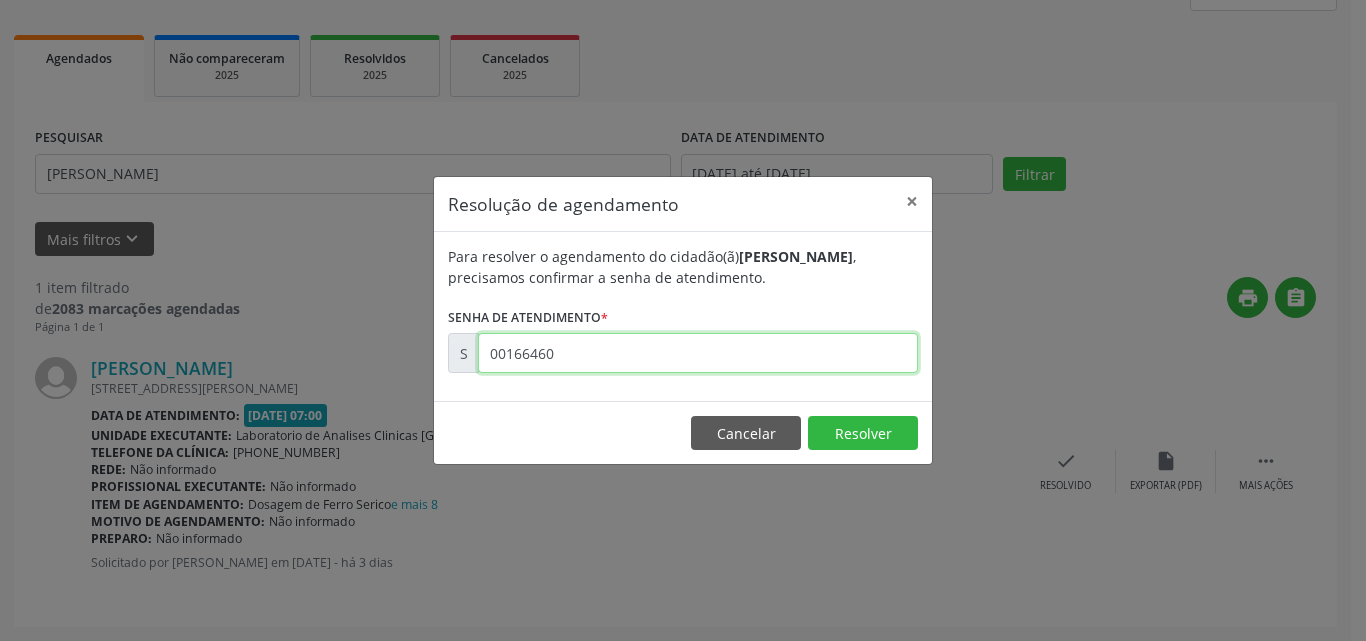 type on "00166460" 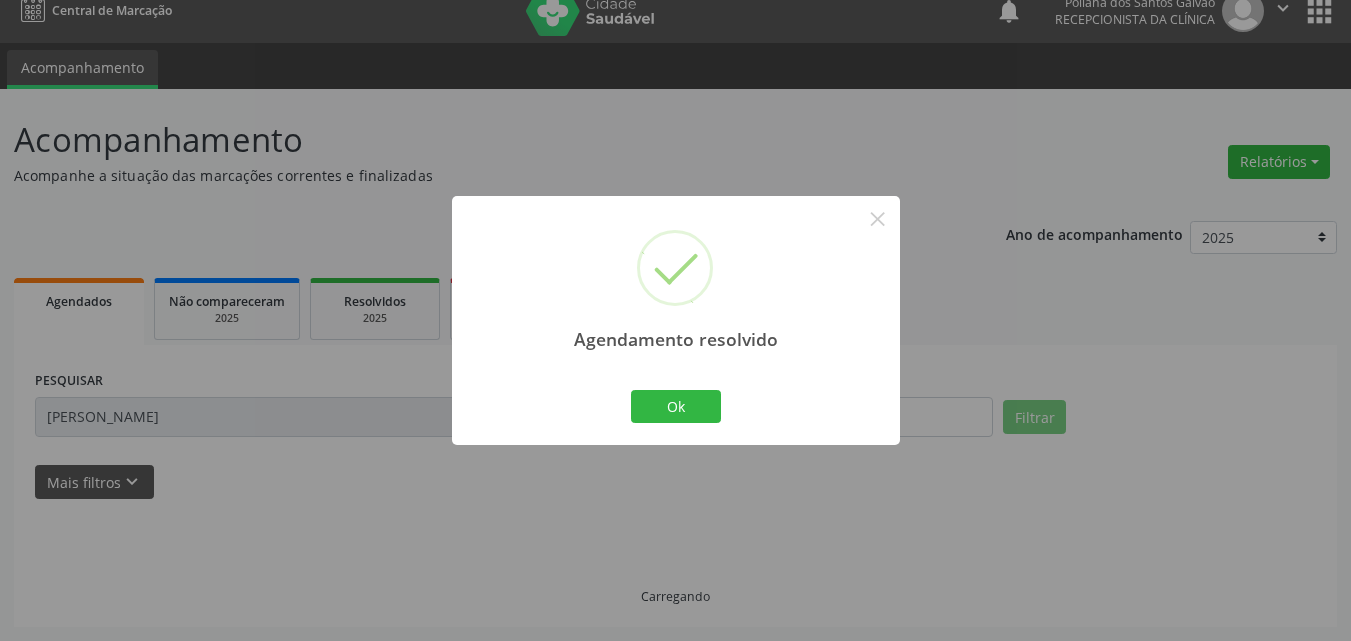 scroll, scrollTop: 0, scrollLeft: 0, axis: both 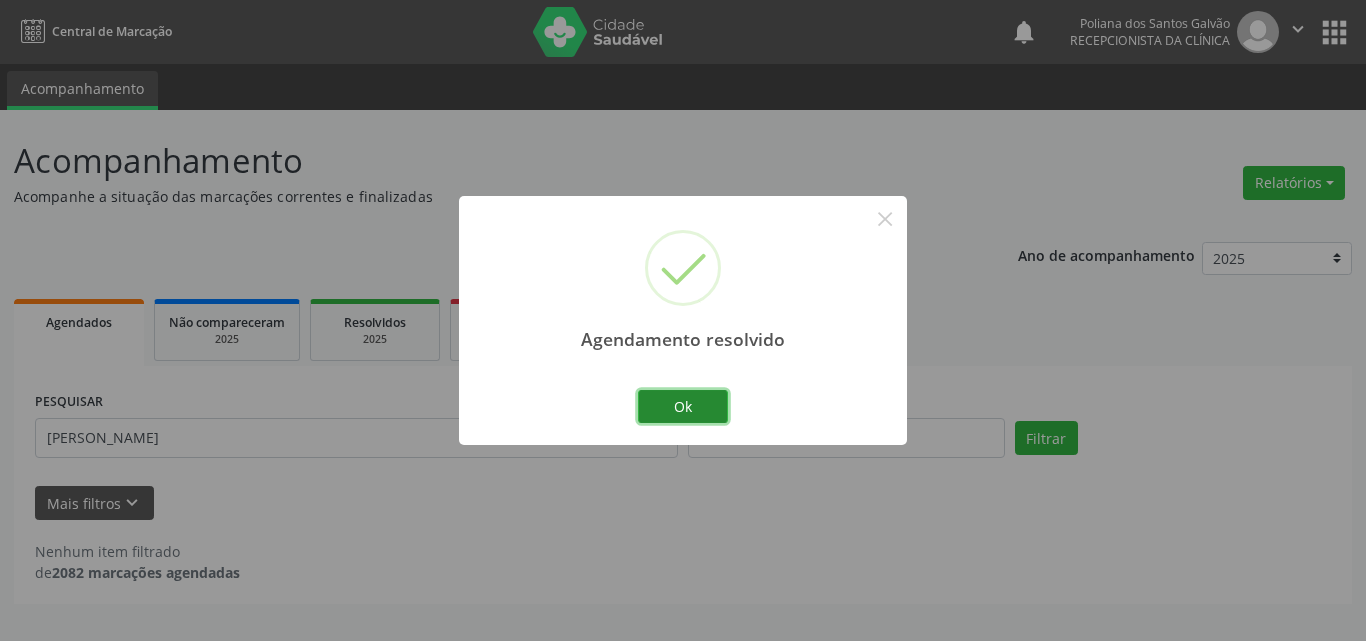 click on "Ok" at bounding box center [683, 407] 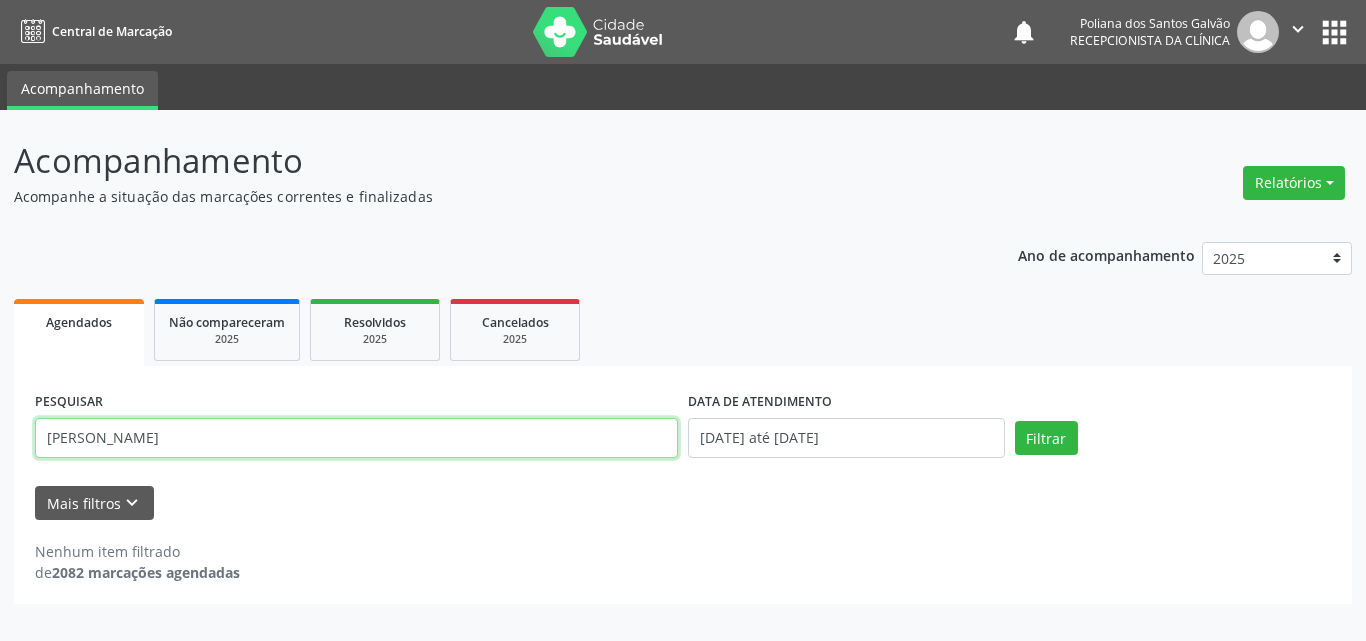 drag, startPoint x: 572, startPoint y: 435, endPoint x: 0, endPoint y: 178, distance: 627.08295 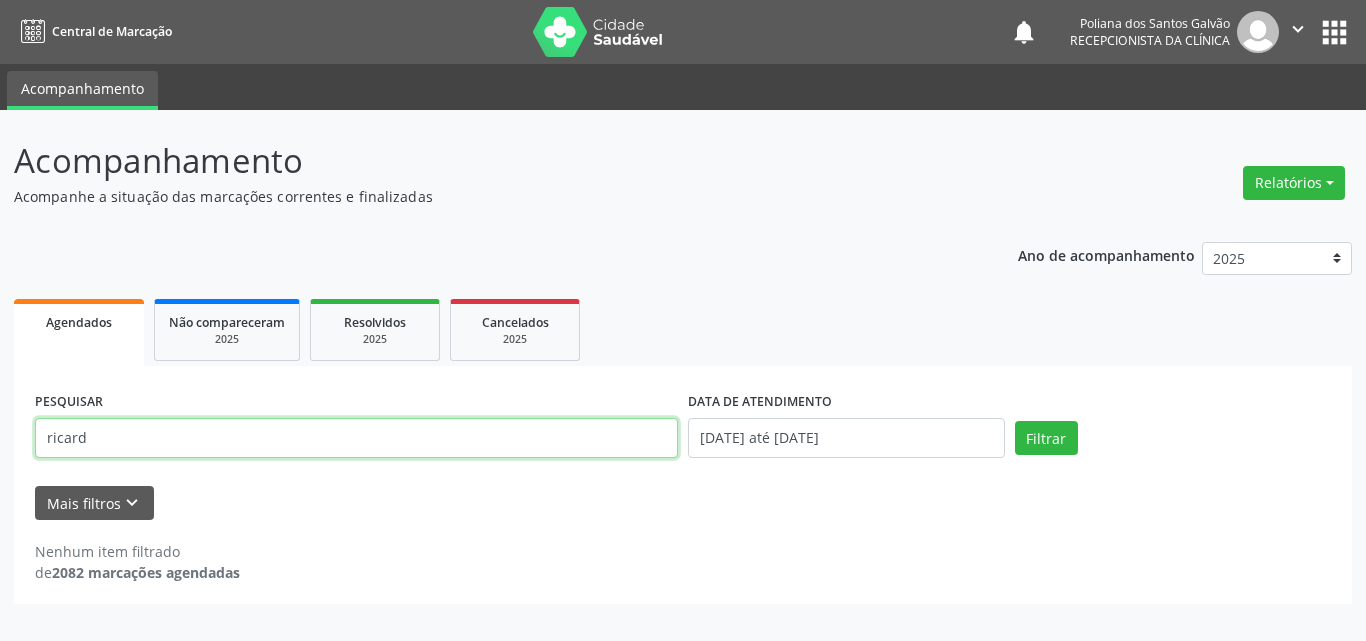 type on "ricard" 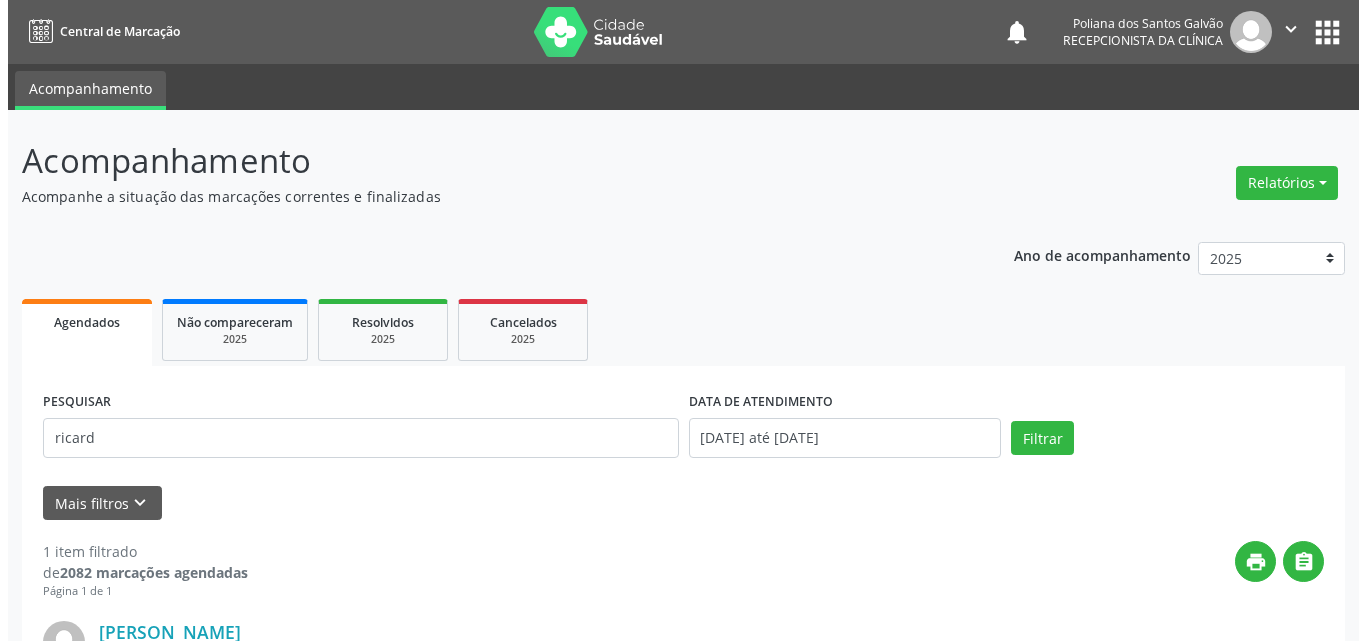 scroll, scrollTop: 264, scrollLeft: 0, axis: vertical 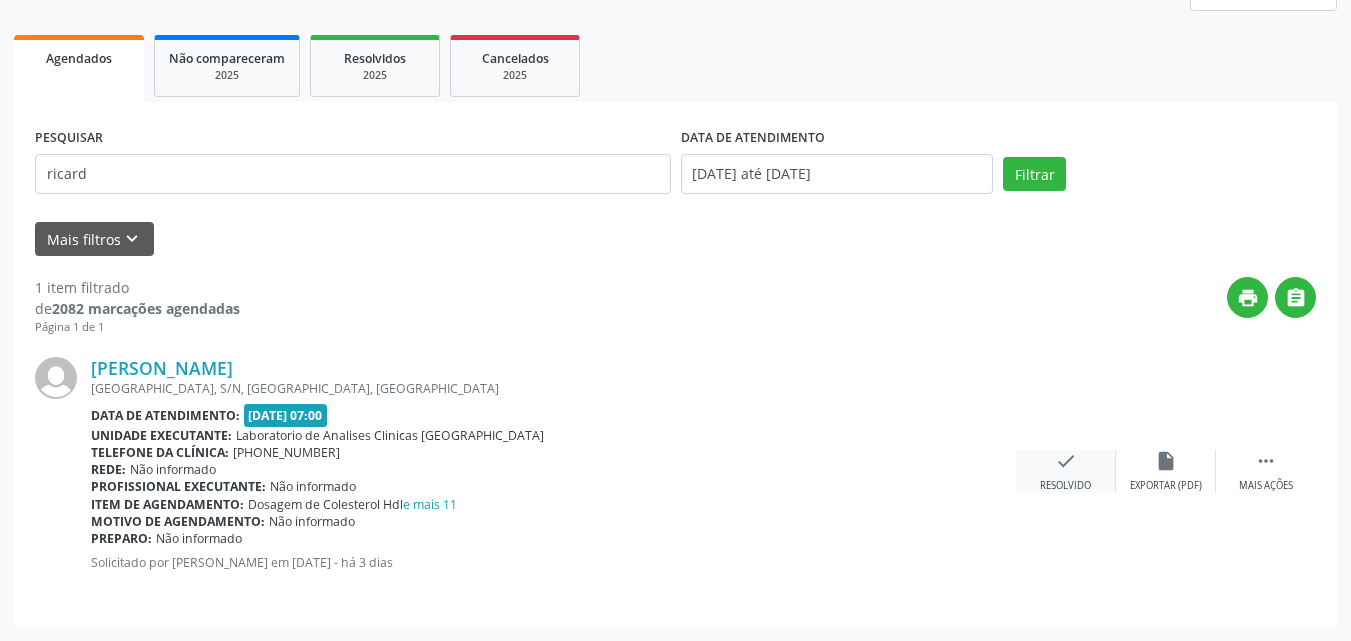 click on "check
Resolvido" at bounding box center (1066, 471) 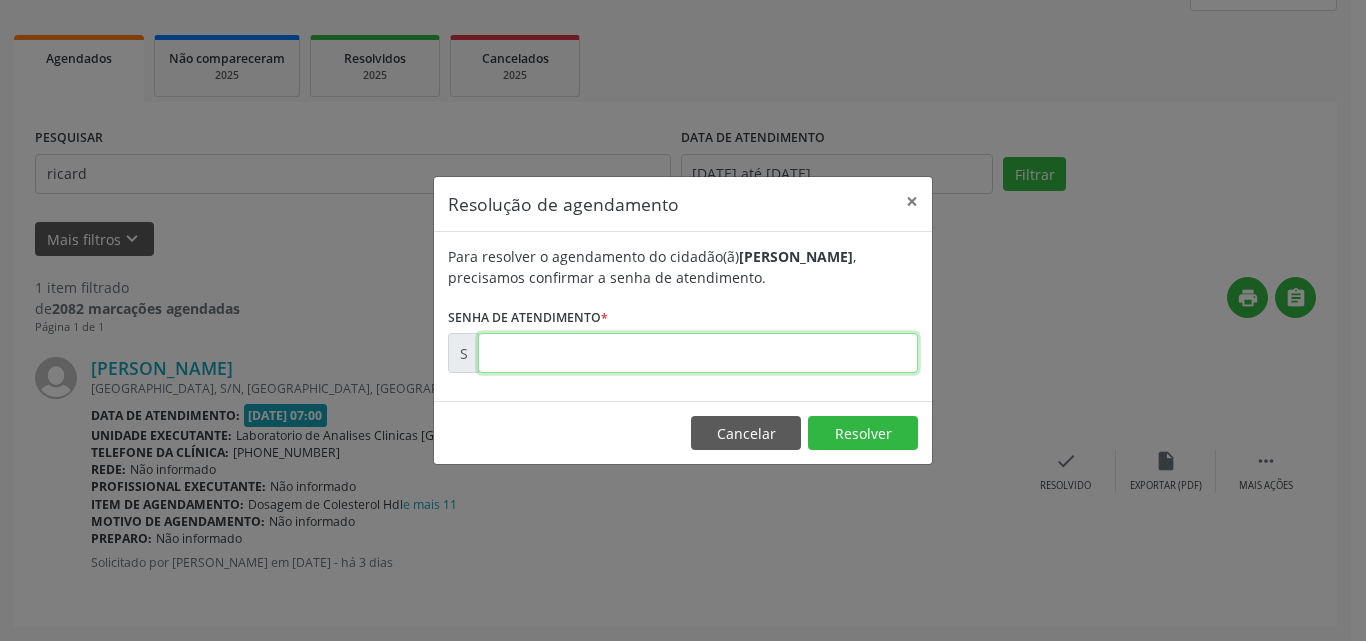 click at bounding box center [698, 353] 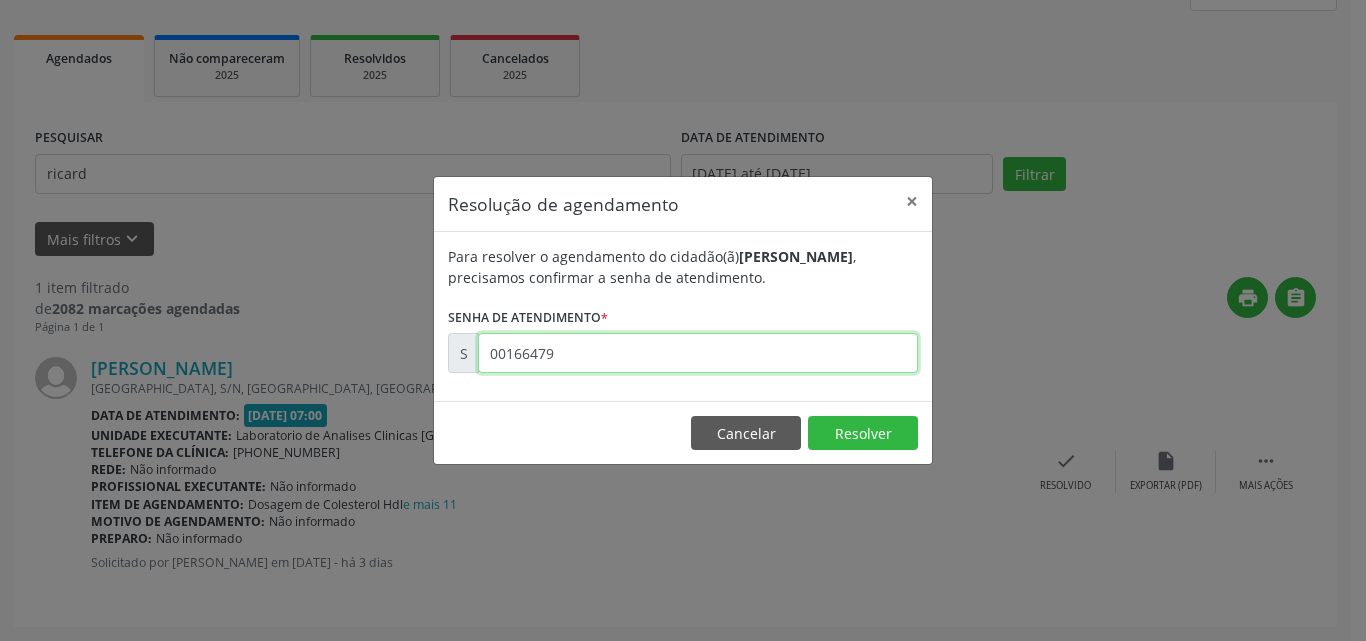 type on "00166479" 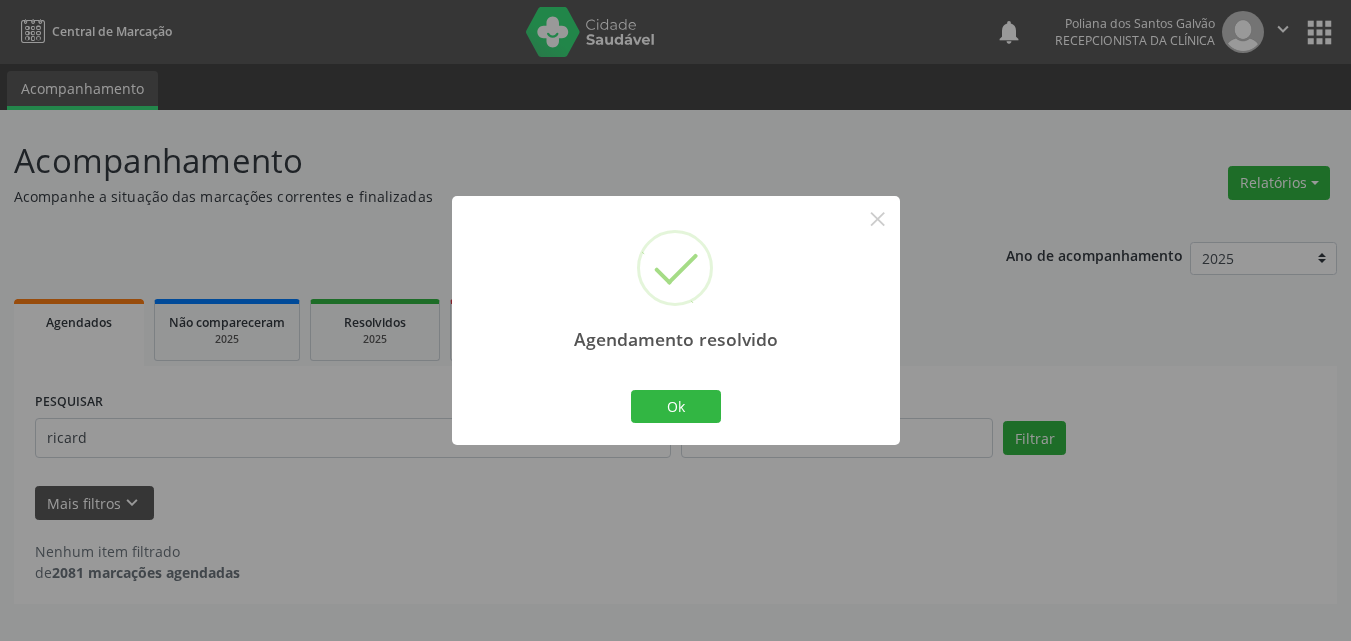 scroll, scrollTop: 0, scrollLeft: 0, axis: both 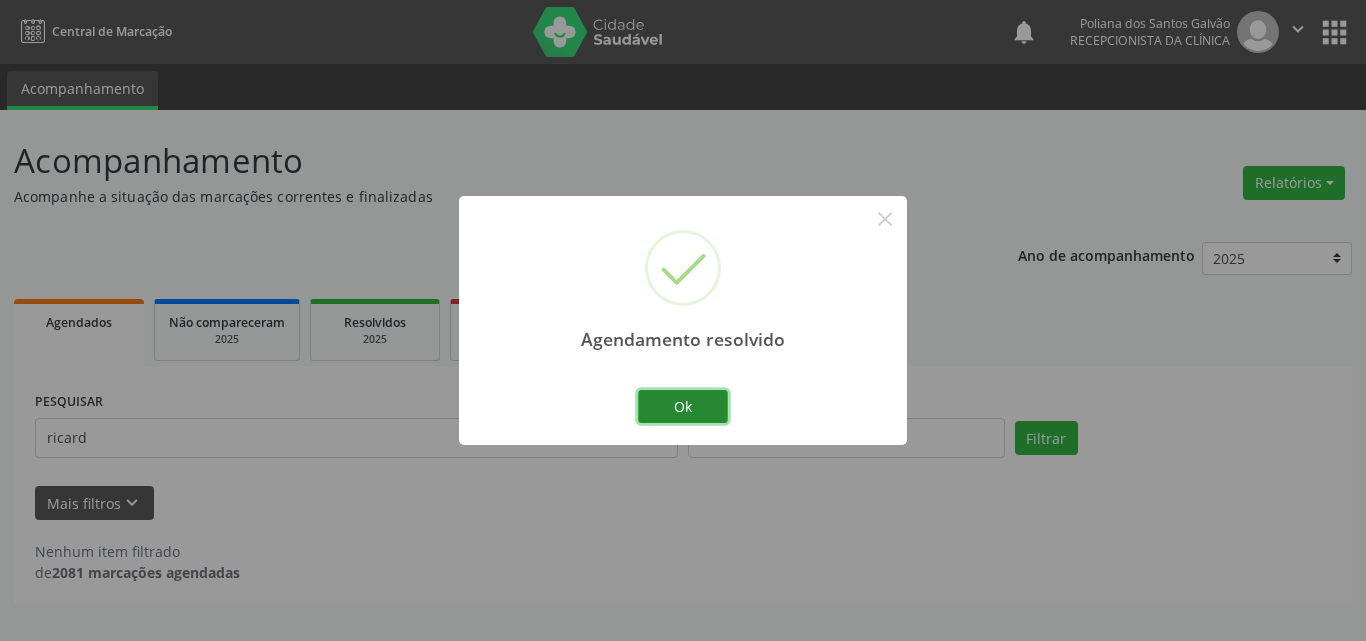 click on "Ok" at bounding box center (683, 407) 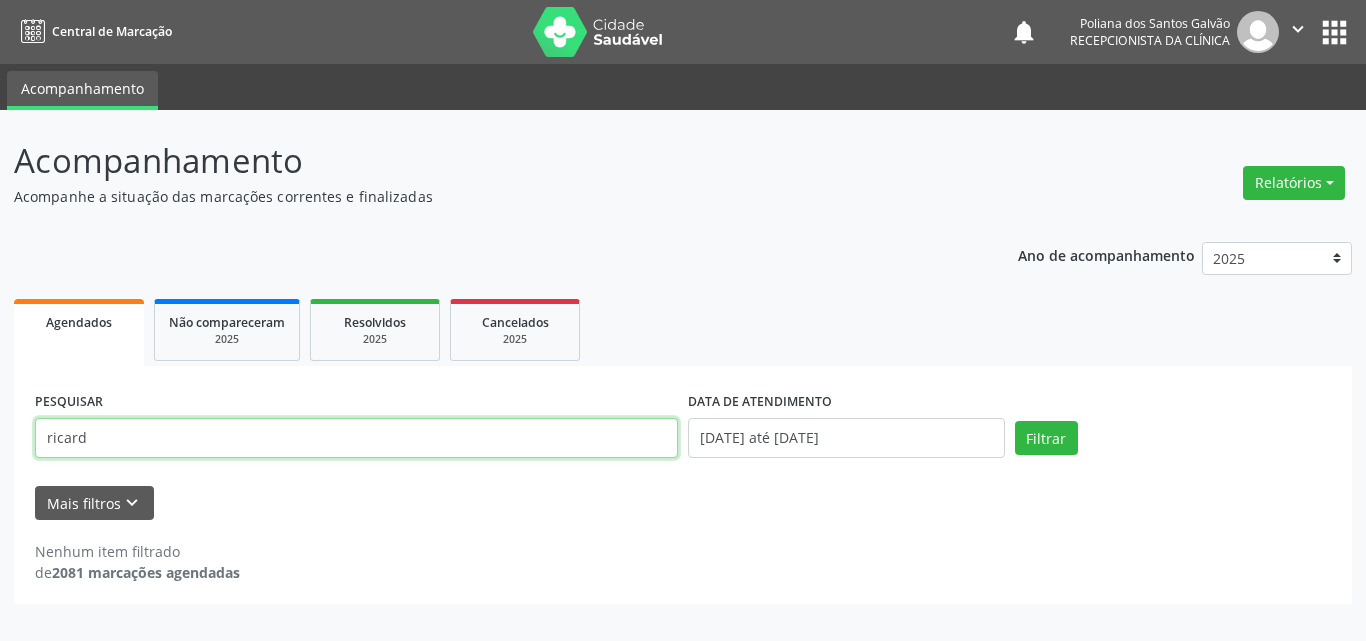 drag, startPoint x: 622, startPoint y: 438, endPoint x: 0, endPoint y: 1, distance: 760.16644 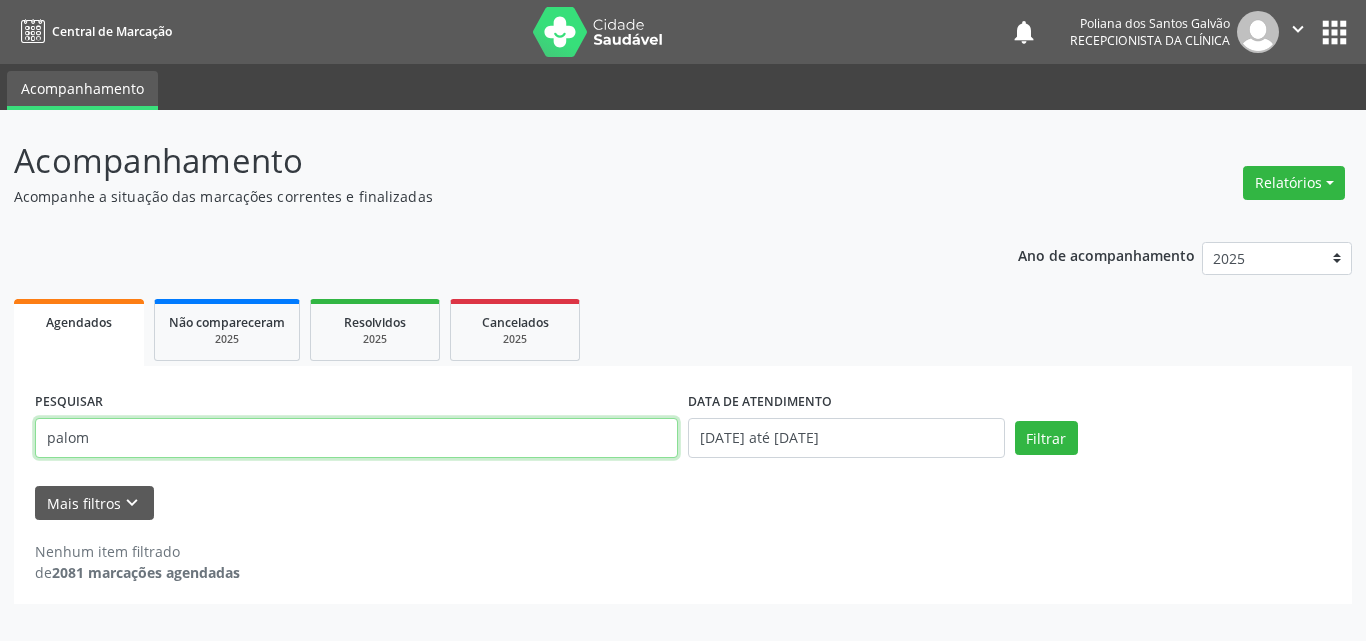 type on "palom" 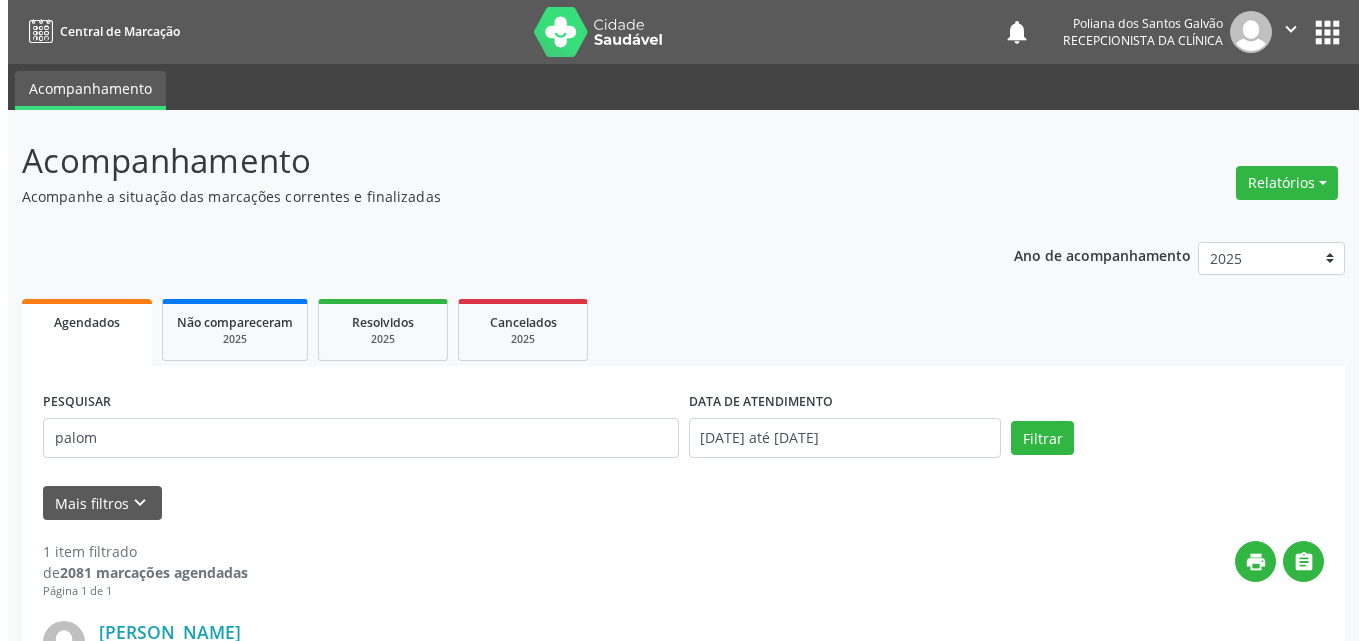 scroll, scrollTop: 264, scrollLeft: 0, axis: vertical 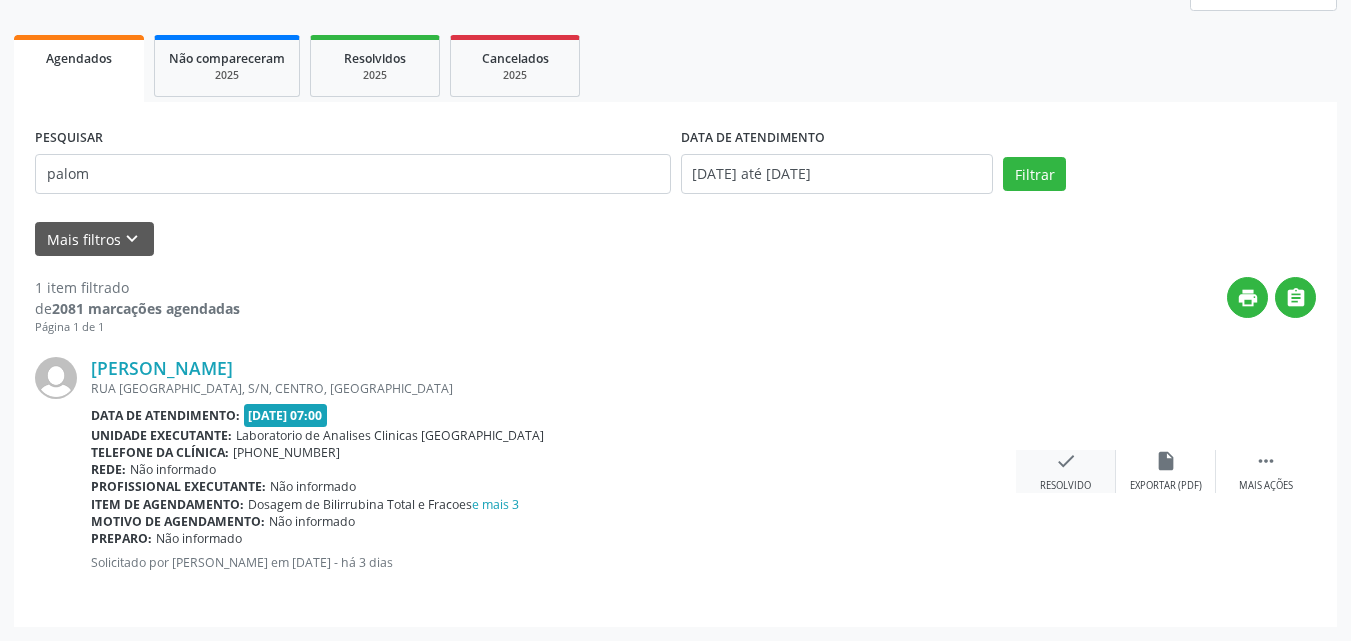 click on "check
Resolvido" at bounding box center (1066, 471) 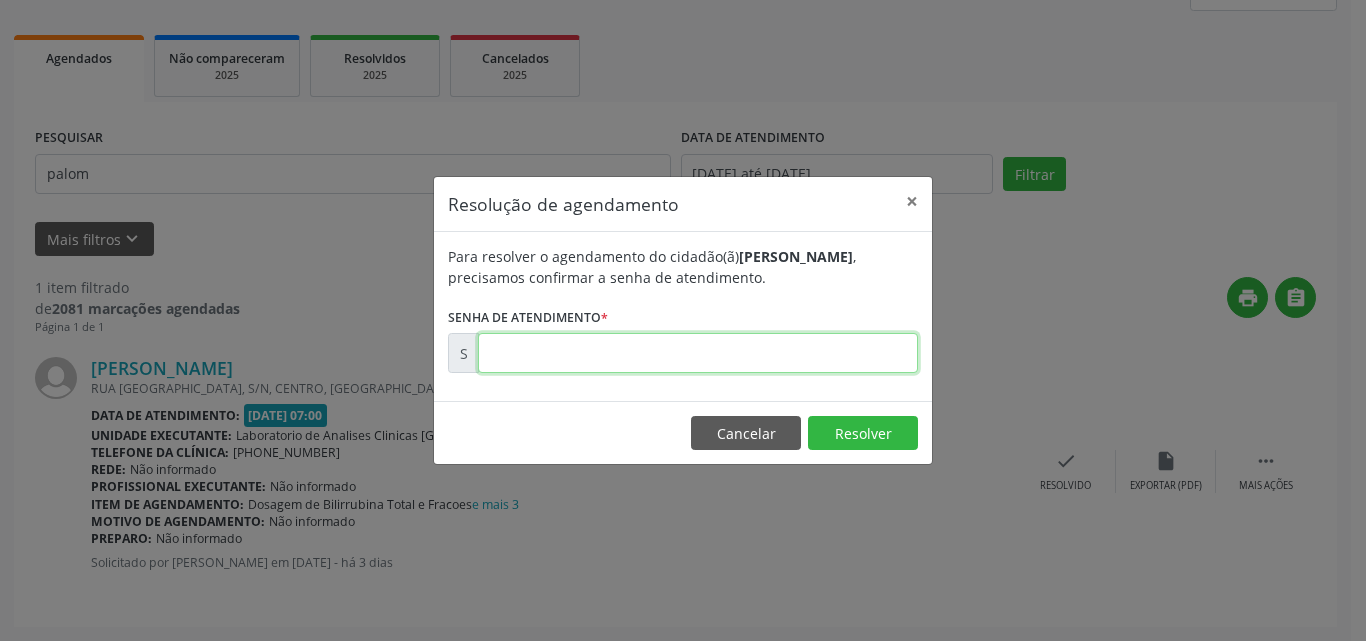 click at bounding box center [698, 353] 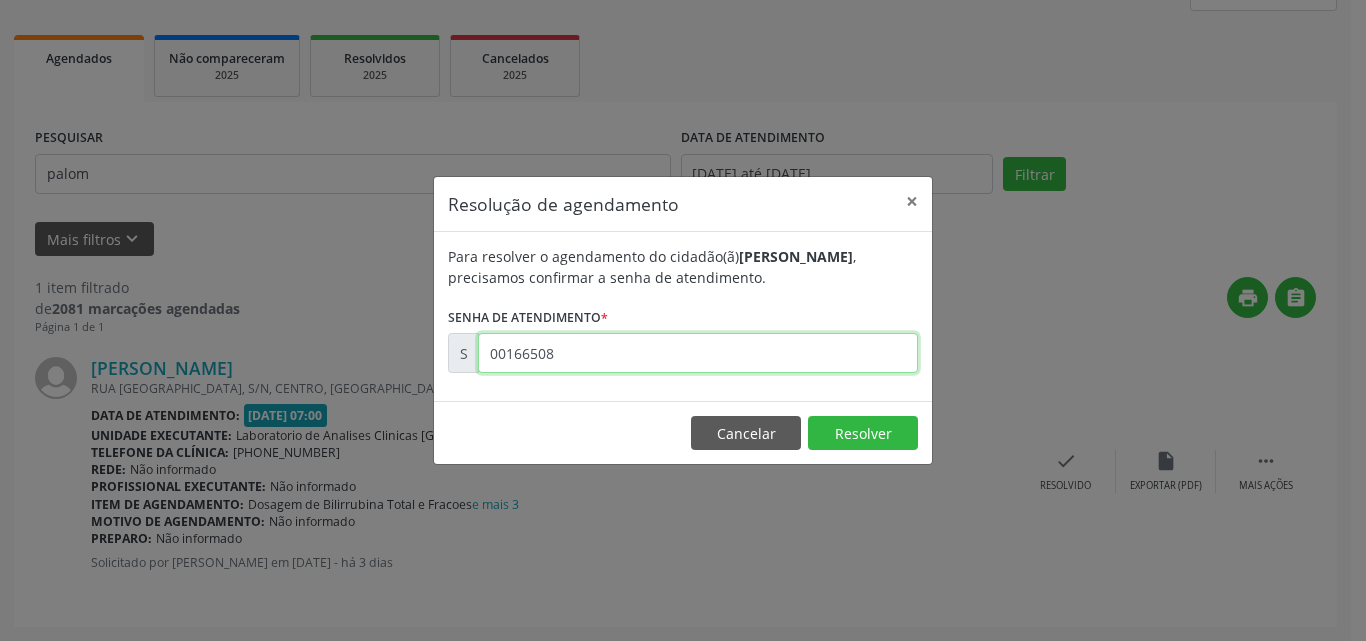type on "00166508" 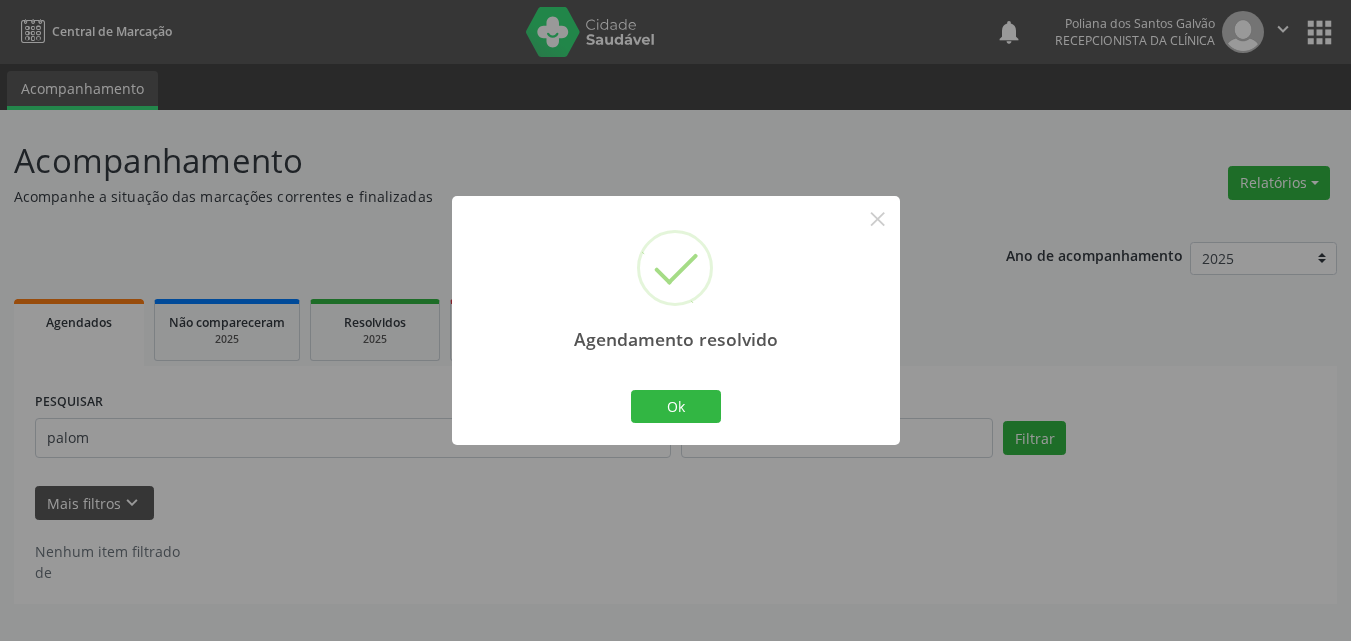 scroll, scrollTop: 0, scrollLeft: 0, axis: both 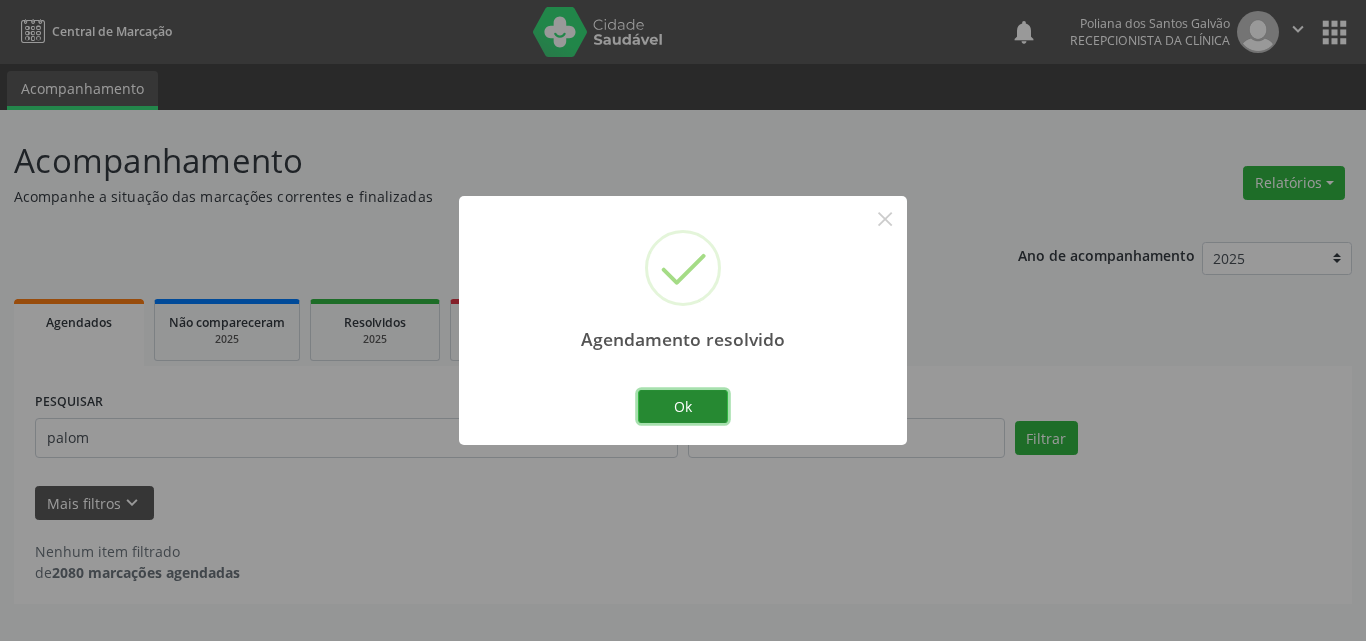 click on "Ok" at bounding box center (683, 407) 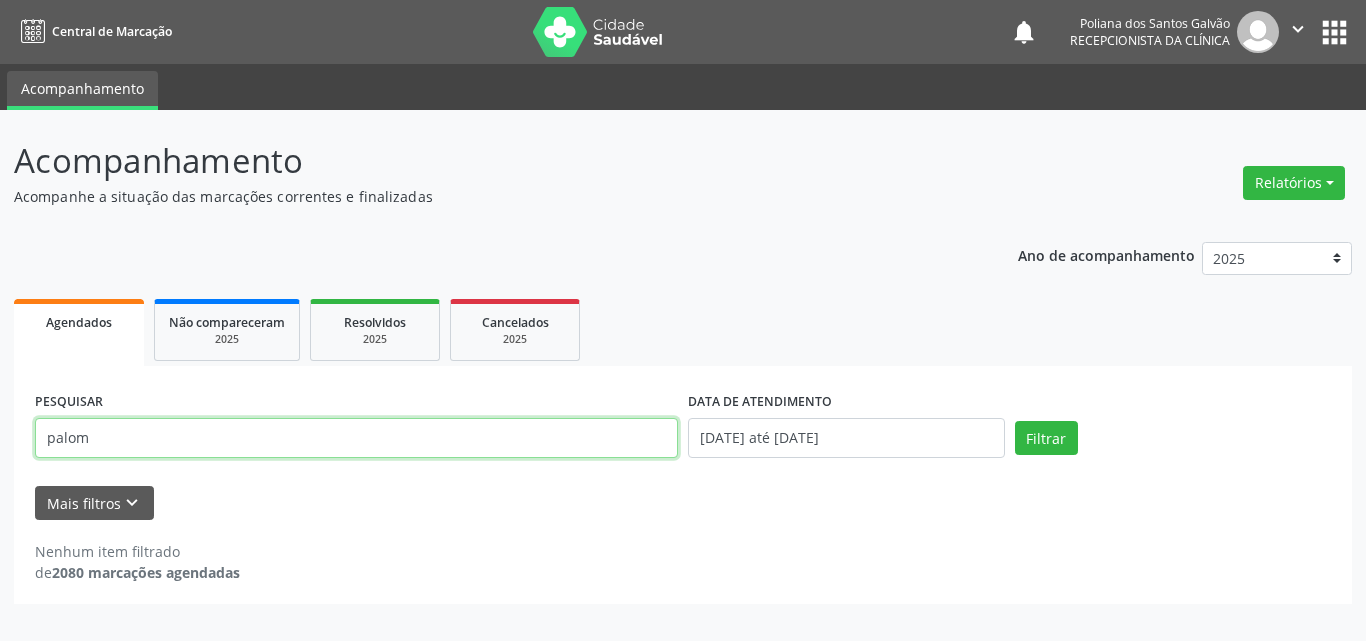 drag, startPoint x: 638, startPoint y: 455, endPoint x: 0, endPoint y: 346, distance: 647.24414 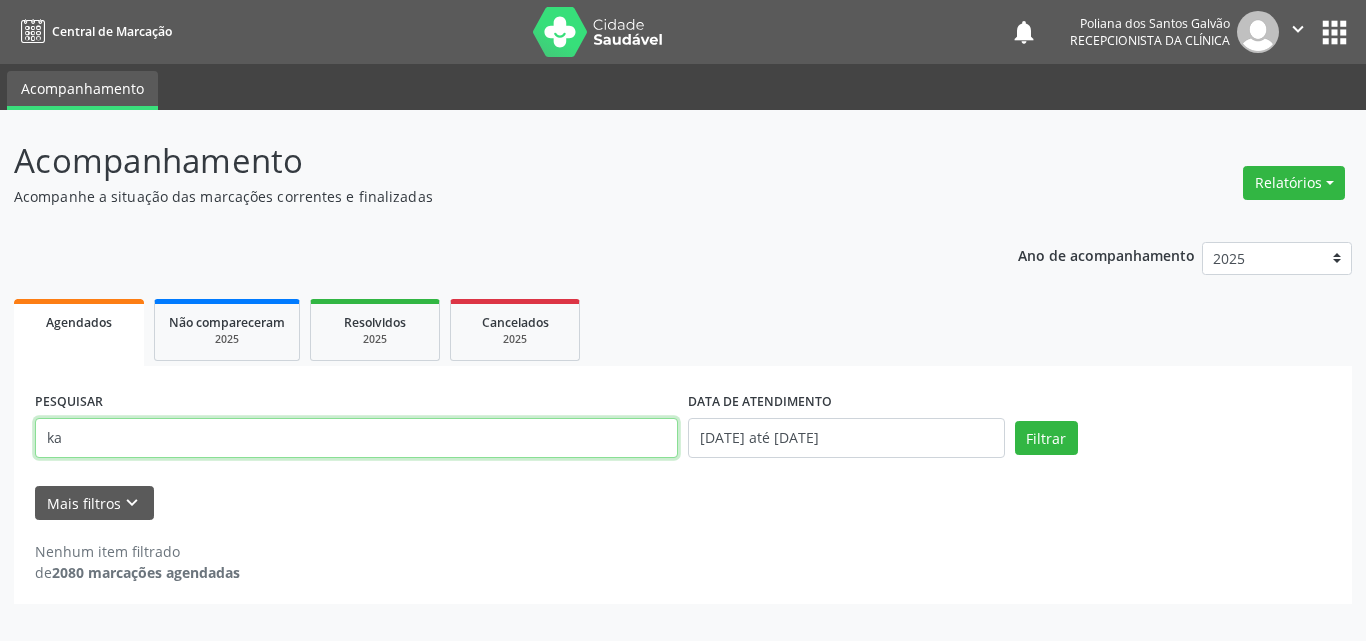 type on "k" 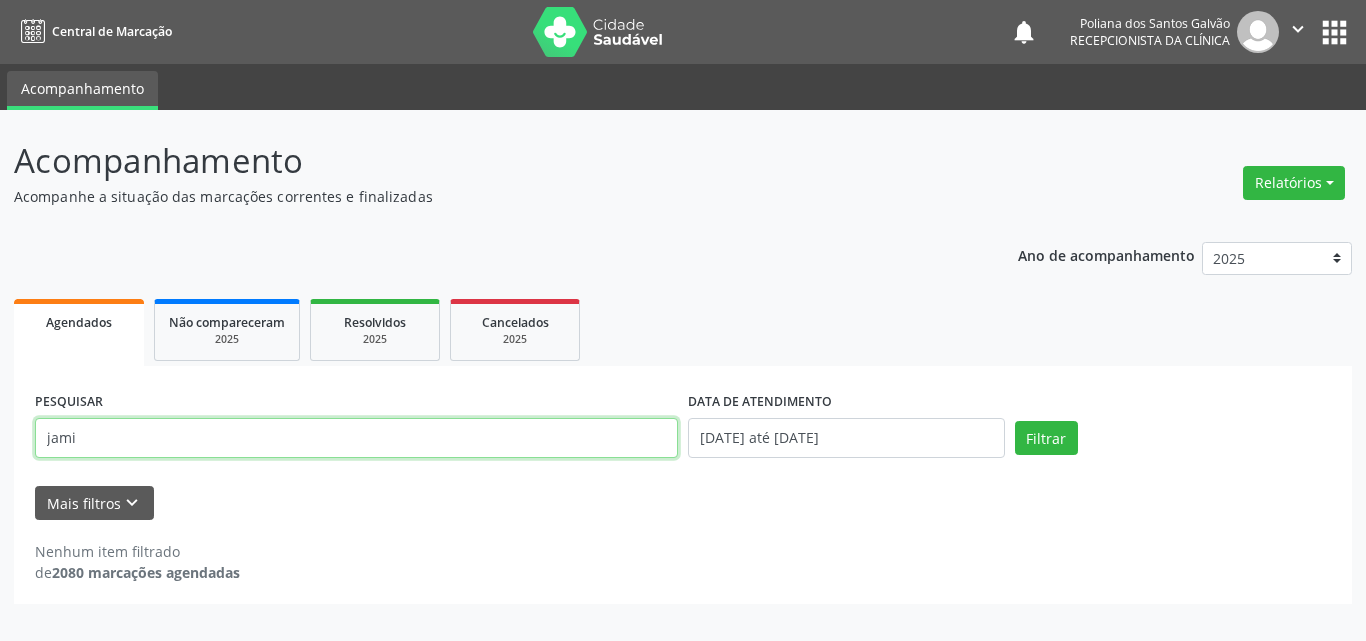type on "jami" 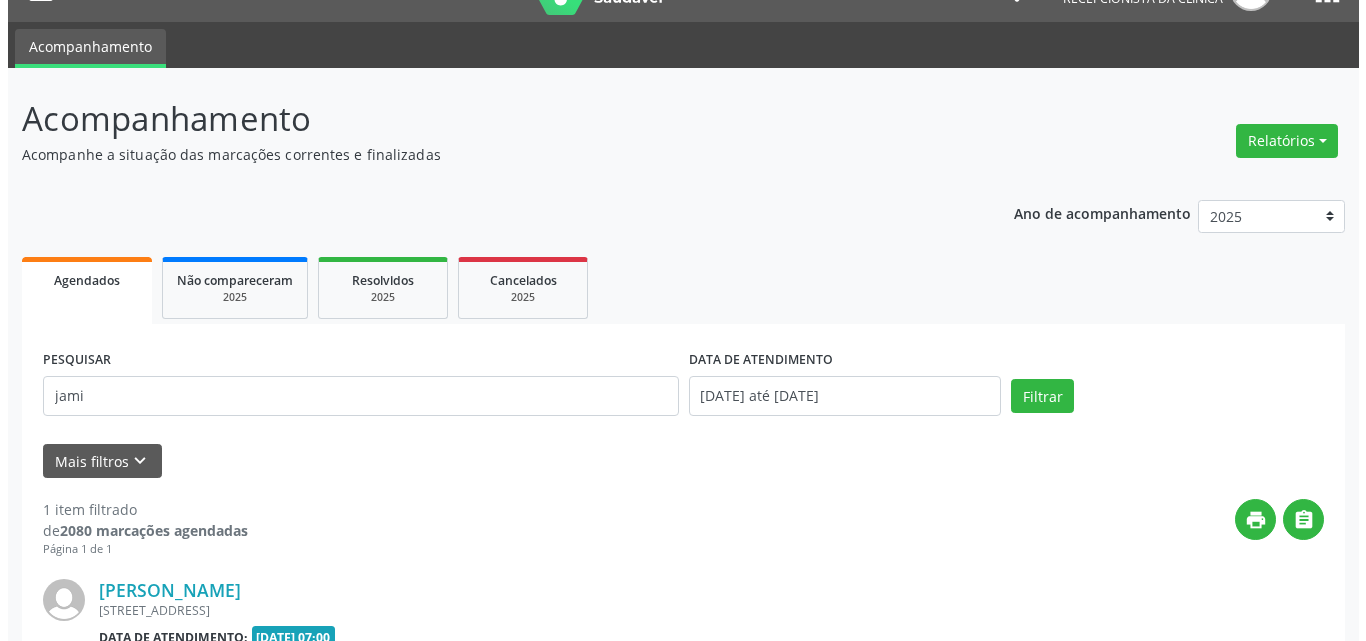 scroll, scrollTop: 264, scrollLeft: 0, axis: vertical 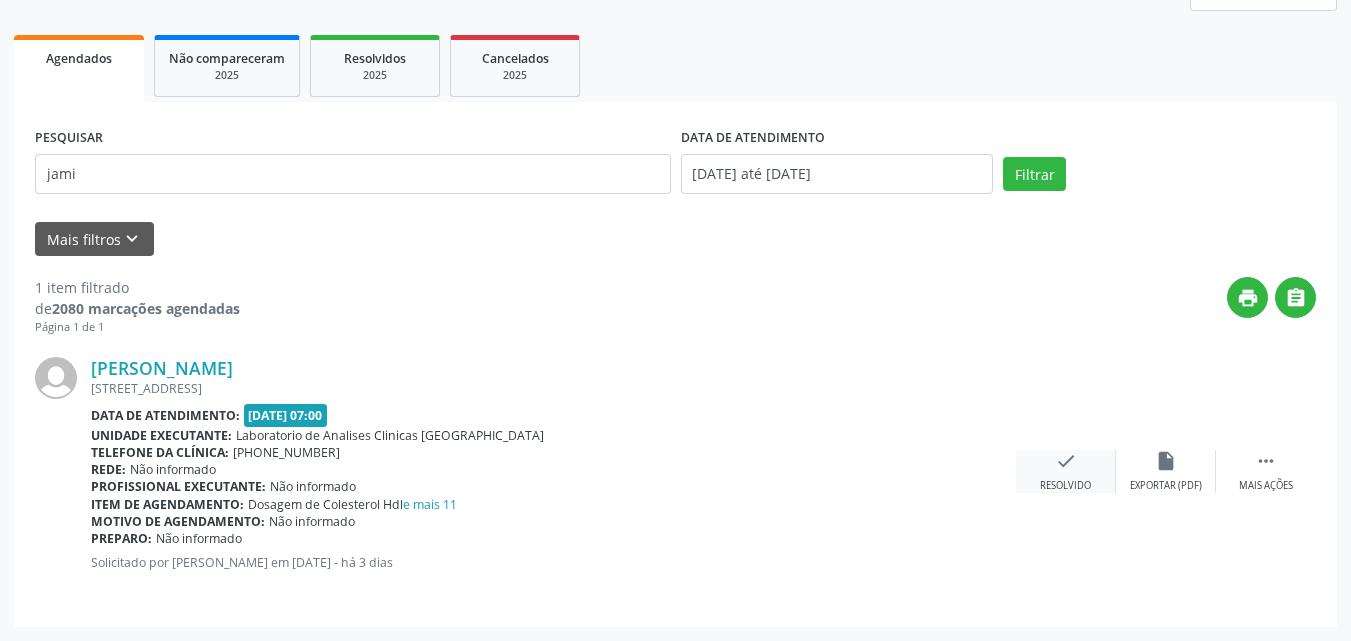 click on "check
Resolvido" at bounding box center (1066, 471) 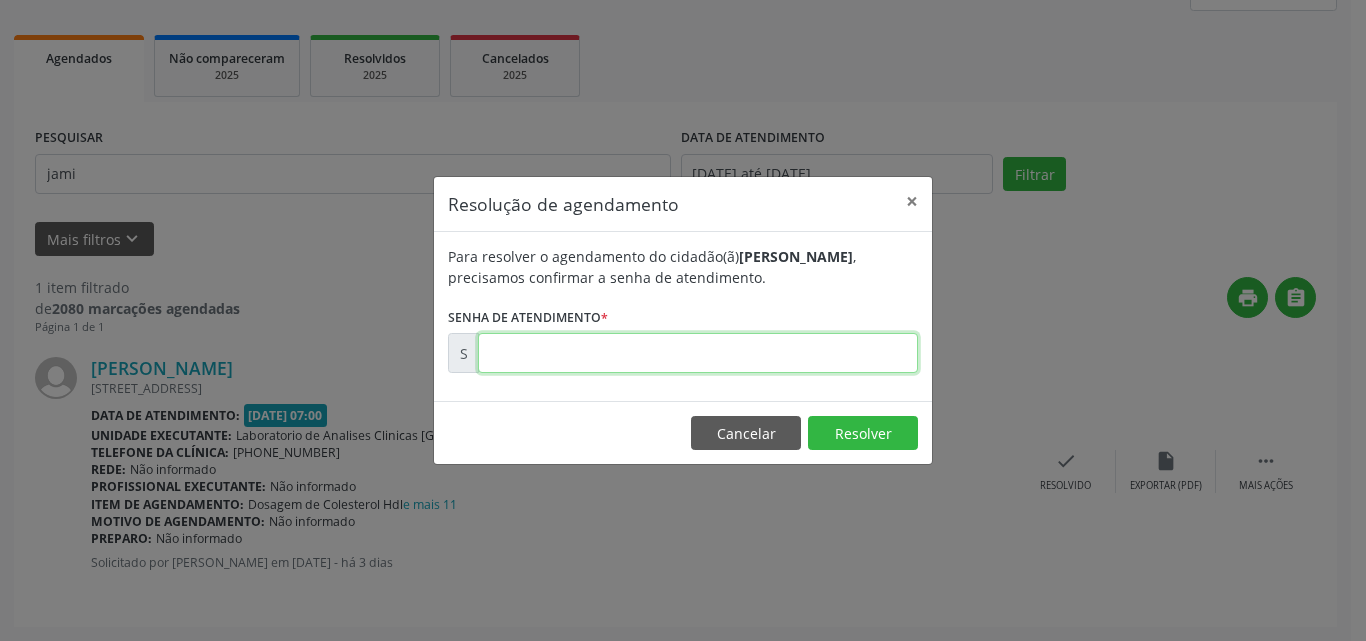 click at bounding box center (698, 353) 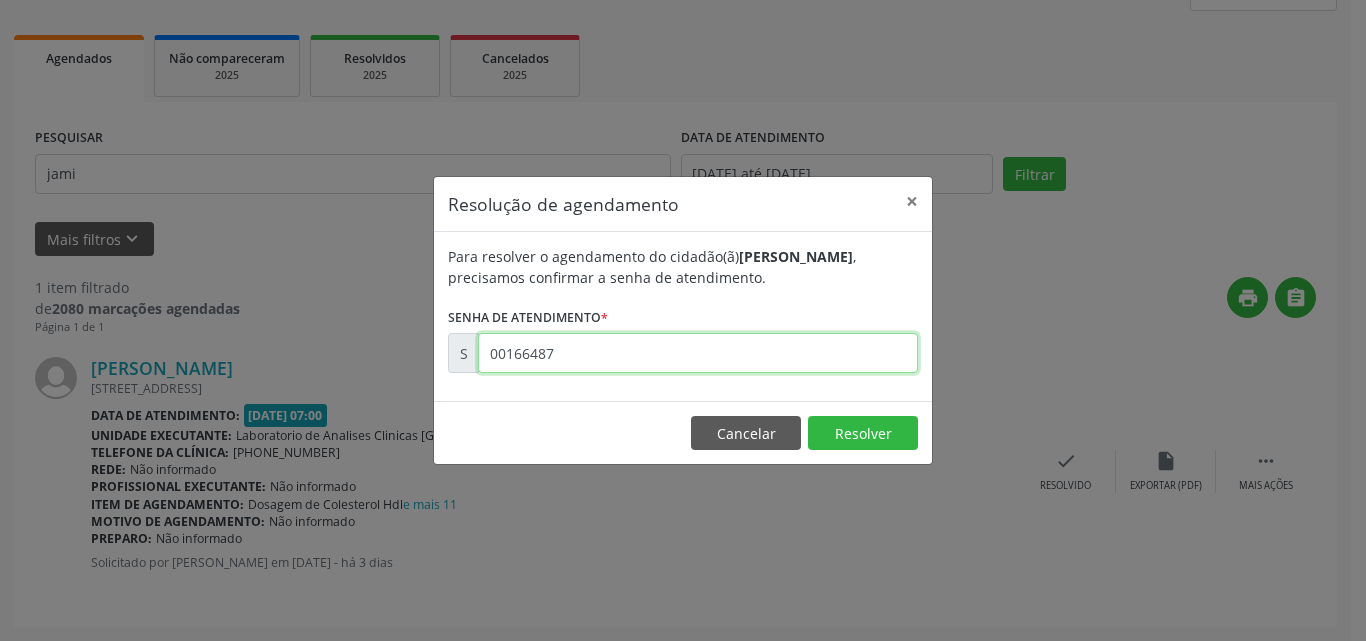 type on "00166487" 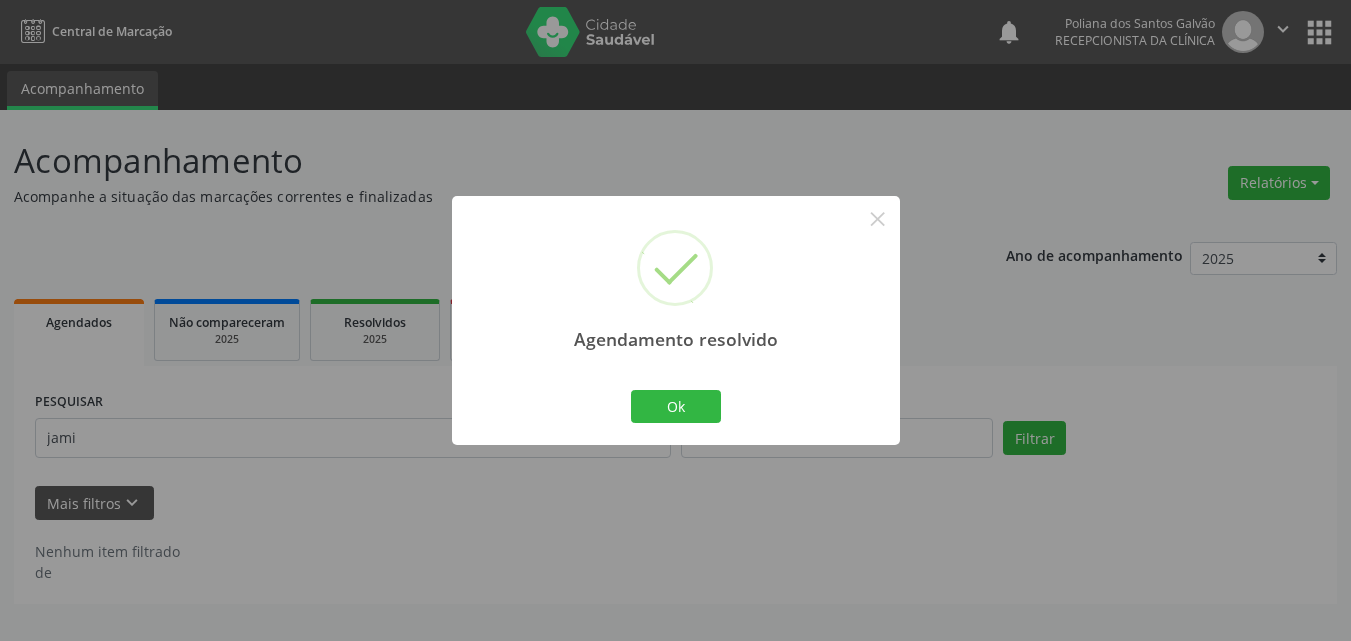scroll, scrollTop: 0, scrollLeft: 0, axis: both 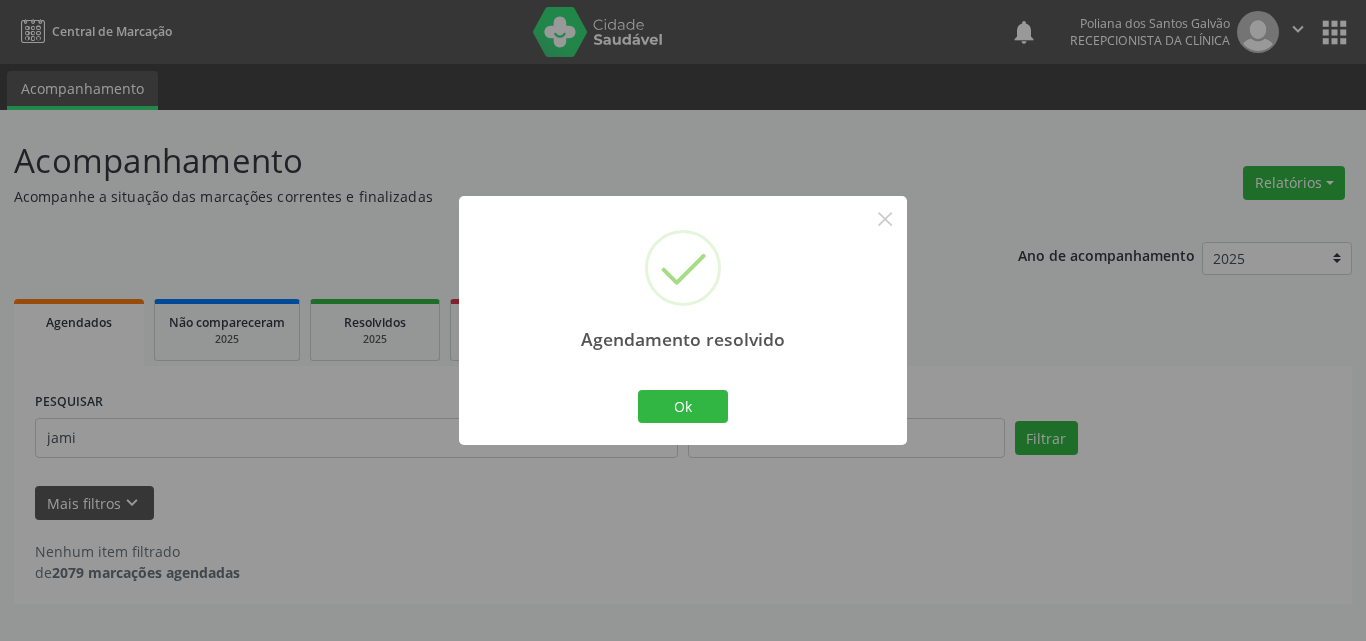 click on "Agendamento resolvido × Ok Cancel" at bounding box center (683, 320) 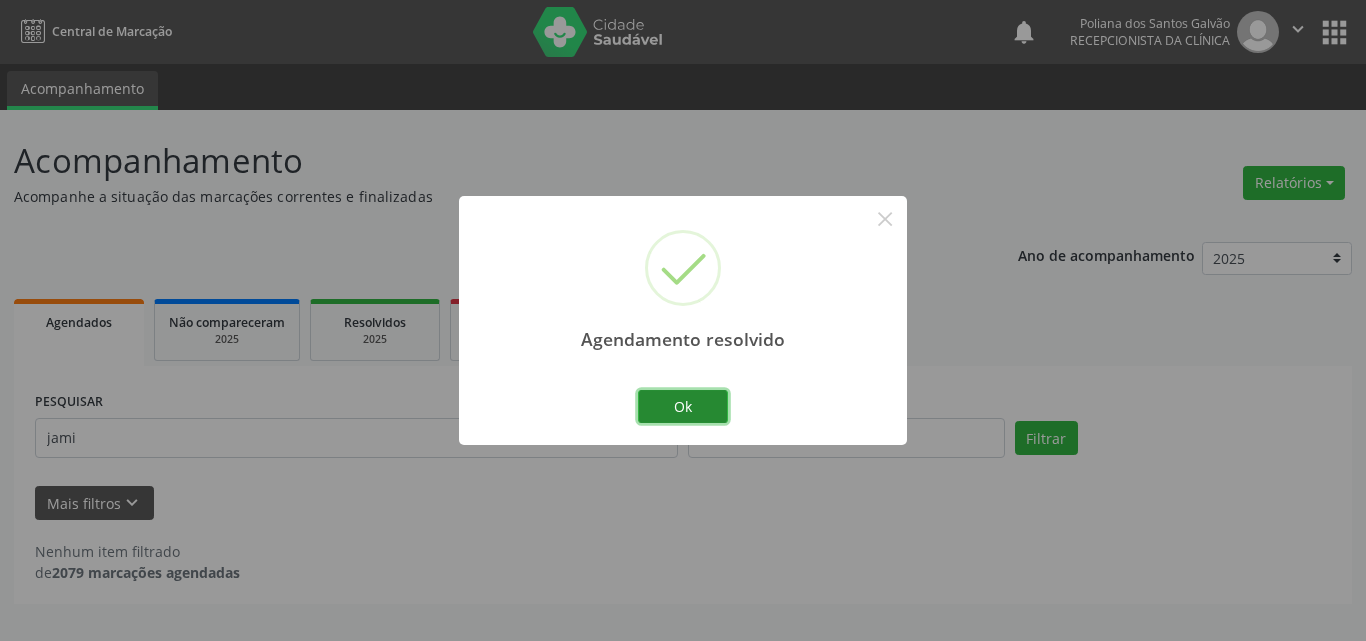 click on "Ok" at bounding box center [683, 407] 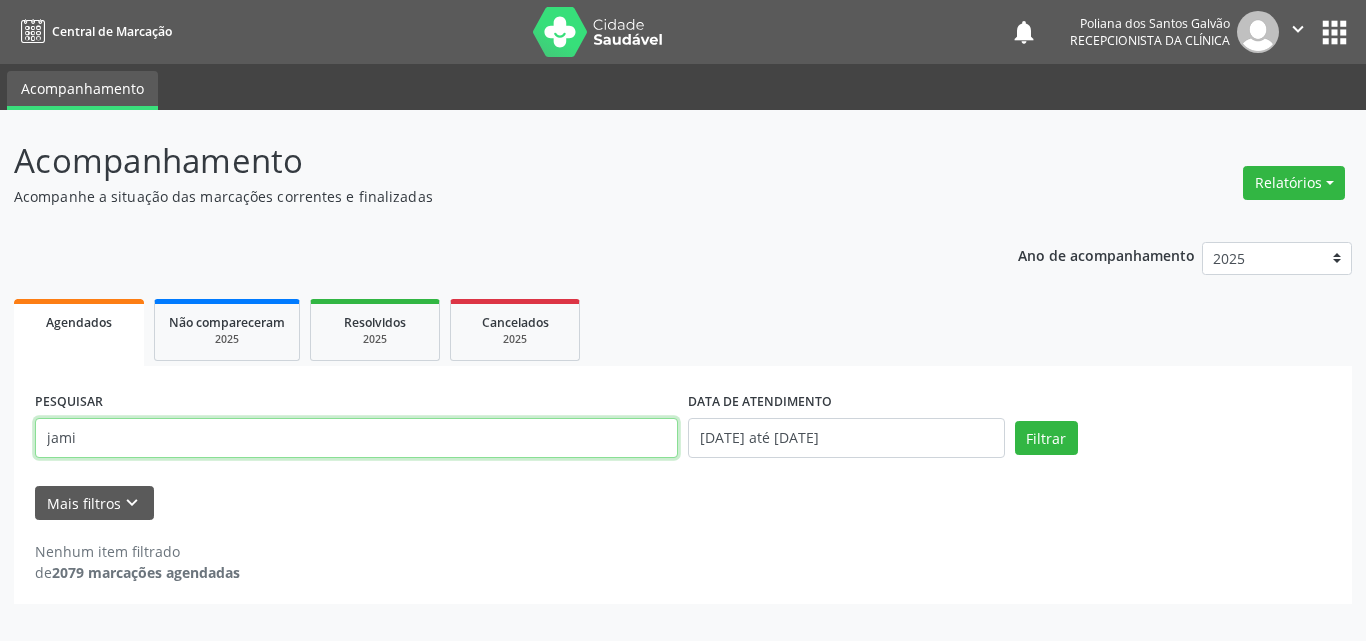 drag, startPoint x: 138, startPoint y: 357, endPoint x: 0, endPoint y: 240, distance: 180.92264 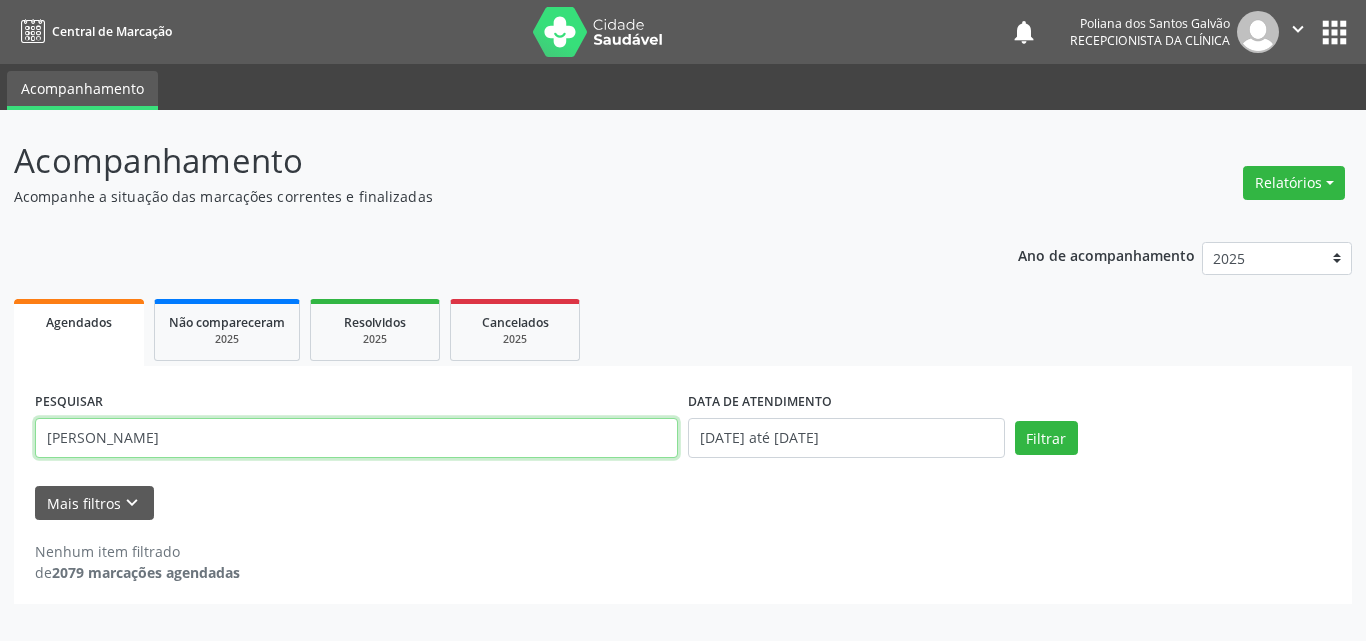 type on "[PERSON_NAME]" 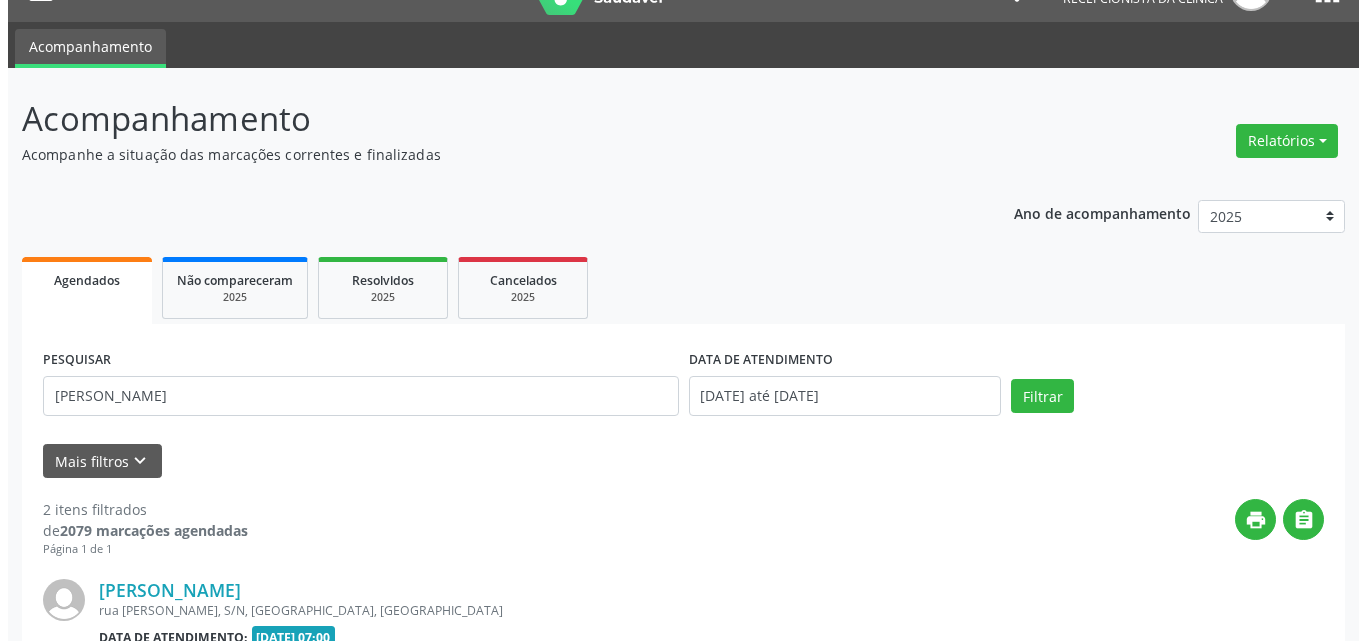 scroll, scrollTop: 535, scrollLeft: 0, axis: vertical 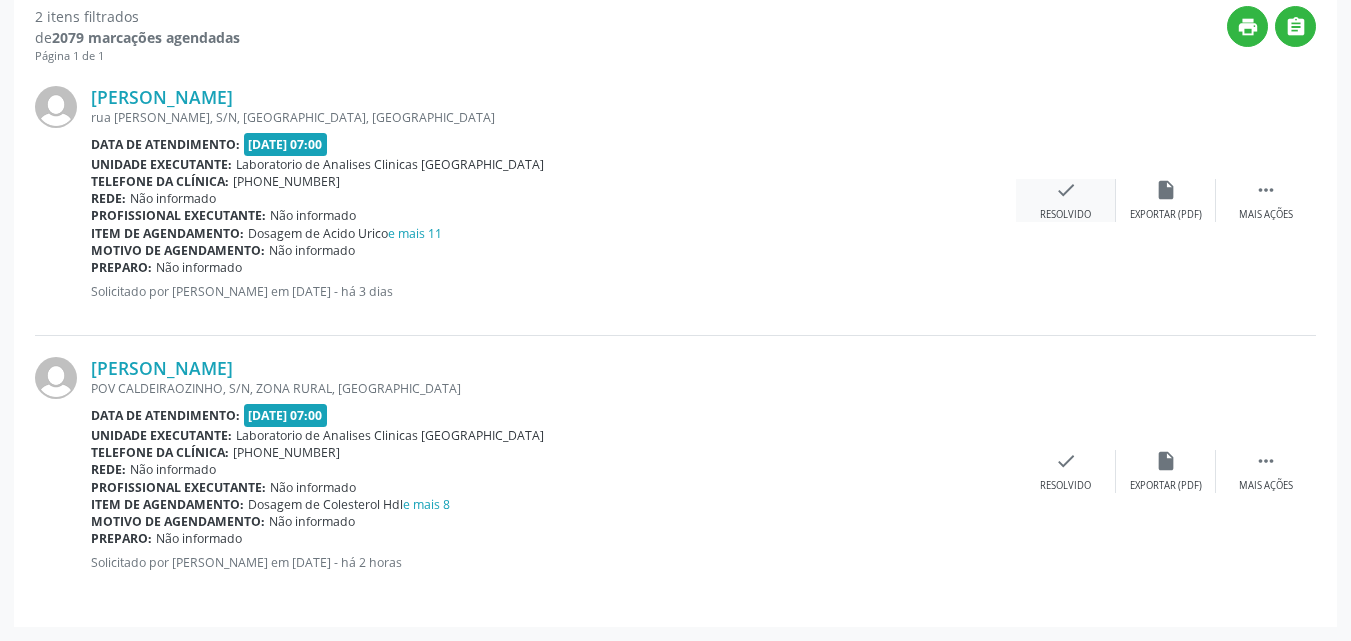 click on "check" at bounding box center (1066, 190) 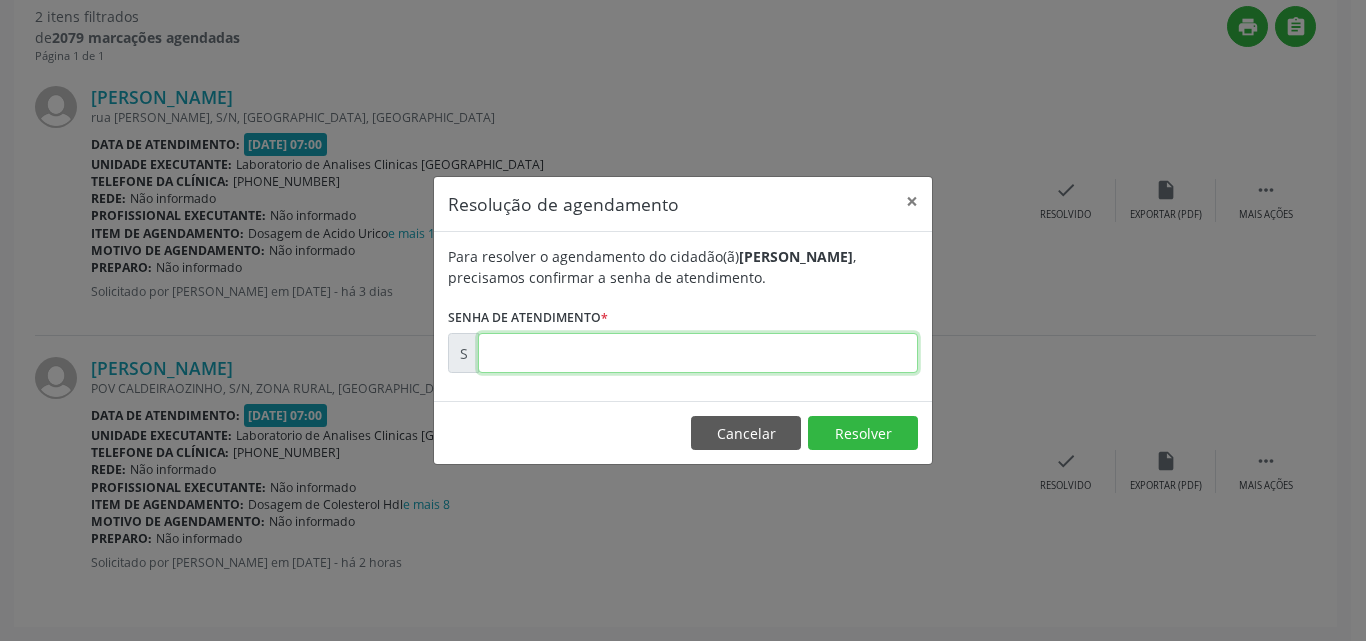 click at bounding box center (698, 353) 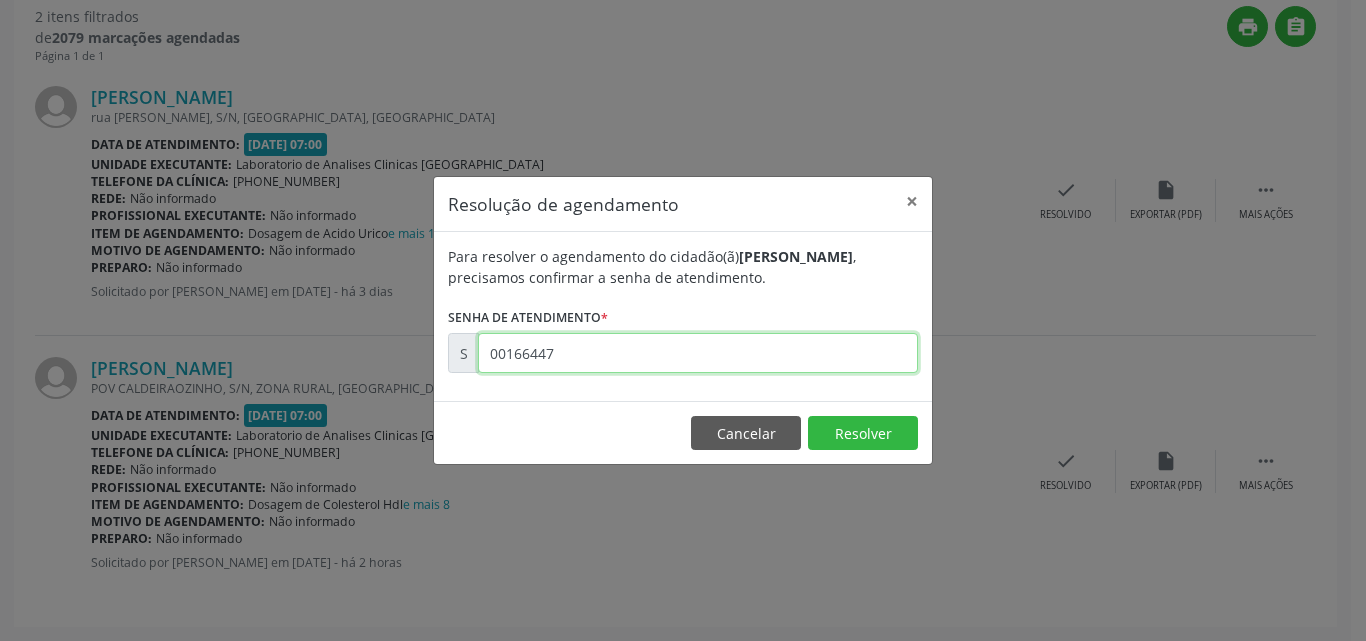 type on "00166447" 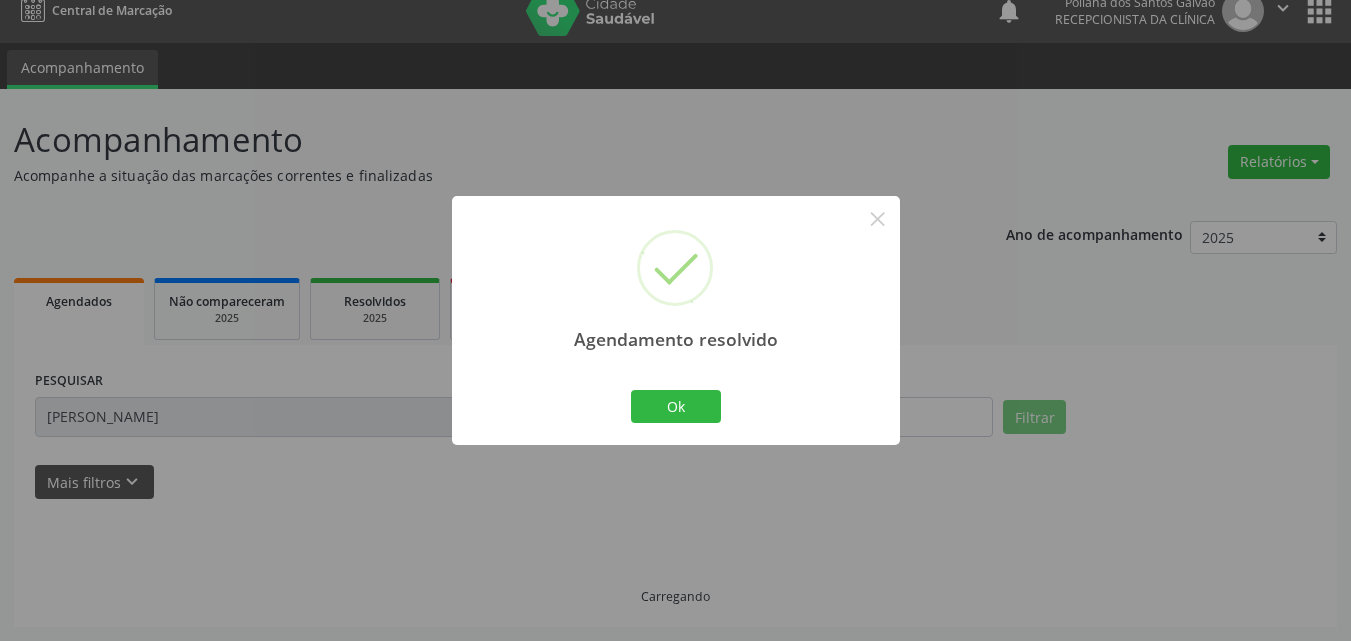 scroll, scrollTop: 264, scrollLeft: 0, axis: vertical 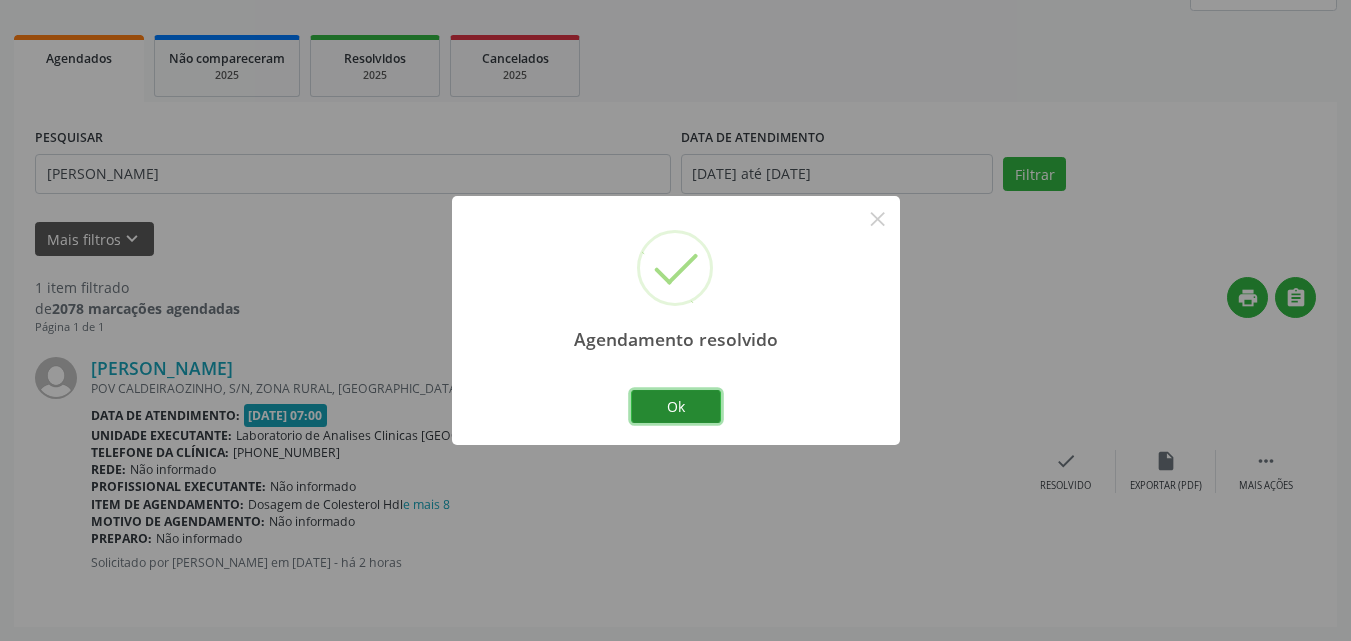click on "Ok" at bounding box center [676, 407] 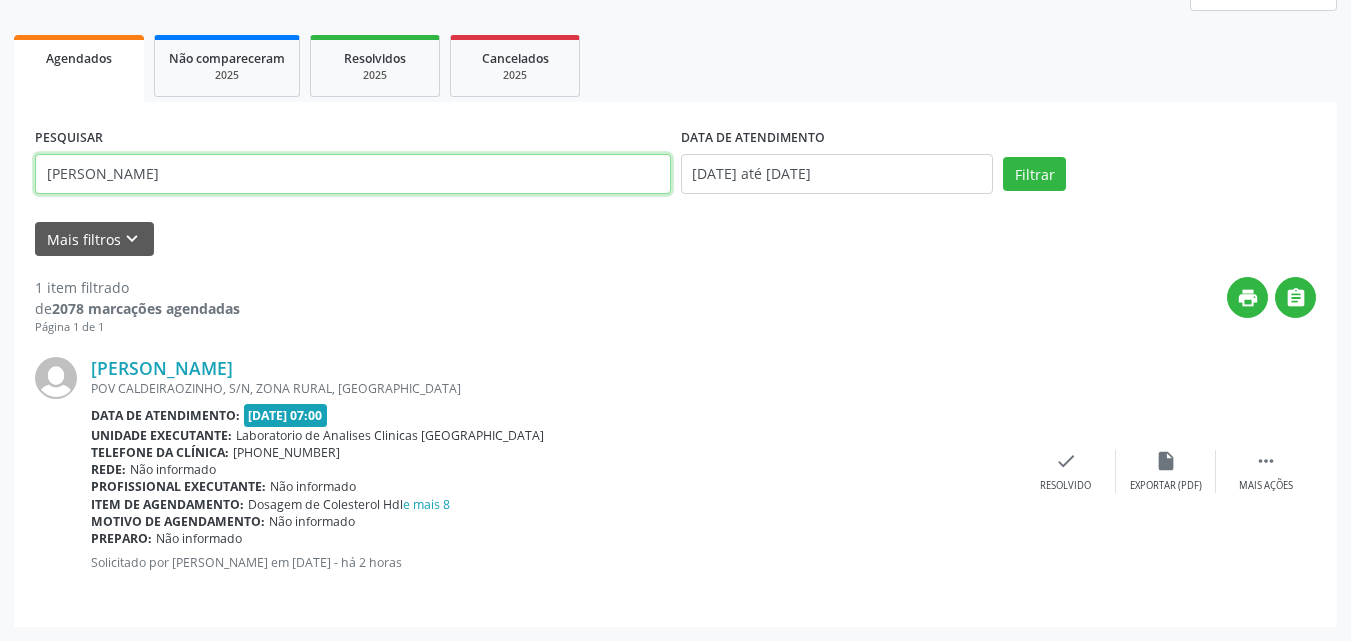 drag, startPoint x: 483, startPoint y: 168, endPoint x: 0, endPoint y: -87, distance: 546.1813 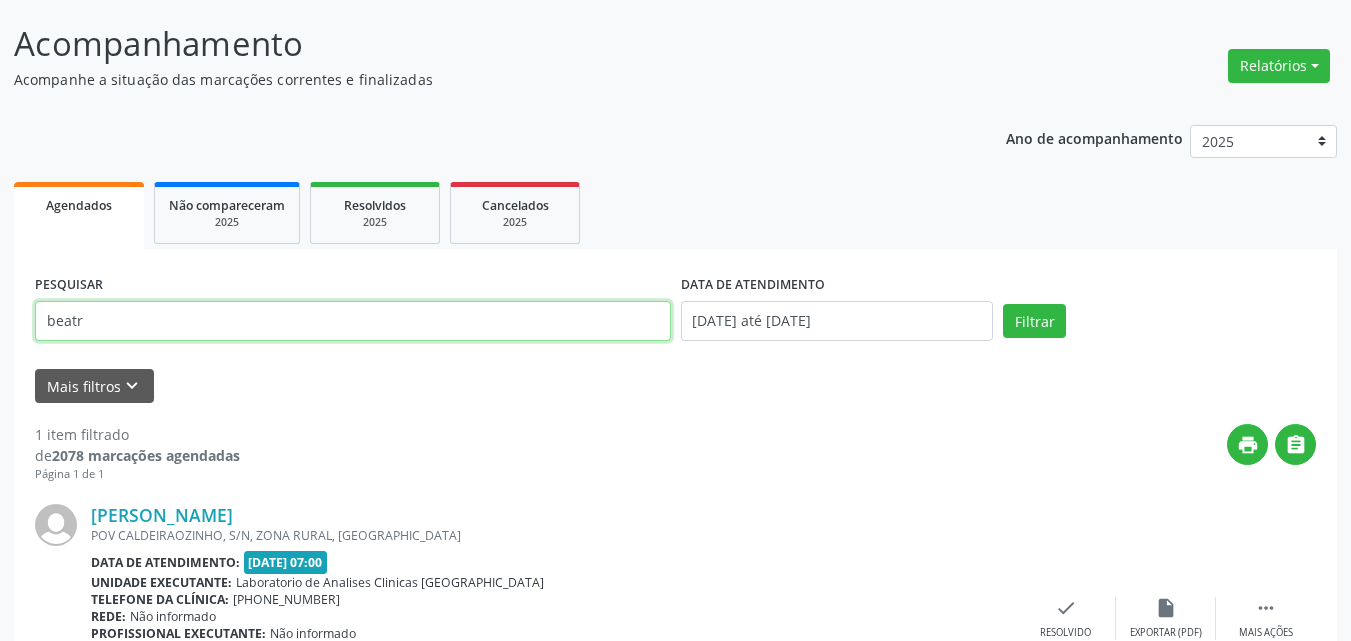 type on "beatr" 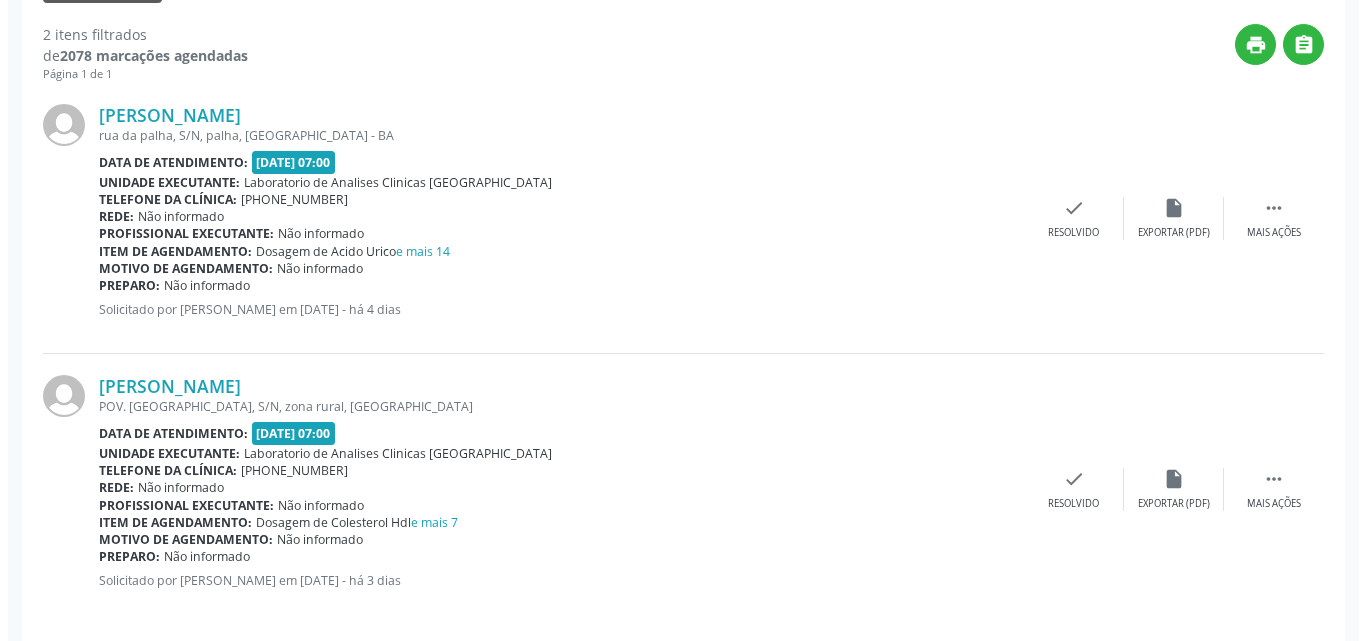 scroll, scrollTop: 535, scrollLeft: 0, axis: vertical 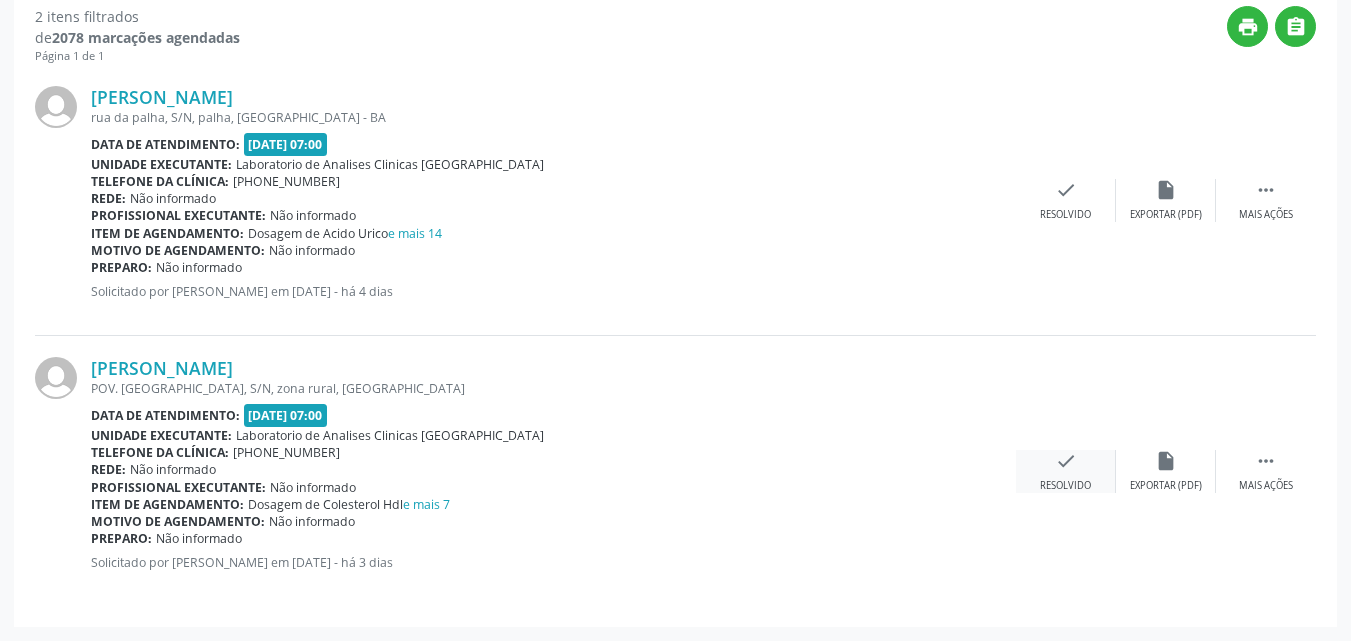 click on "check
Resolvido" at bounding box center [1066, 471] 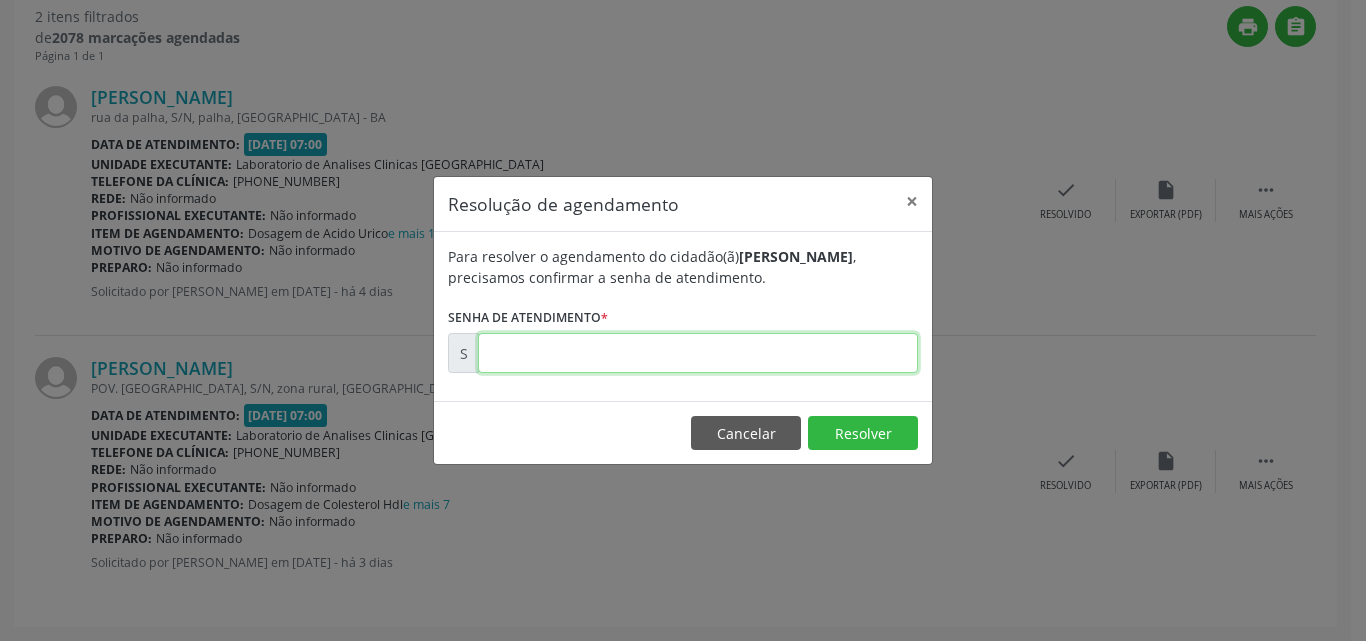 click at bounding box center (698, 353) 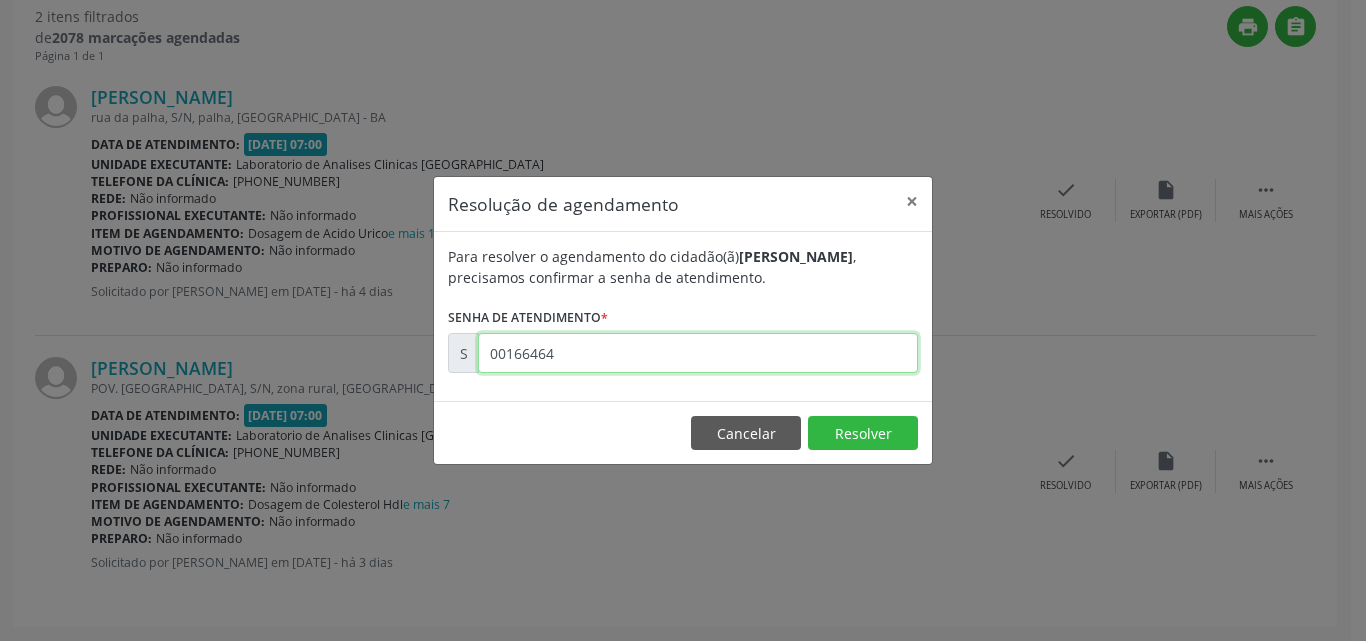 type on "00166464" 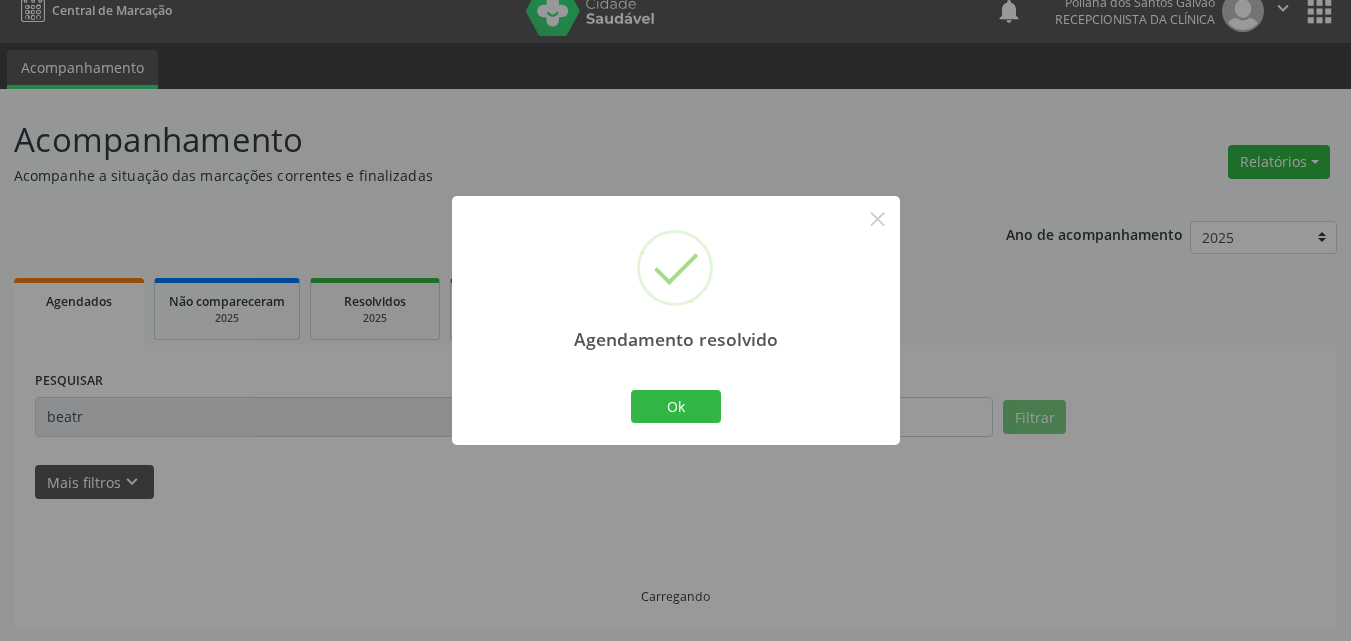 scroll, scrollTop: 264, scrollLeft: 0, axis: vertical 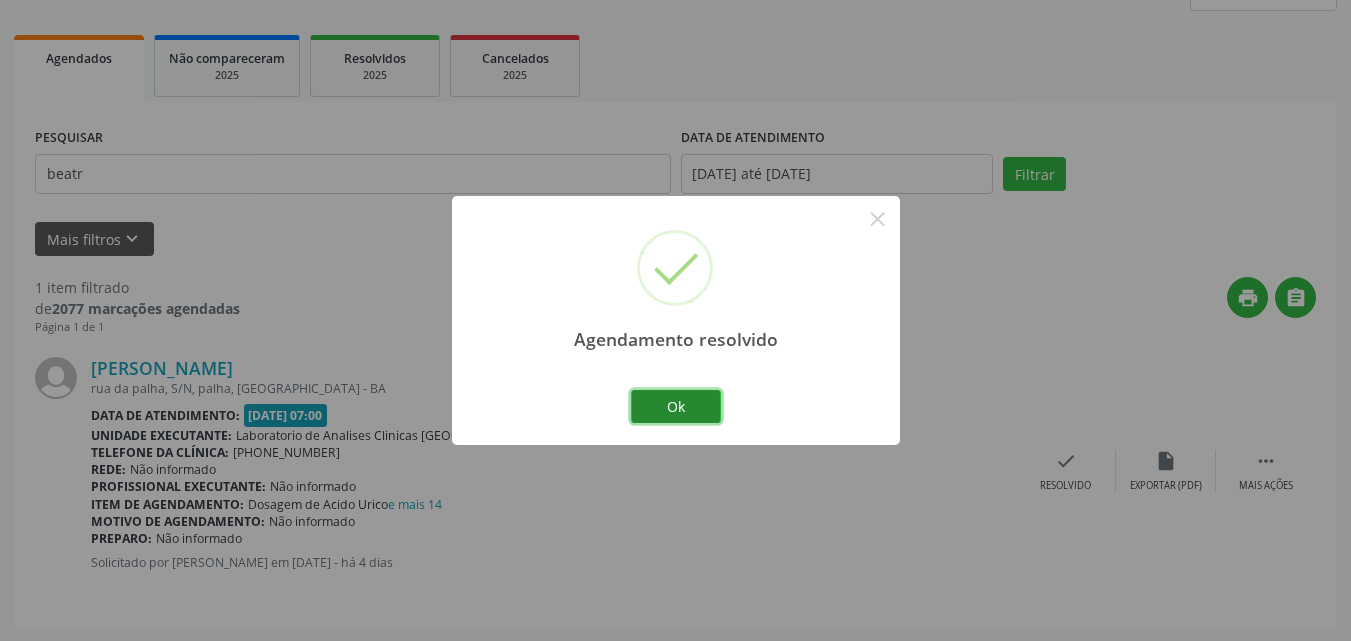 click on "Ok" at bounding box center (676, 407) 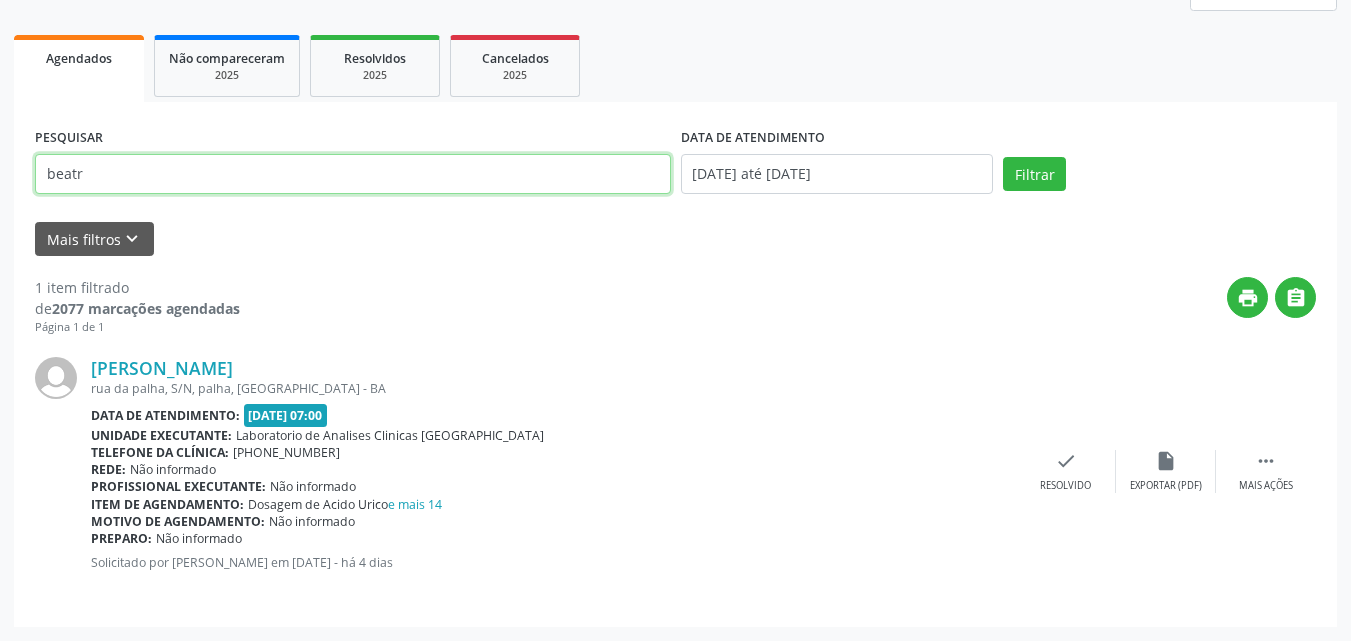 drag, startPoint x: 67, startPoint y: 137, endPoint x: 0, endPoint y: 6, distance: 147.13939 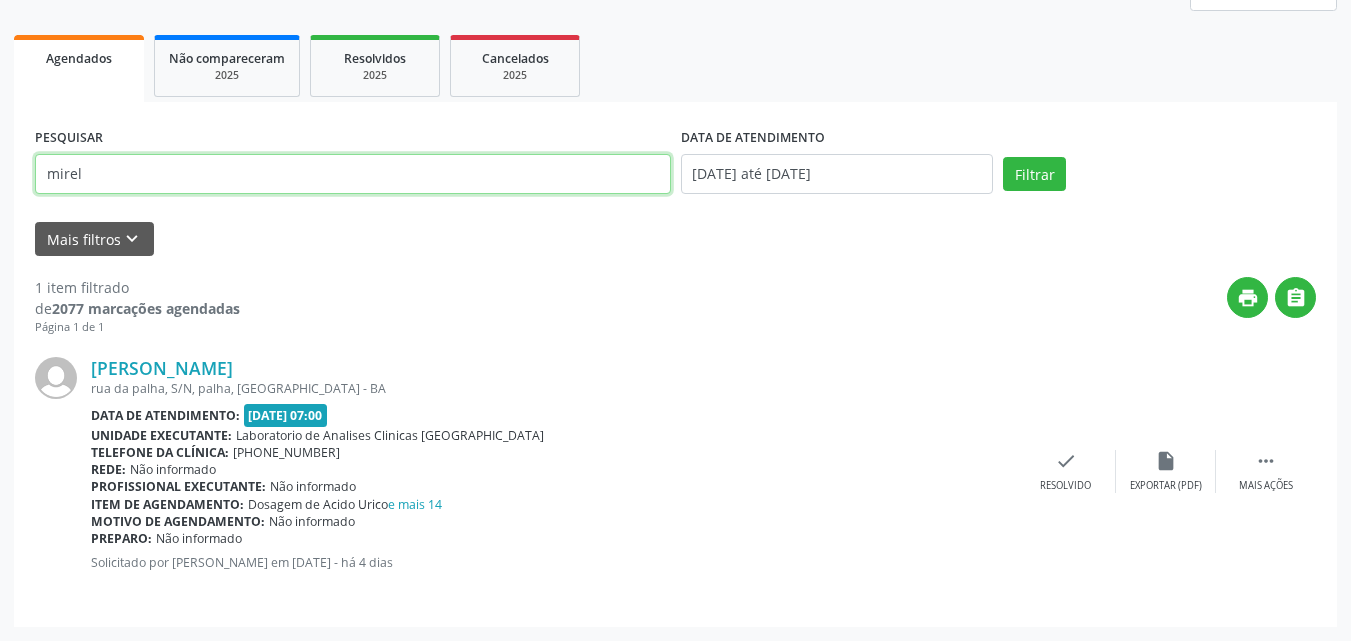 type on "mirel" 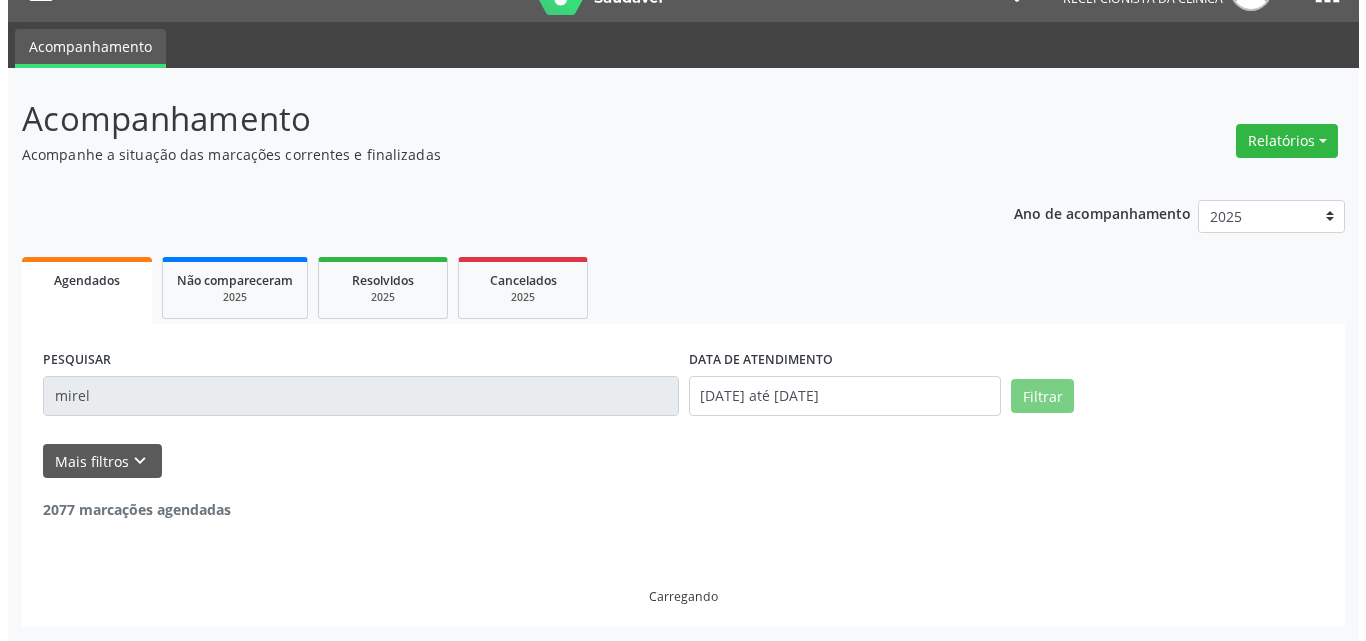 scroll, scrollTop: 264, scrollLeft: 0, axis: vertical 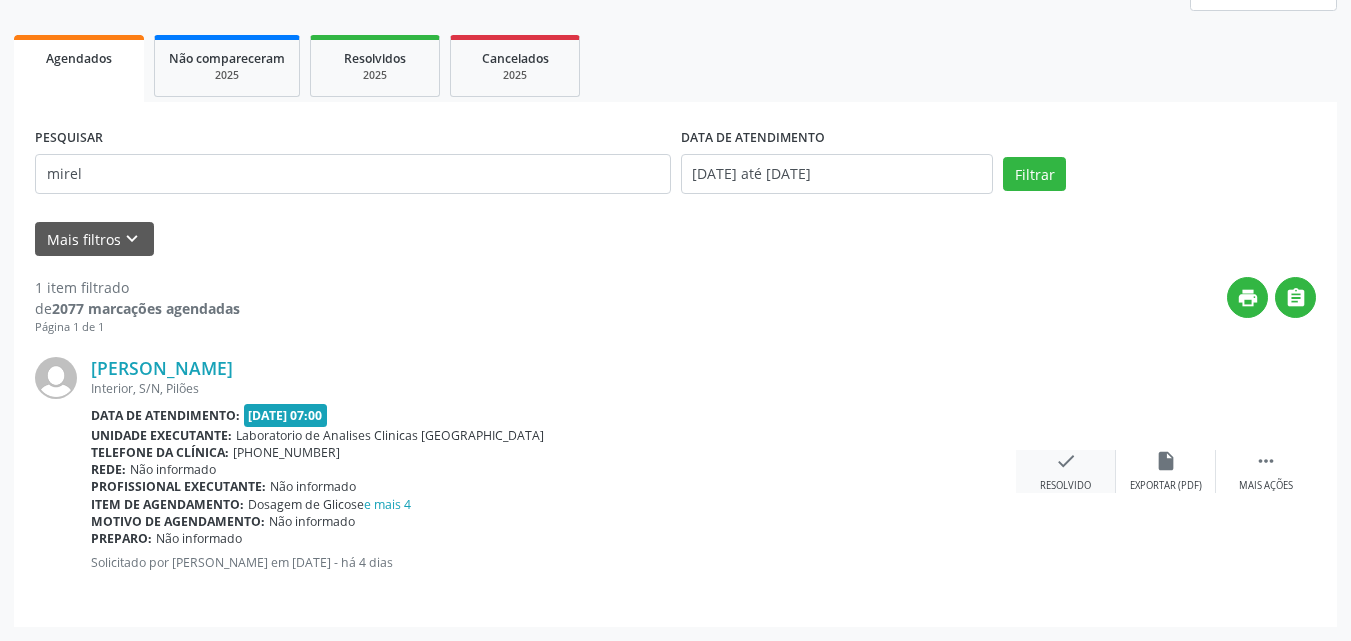 click on "check" at bounding box center [1066, 461] 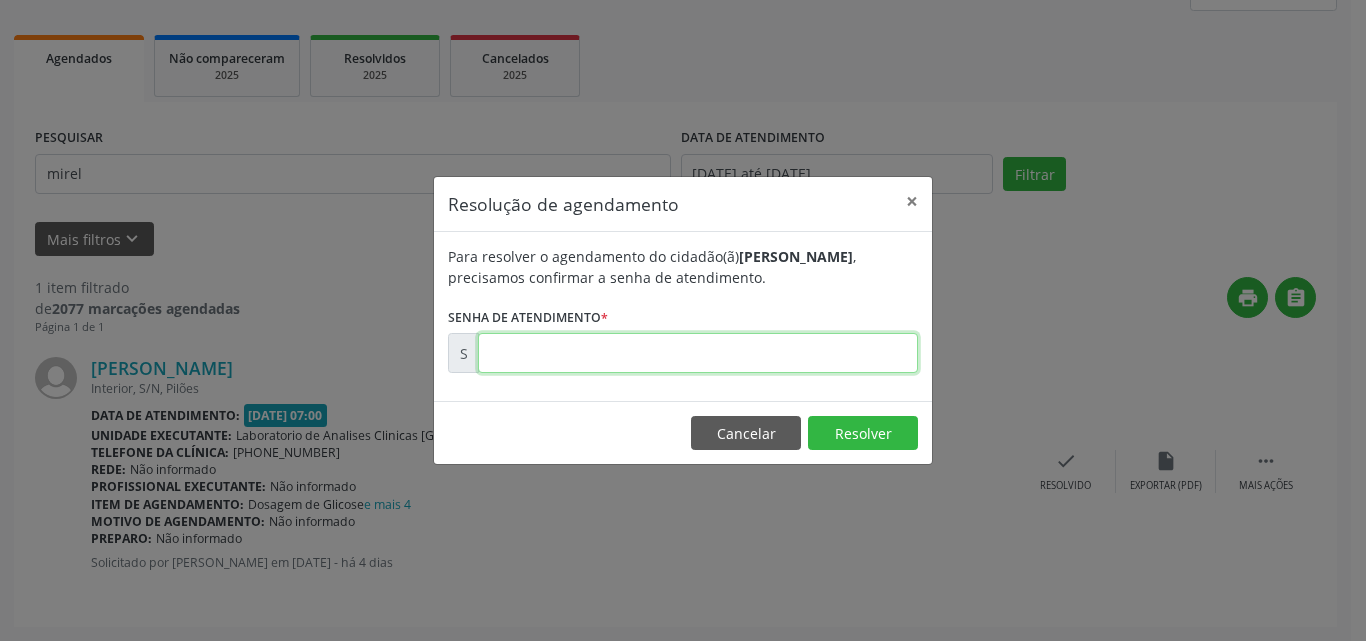 click at bounding box center (698, 353) 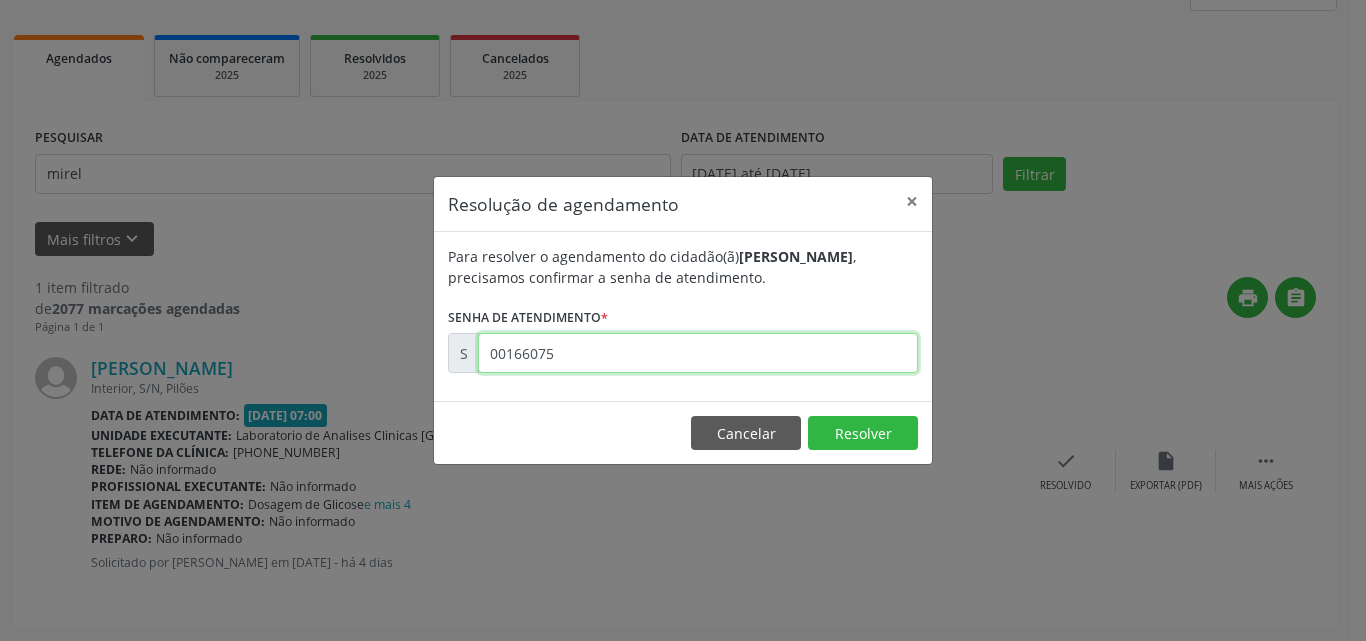 type on "00166075" 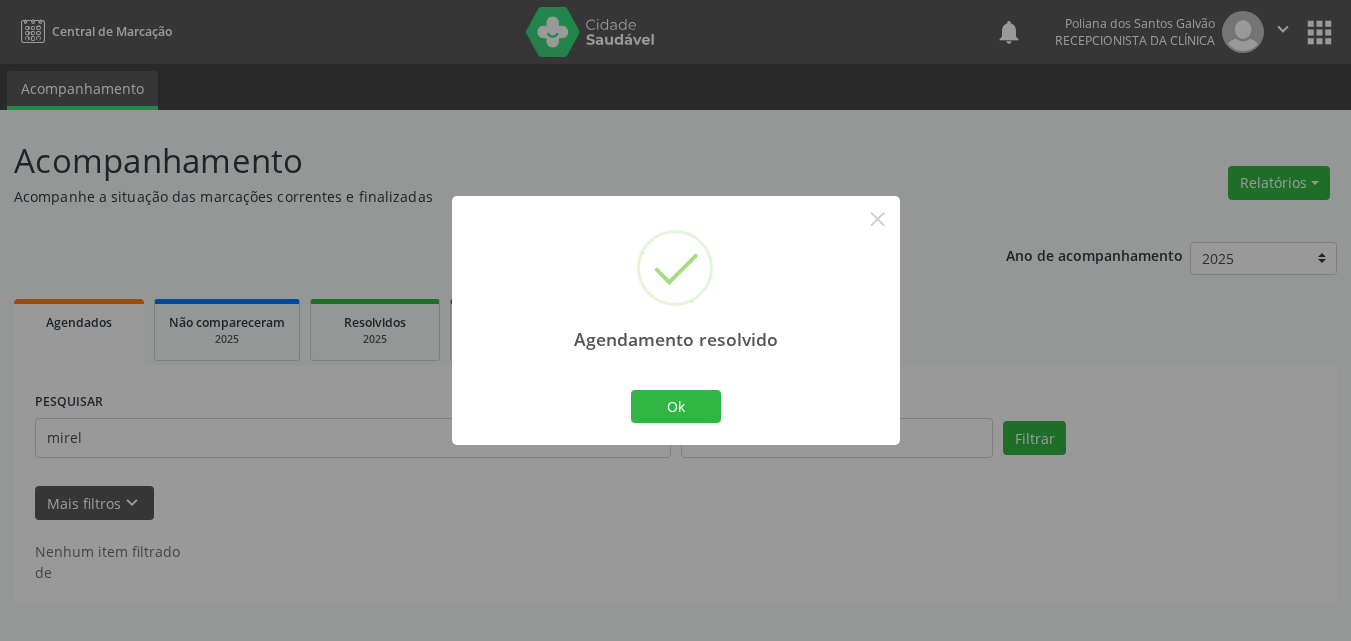 scroll, scrollTop: 0, scrollLeft: 0, axis: both 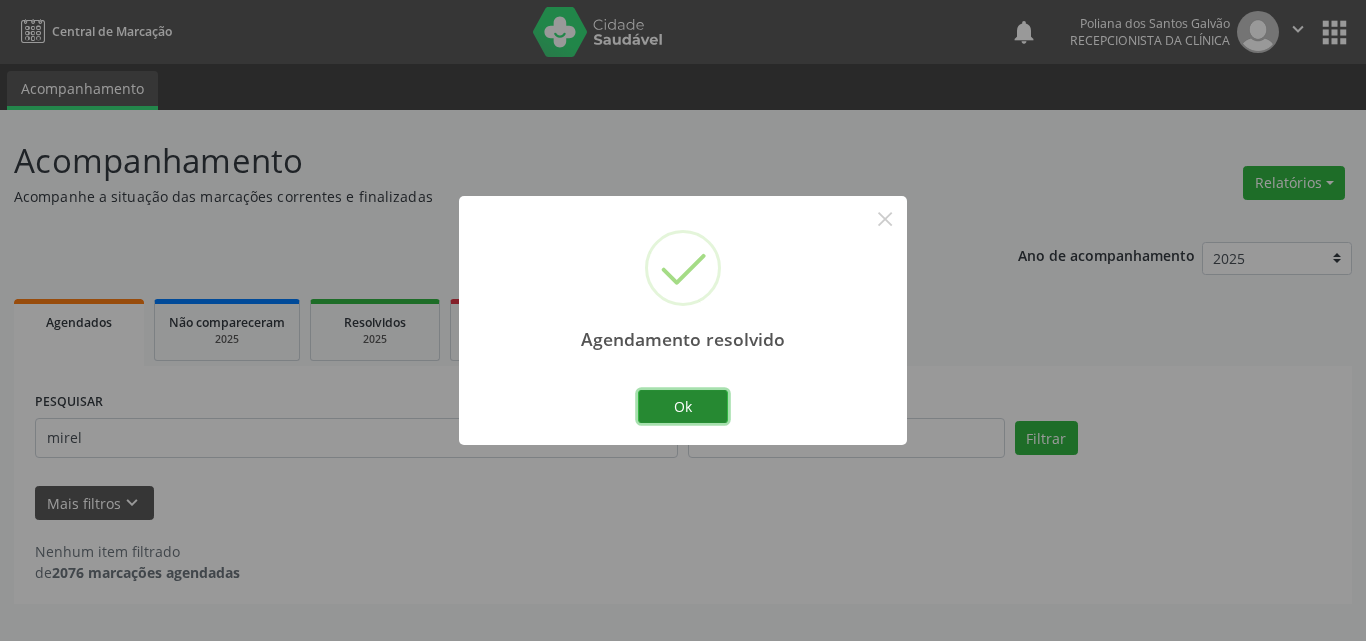 click on "Ok" at bounding box center [683, 407] 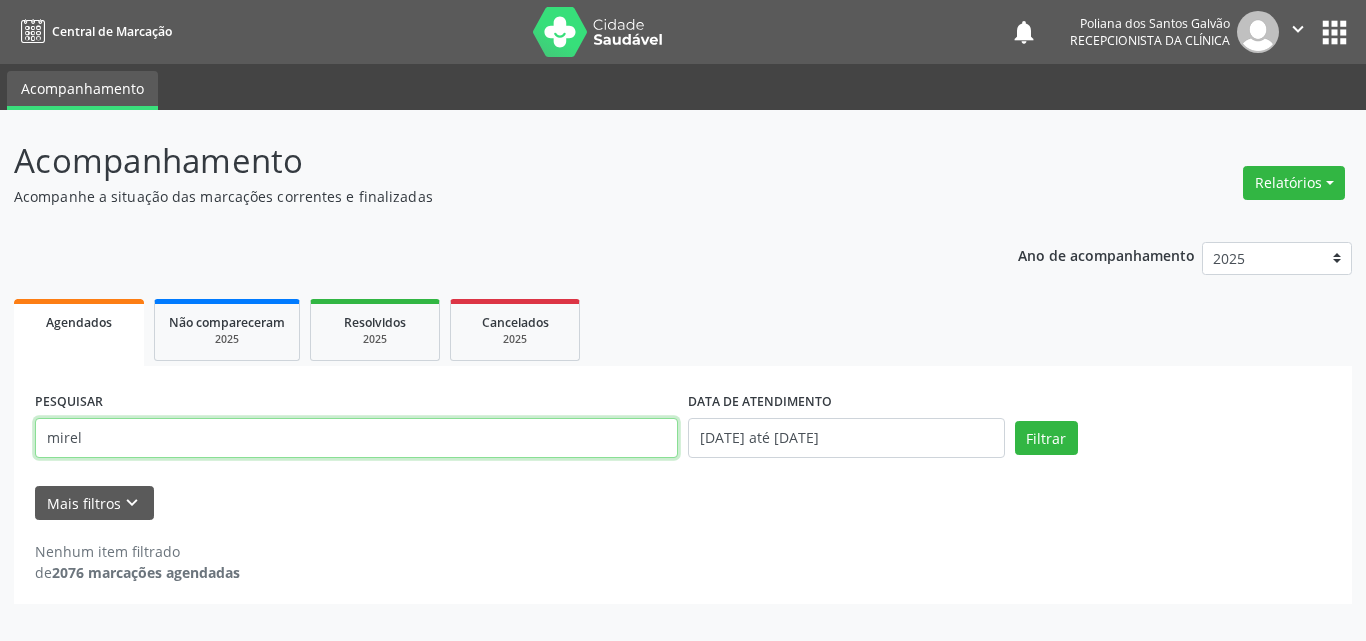drag, startPoint x: 365, startPoint y: 427, endPoint x: 0, endPoint y: 326, distance: 378.71625 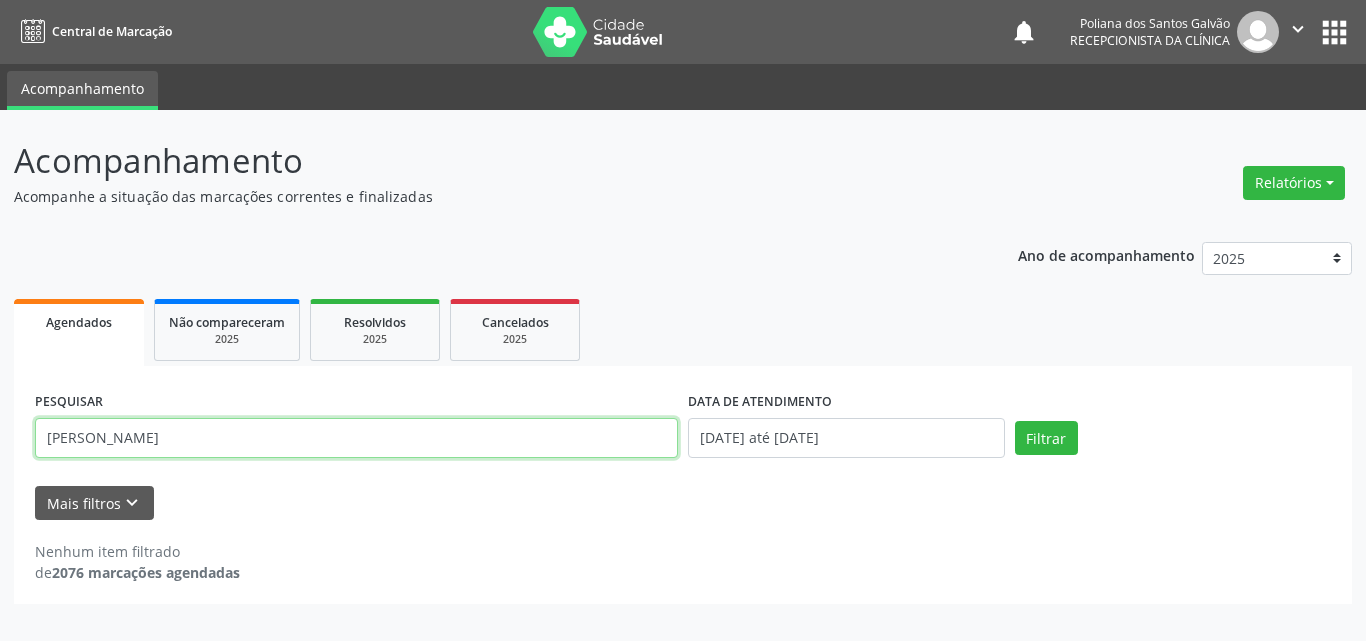 type on "[PERSON_NAME]" 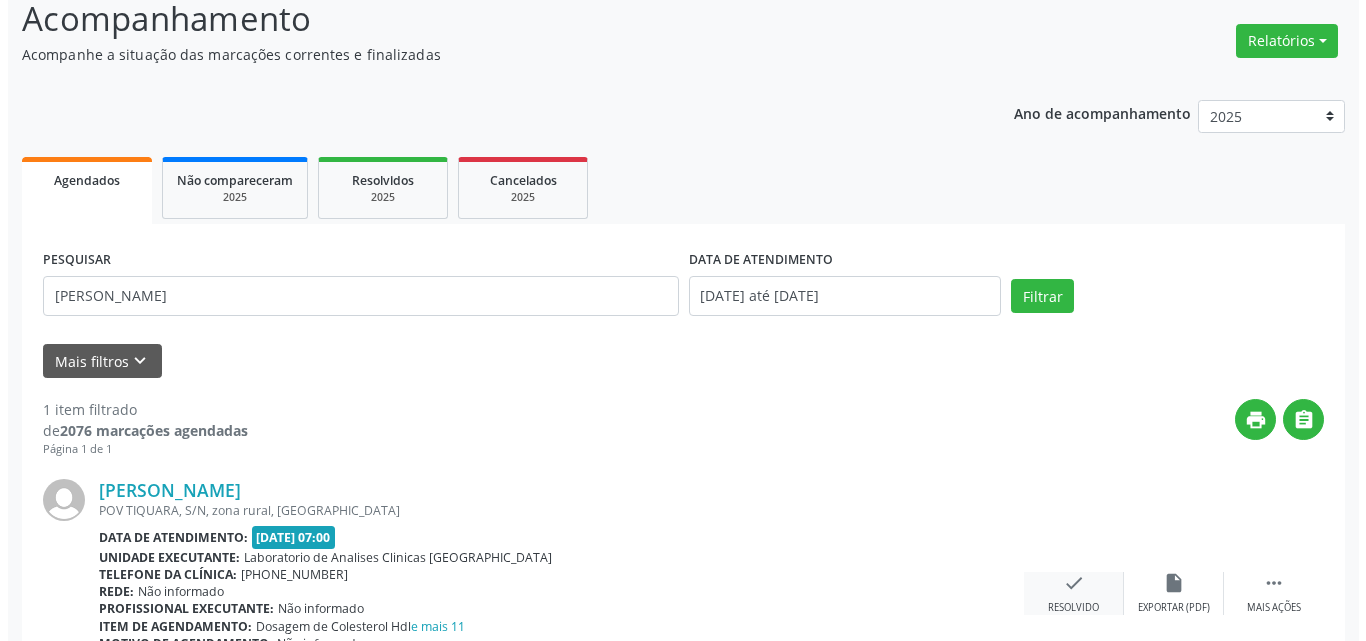 scroll, scrollTop: 264, scrollLeft: 0, axis: vertical 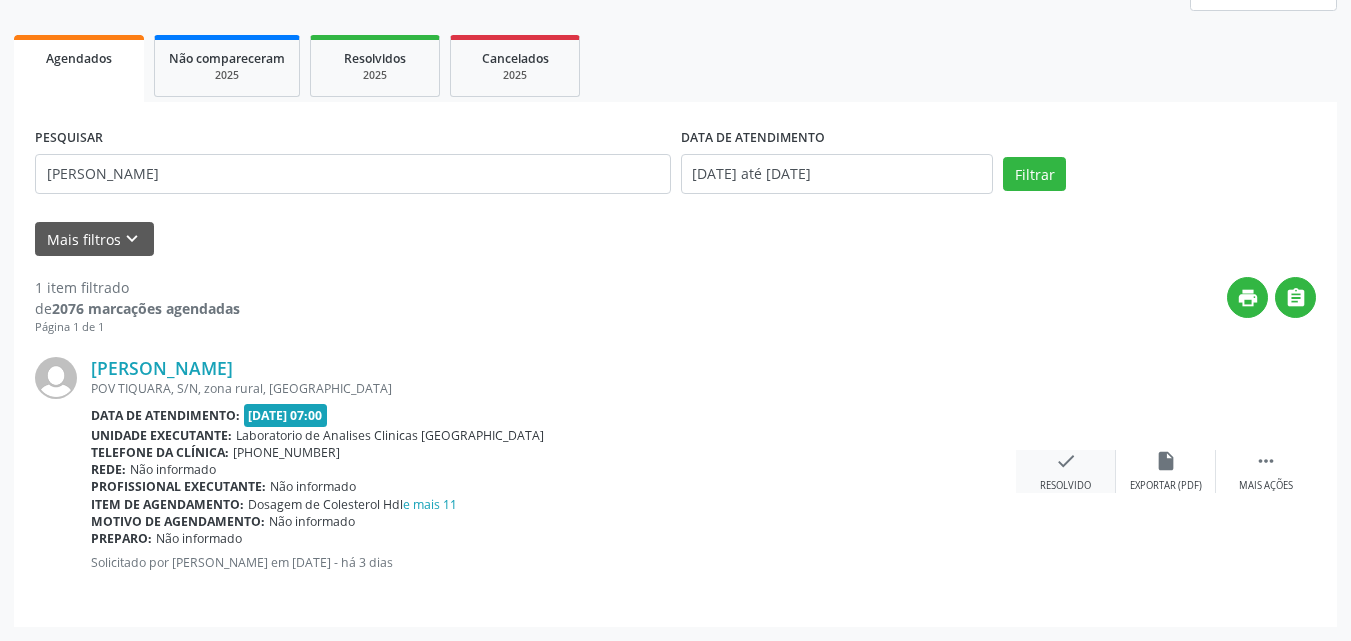 click on "check" at bounding box center (1066, 461) 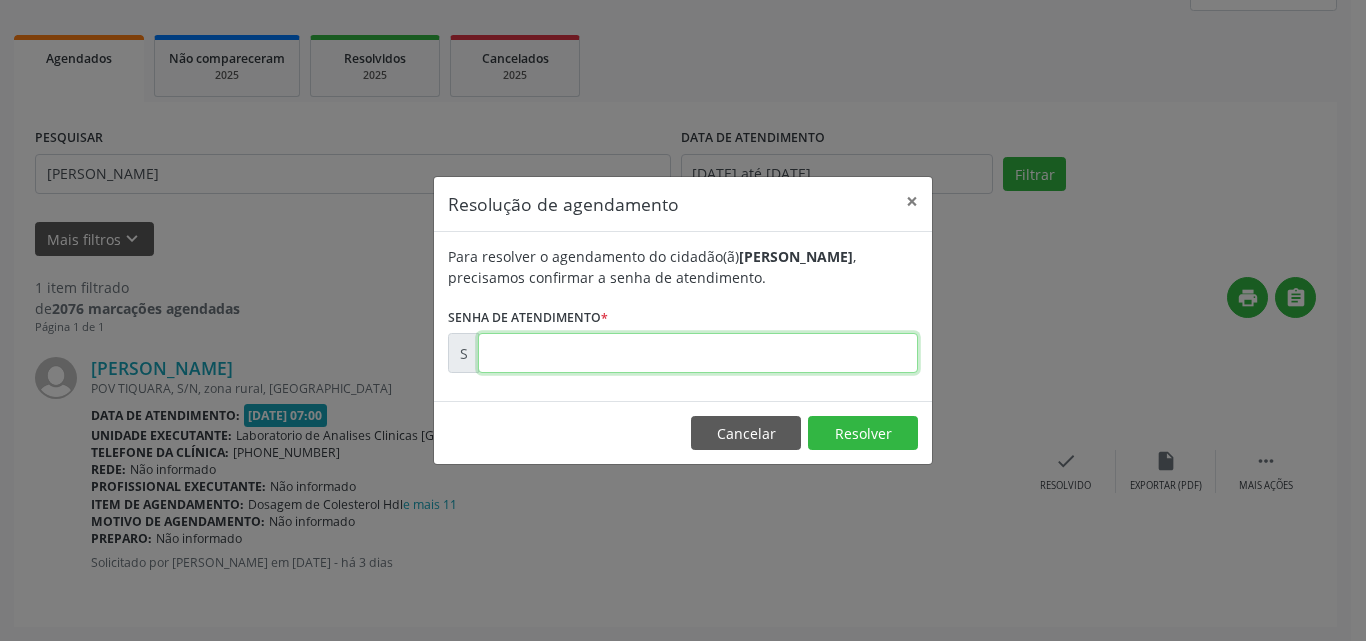 click at bounding box center (698, 353) 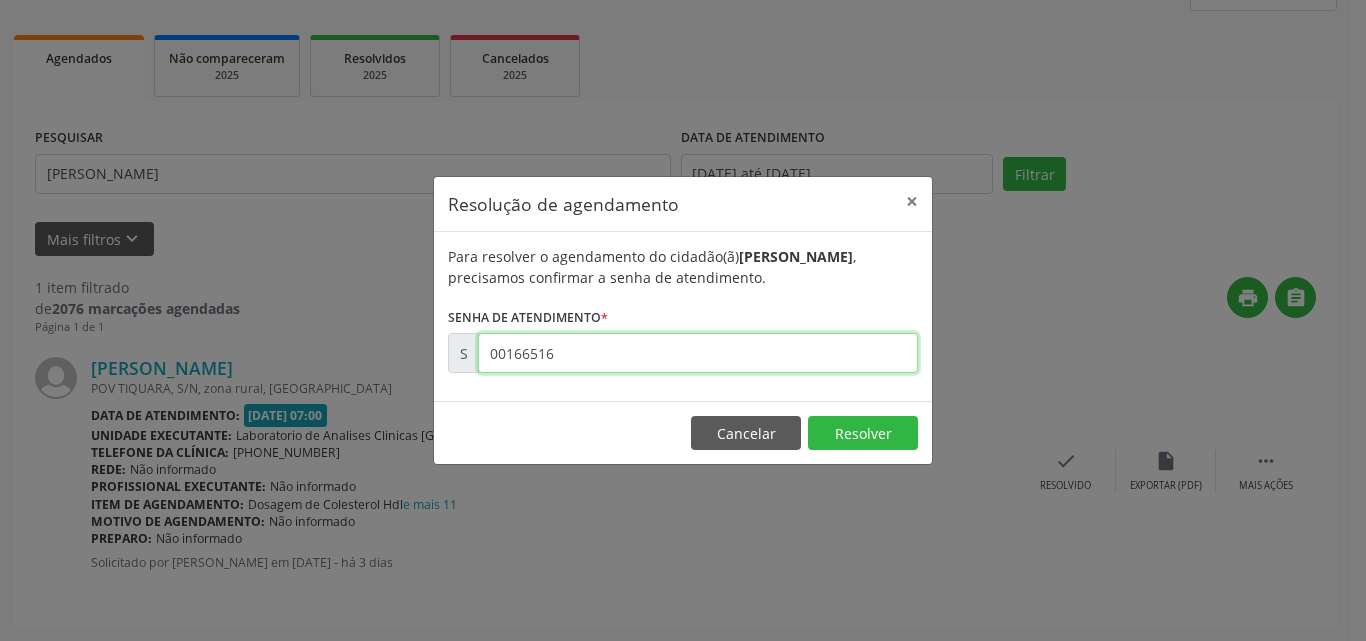 type on "00166516" 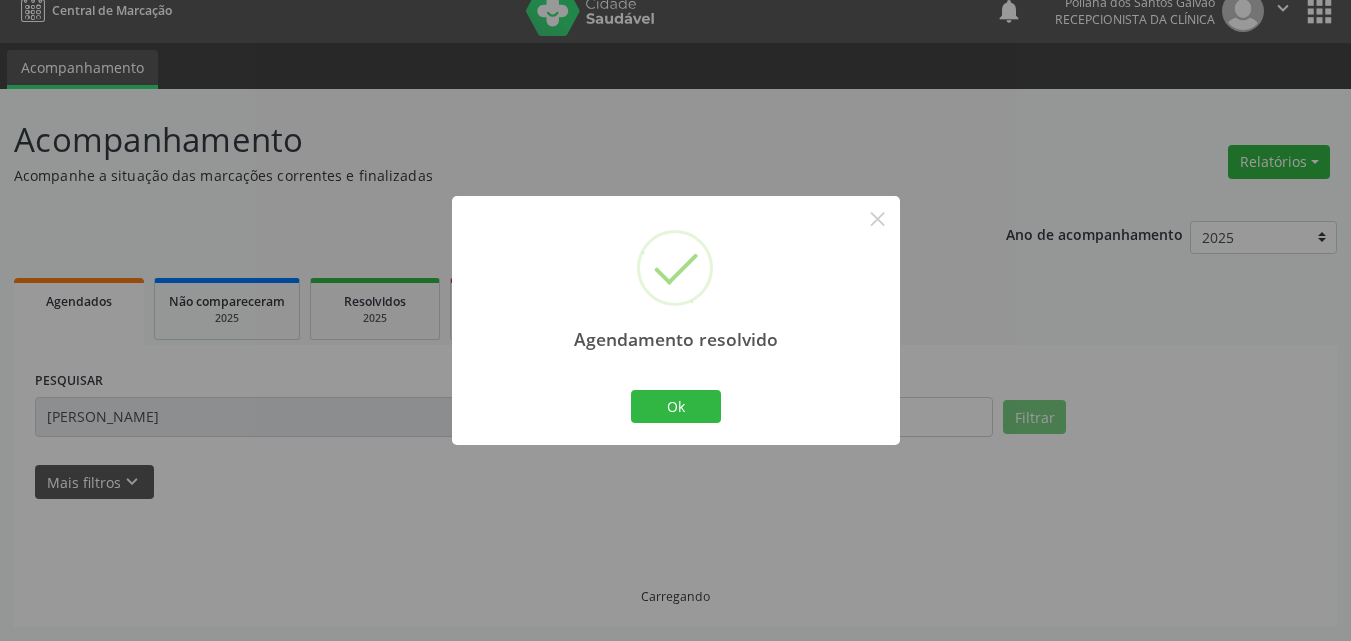 scroll, scrollTop: 0, scrollLeft: 0, axis: both 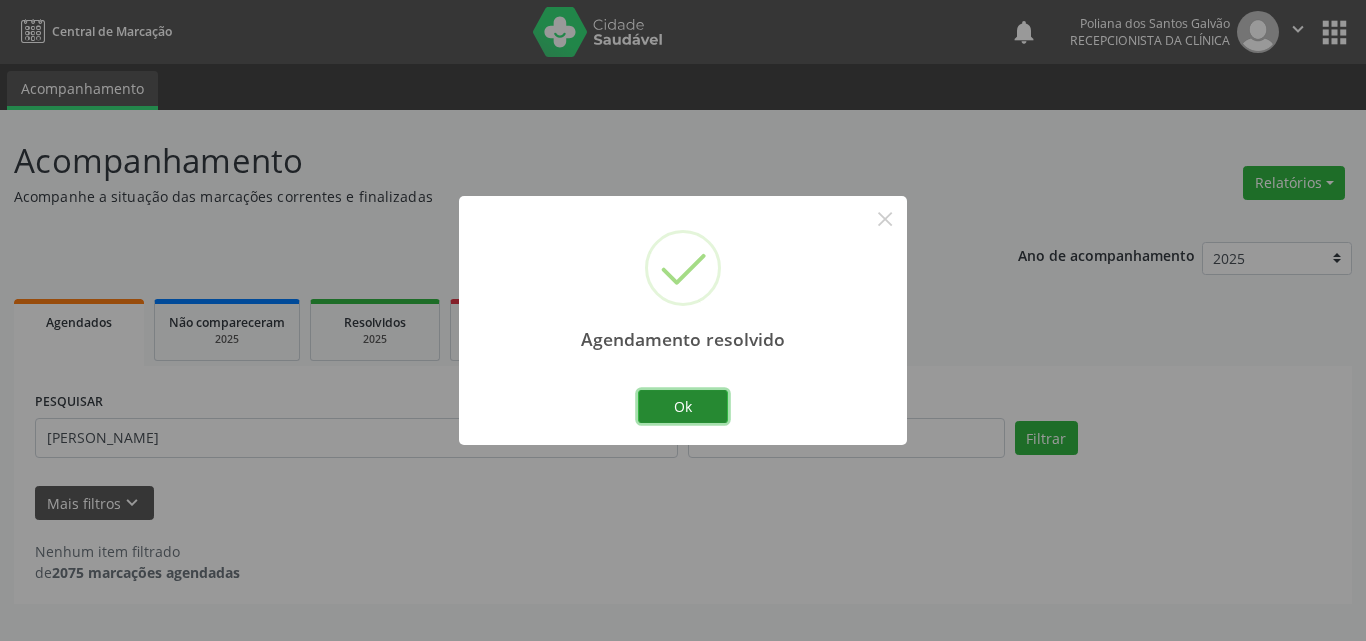 click on "Ok" at bounding box center [683, 407] 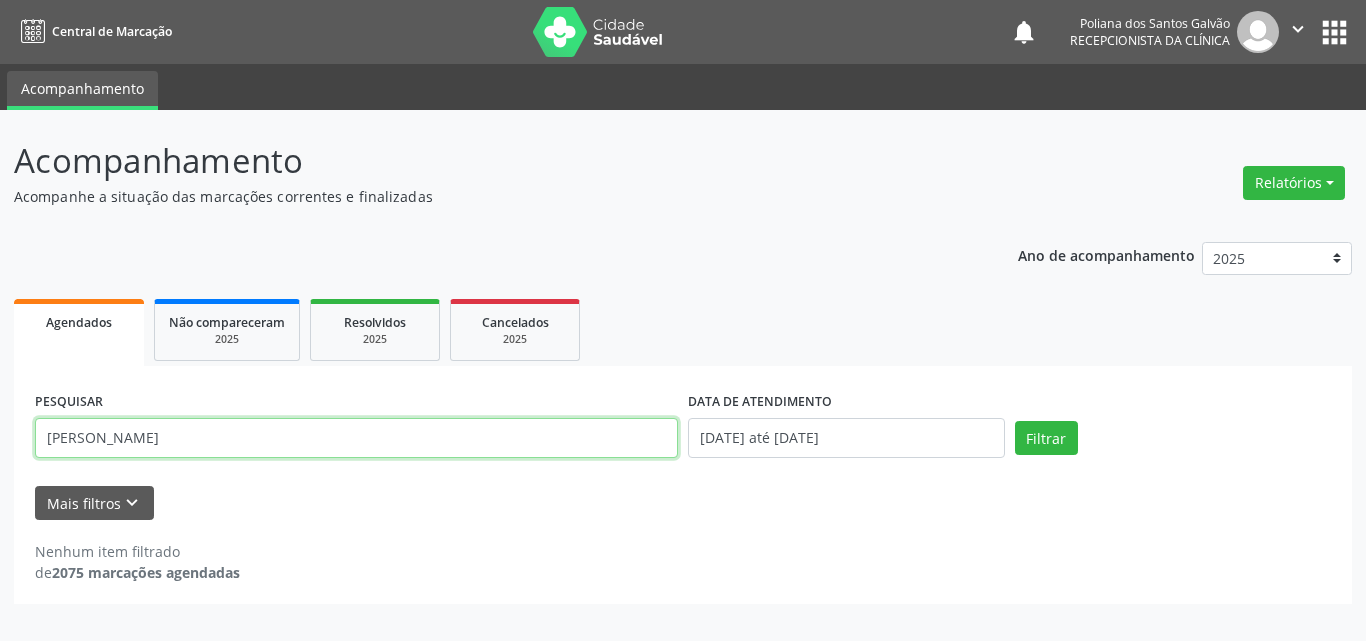 drag, startPoint x: 595, startPoint y: 437, endPoint x: 0, endPoint y: 309, distance: 608.61237 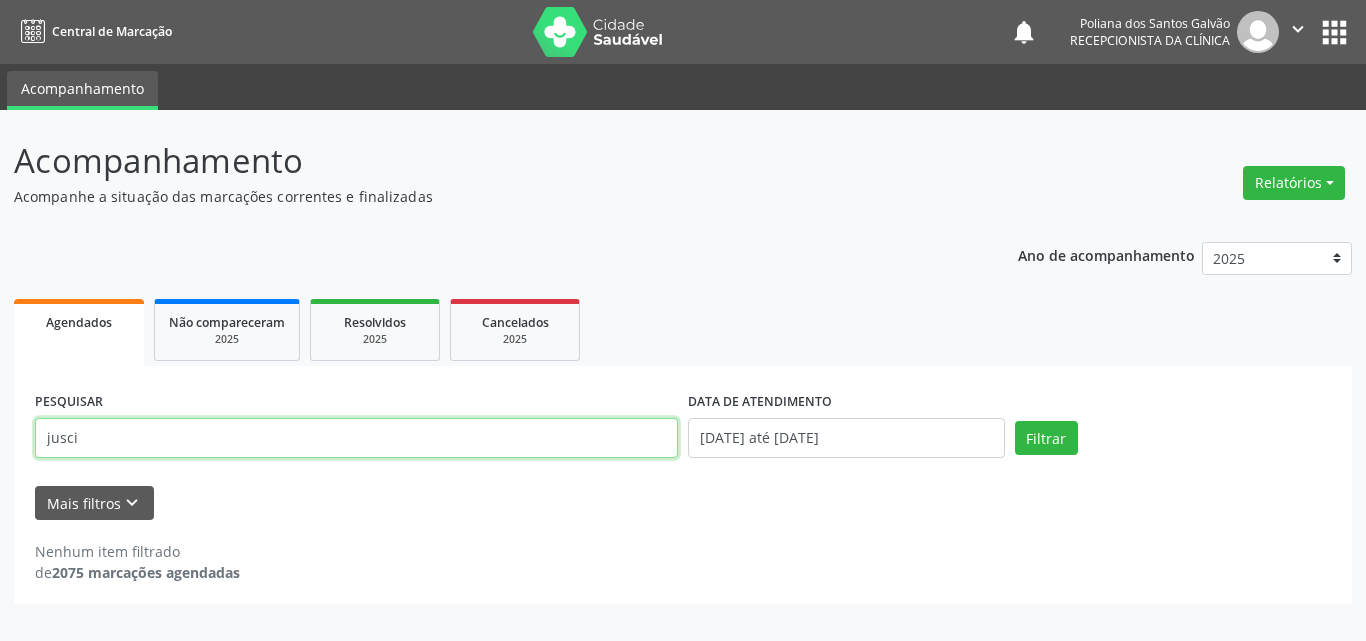 type on "jusci" 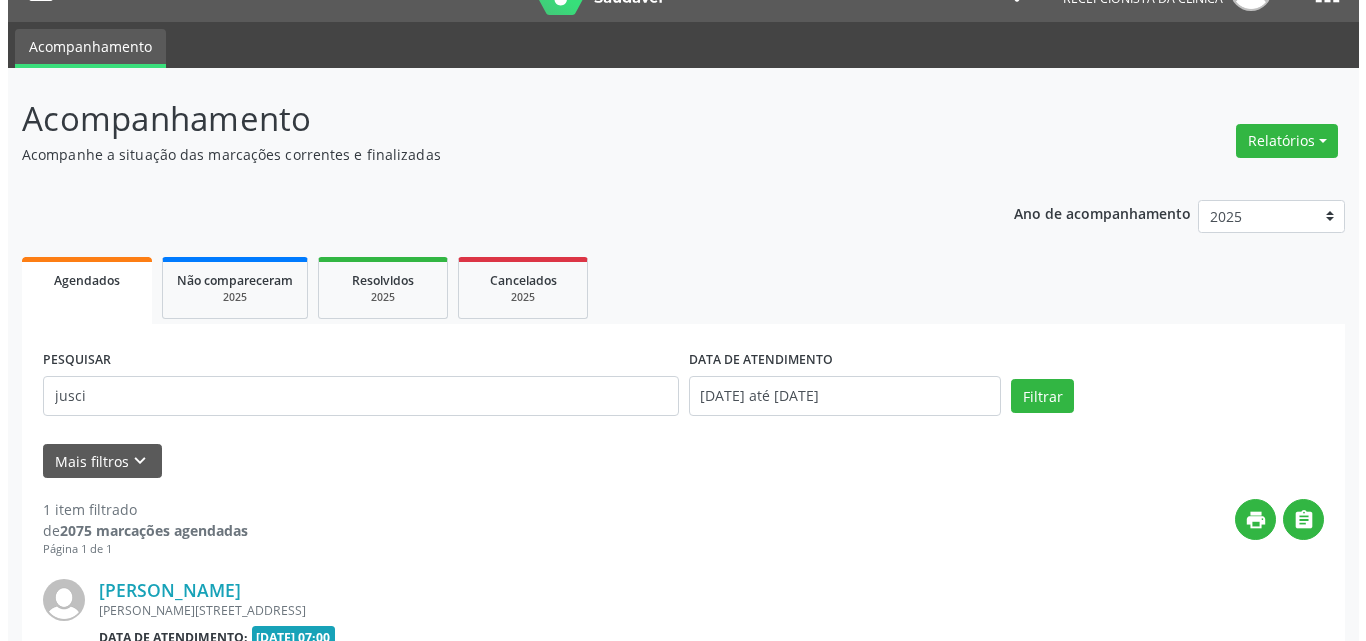 scroll, scrollTop: 264, scrollLeft: 0, axis: vertical 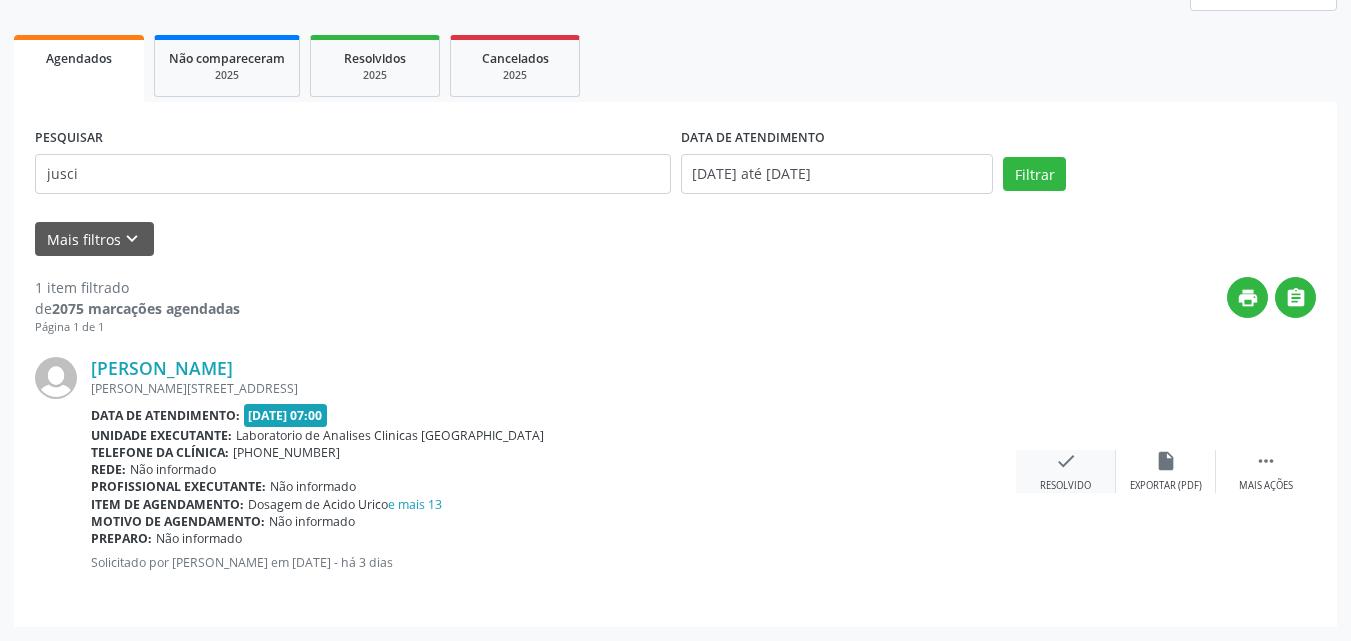 click on "check" at bounding box center [1066, 461] 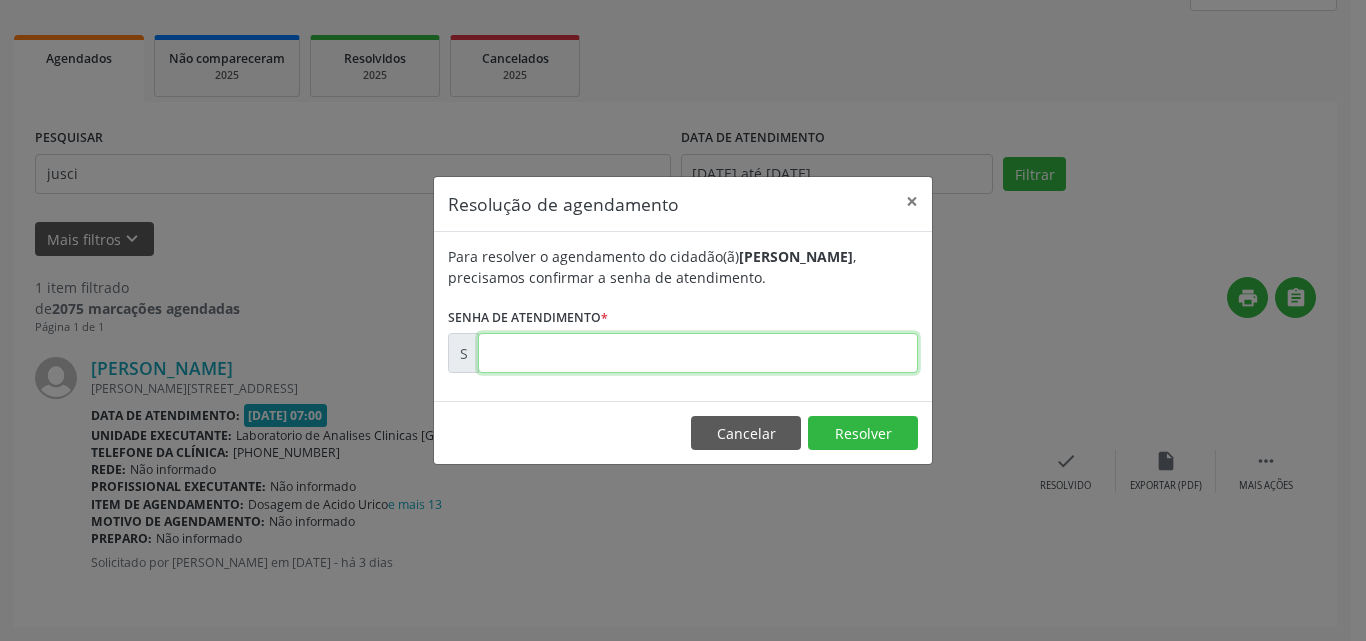 drag, startPoint x: 1055, startPoint y: 465, endPoint x: 880, endPoint y: 372, distance: 198.17668 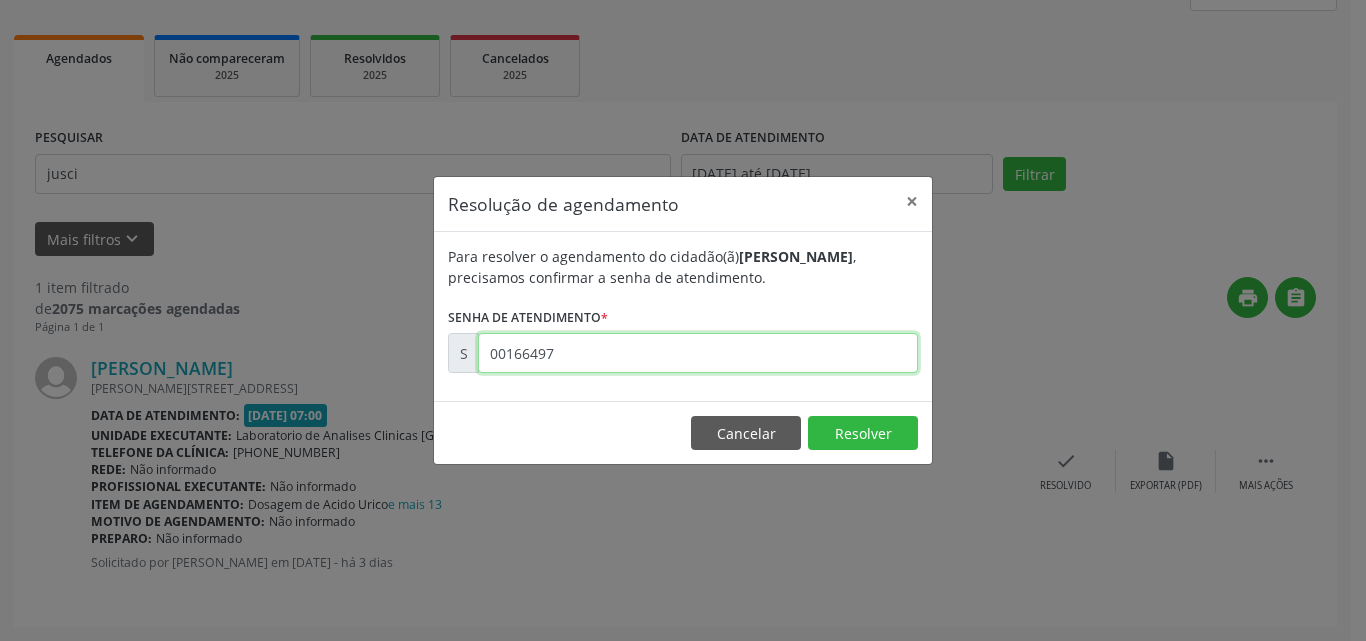 type on "00166497" 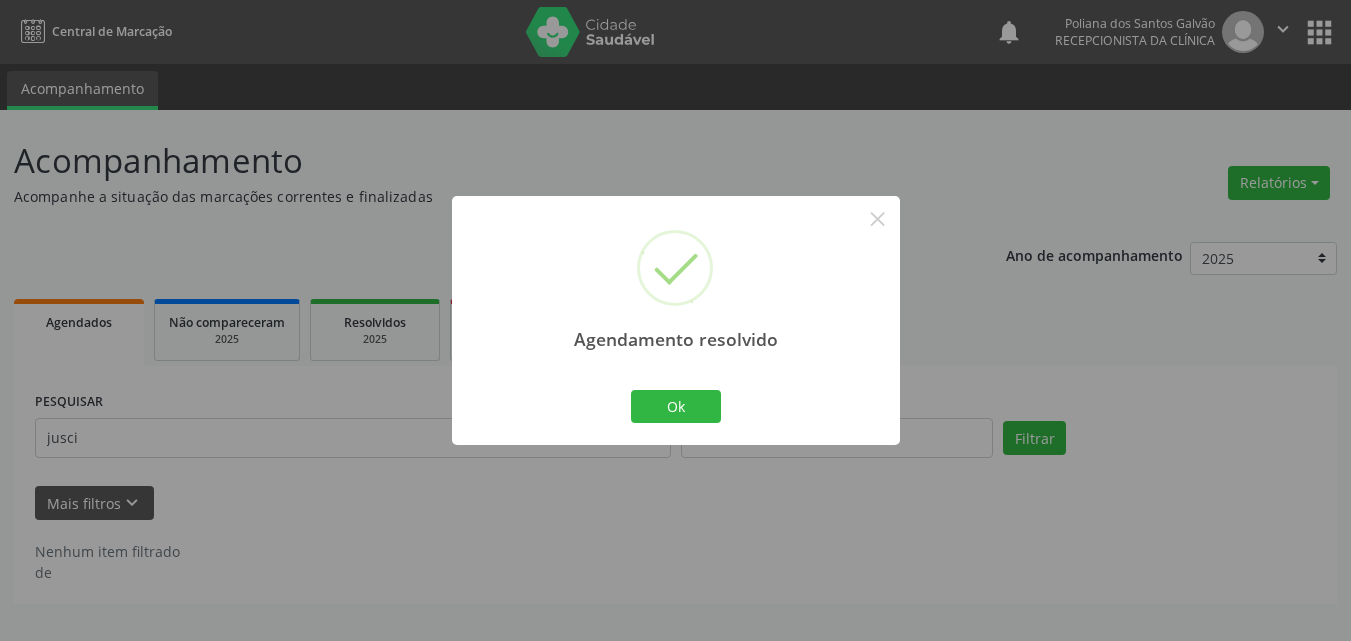 scroll, scrollTop: 0, scrollLeft: 0, axis: both 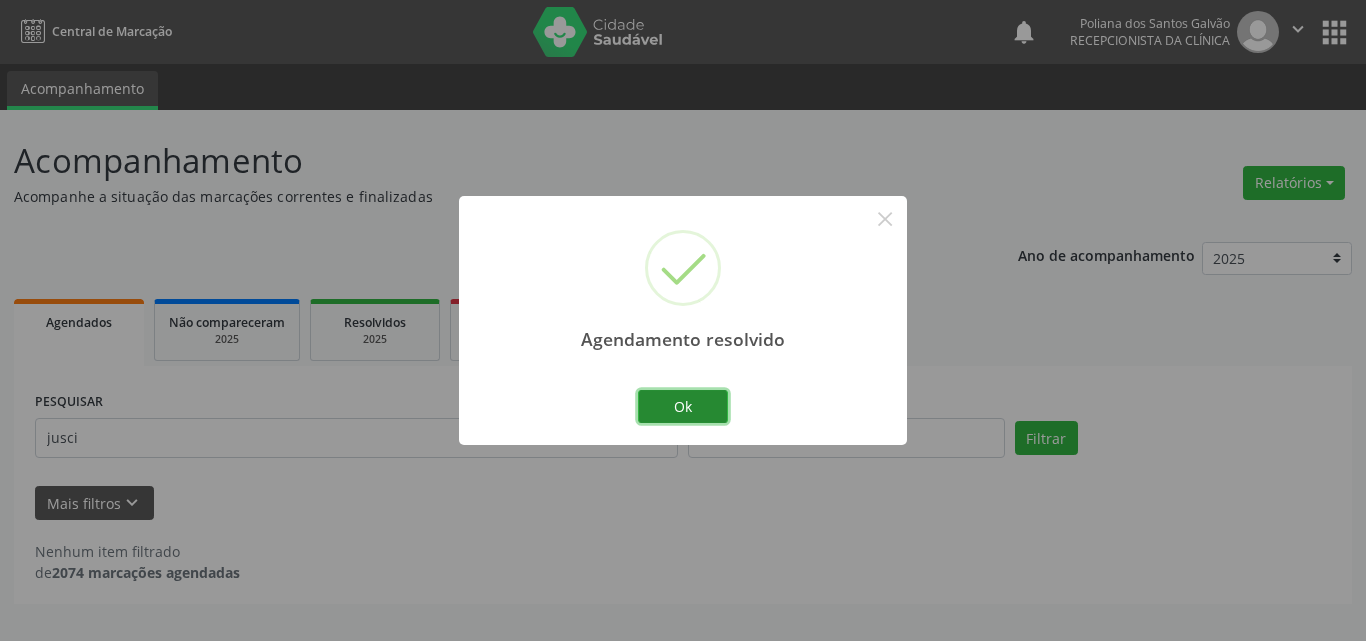 click on "Ok" at bounding box center (683, 407) 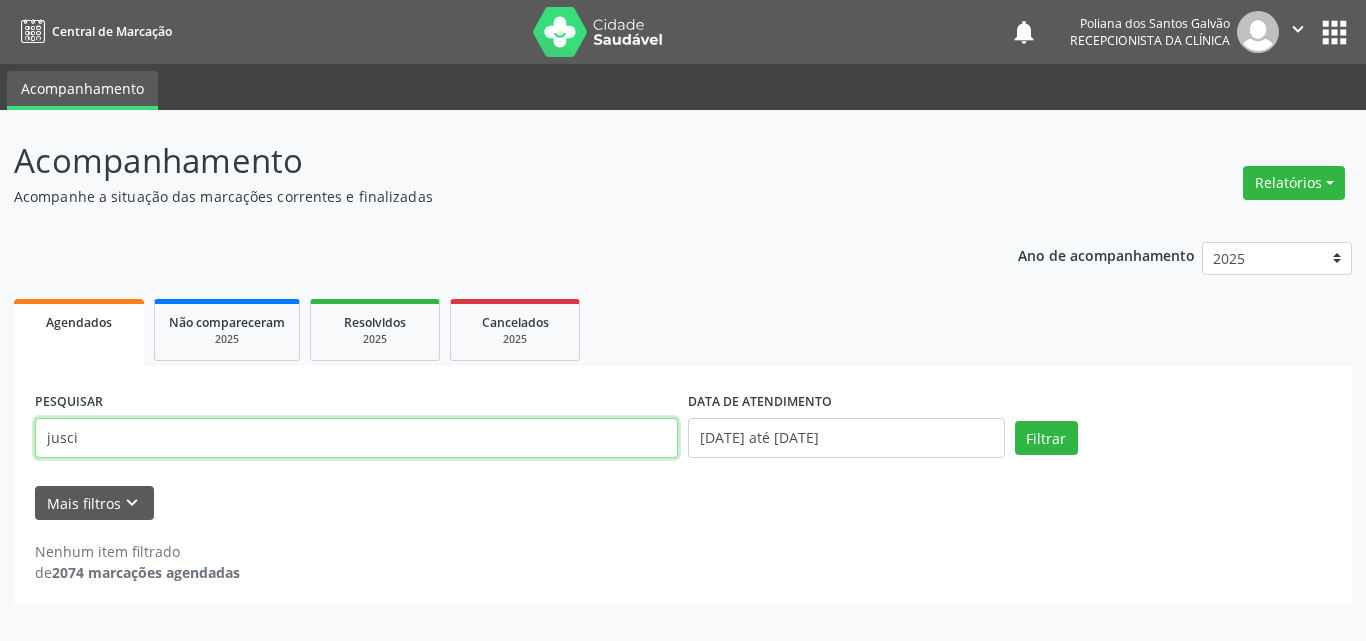 drag, startPoint x: 648, startPoint y: 434, endPoint x: 0, endPoint y: 243, distance: 675.56274 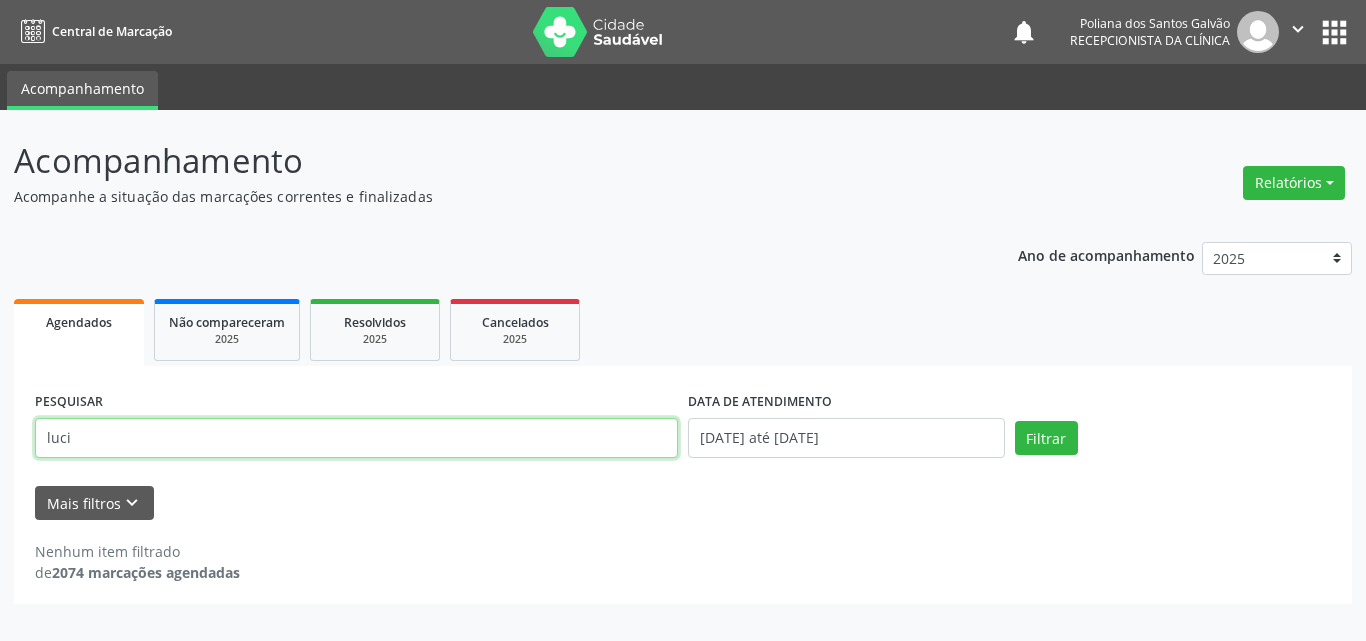 type on "luci" 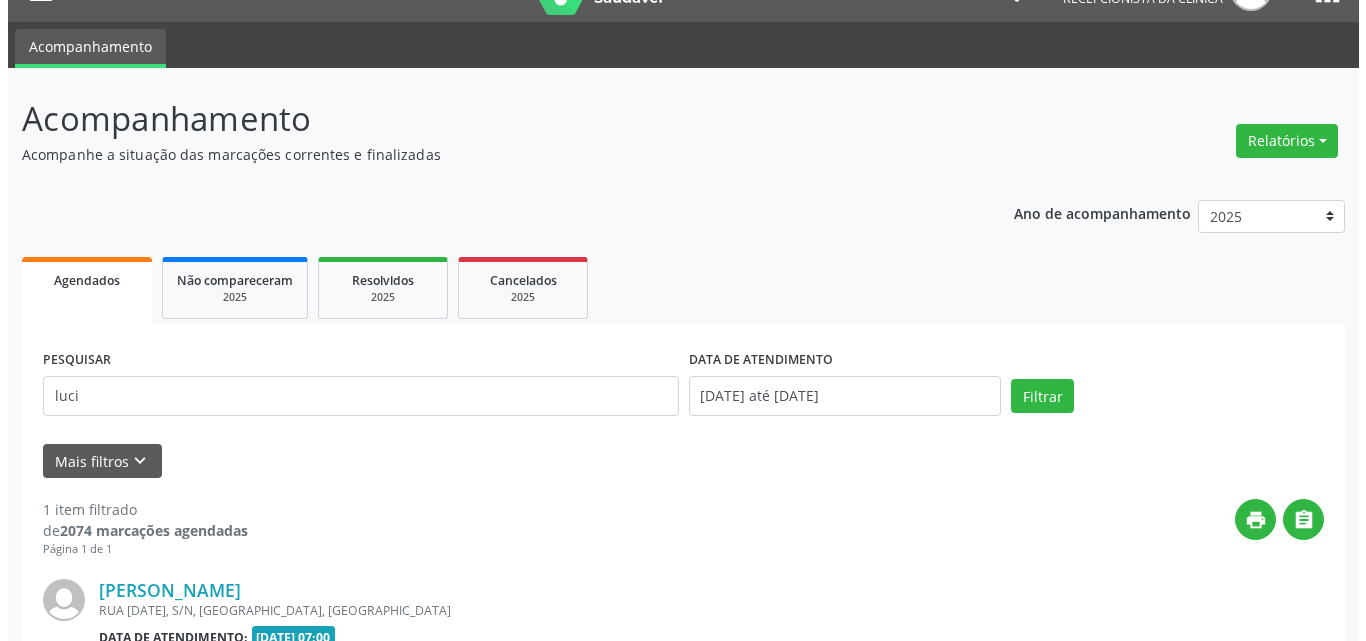 scroll, scrollTop: 264, scrollLeft: 0, axis: vertical 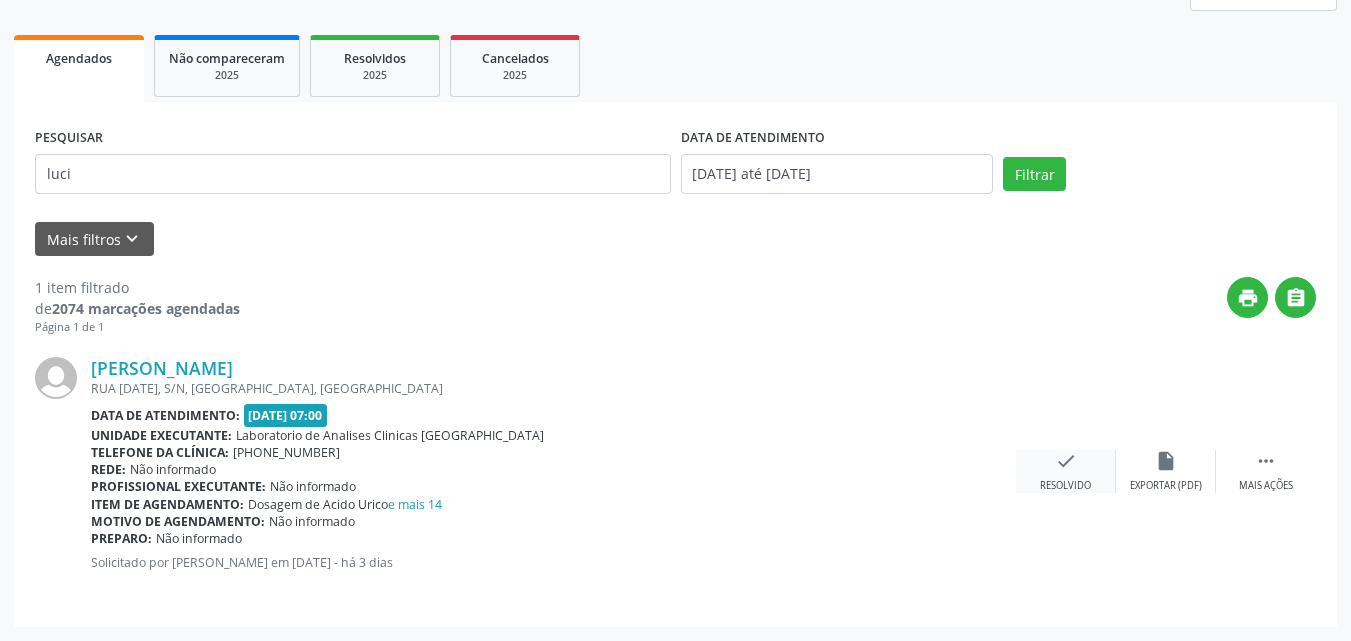 click on "check" at bounding box center (1066, 461) 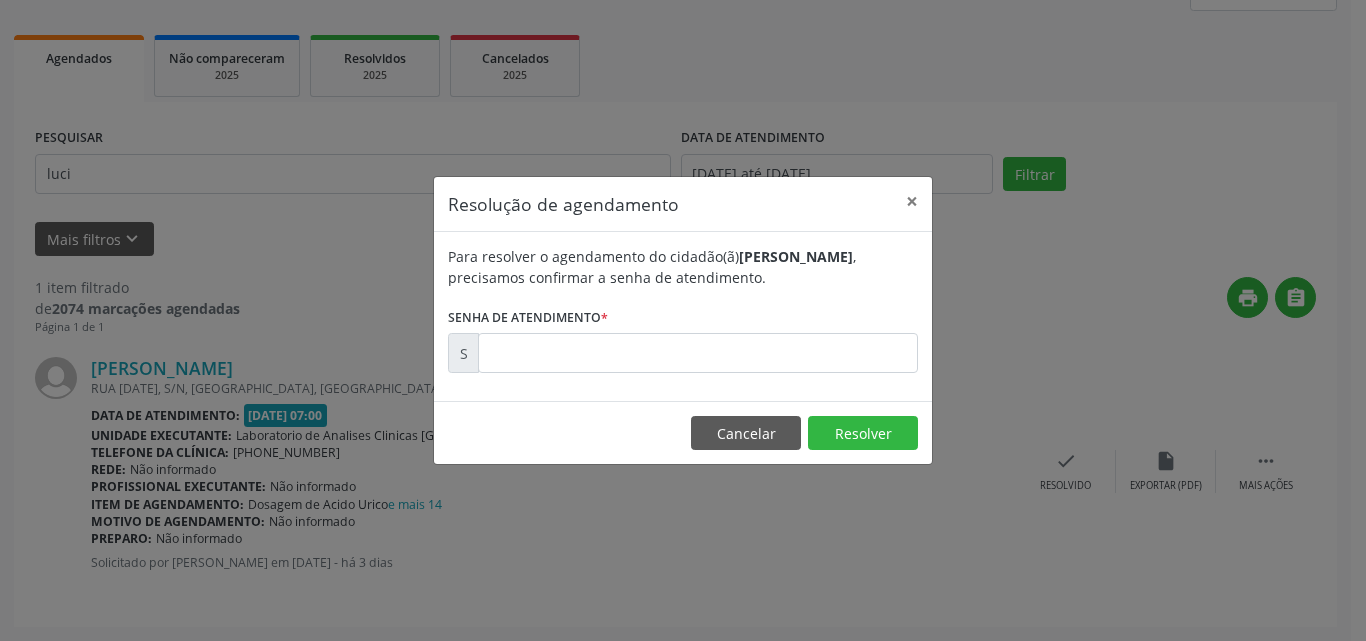 click on "Para resolver o agendamento do cidadão(ã)  [PERSON_NAME] ,
precisamos confirmar a senha de atendimento.
Senha de atendimento
*
S" at bounding box center (683, 309) 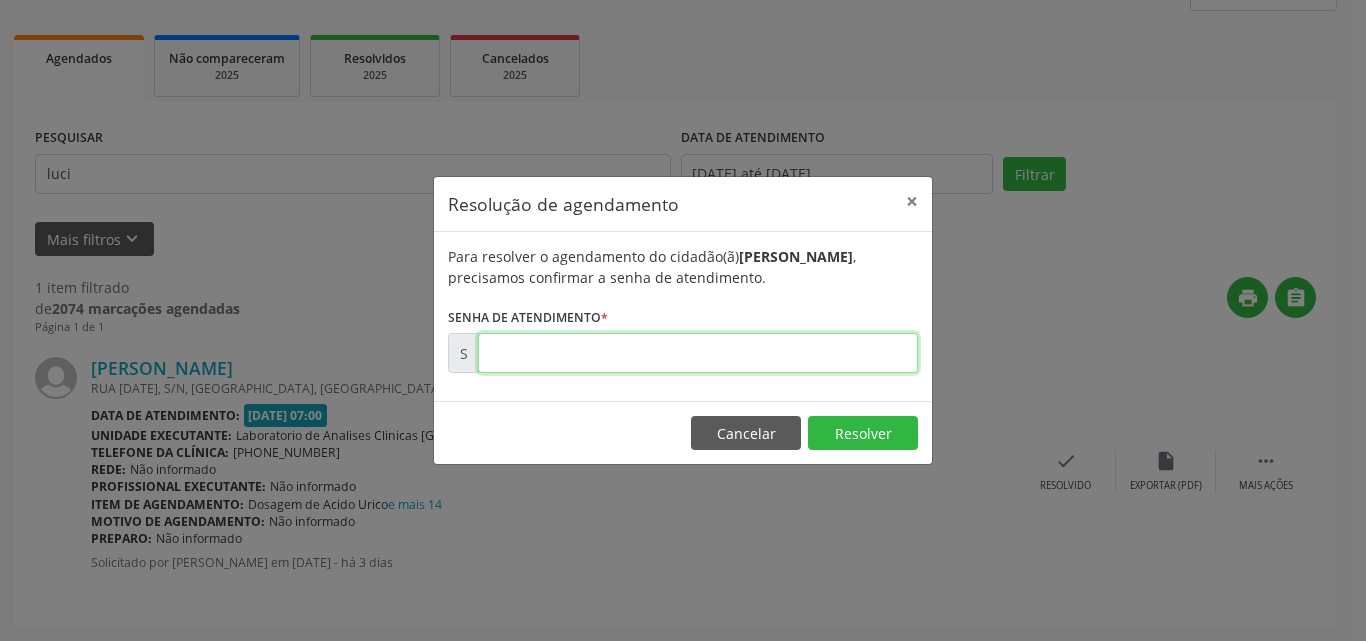click at bounding box center [698, 353] 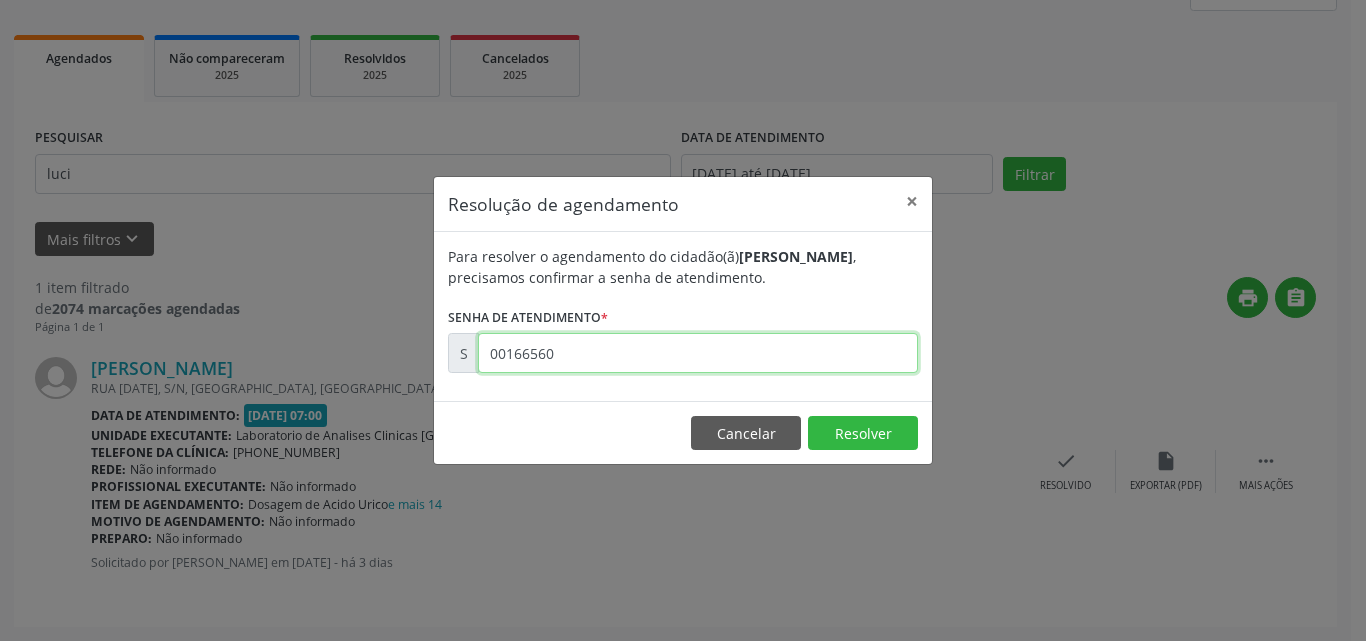 type on "00166560" 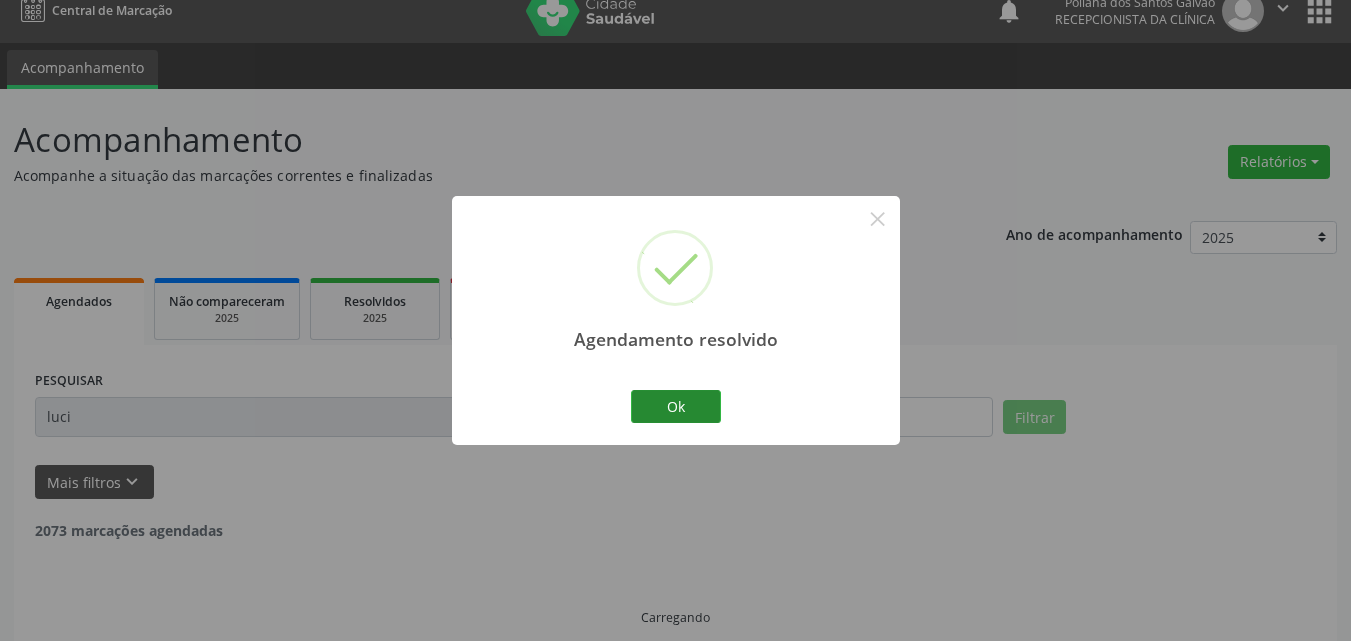 scroll, scrollTop: 42, scrollLeft: 0, axis: vertical 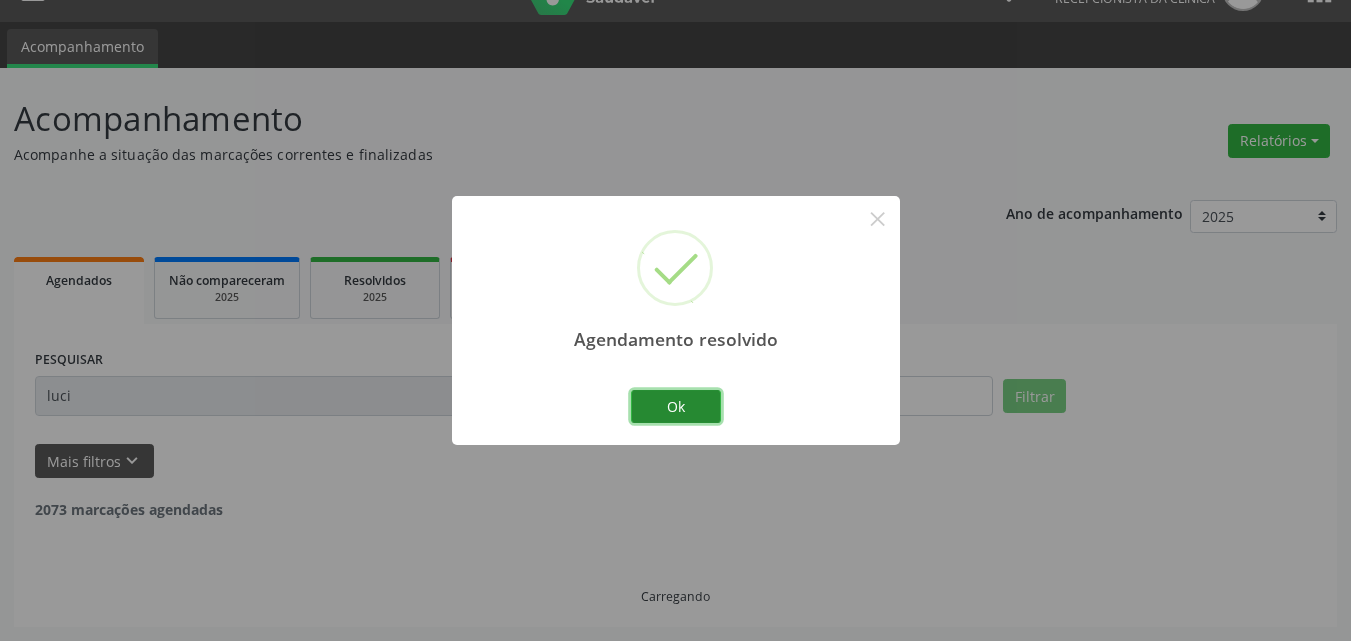 click on "Ok" at bounding box center [676, 407] 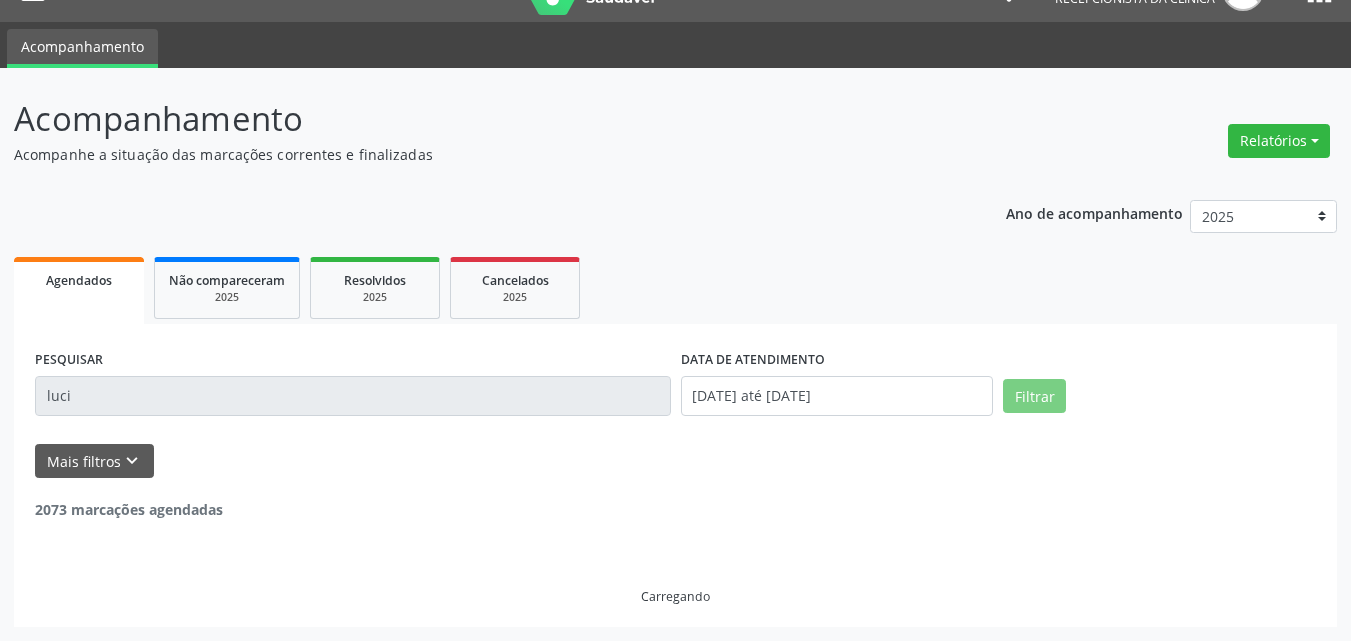 scroll, scrollTop: 0, scrollLeft: 0, axis: both 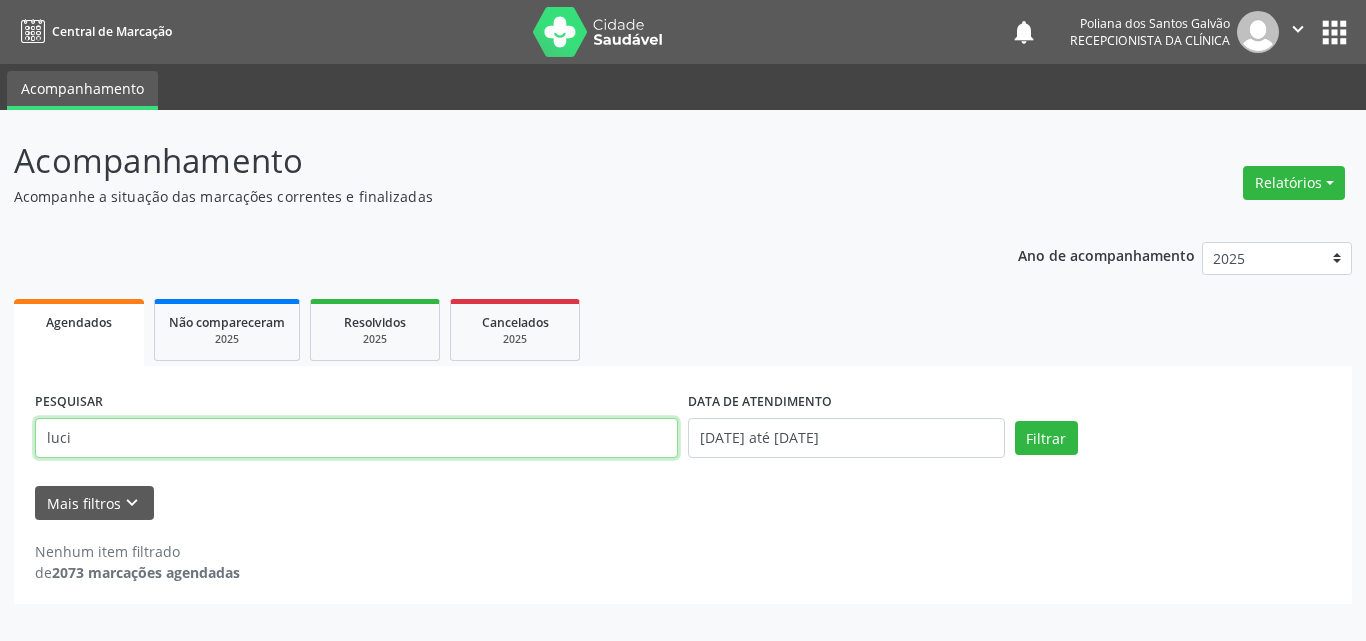 drag, startPoint x: 301, startPoint y: 429, endPoint x: 0, endPoint y: 305, distance: 325.54108 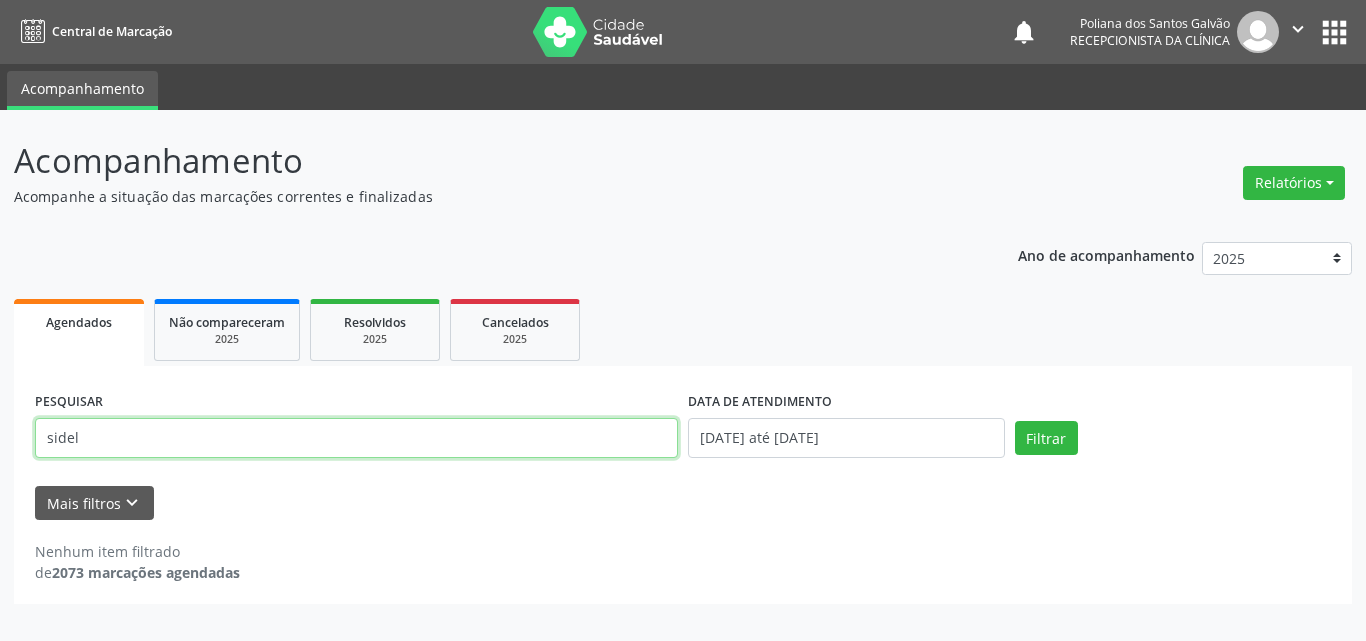 type on "sidel" 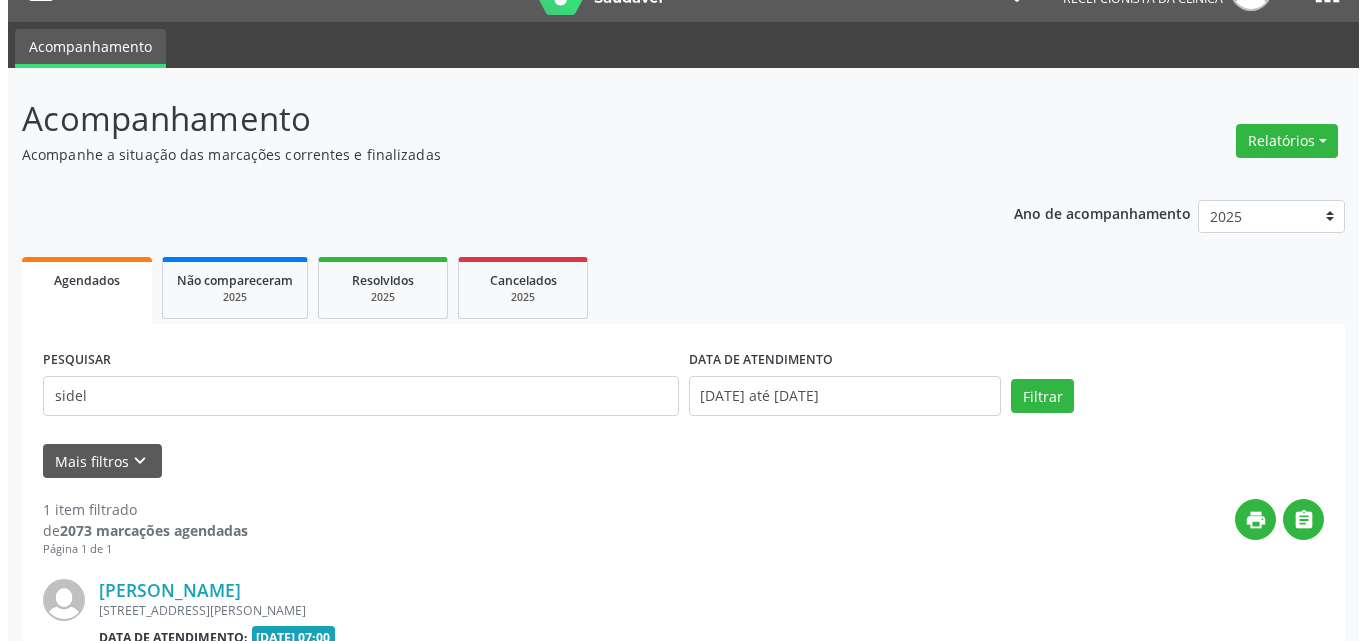 scroll, scrollTop: 264, scrollLeft: 0, axis: vertical 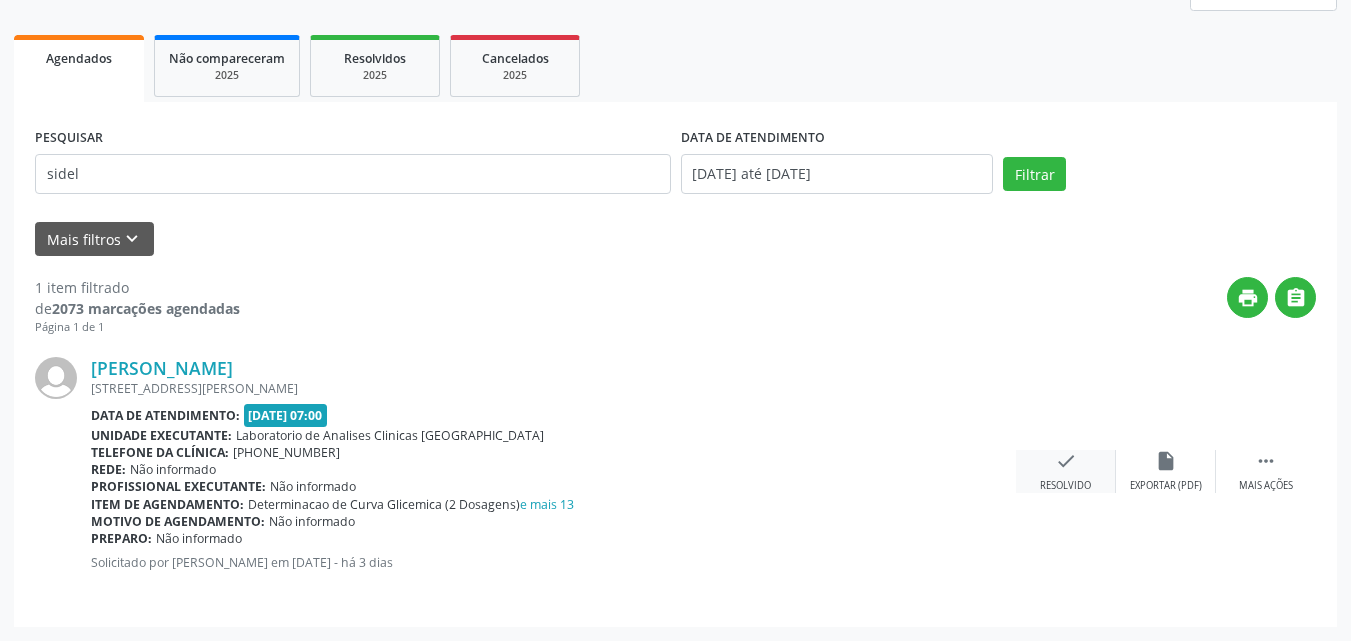 click on "check" at bounding box center [1066, 461] 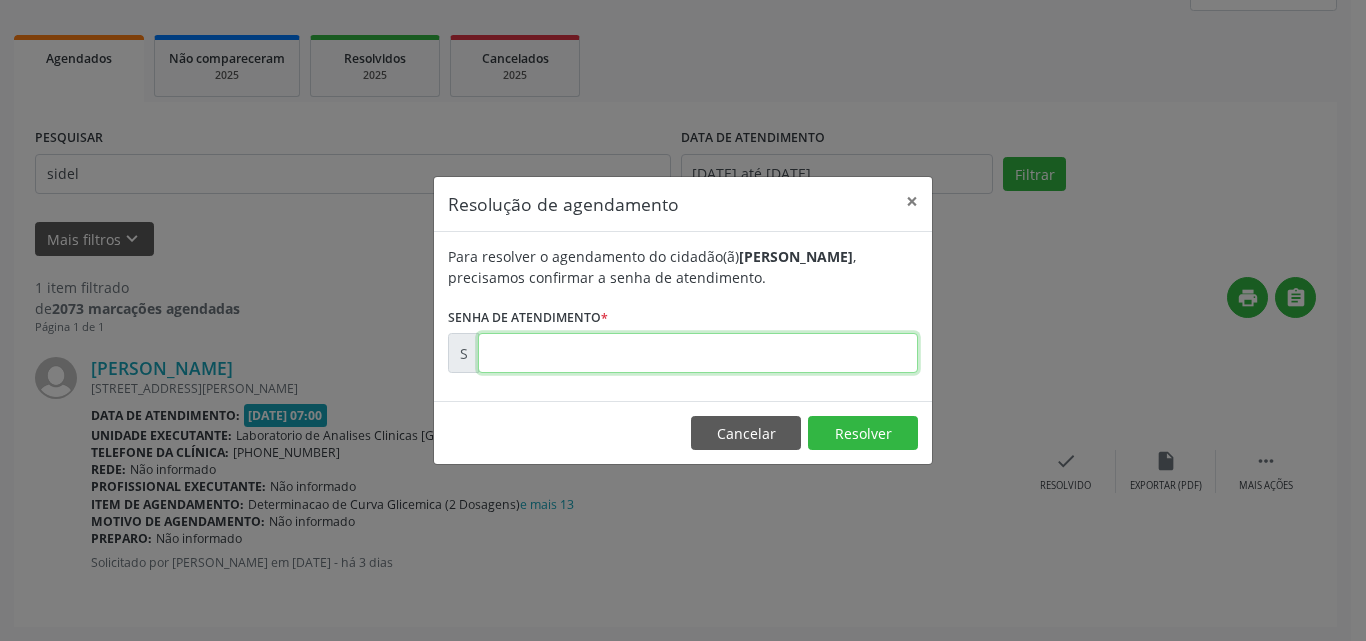 click at bounding box center [698, 353] 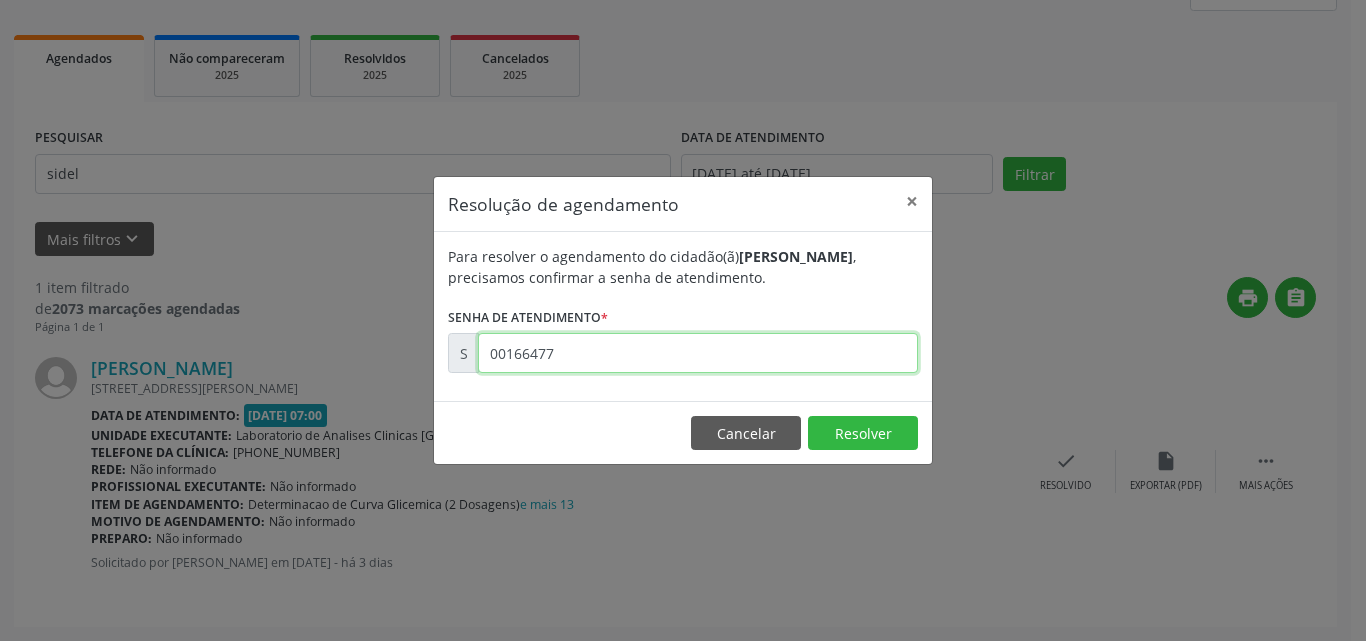 type on "00166477" 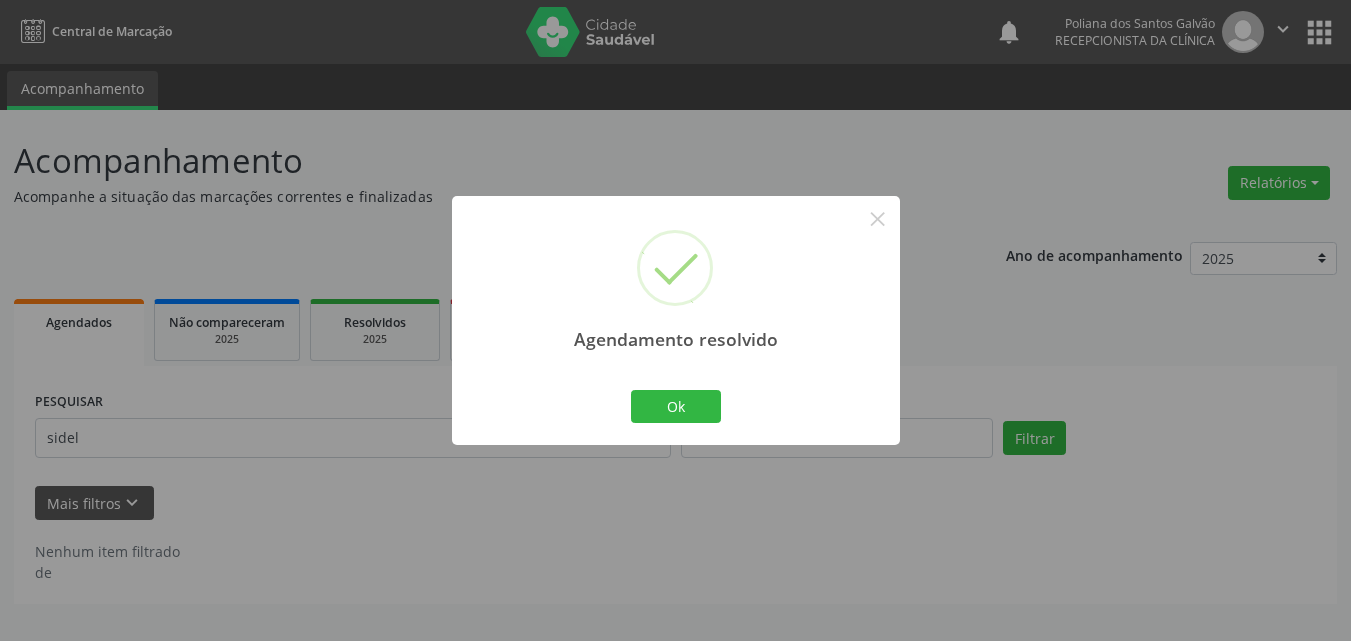 scroll, scrollTop: 0, scrollLeft: 0, axis: both 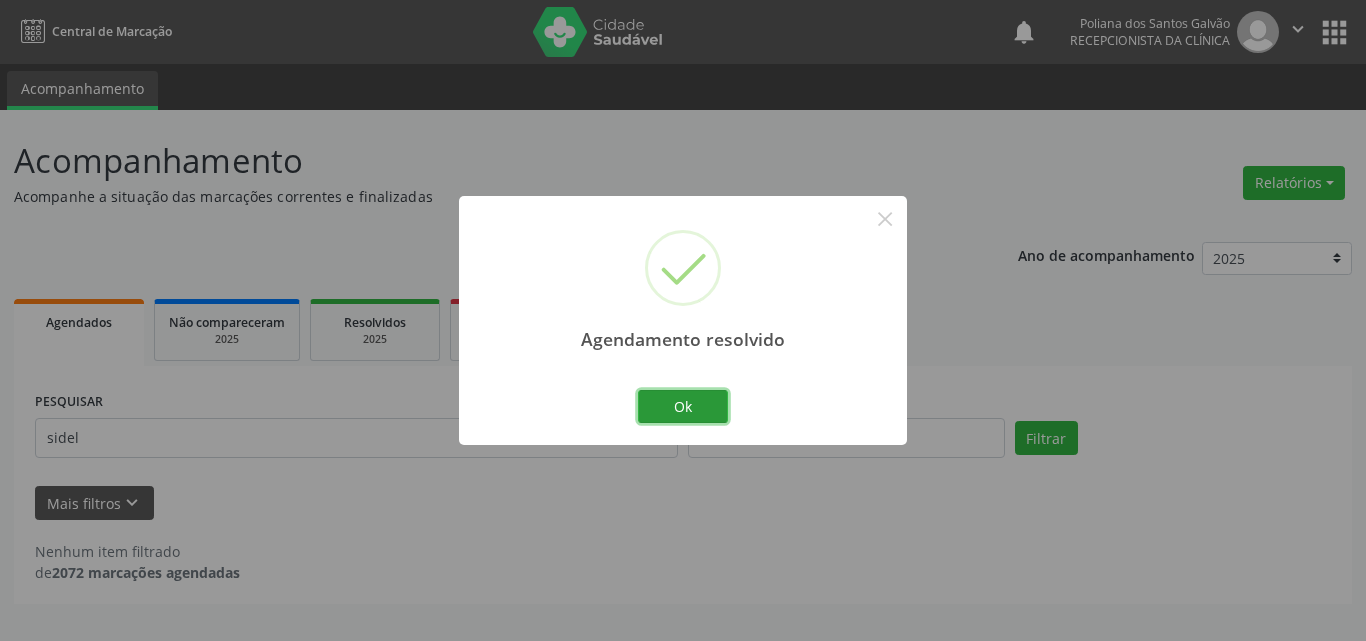 drag, startPoint x: 708, startPoint y: 412, endPoint x: 691, endPoint y: 419, distance: 18.384777 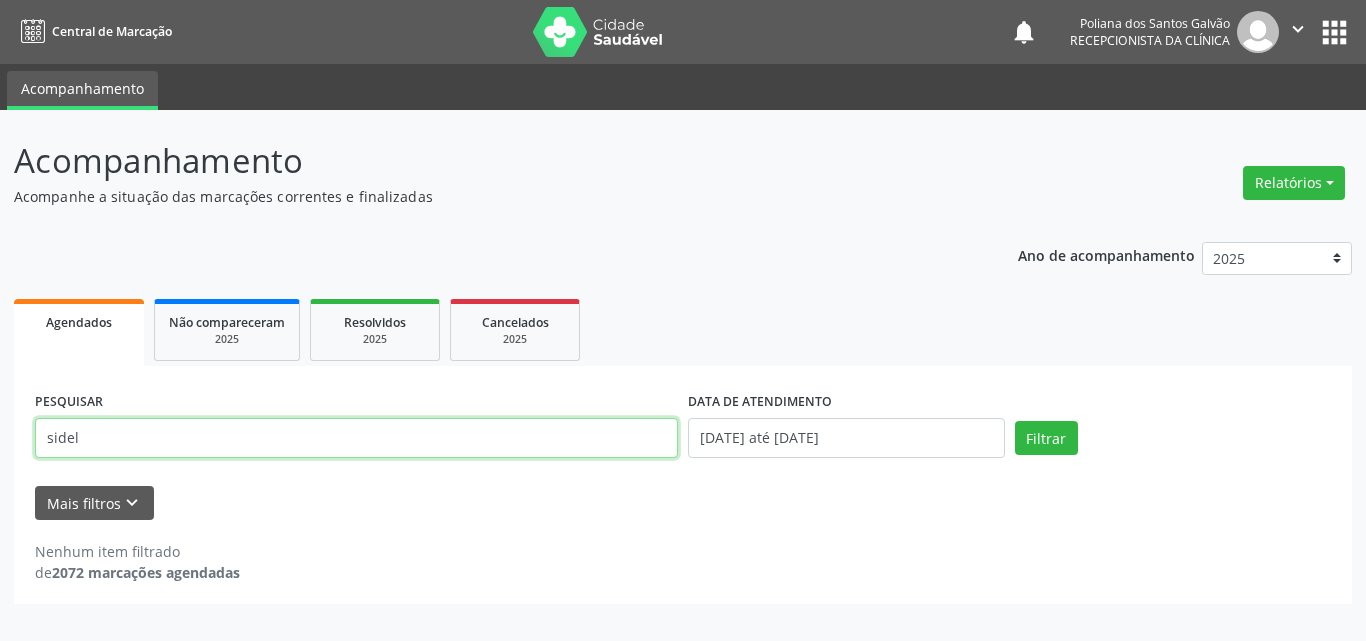 drag, startPoint x: 572, startPoint y: 446, endPoint x: 0, endPoint y: 192, distance: 625.85944 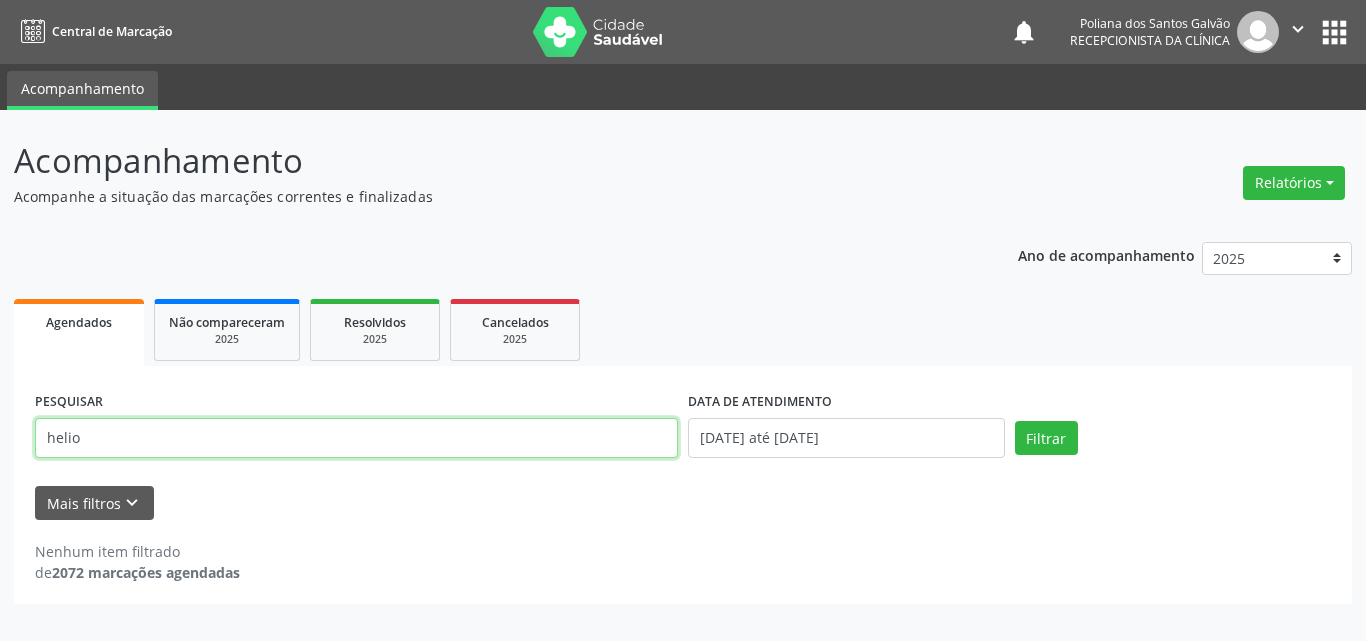 type on "helio" 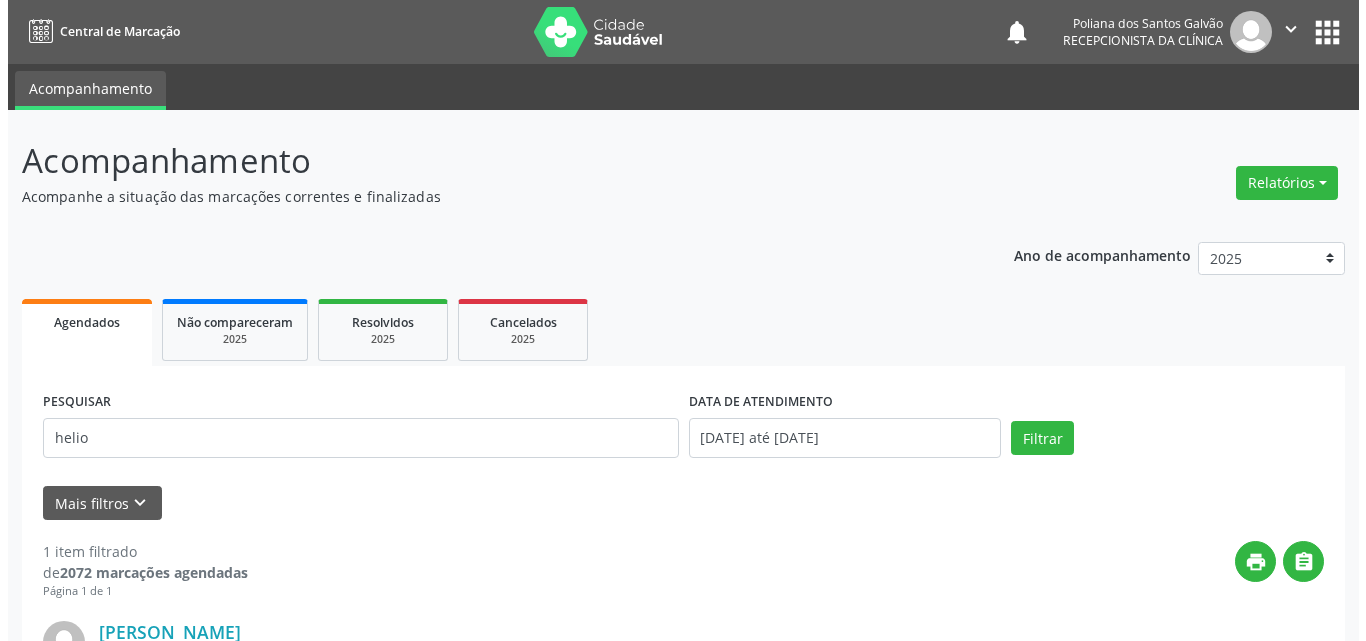 scroll, scrollTop: 264, scrollLeft: 0, axis: vertical 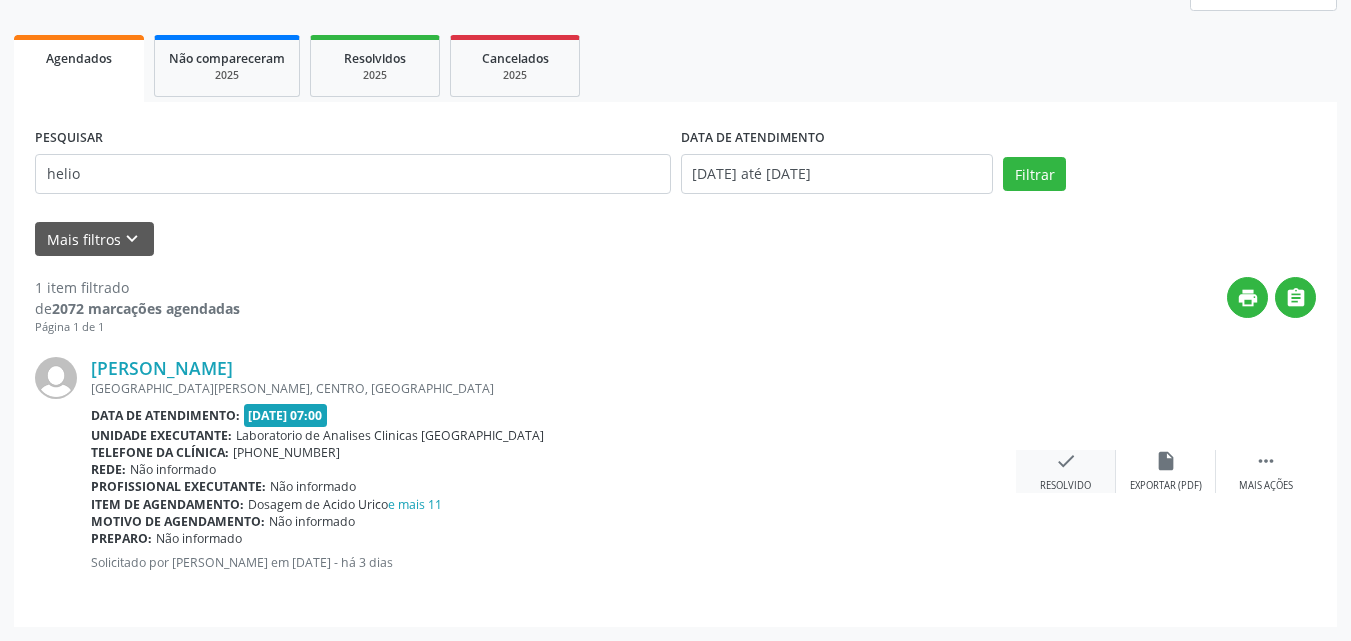 click on "check" at bounding box center [1066, 461] 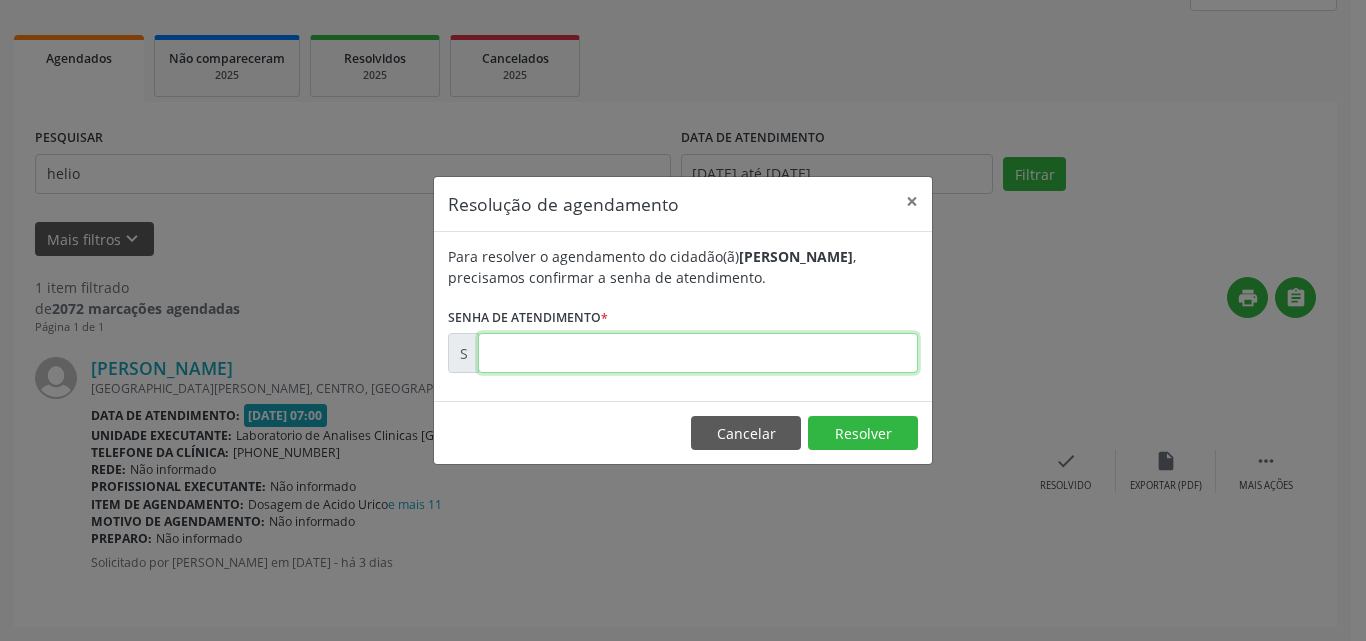 click at bounding box center (698, 353) 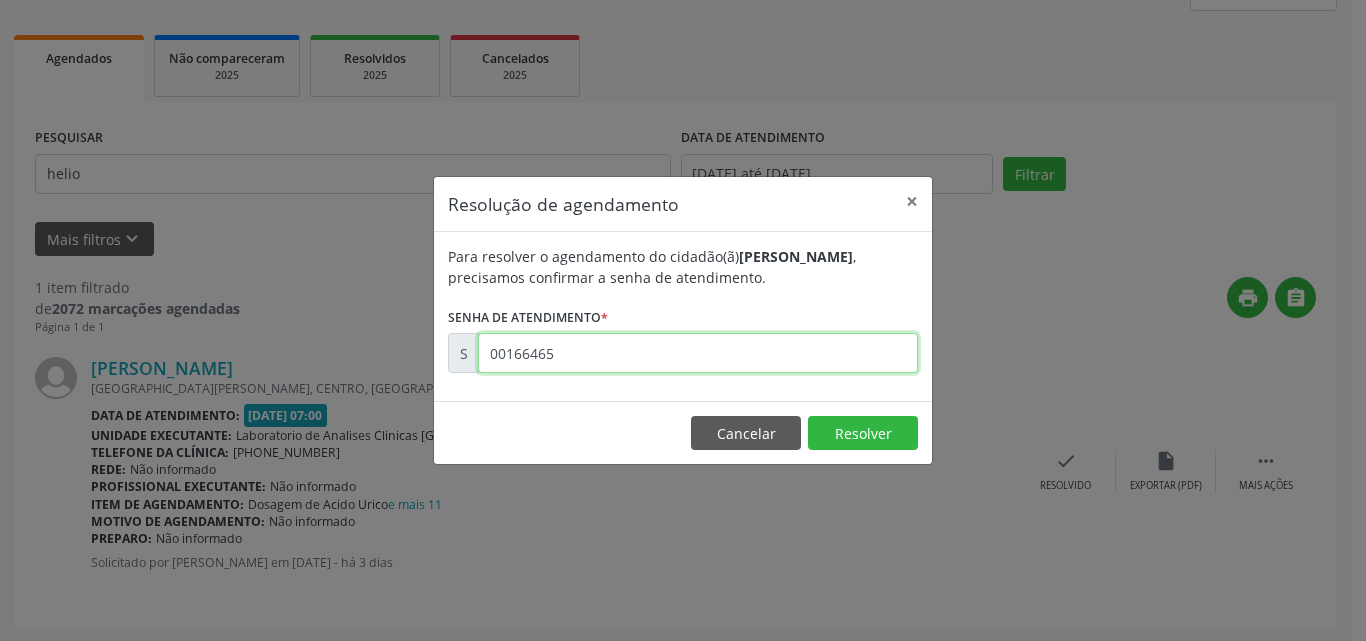 type on "00166465" 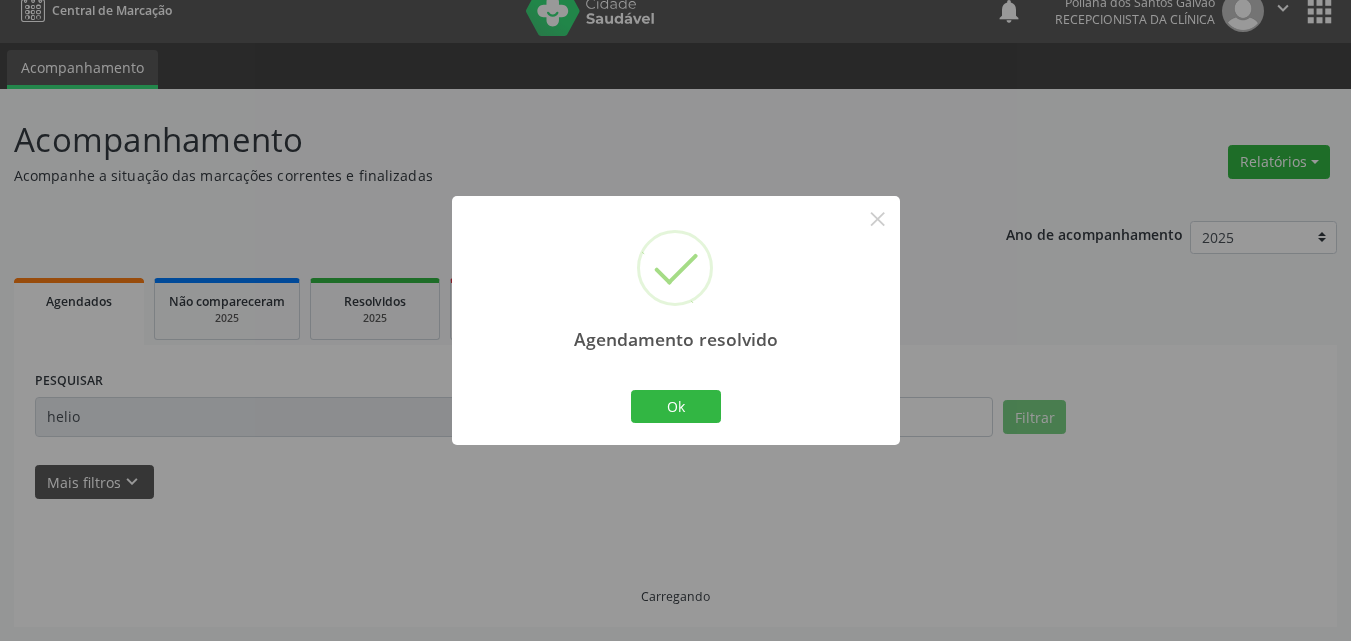 scroll, scrollTop: 0, scrollLeft: 0, axis: both 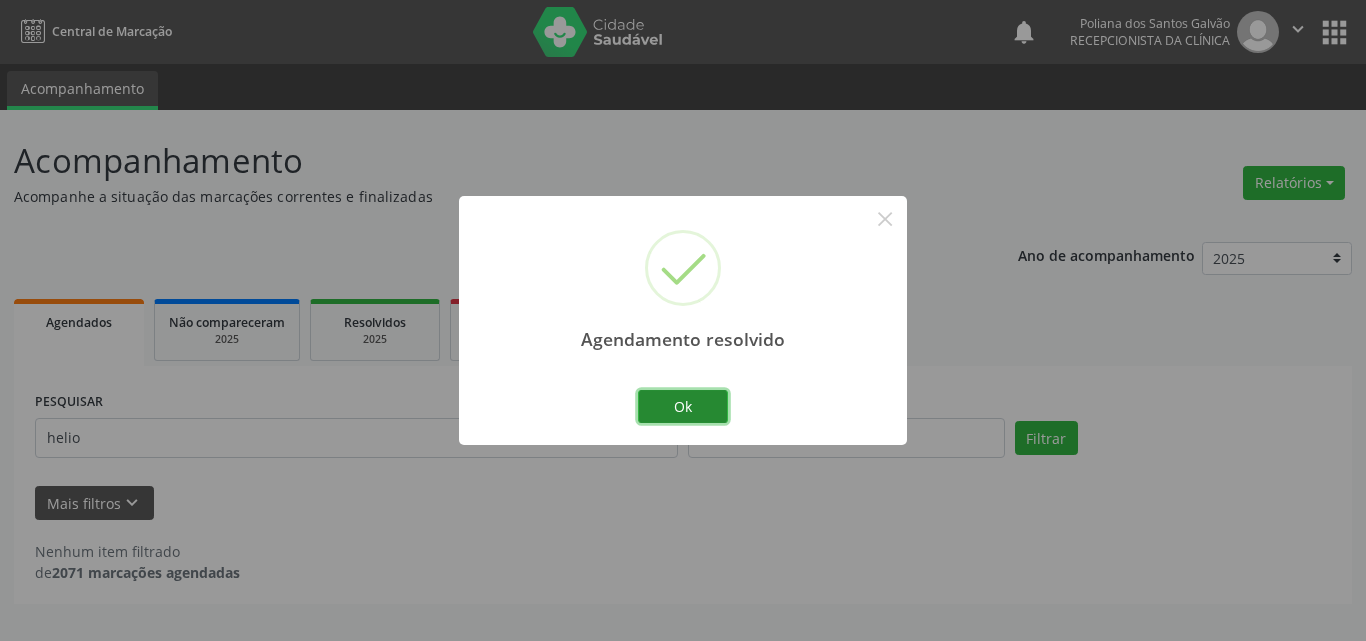 click on "Ok" at bounding box center (683, 407) 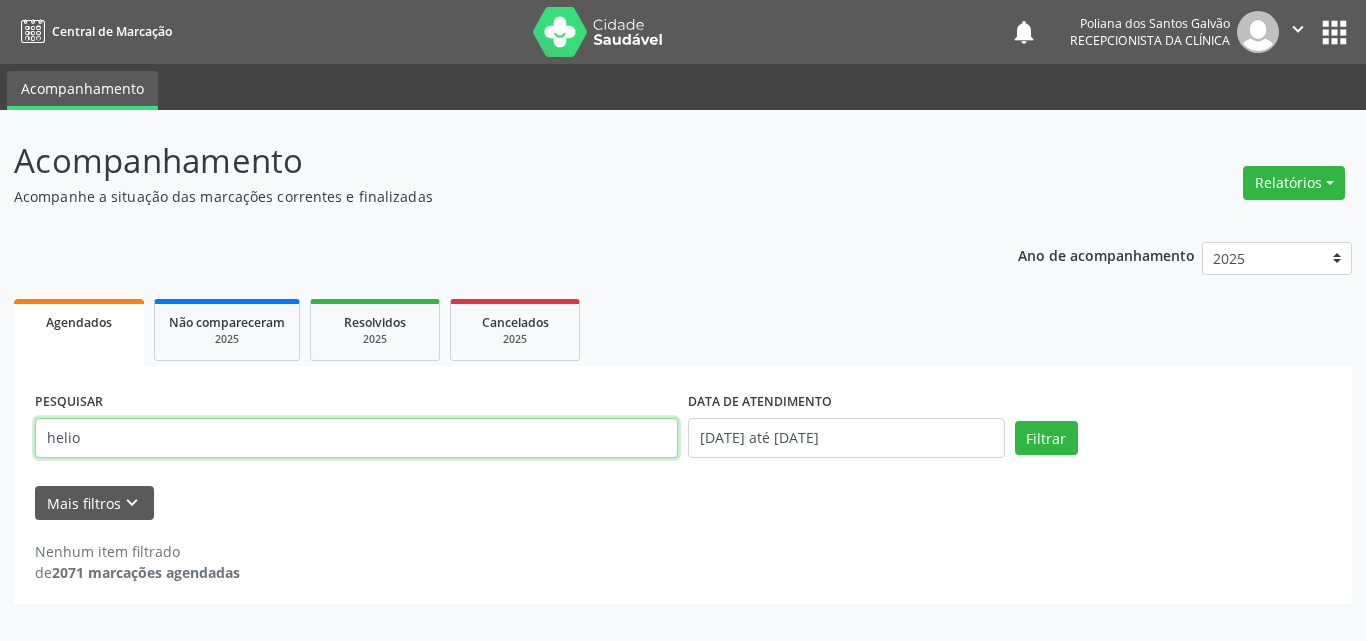 drag, startPoint x: 185, startPoint y: 446, endPoint x: 0, endPoint y: 368, distance: 200.77101 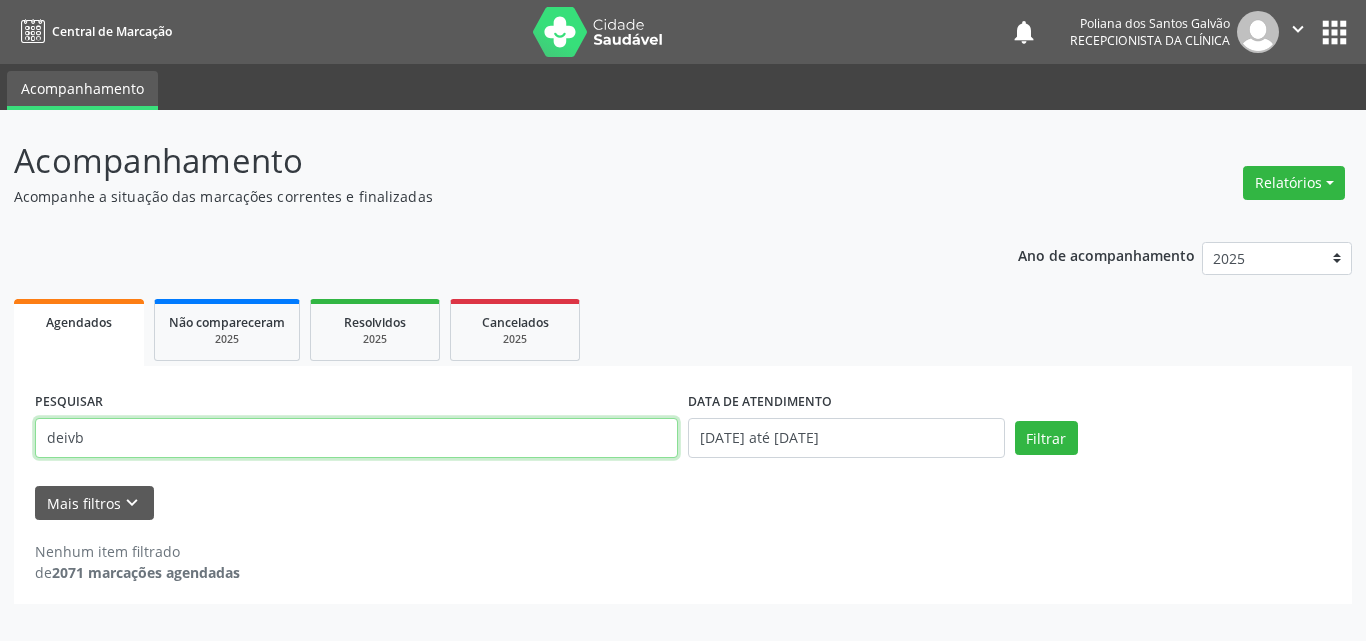 click on "Filtrar" at bounding box center (1046, 438) 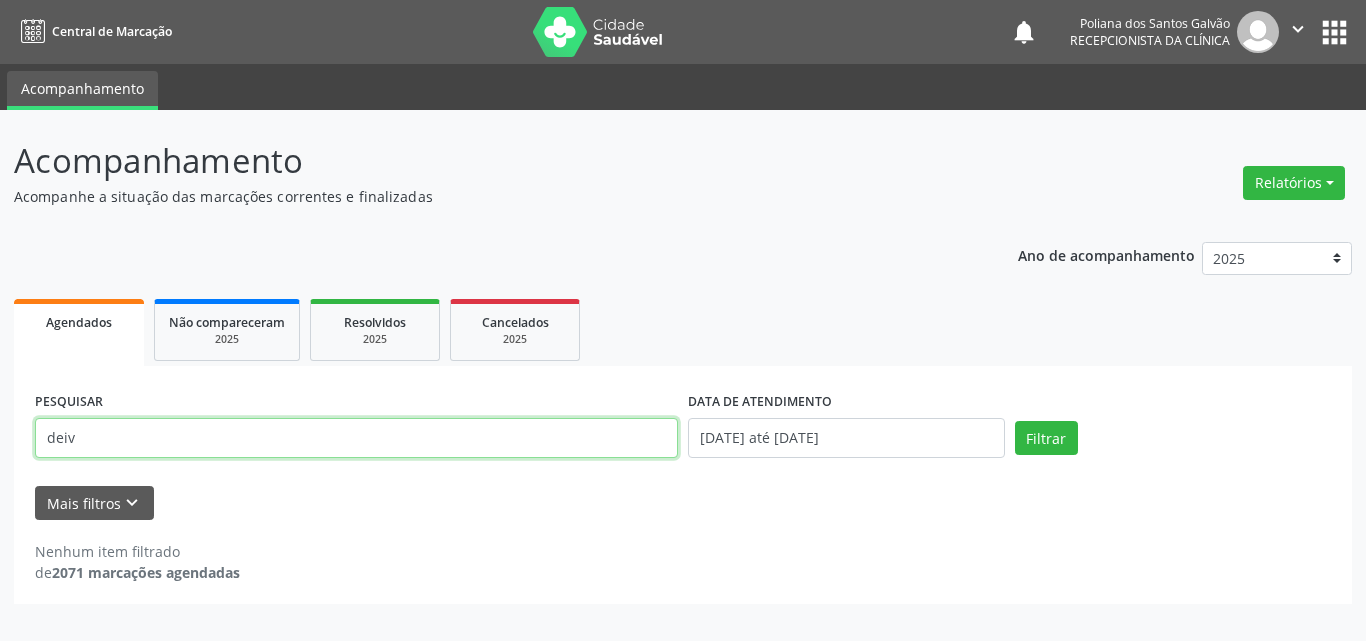 type on "deiv" 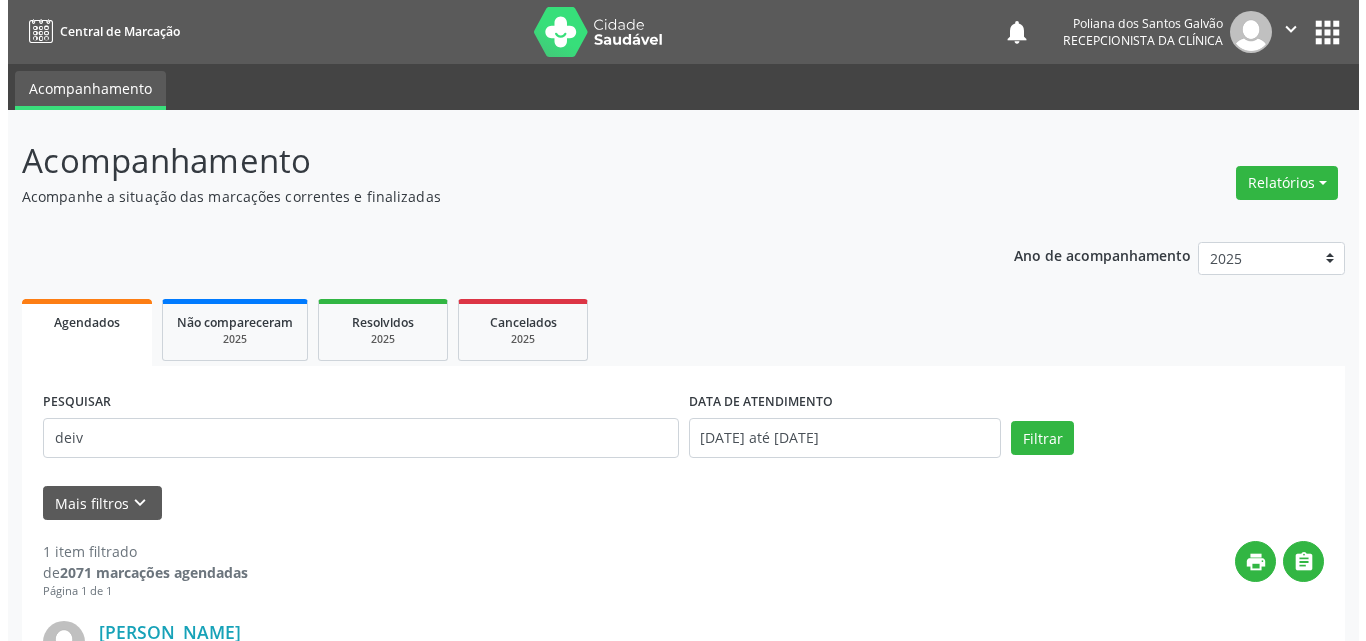scroll, scrollTop: 264, scrollLeft: 0, axis: vertical 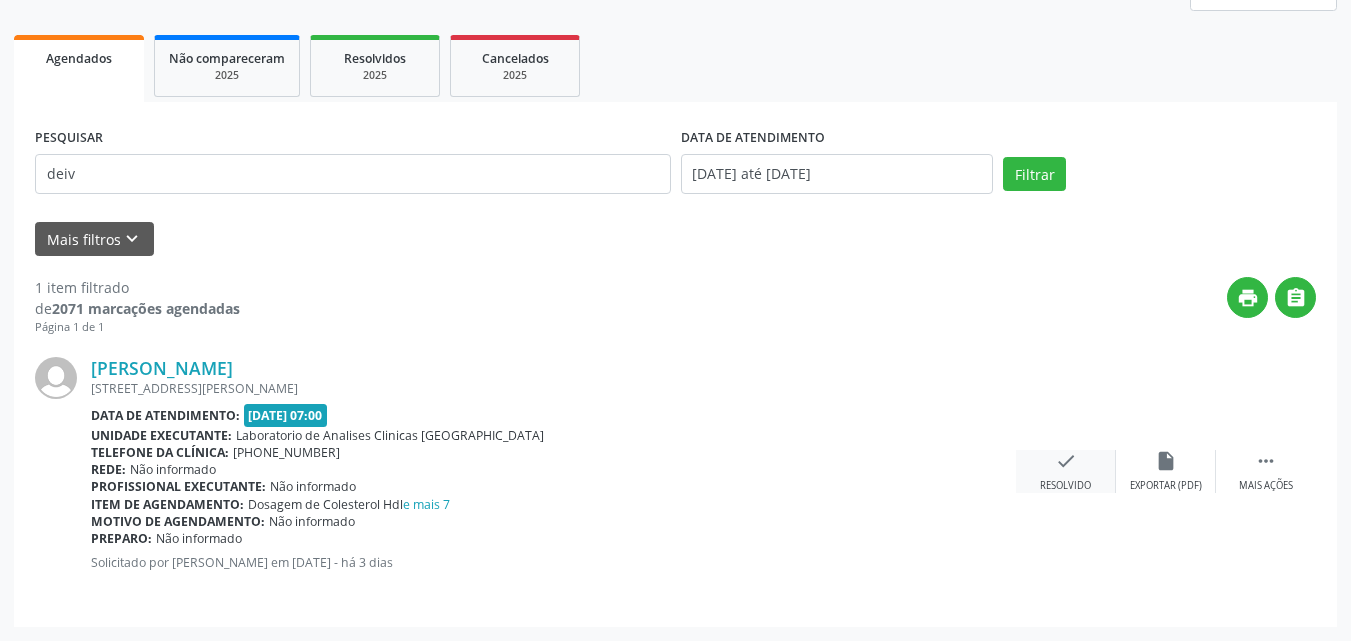 click on "check" at bounding box center (1066, 461) 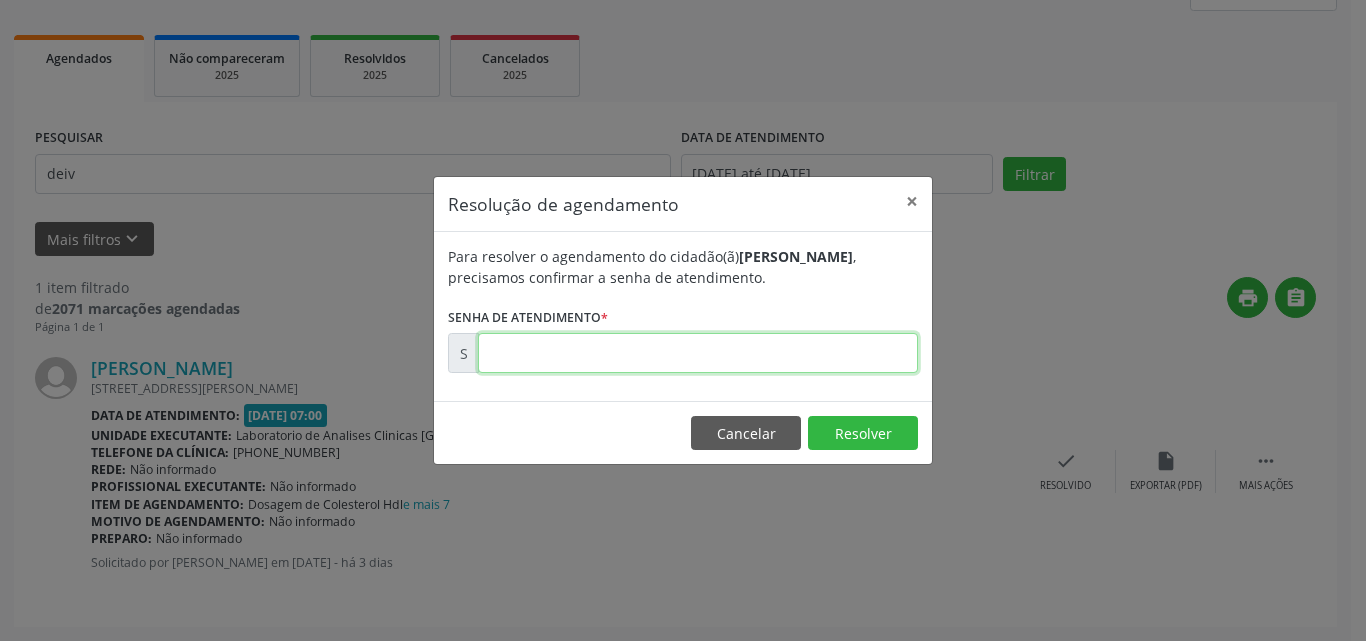 click at bounding box center [698, 353] 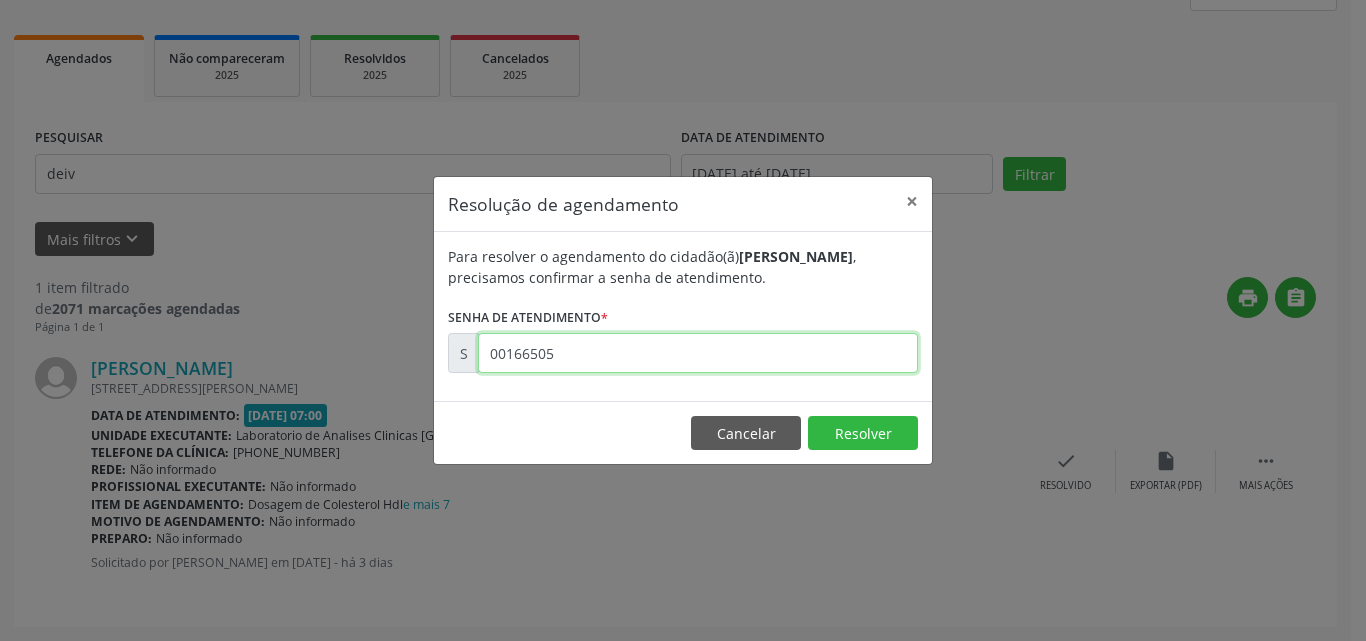 type on "00166505" 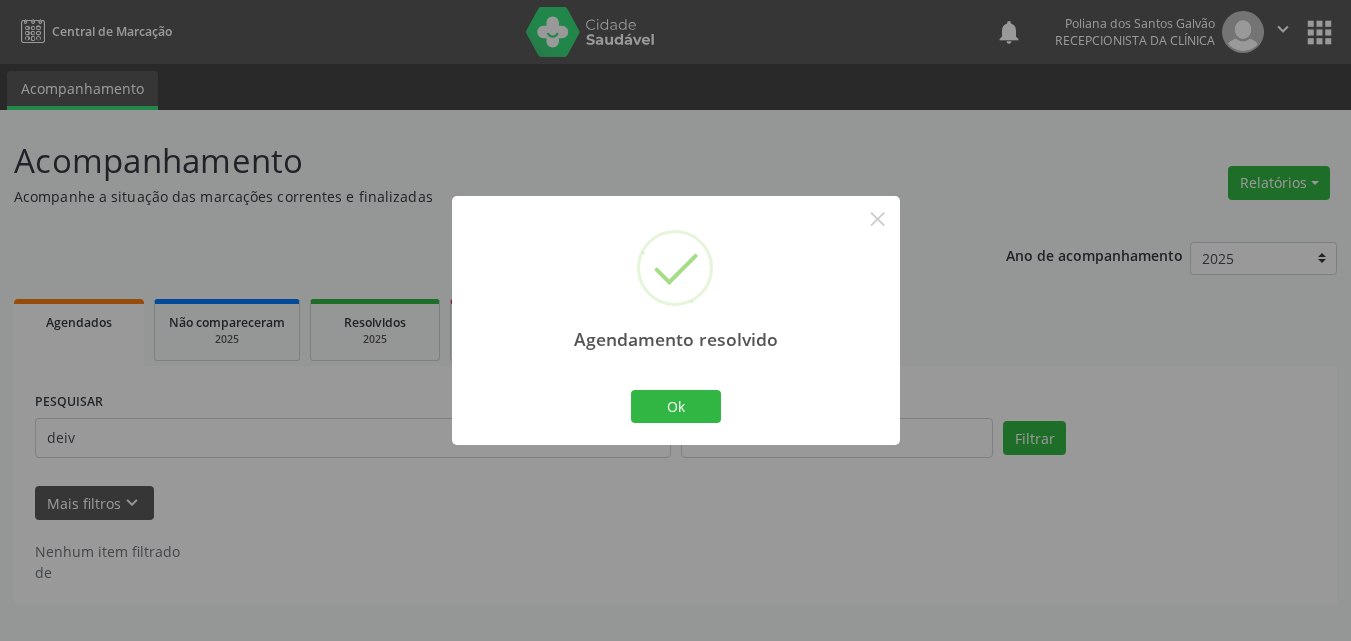 scroll, scrollTop: 0, scrollLeft: 0, axis: both 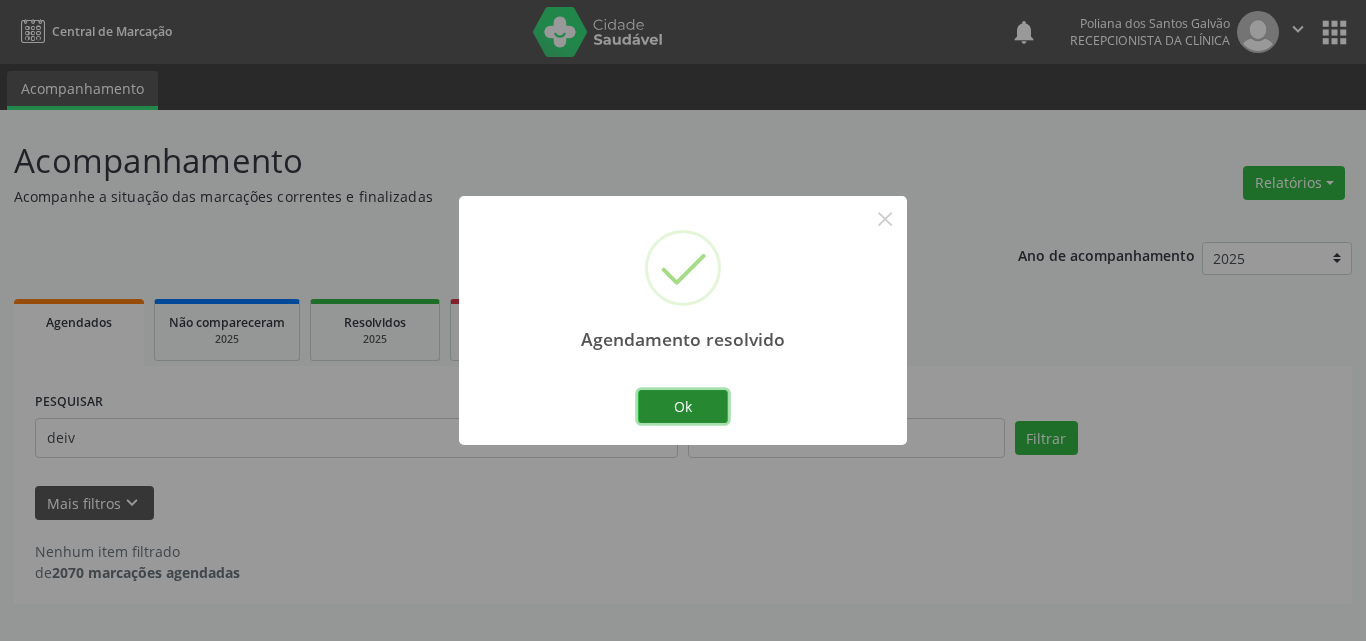 click on "Ok" at bounding box center [683, 407] 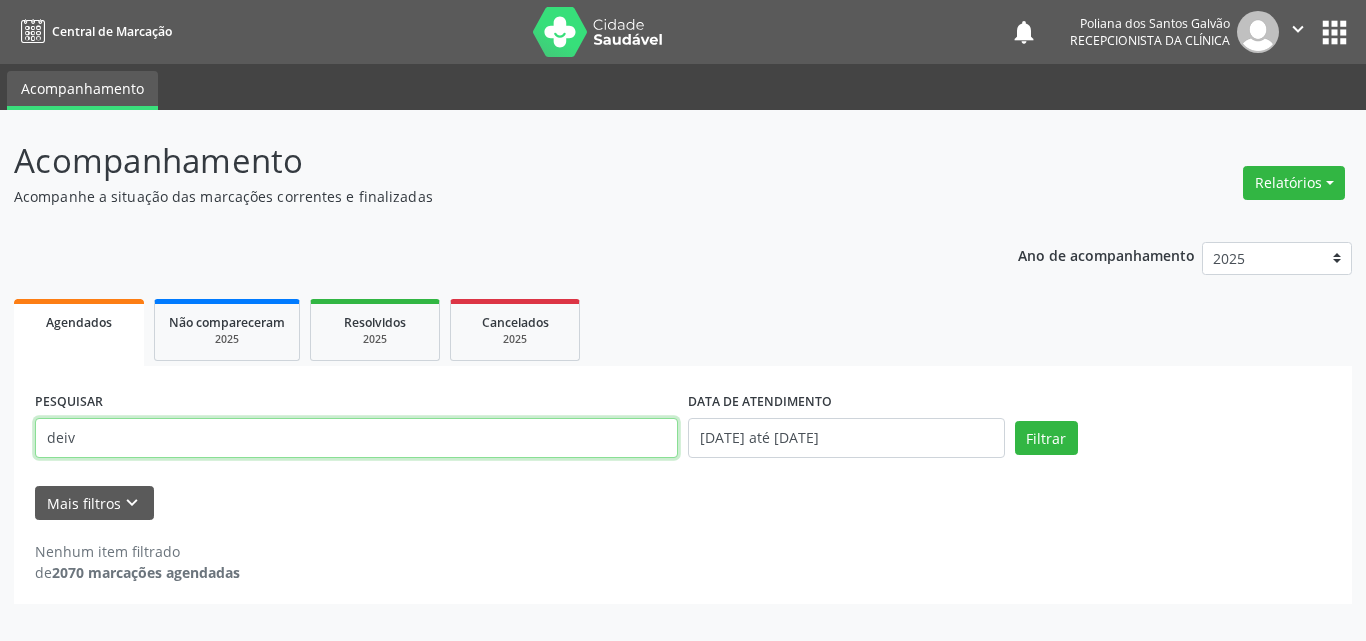 drag, startPoint x: 241, startPoint y: 394, endPoint x: 0, endPoint y: 218, distance: 298.4242 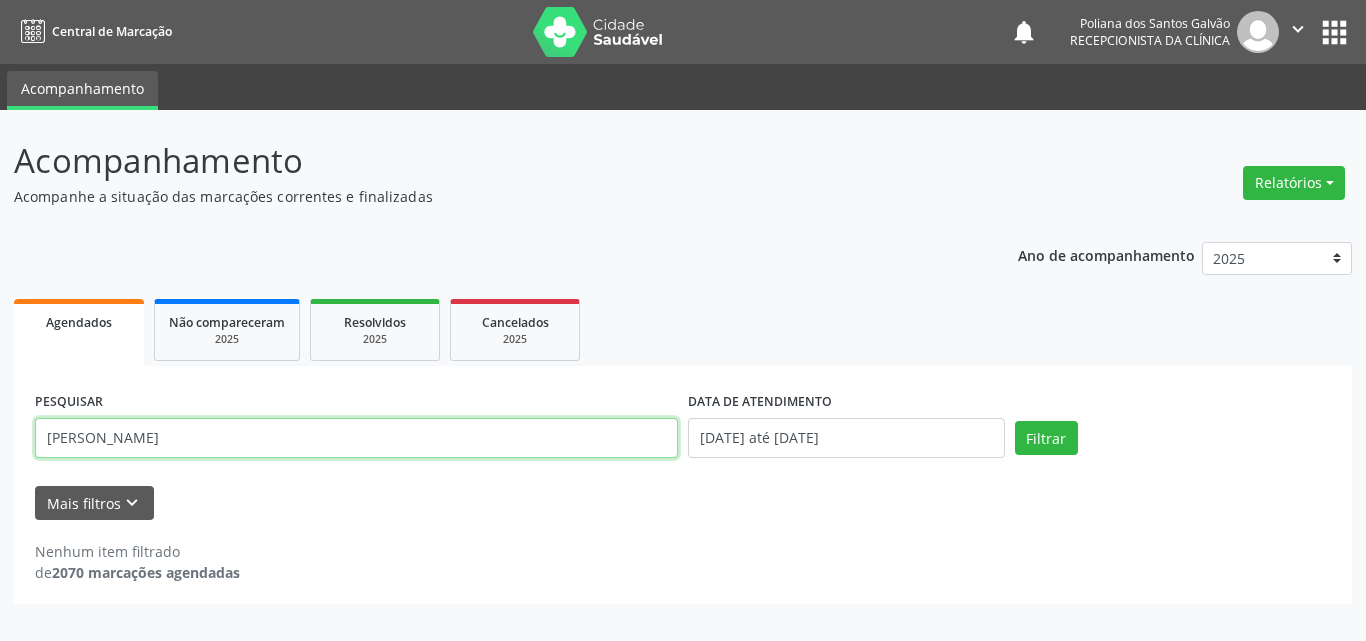 type on "[PERSON_NAME]" 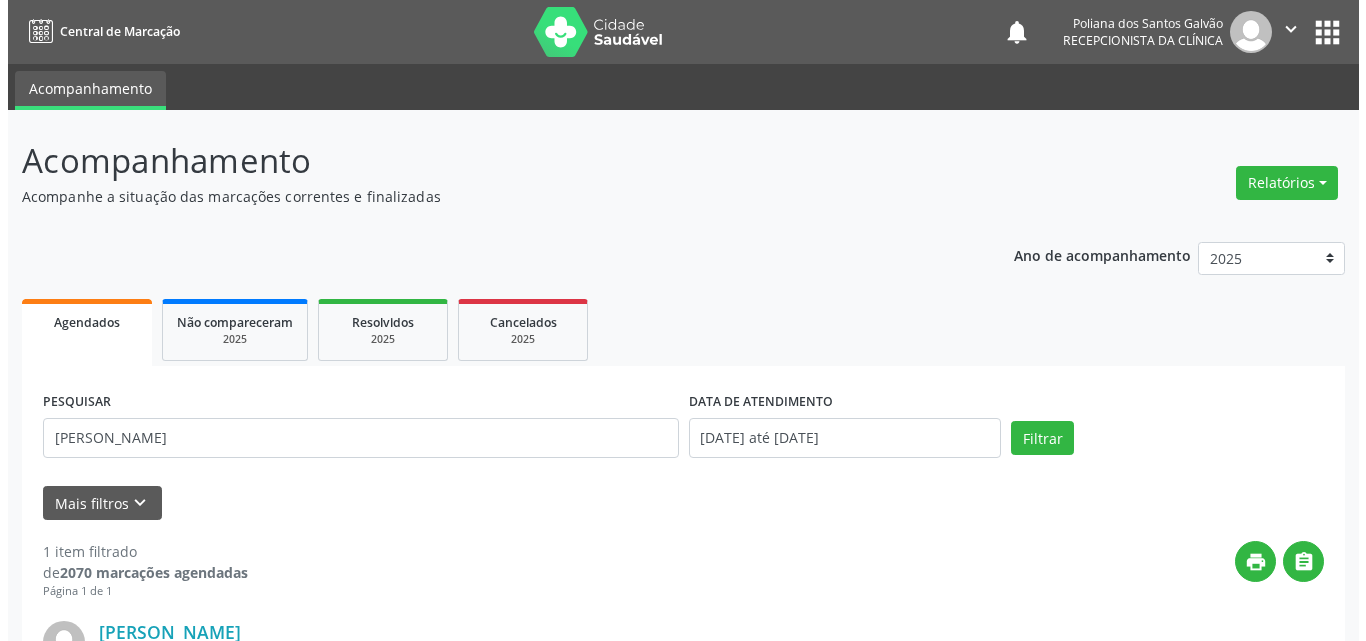 scroll, scrollTop: 264, scrollLeft: 0, axis: vertical 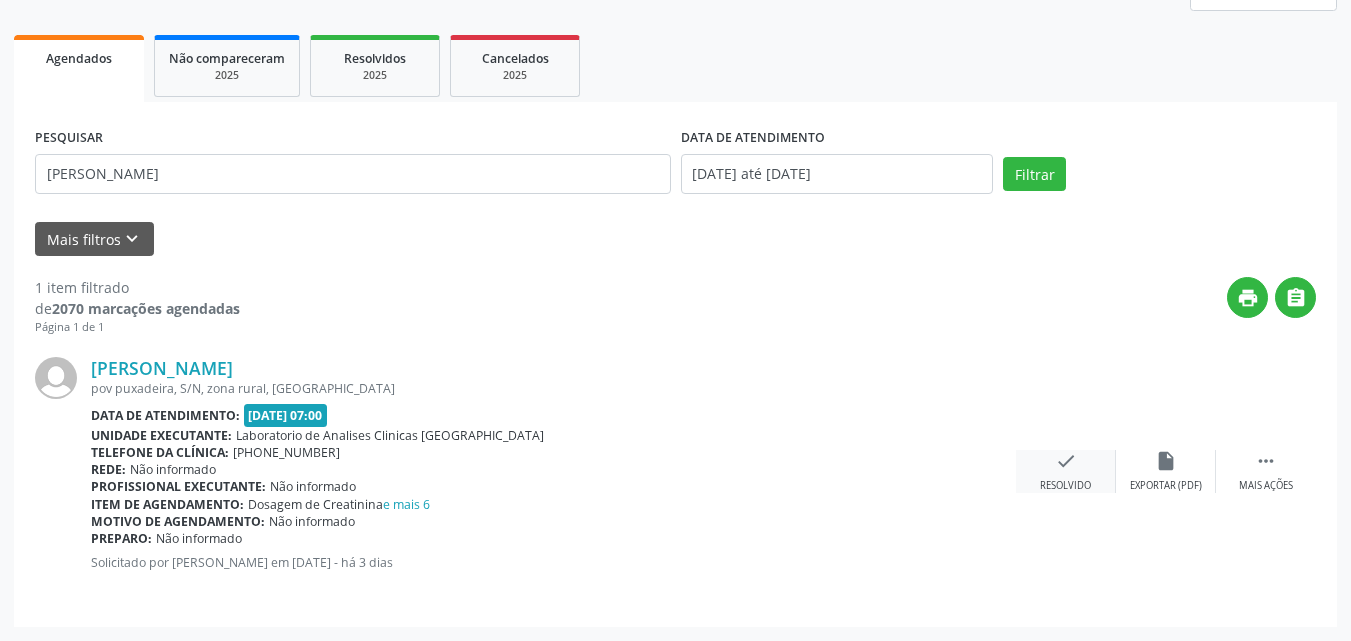 click on "check
Resolvido" at bounding box center [1066, 471] 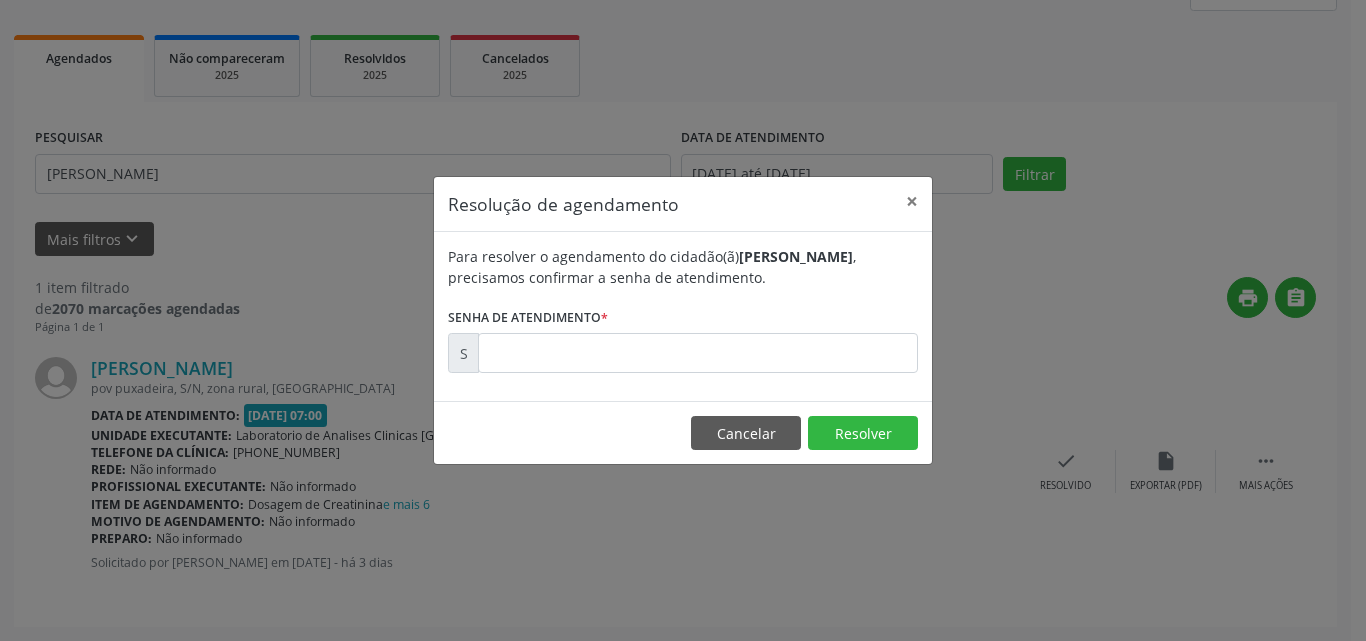 click on "Resolução de agendamento ×
Para resolver o agendamento do cidadão(ã)  [PERSON_NAME] ,
precisamos confirmar a senha de atendimento.
Senha de atendimento
*
S     Cancelar Resolver" at bounding box center (683, 320) 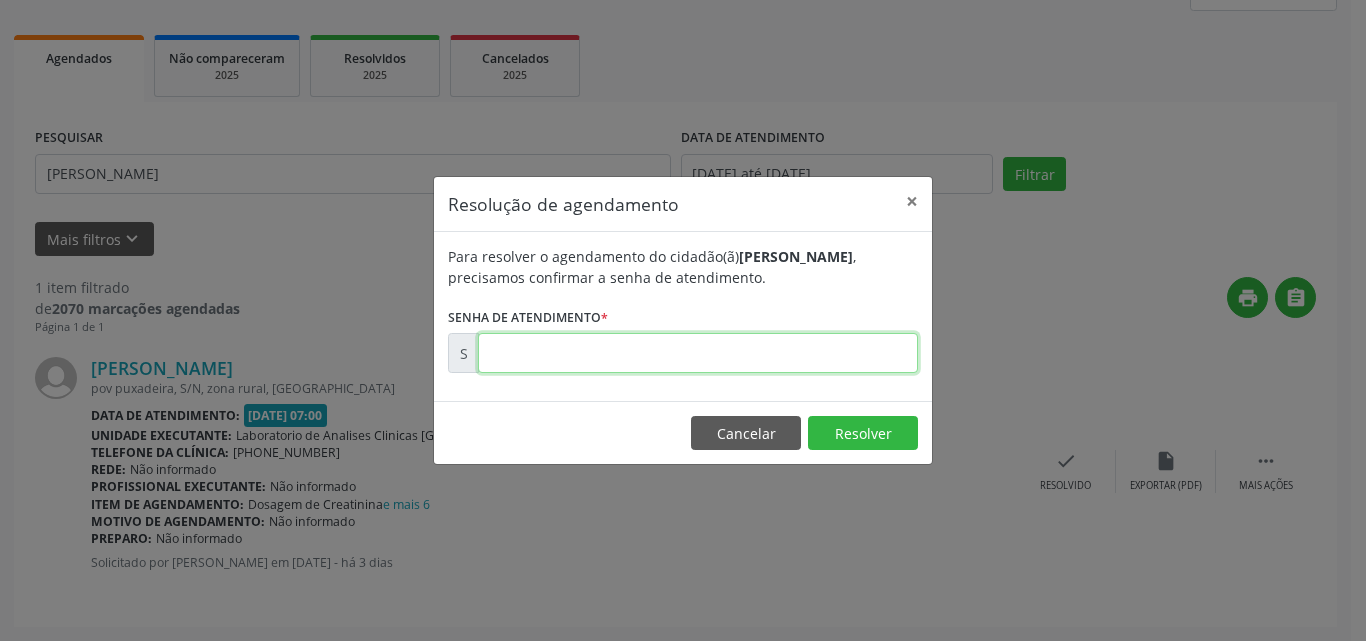 click at bounding box center [698, 353] 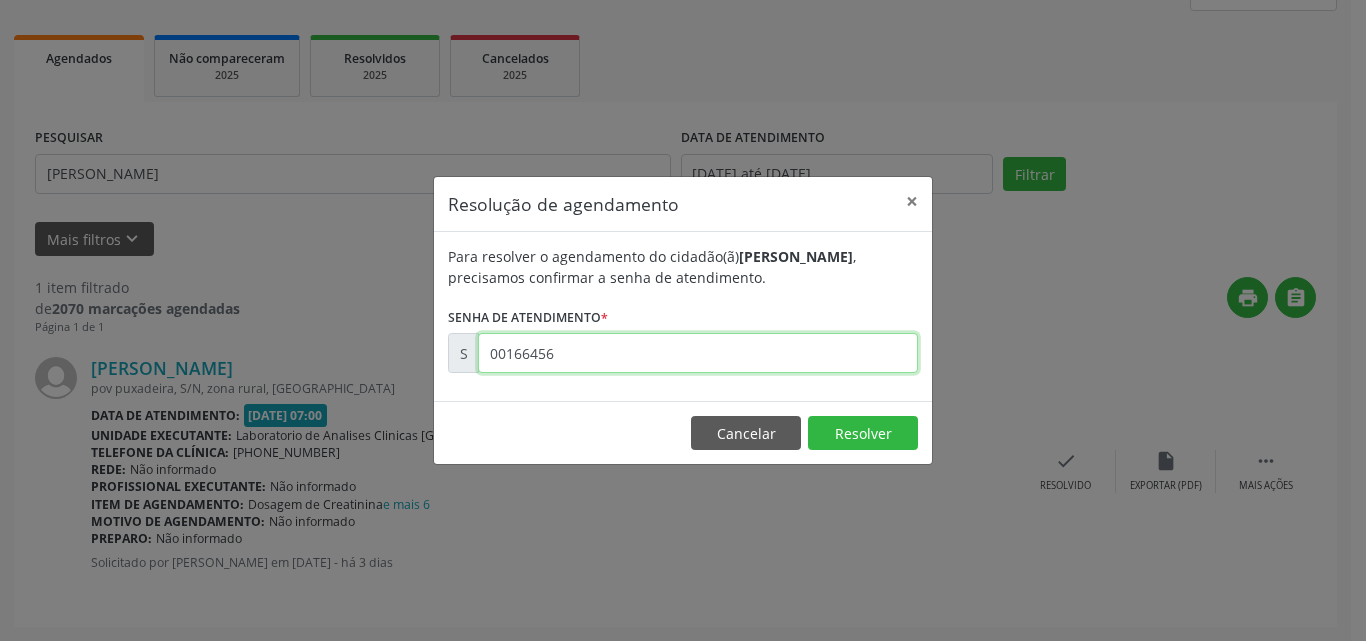 type on "00166456" 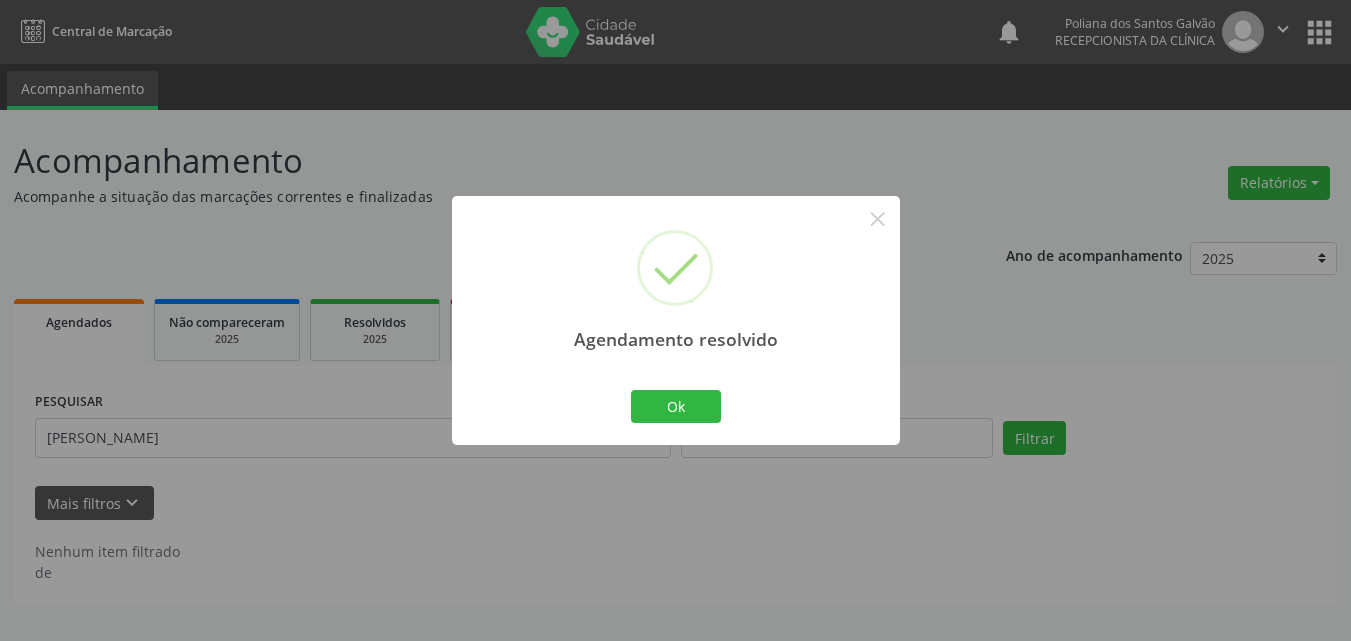 scroll, scrollTop: 0, scrollLeft: 0, axis: both 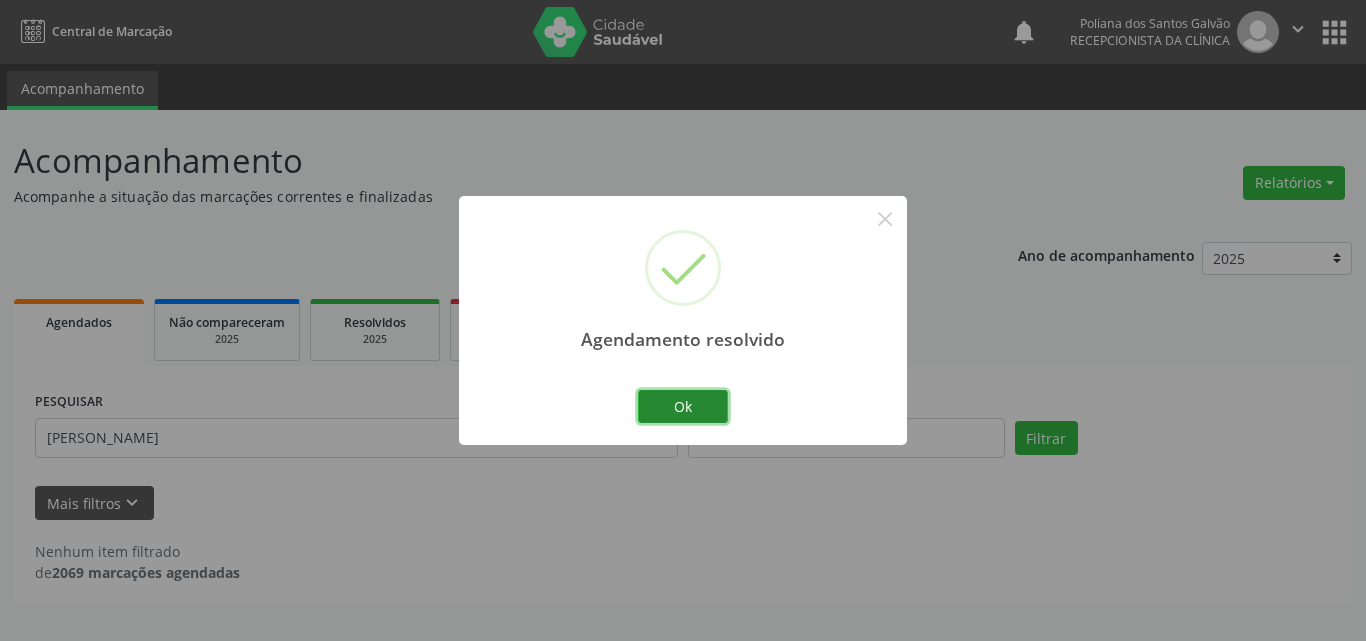 drag, startPoint x: 713, startPoint y: 404, endPoint x: 661, endPoint y: 415, distance: 53.15073 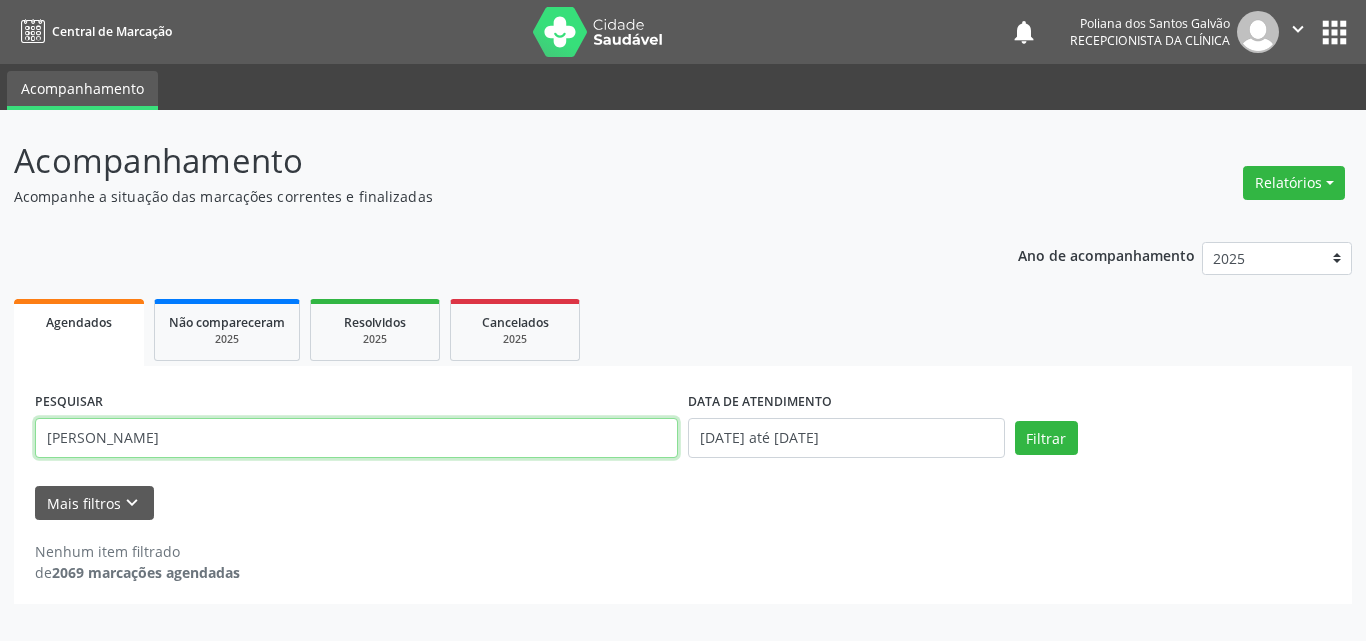 drag, startPoint x: 601, startPoint y: 439, endPoint x: 0, endPoint y: 443, distance: 601.0133 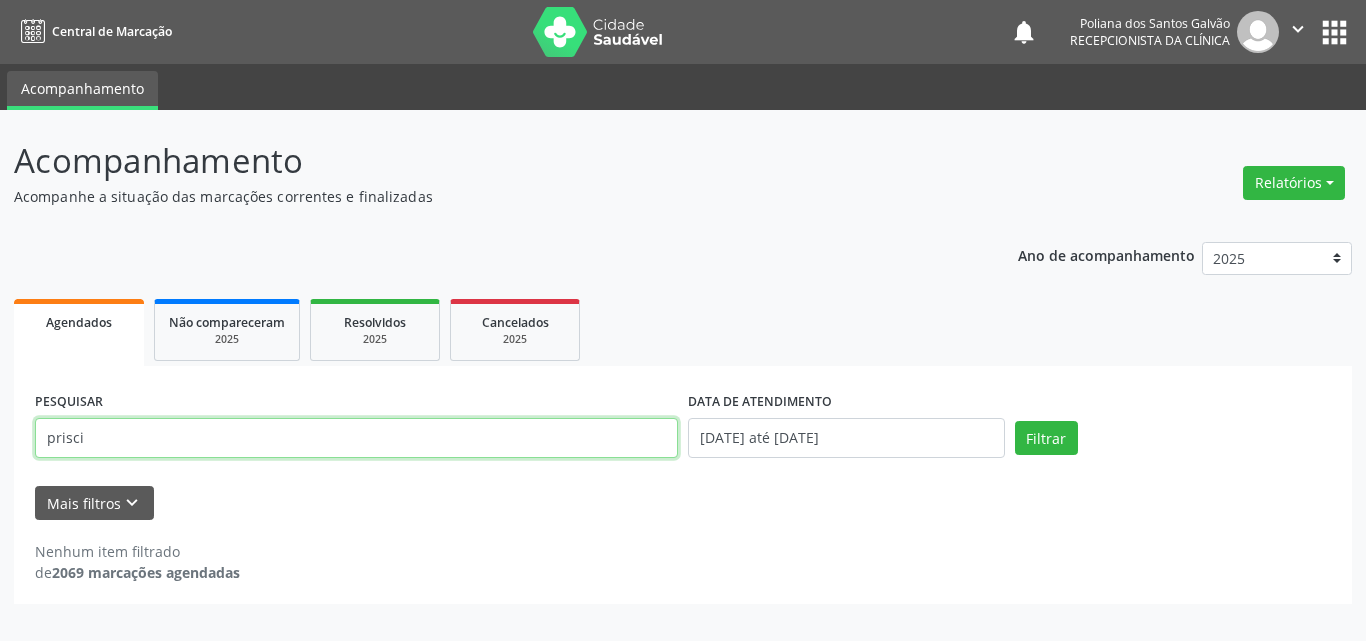 type on "prisci" 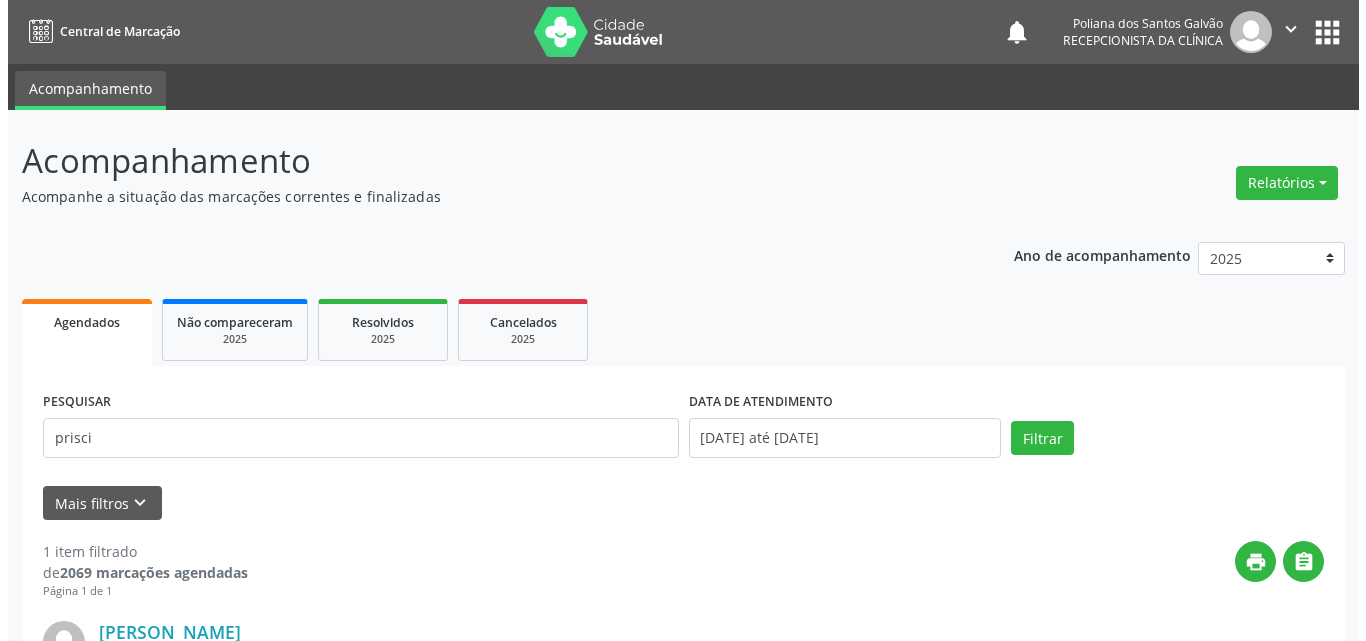 scroll, scrollTop: 264, scrollLeft: 0, axis: vertical 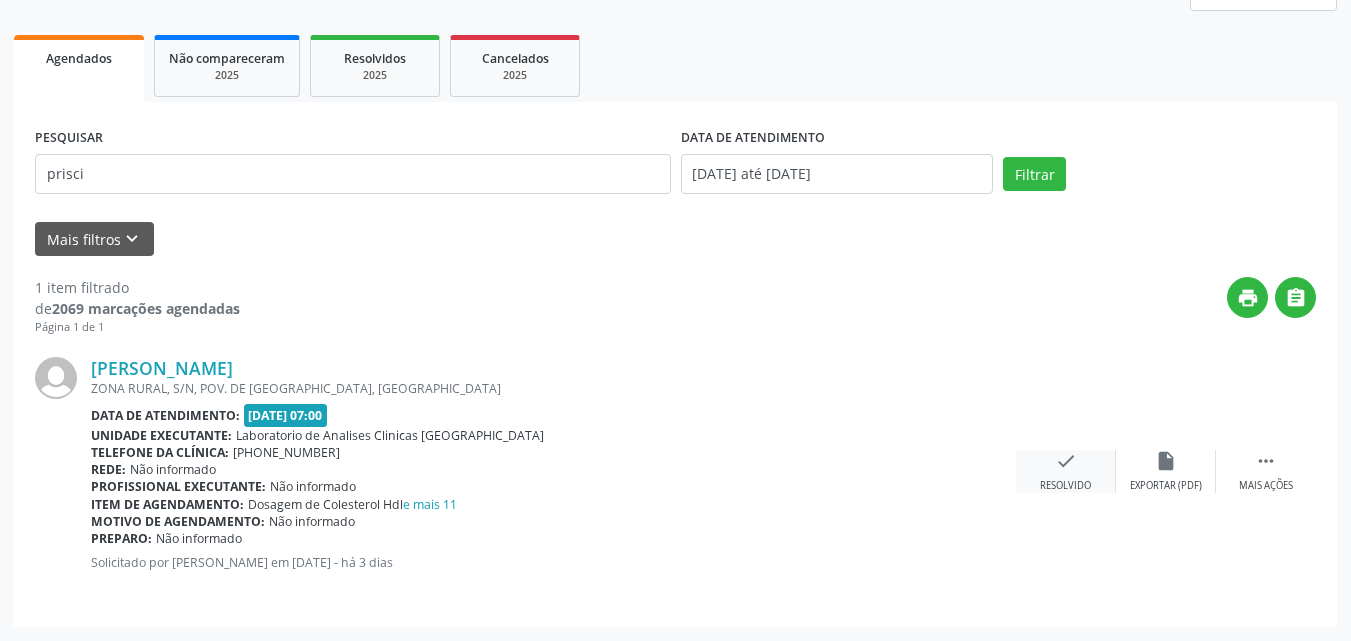click on "check
Resolvido" at bounding box center [1066, 471] 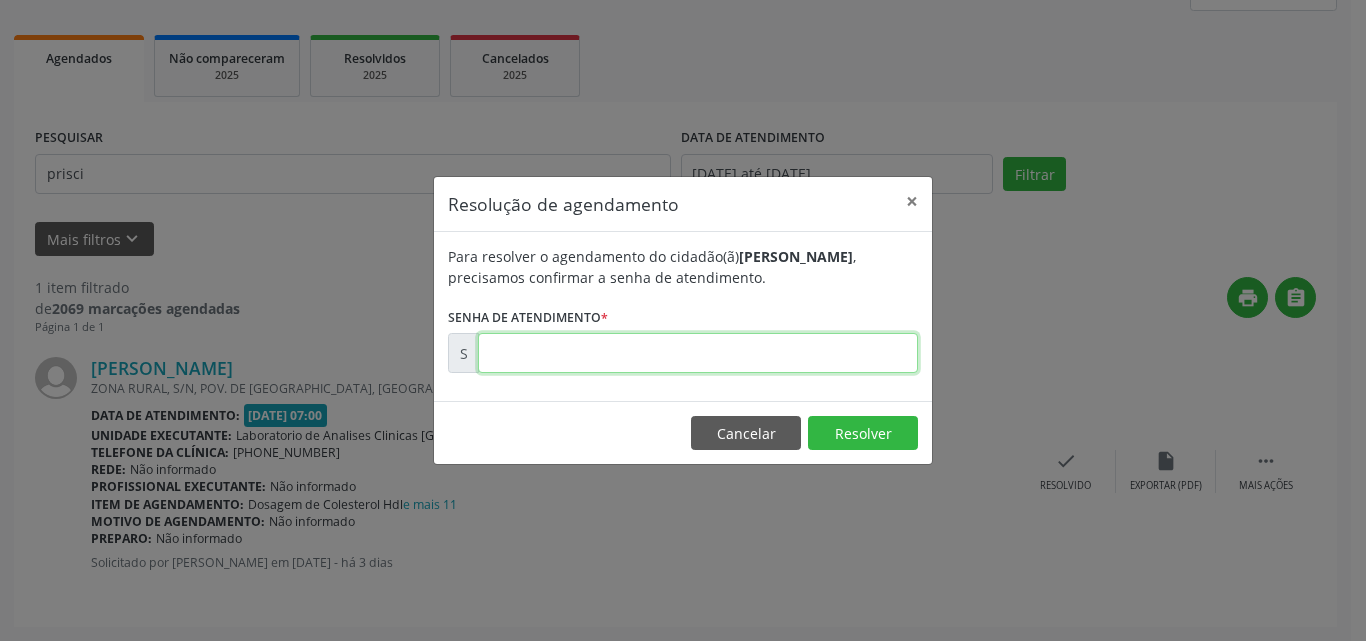 click at bounding box center (698, 353) 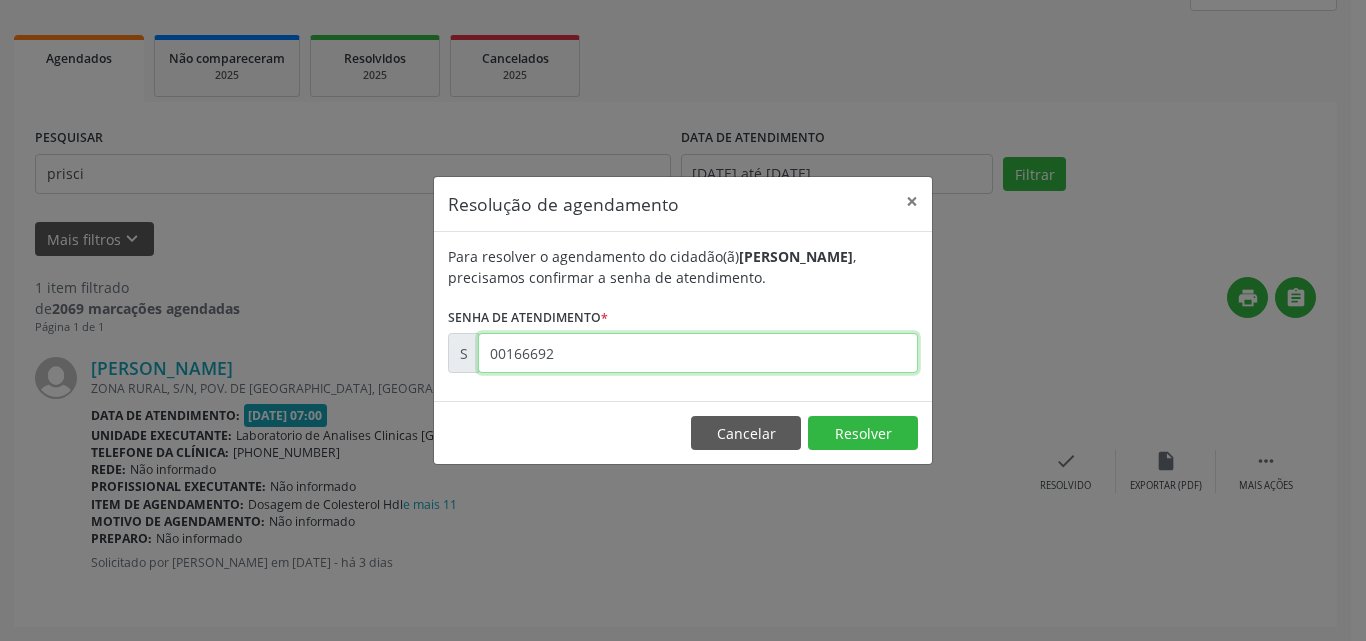 type on "00166692" 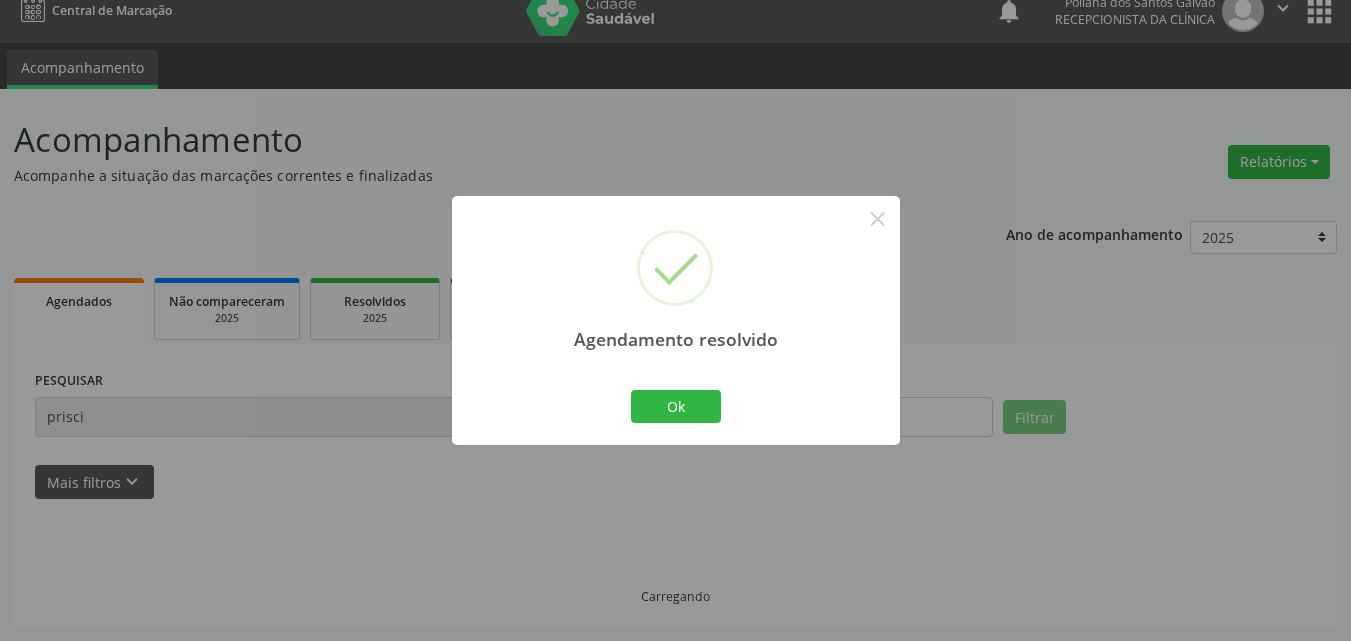 scroll, scrollTop: 0, scrollLeft: 0, axis: both 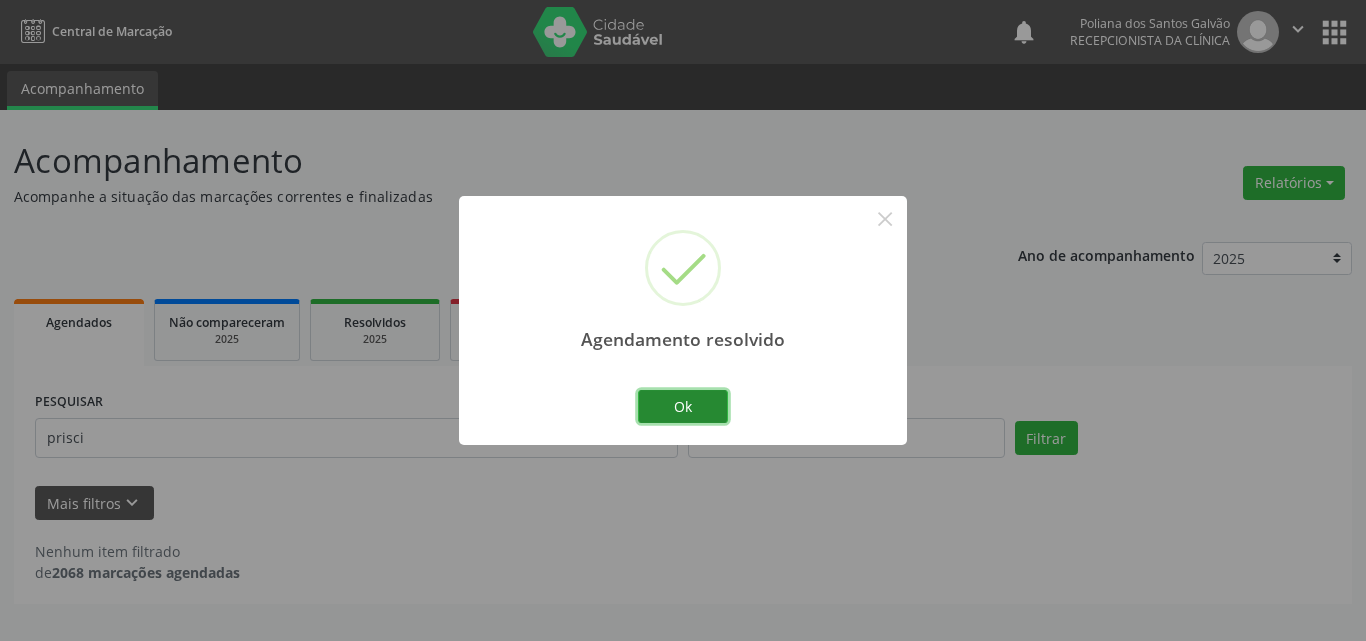 click on "Ok" at bounding box center (683, 407) 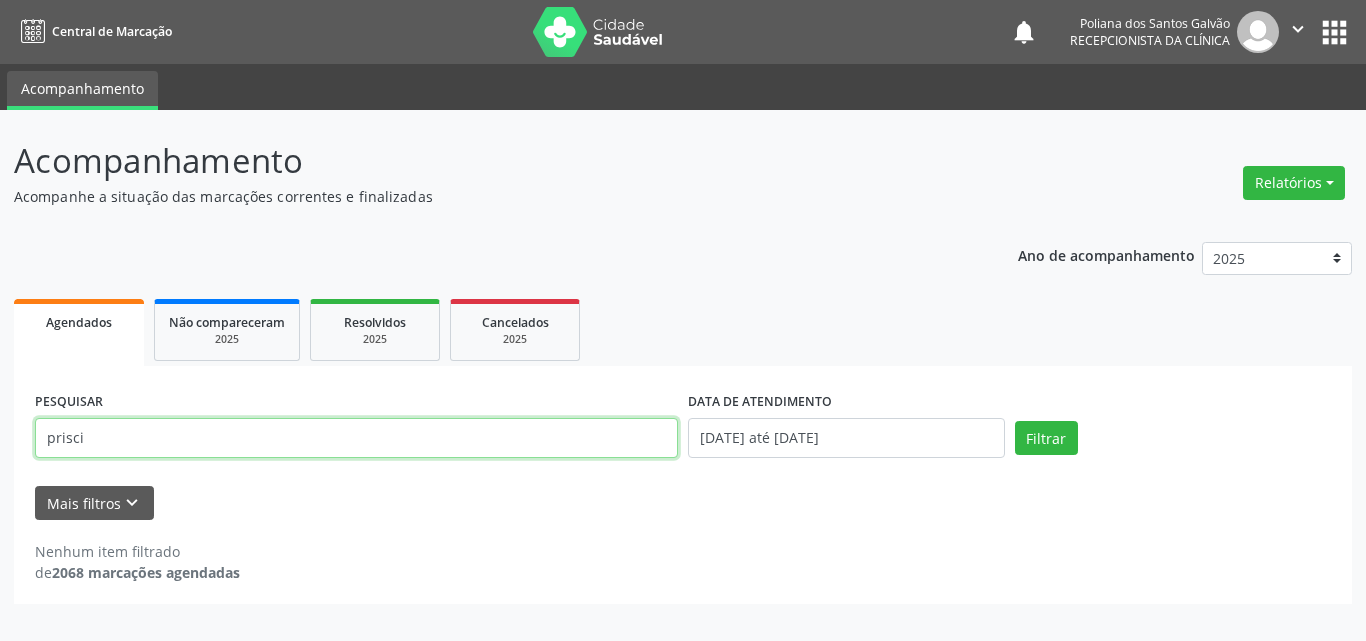 drag, startPoint x: 376, startPoint y: 408, endPoint x: 0, endPoint y: 140, distance: 461.73587 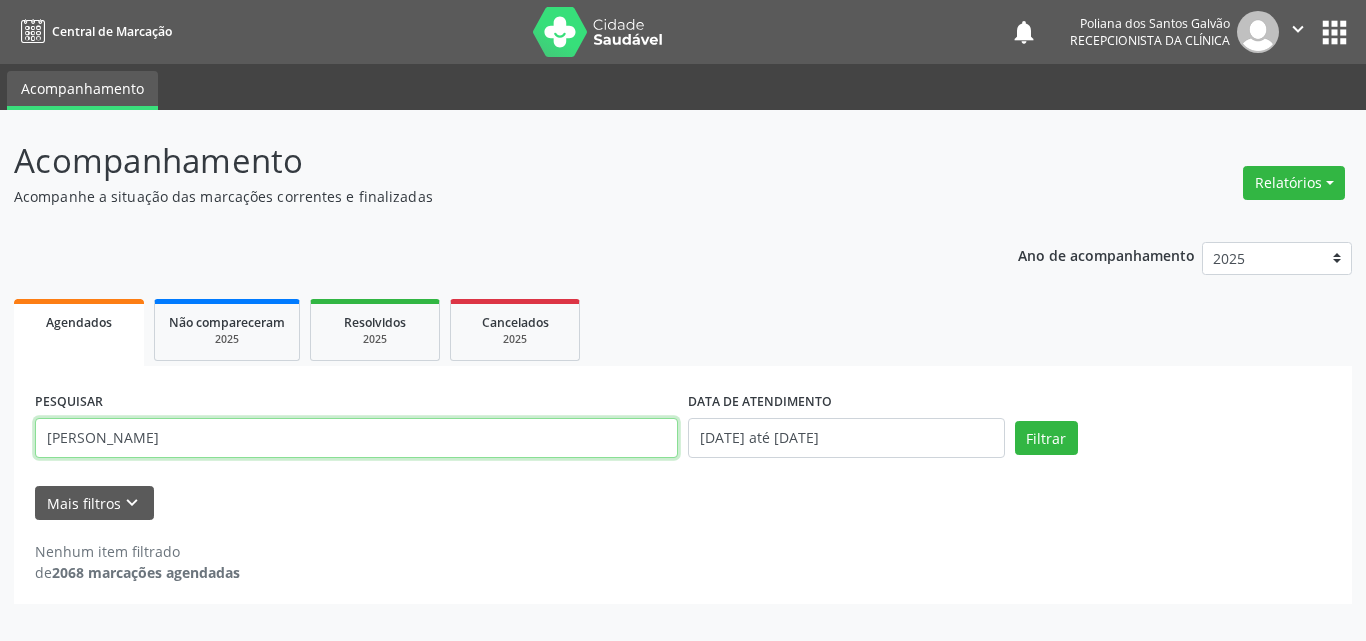 type on "[PERSON_NAME]" 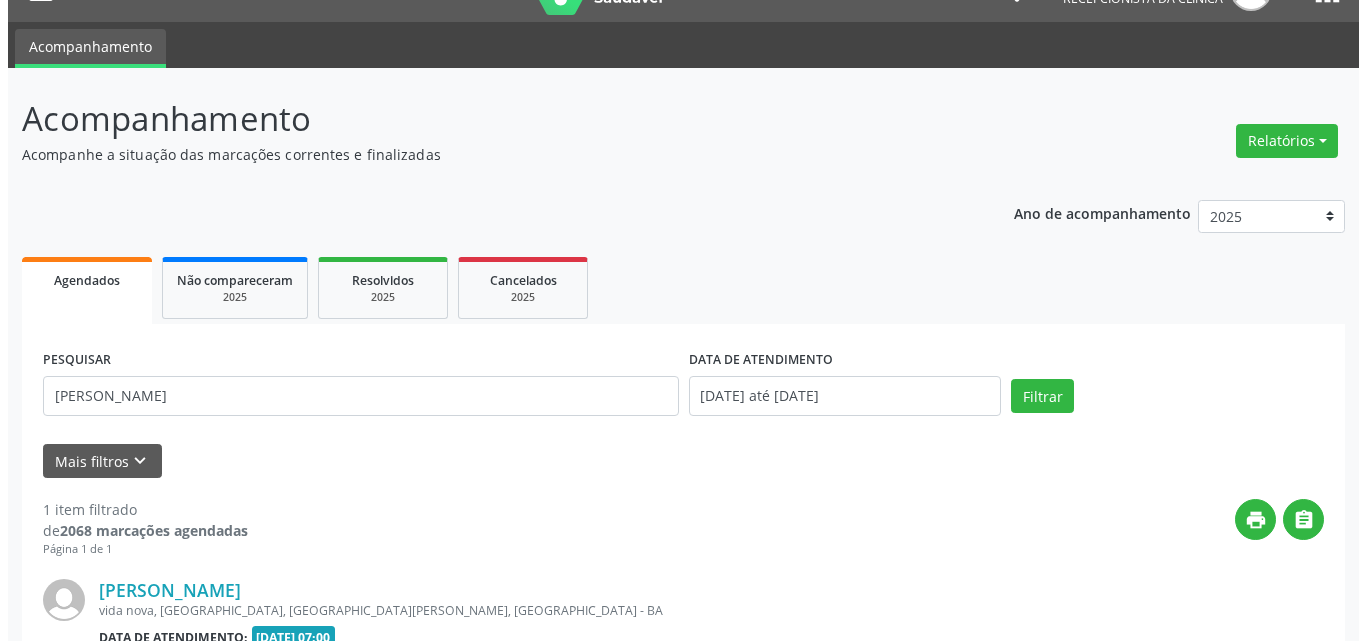 scroll, scrollTop: 264, scrollLeft: 0, axis: vertical 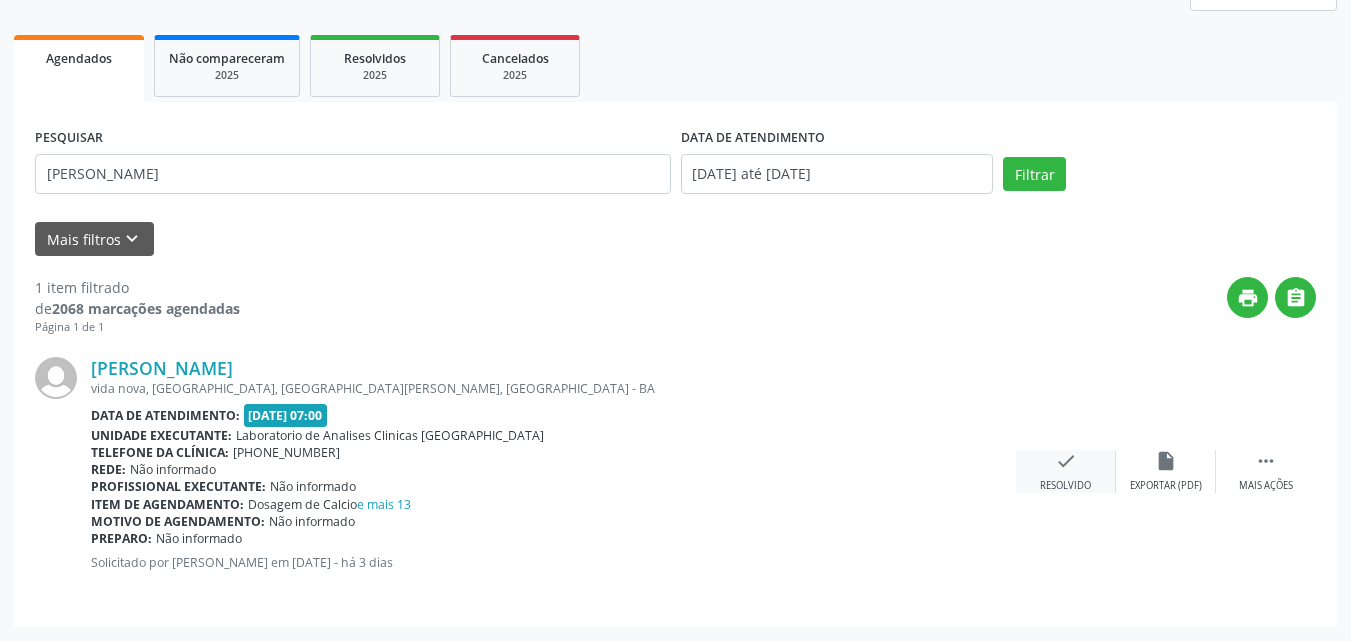 click on "check" at bounding box center [1066, 461] 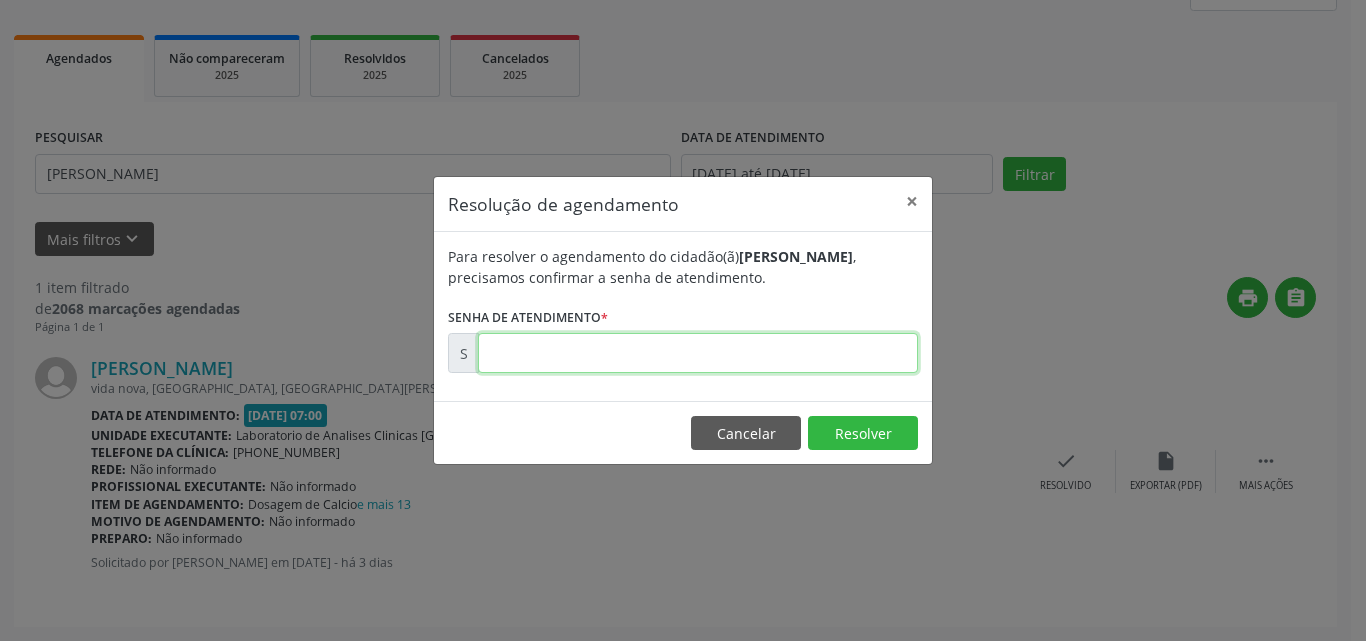 click at bounding box center [698, 353] 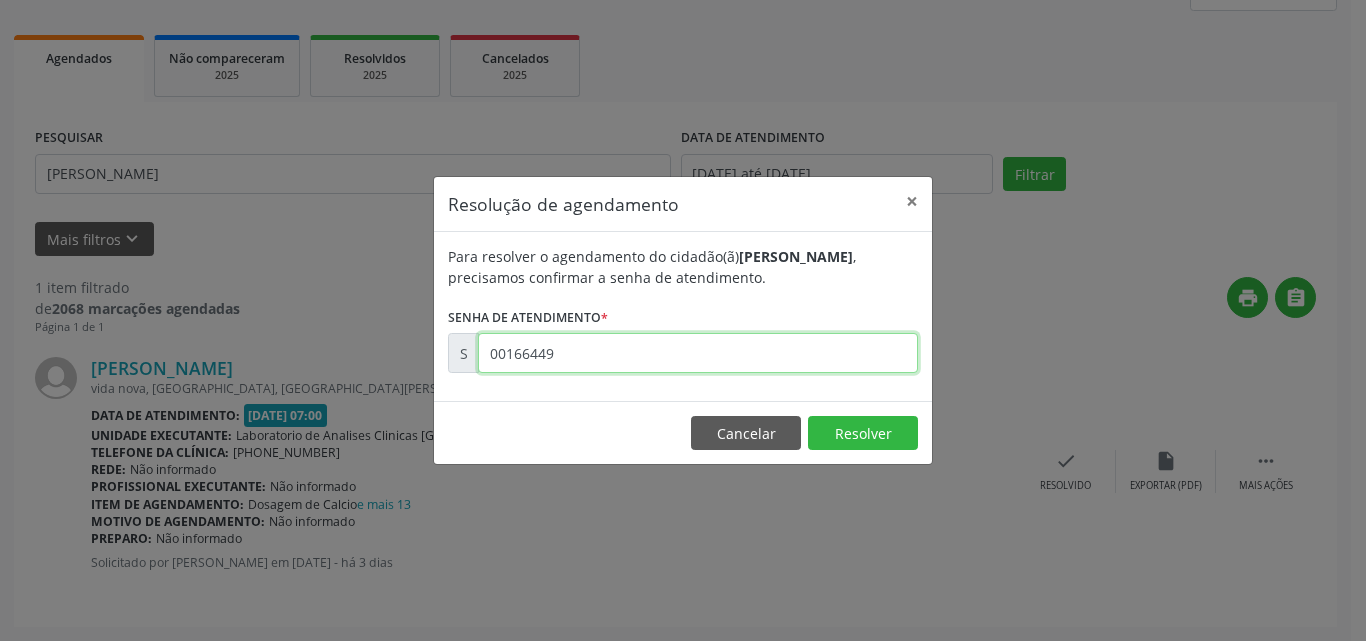 type on "00166449" 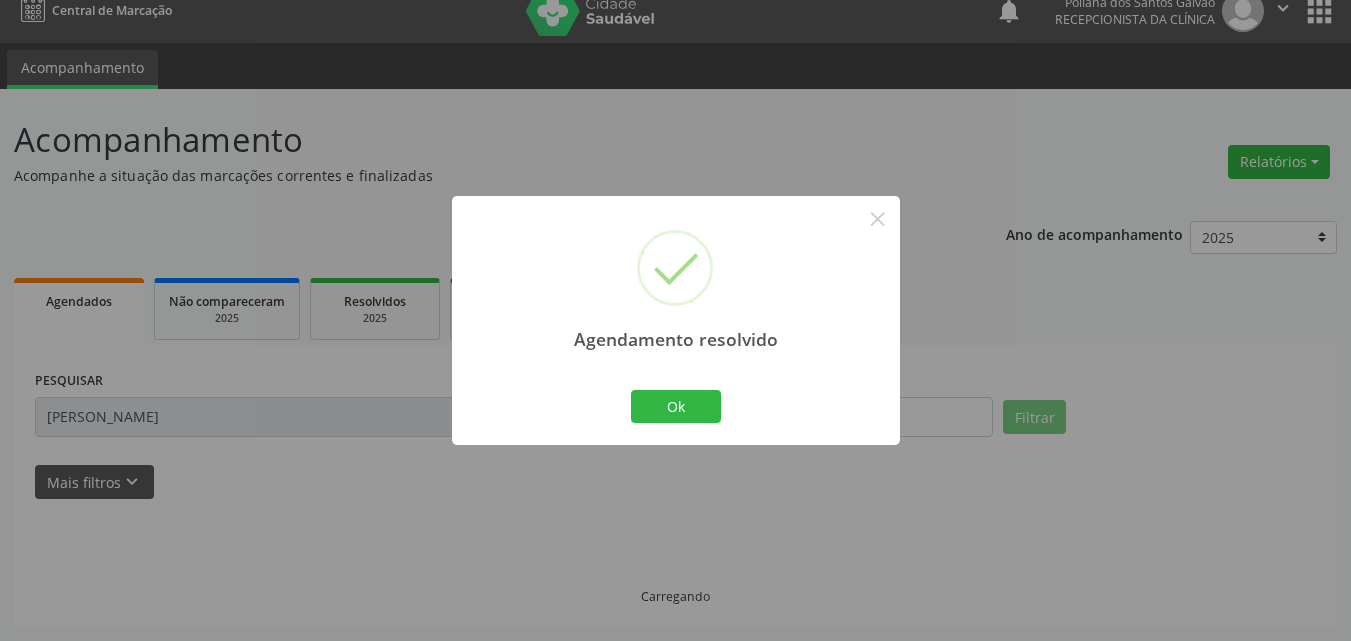 scroll, scrollTop: 0, scrollLeft: 0, axis: both 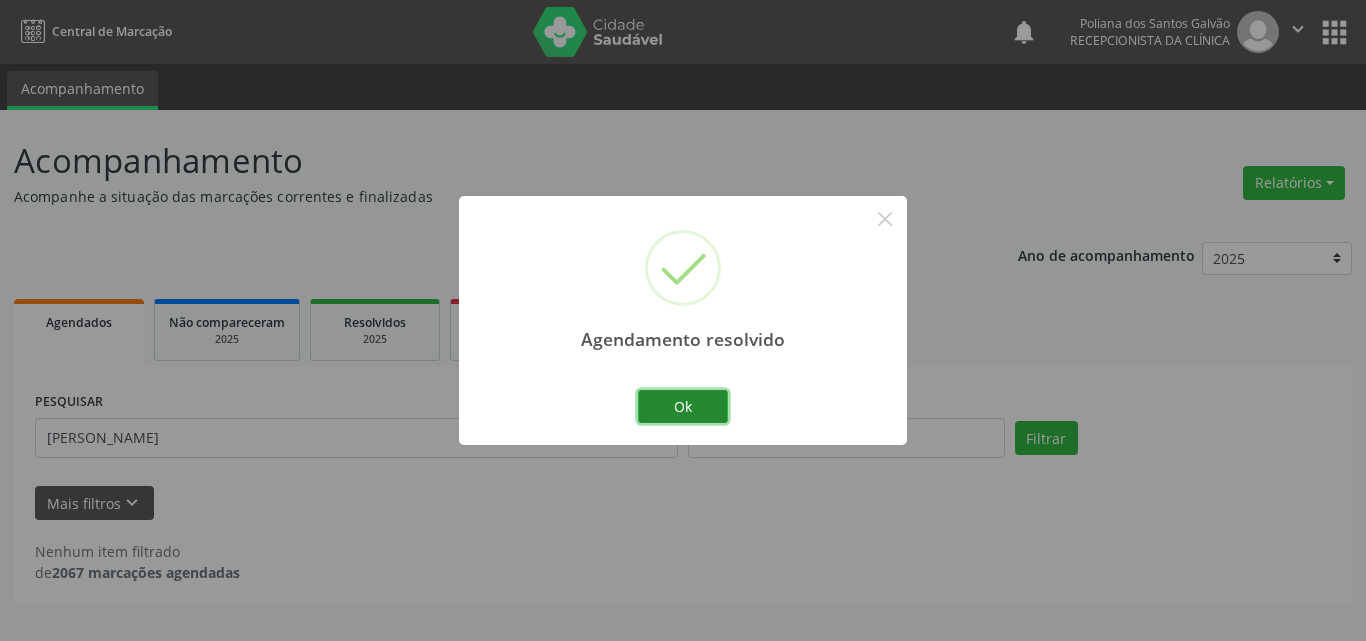 click on "Ok" at bounding box center [683, 407] 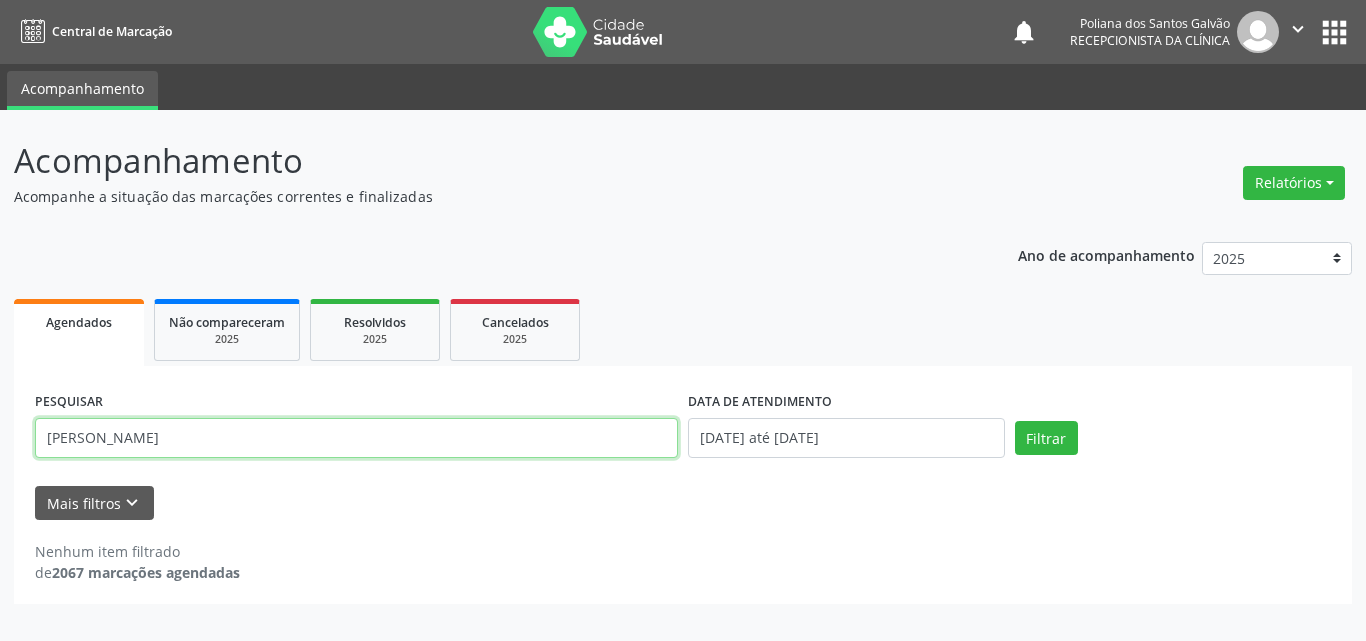 drag, startPoint x: 283, startPoint y: 424, endPoint x: 0, endPoint y: 292, distance: 312.27072 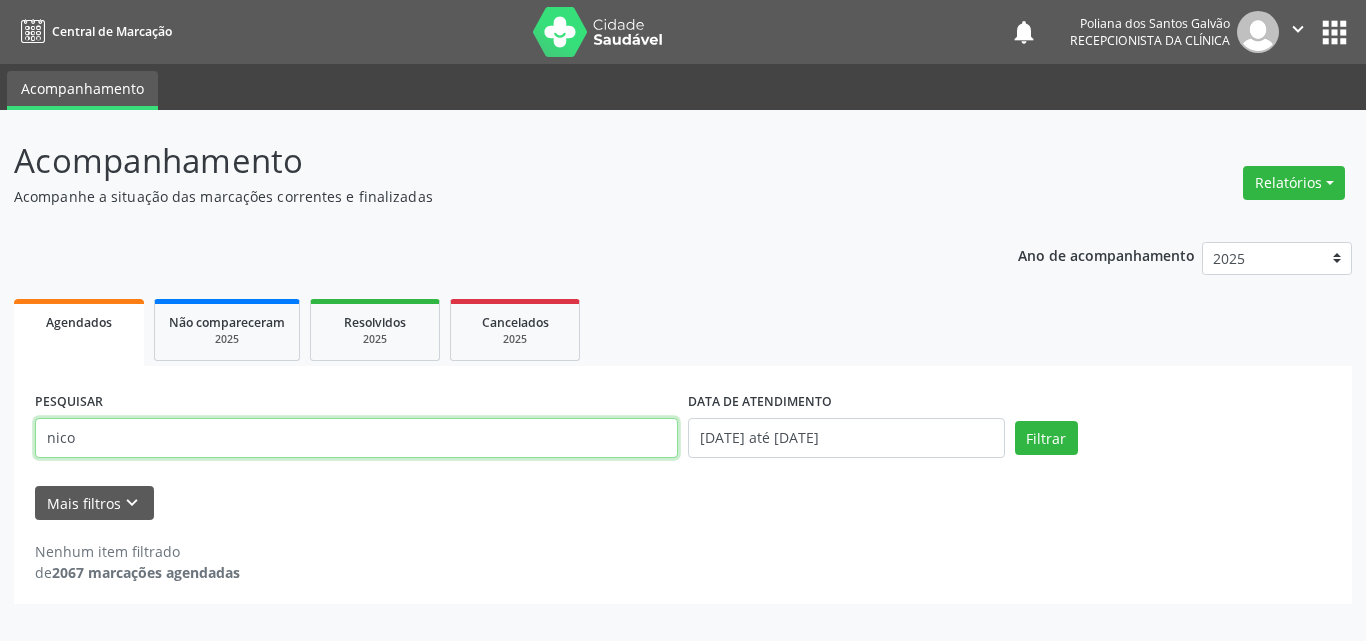 type on "nico" 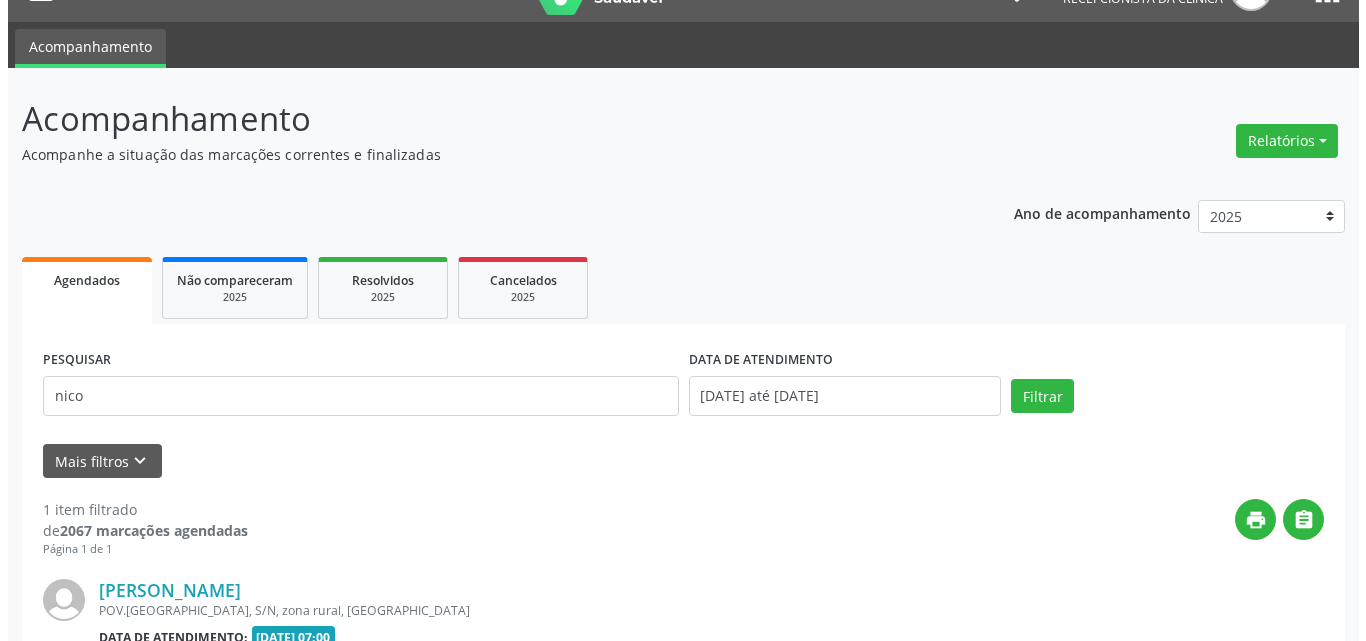 scroll, scrollTop: 264, scrollLeft: 0, axis: vertical 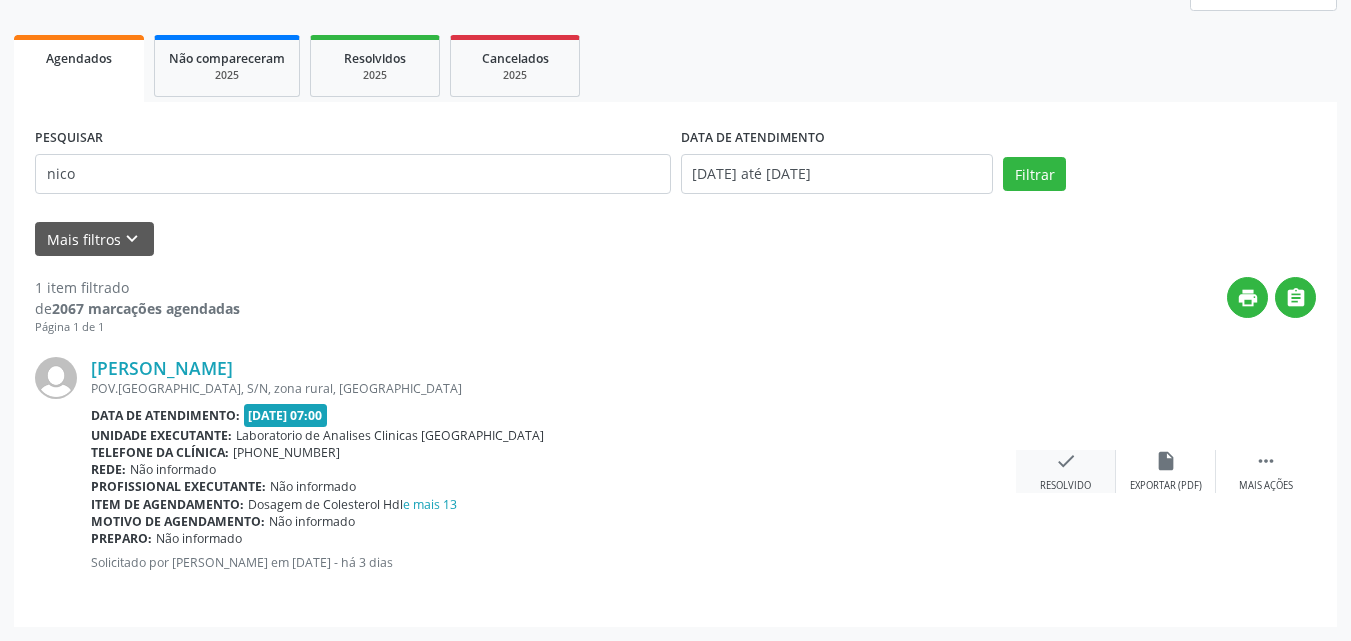 click on "check
Resolvido" at bounding box center (1066, 471) 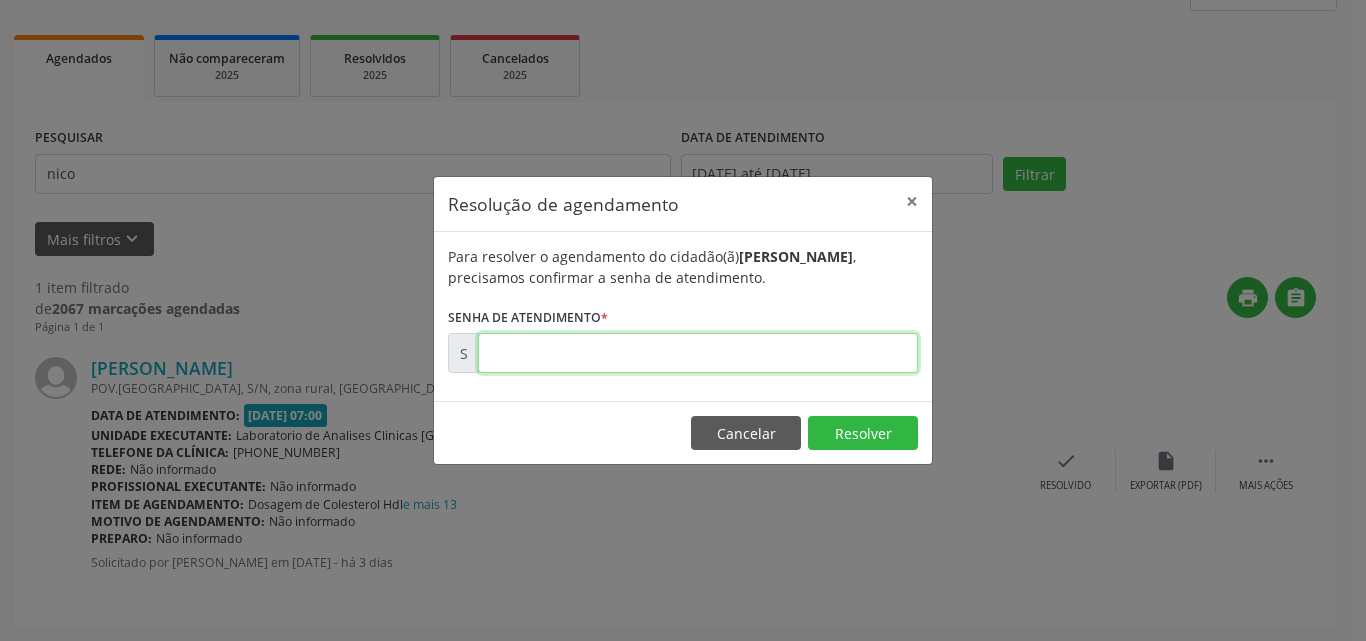 click at bounding box center [698, 353] 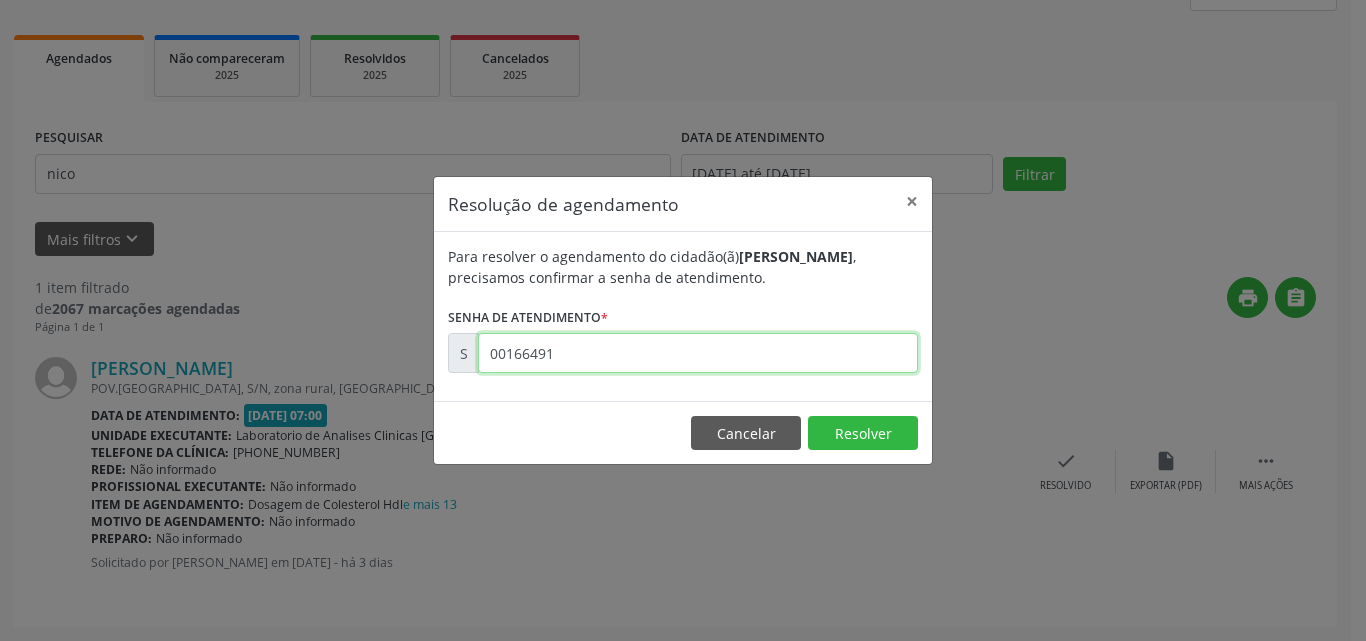 type on "00166491" 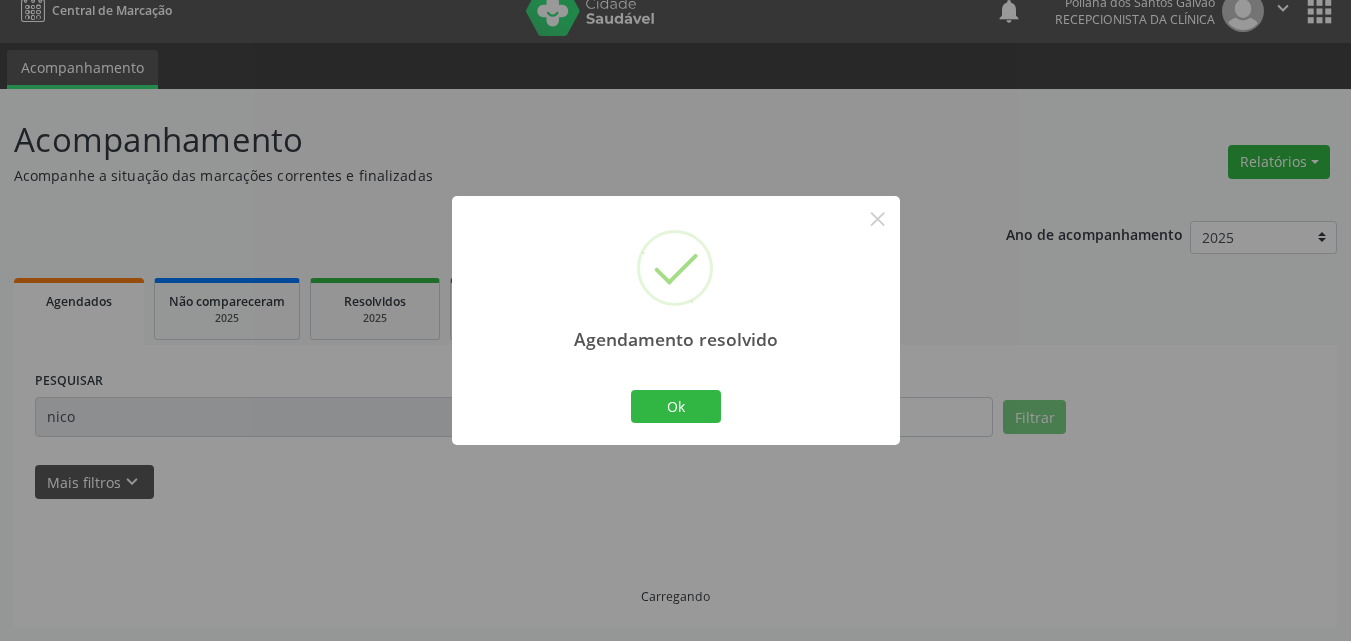 scroll, scrollTop: 0, scrollLeft: 0, axis: both 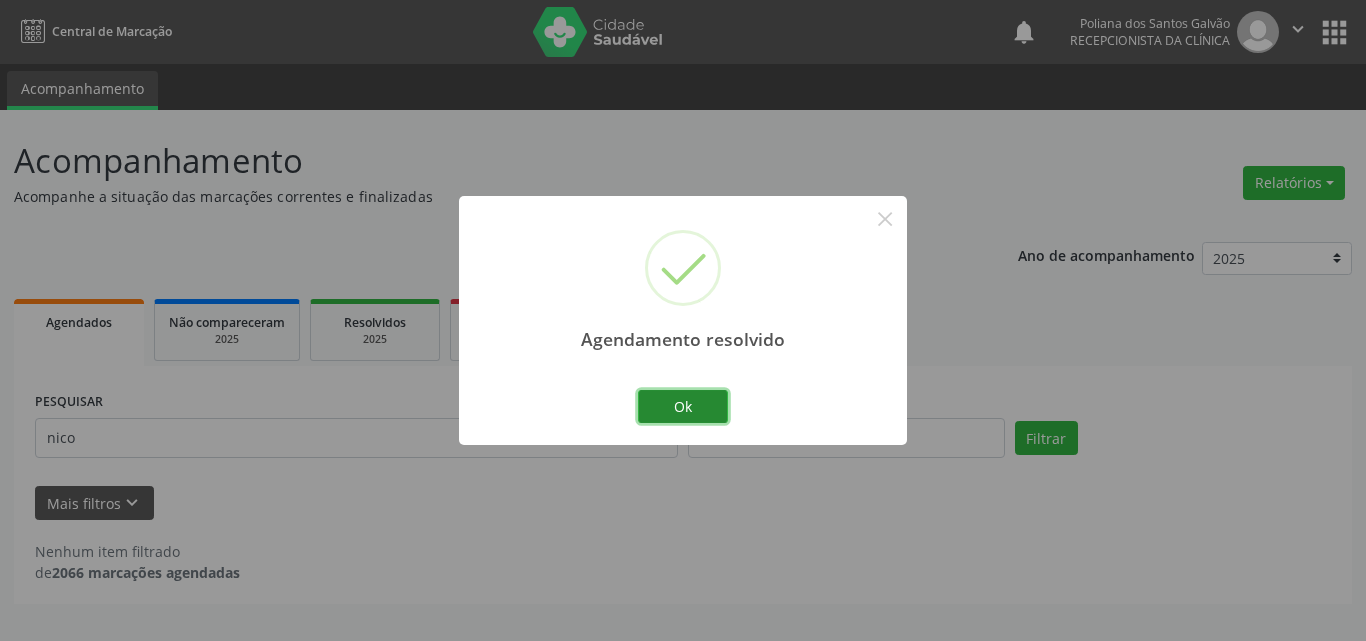 click on "Ok" at bounding box center [683, 407] 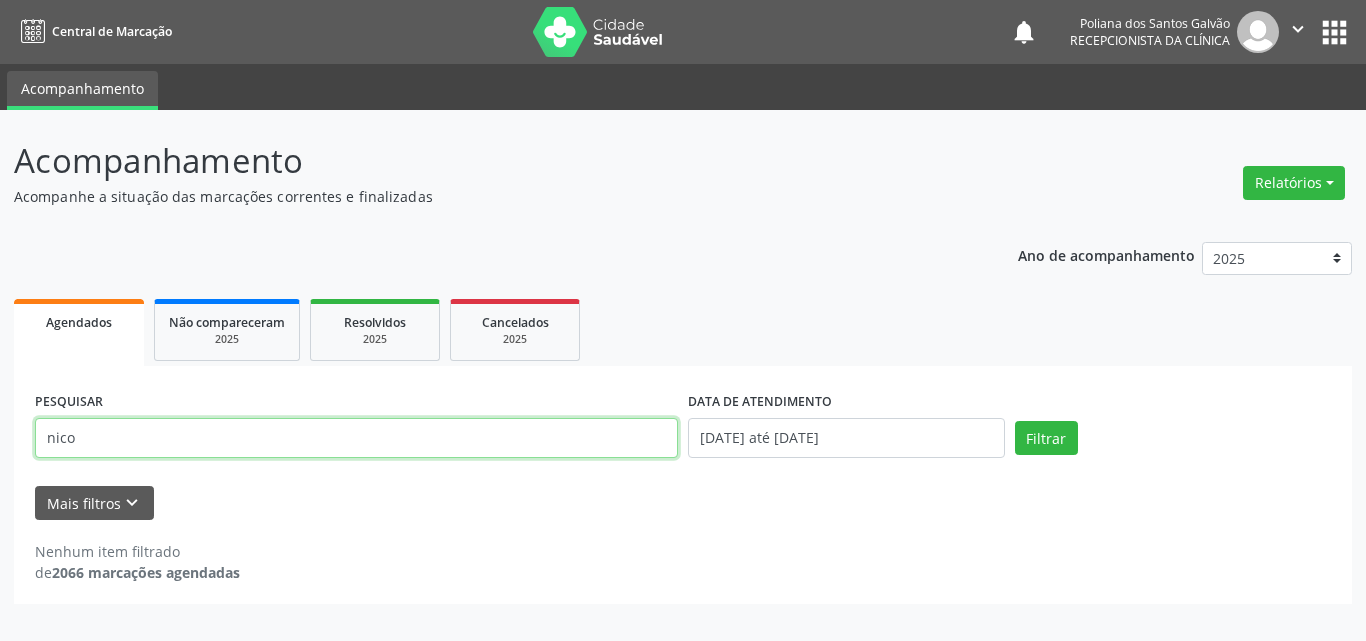 drag, startPoint x: 0, startPoint y: 356, endPoint x: 0, endPoint y: 289, distance: 67 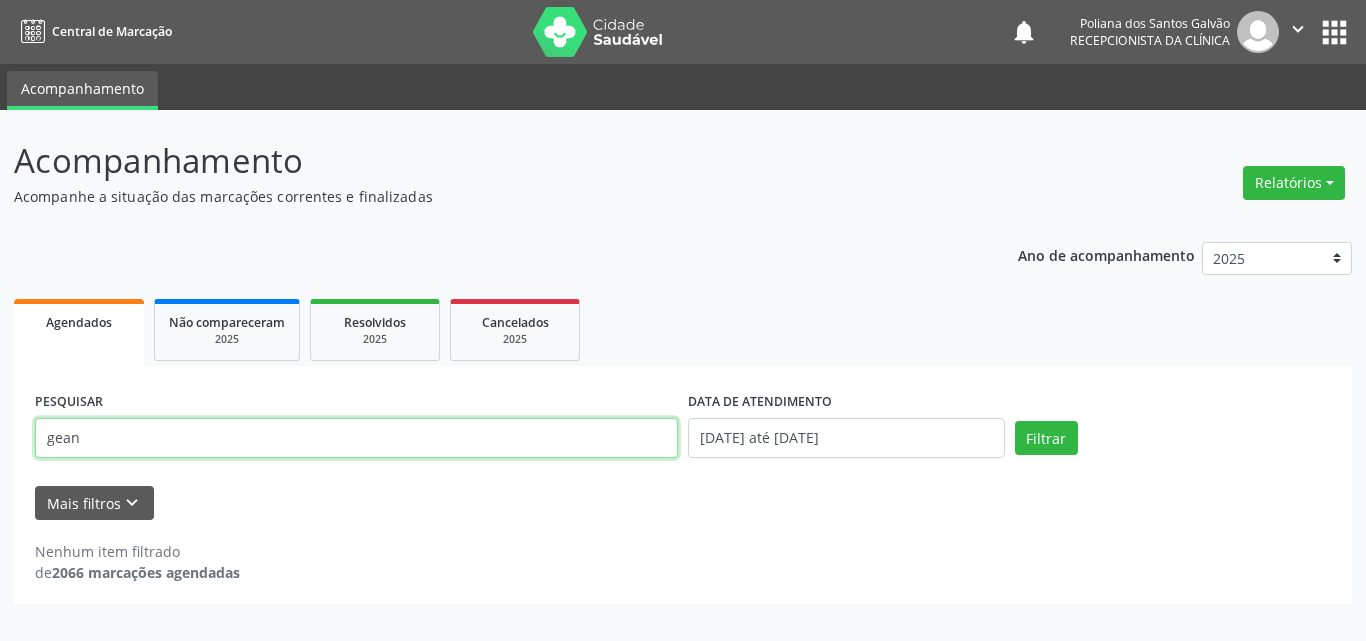 type on "gean" 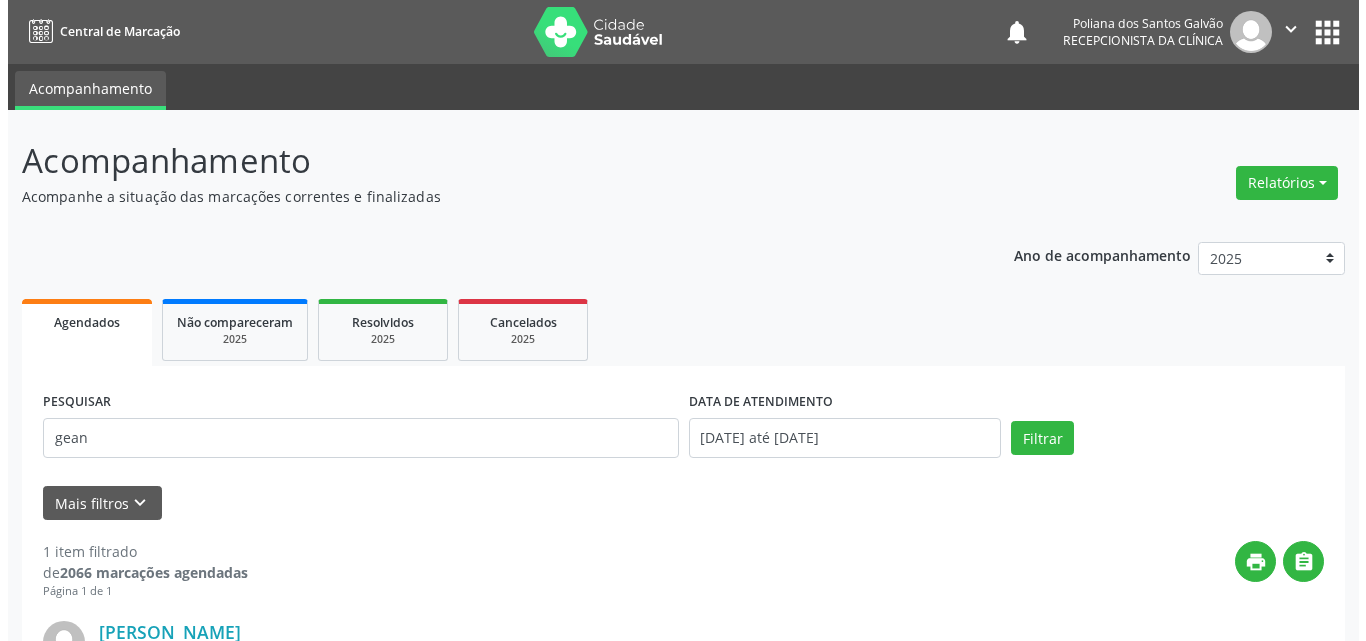 scroll, scrollTop: 264, scrollLeft: 0, axis: vertical 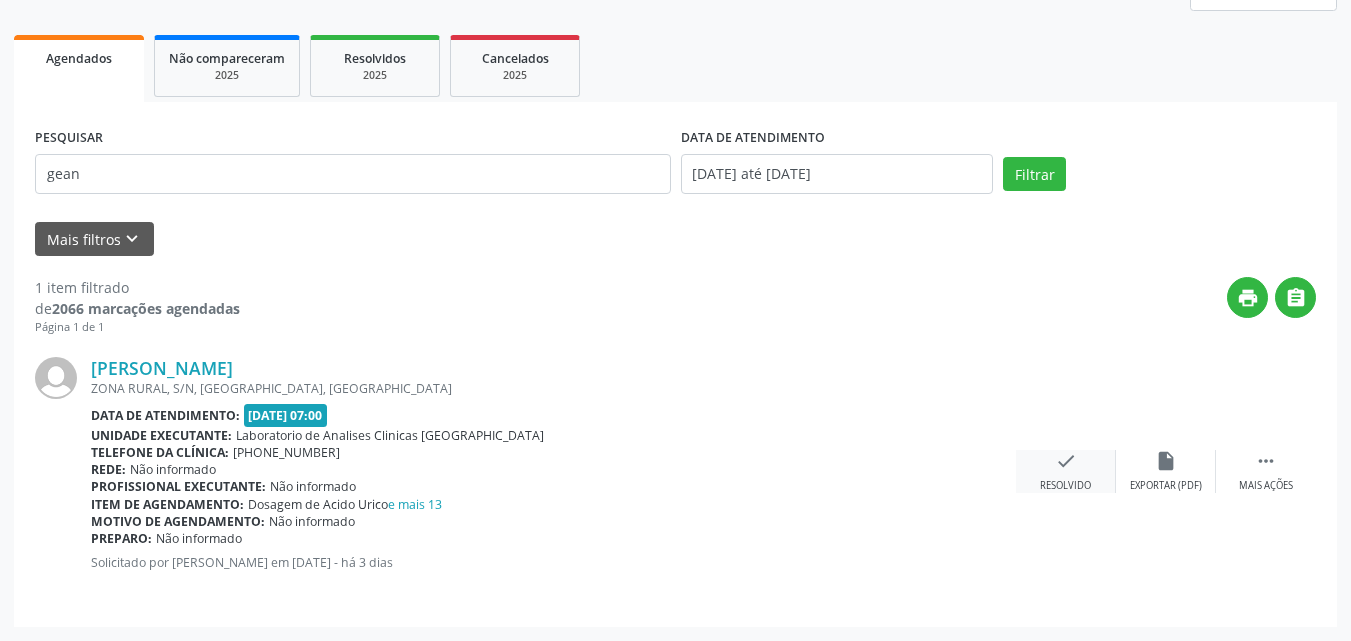 click on "check
Resolvido" at bounding box center [1066, 471] 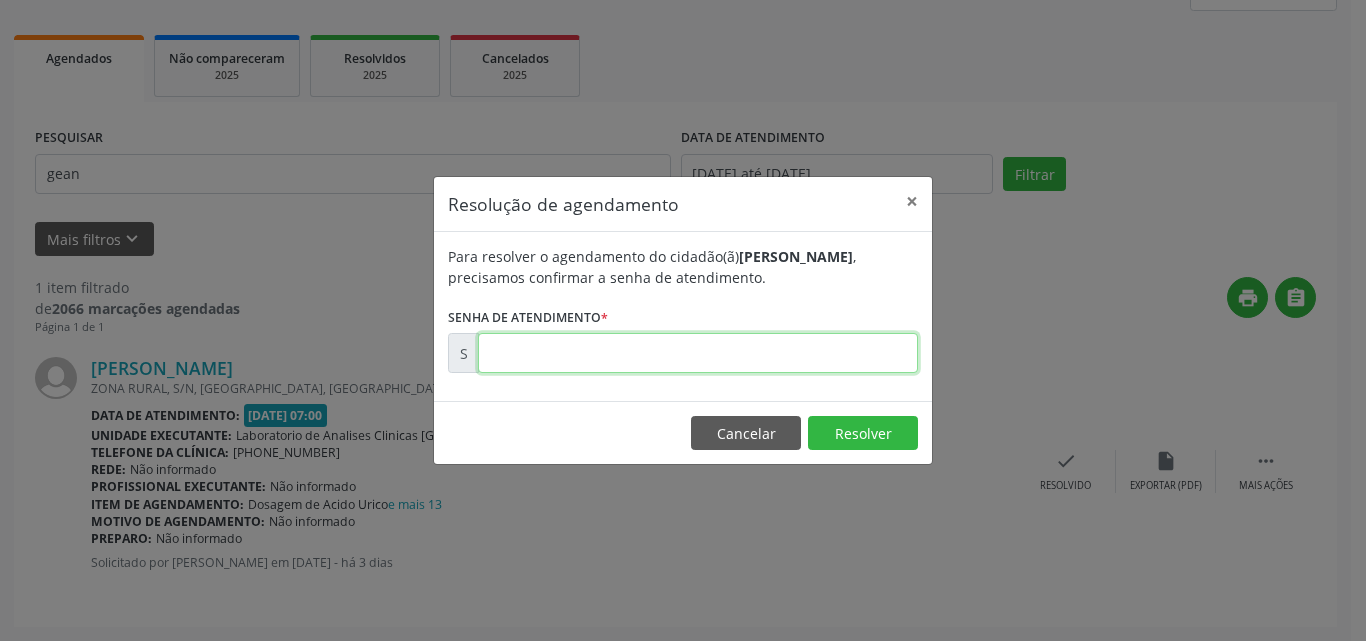 click at bounding box center [698, 353] 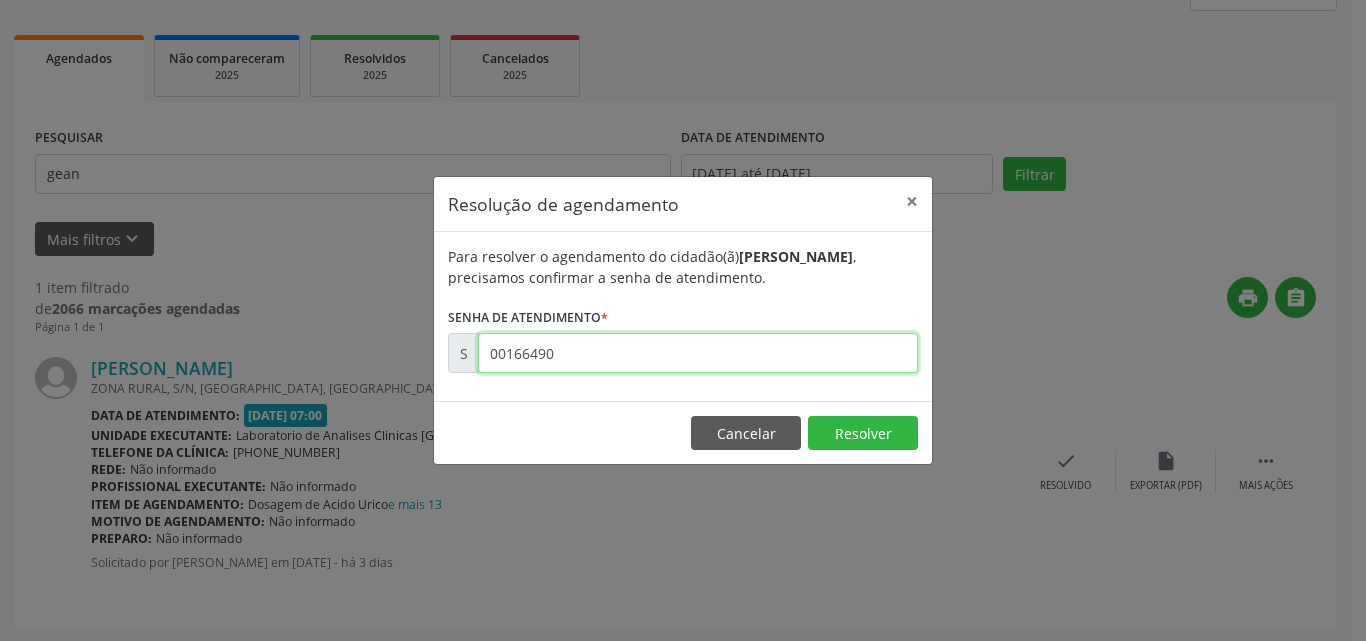 type on "00166490" 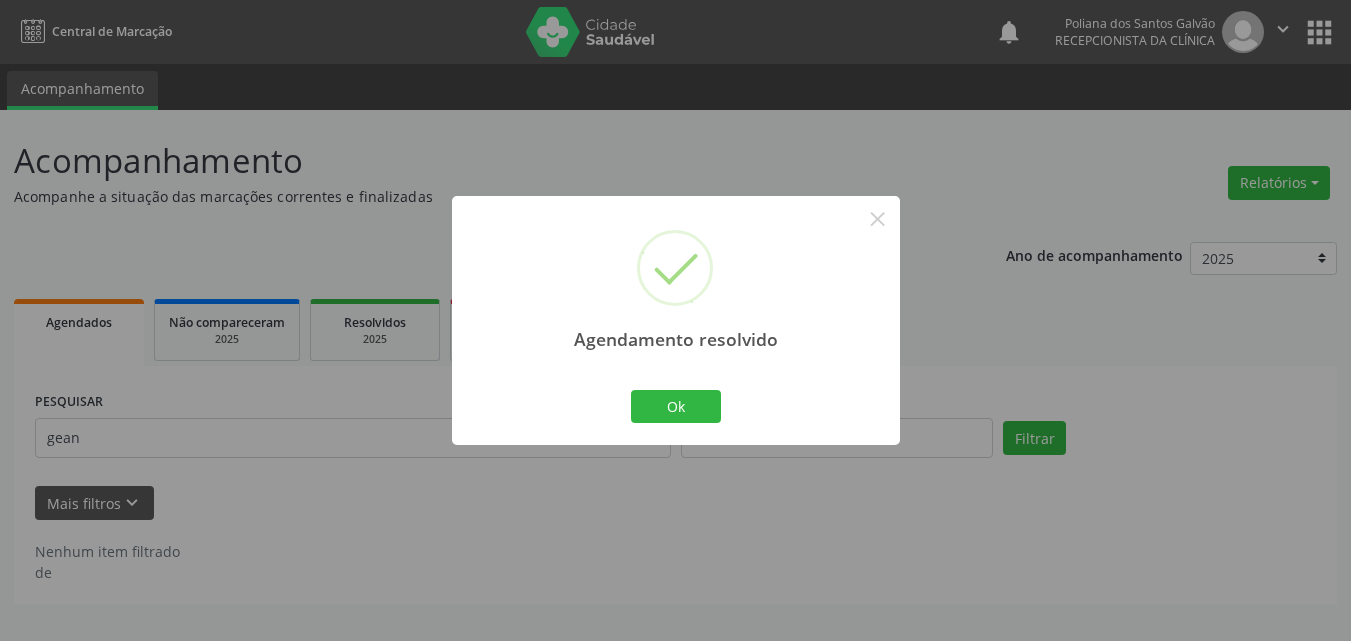 scroll, scrollTop: 0, scrollLeft: 0, axis: both 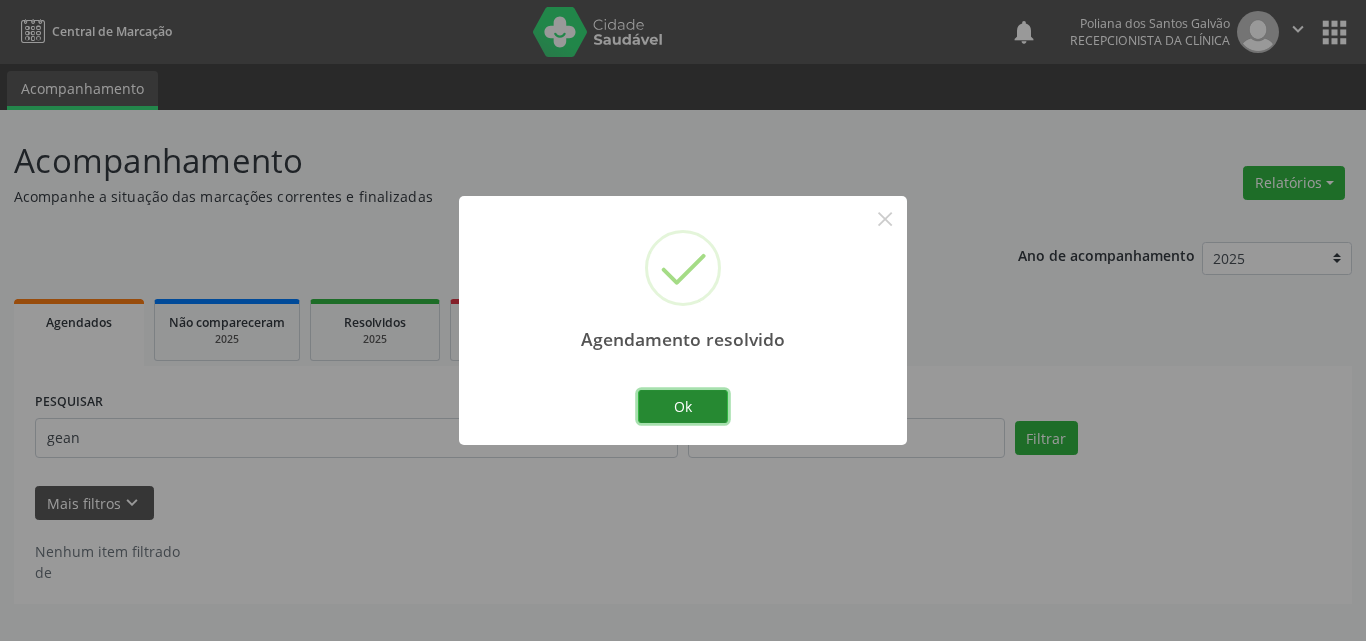 click on "Ok" at bounding box center (683, 407) 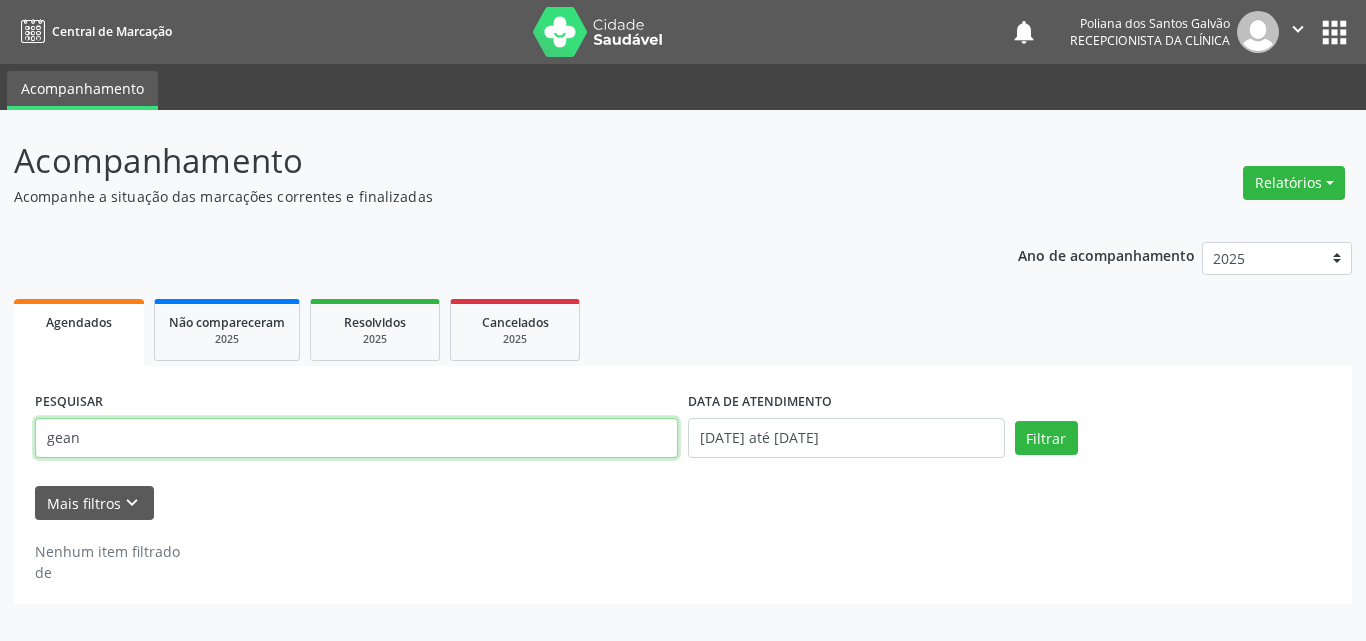 drag, startPoint x: 576, startPoint y: 440, endPoint x: 0, endPoint y: 161, distance: 640.0133 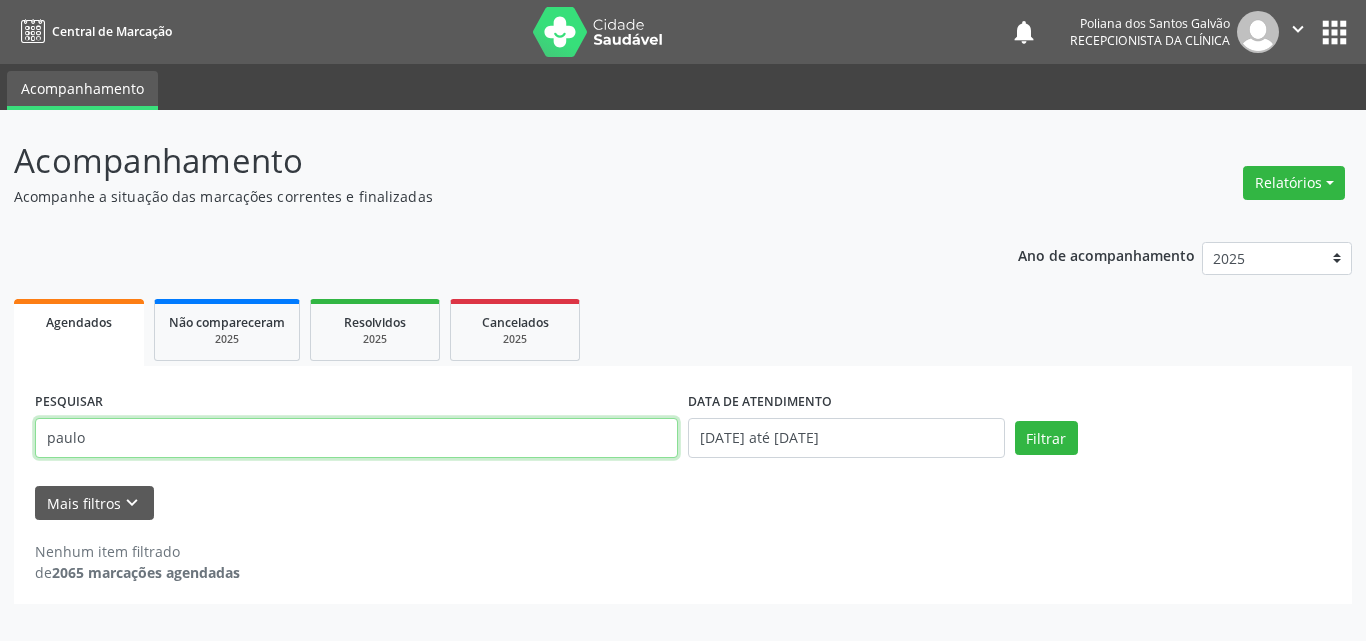 type on "paulo" 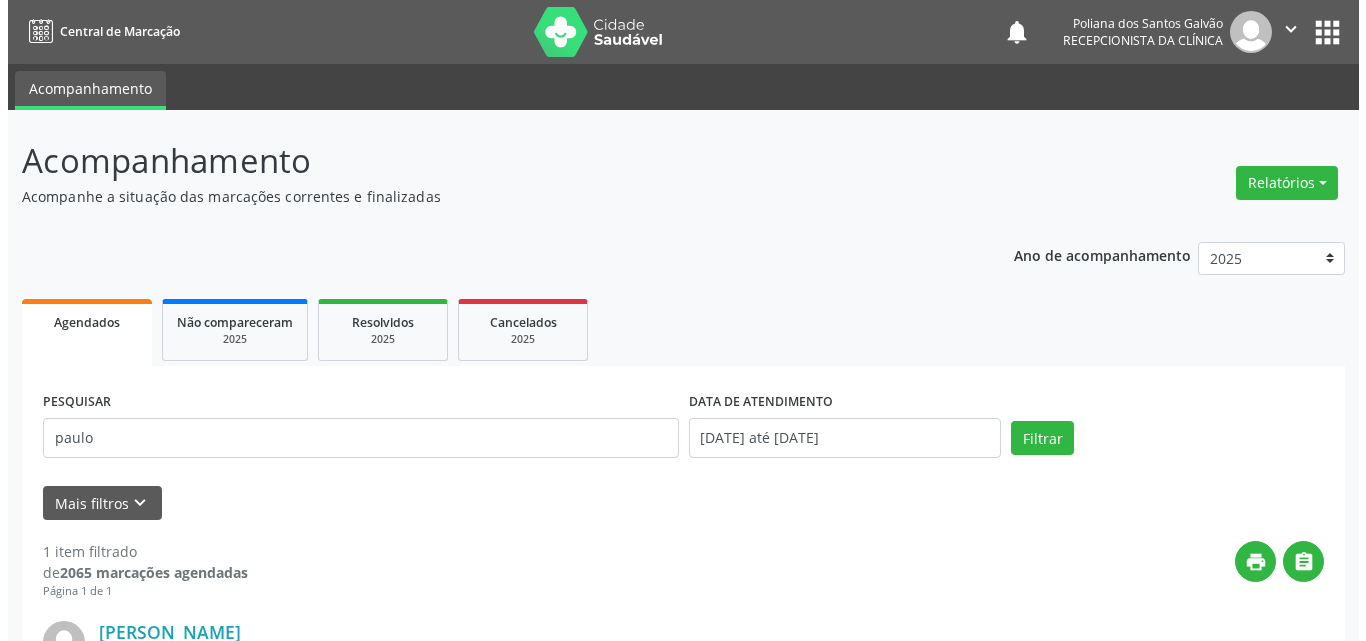 scroll, scrollTop: 264, scrollLeft: 0, axis: vertical 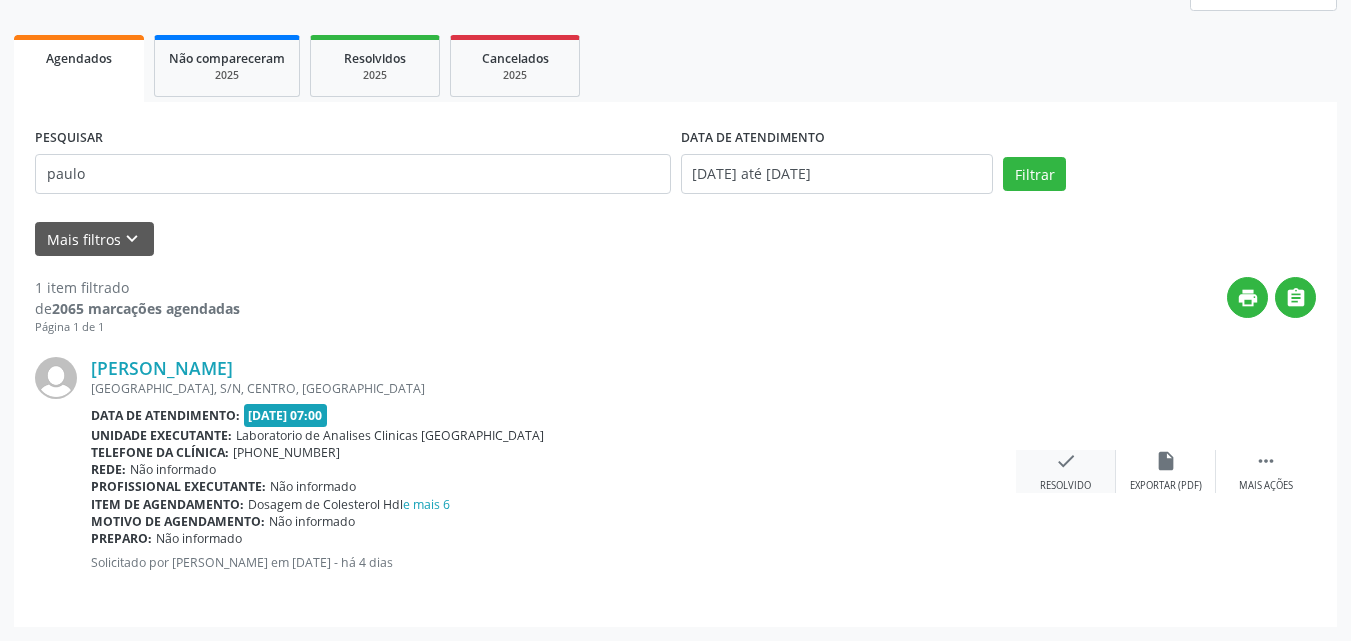 click on "check" at bounding box center (1066, 461) 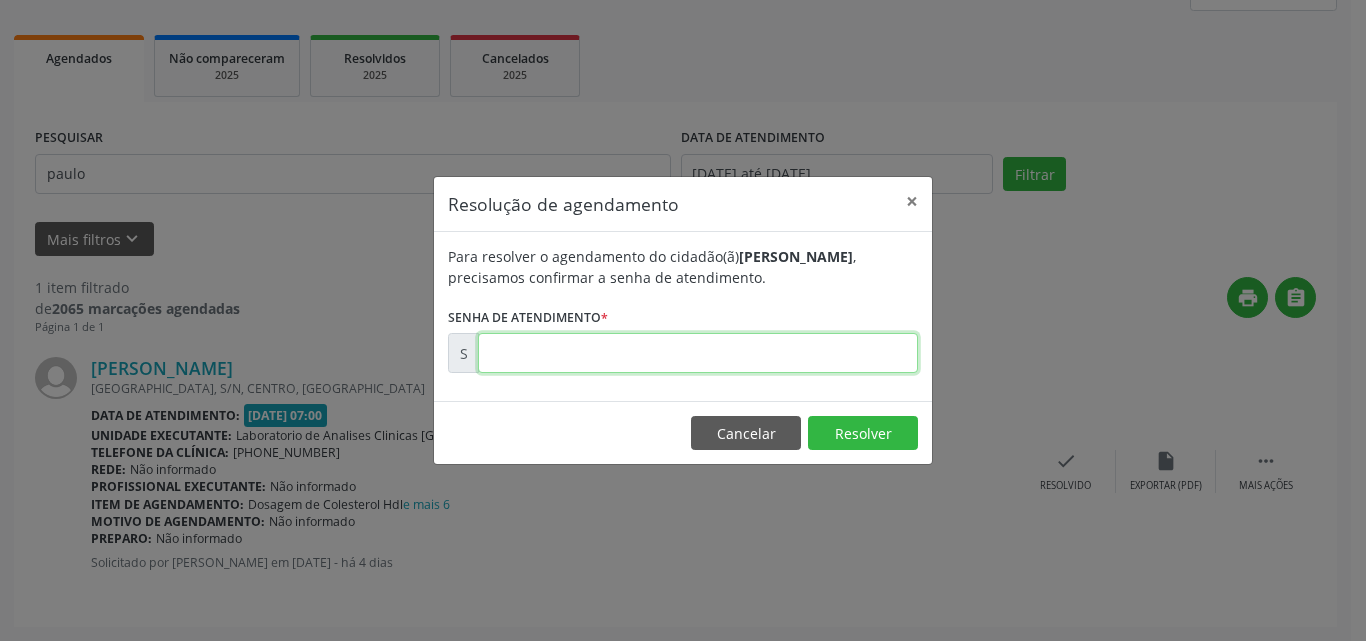 click at bounding box center [698, 353] 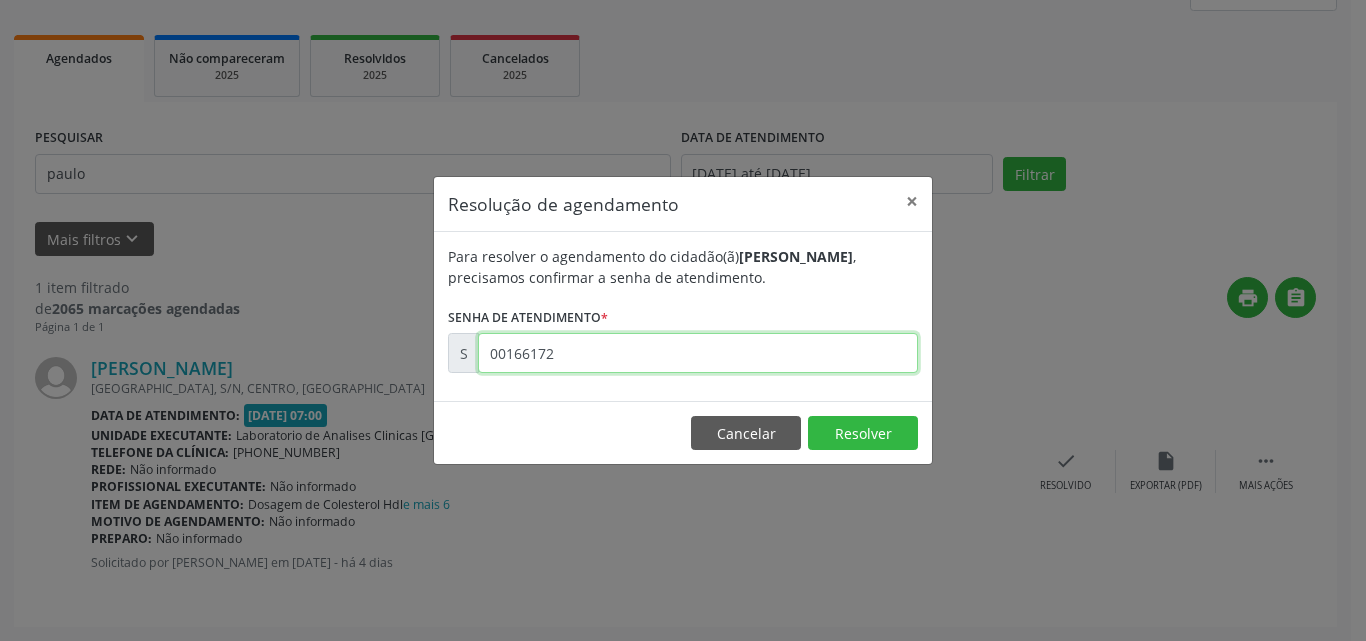 type on "00166172" 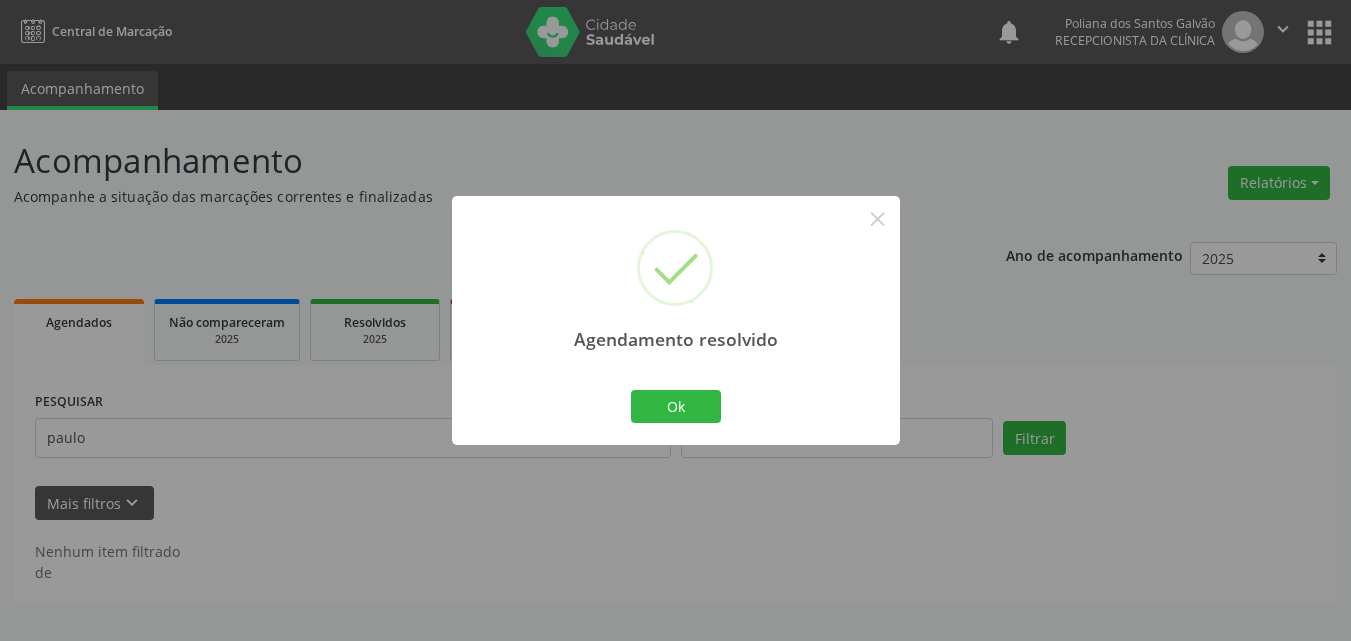 scroll, scrollTop: 0, scrollLeft: 0, axis: both 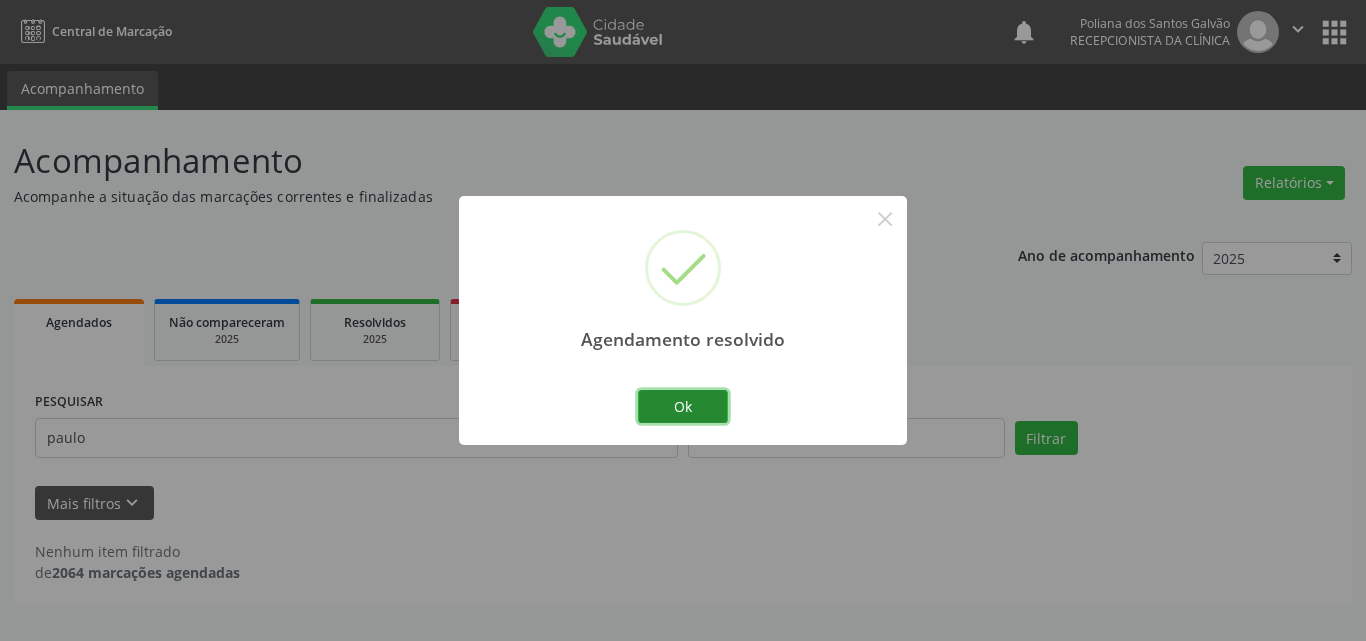 click on "Ok" at bounding box center (683, 407) 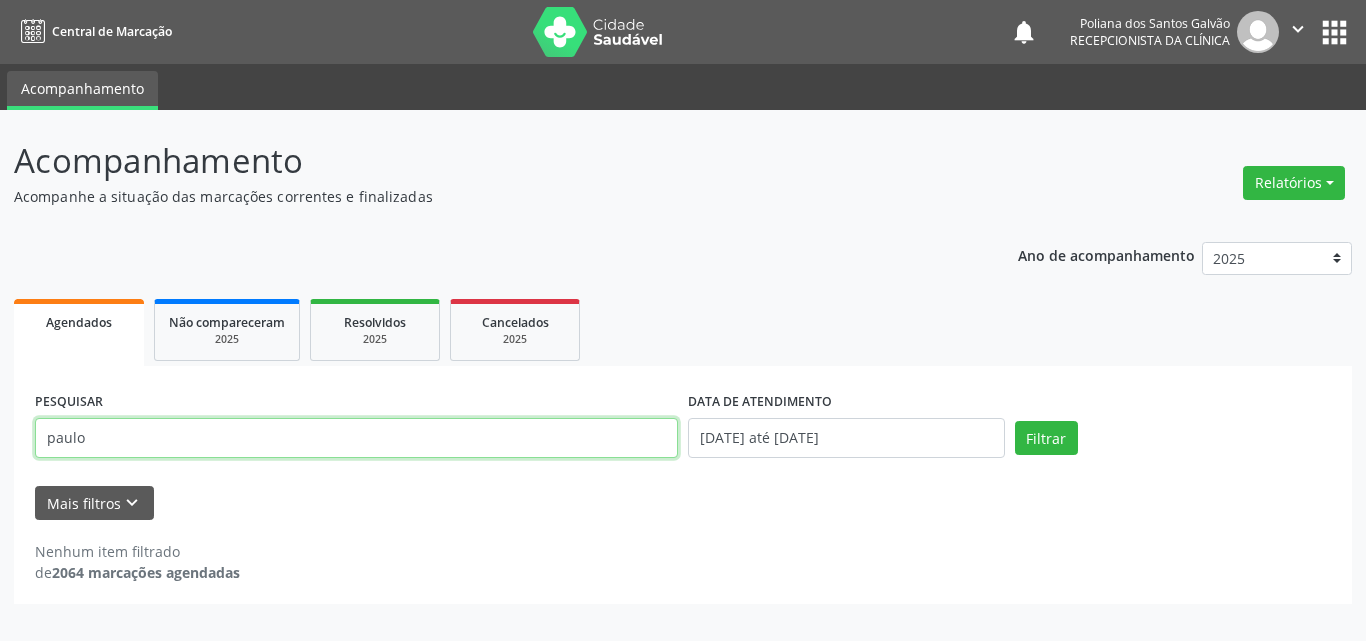 drag, startPoint x: 605, startPoint y: 439, endPoint x: 0, endPoint y: 147, distance: 671.78046 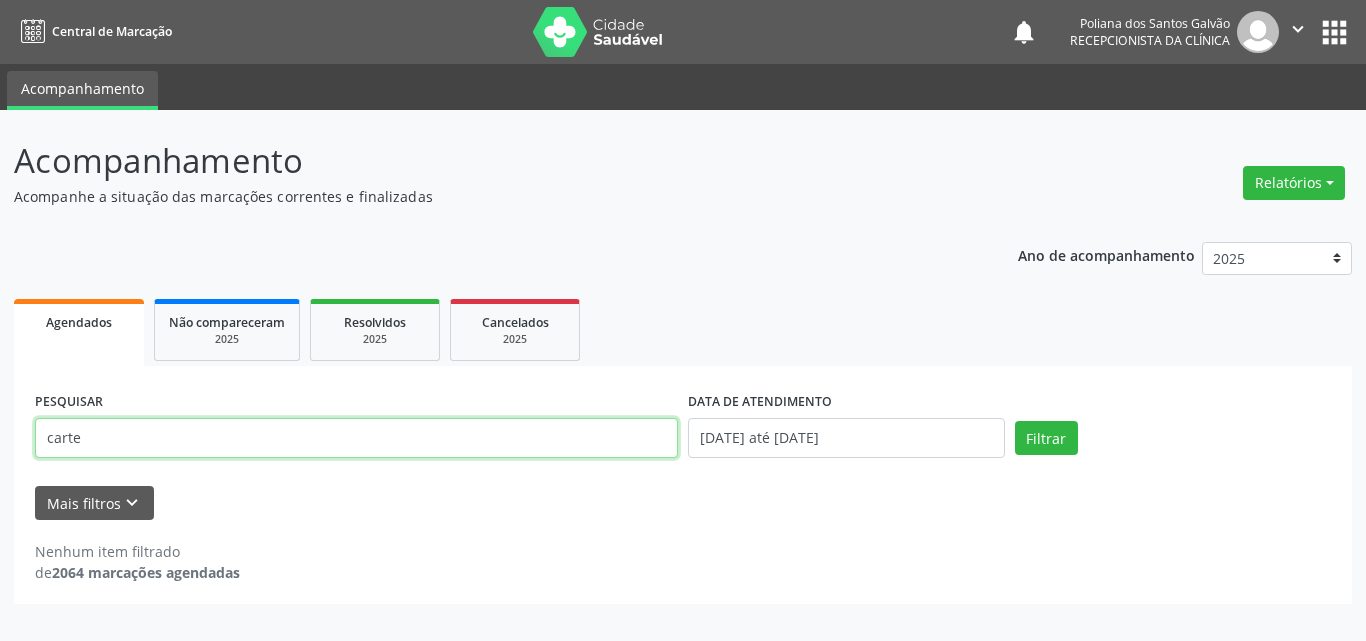 type on "carte" 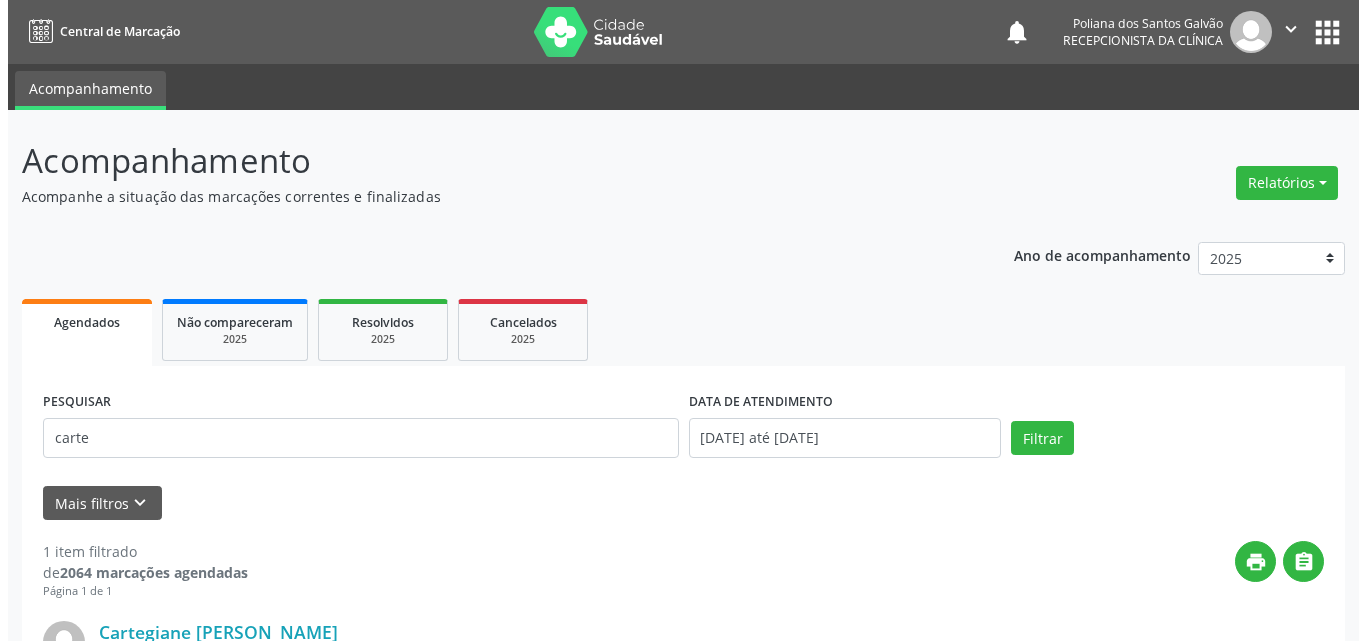 scroll, scrollTop: 264, scrollLeft: 0, axis: vertical 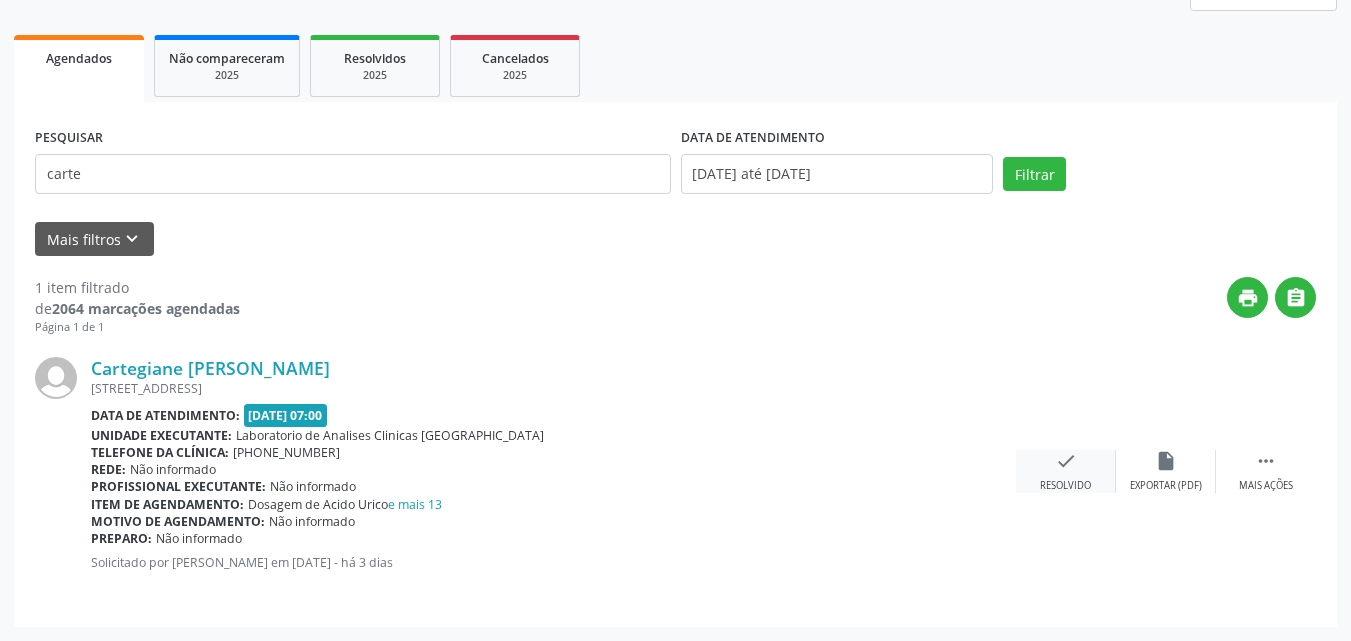 click on "check
Resolvido" at bounding box center (1066, 471) 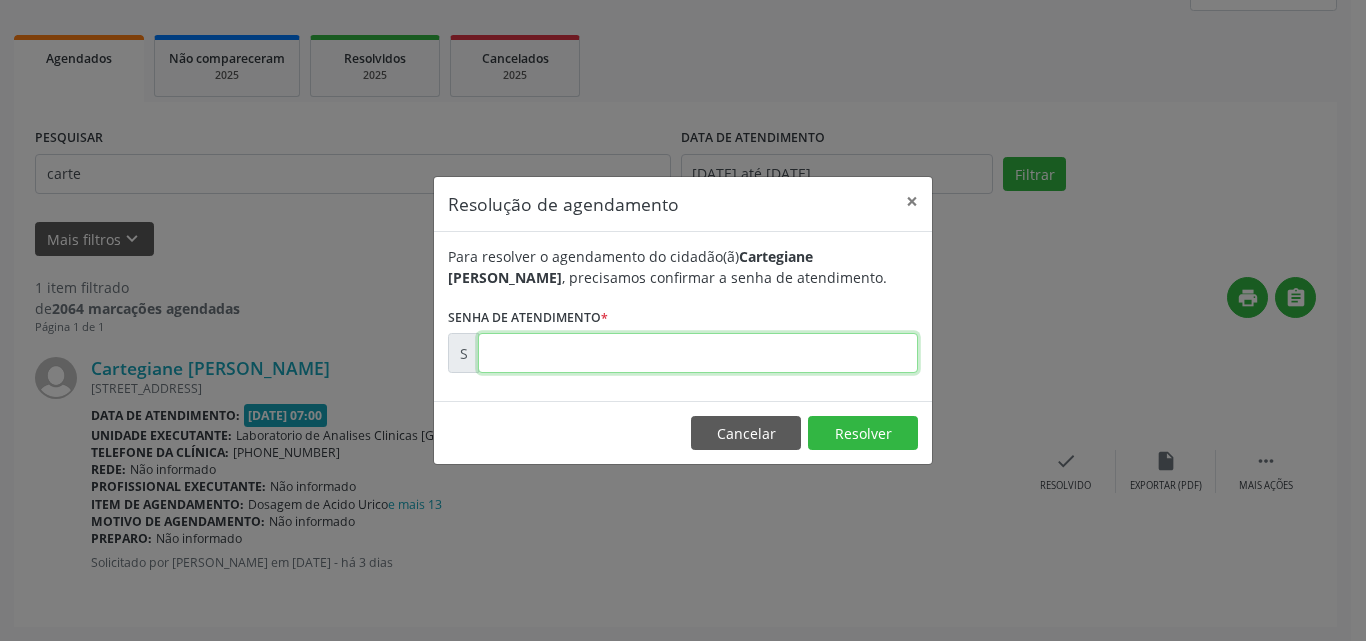 drag, startPoint x: 690, startPoint y: 355, endPoint x: 701, endPoint y: 358, distance: 11.401754 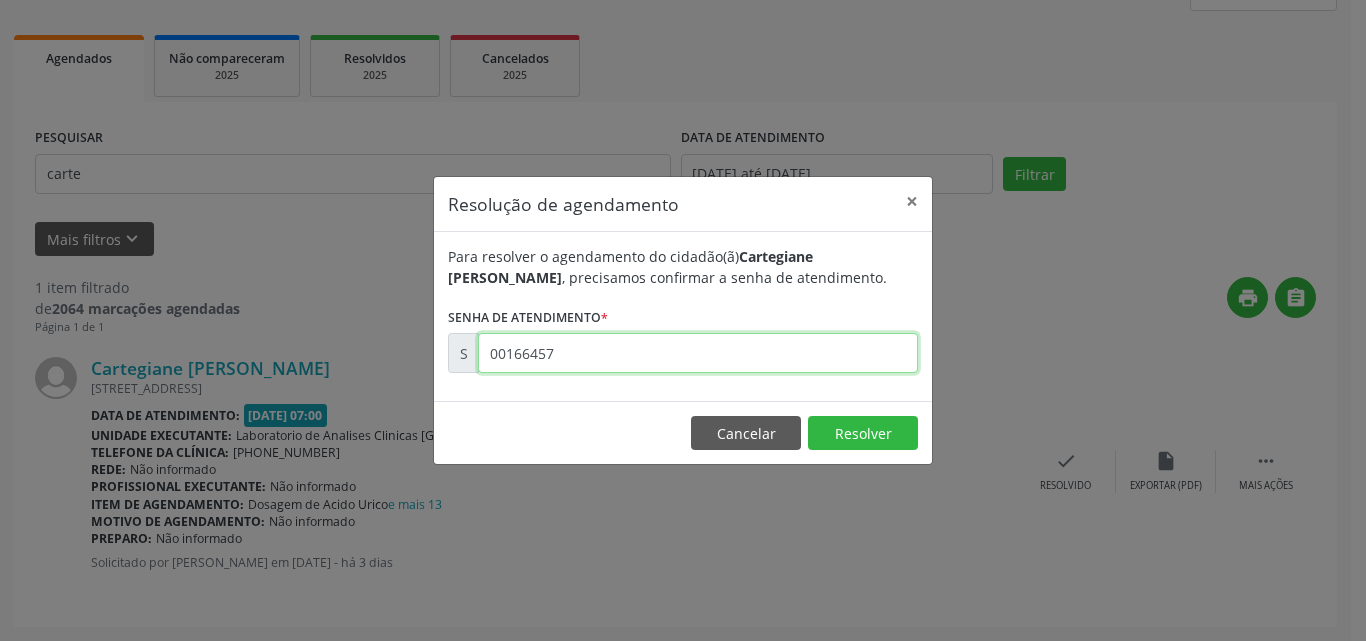 type on "00166457" 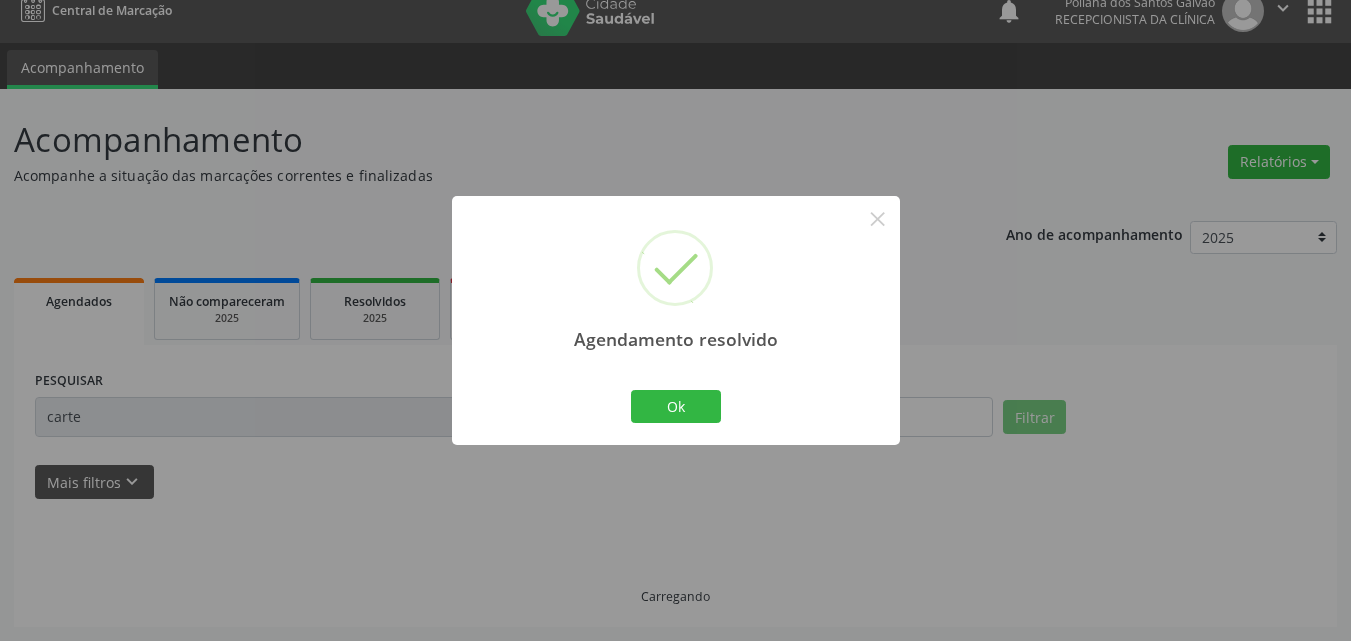 scroll, scrollTop: 0, scrollLeft: 0, axis: both 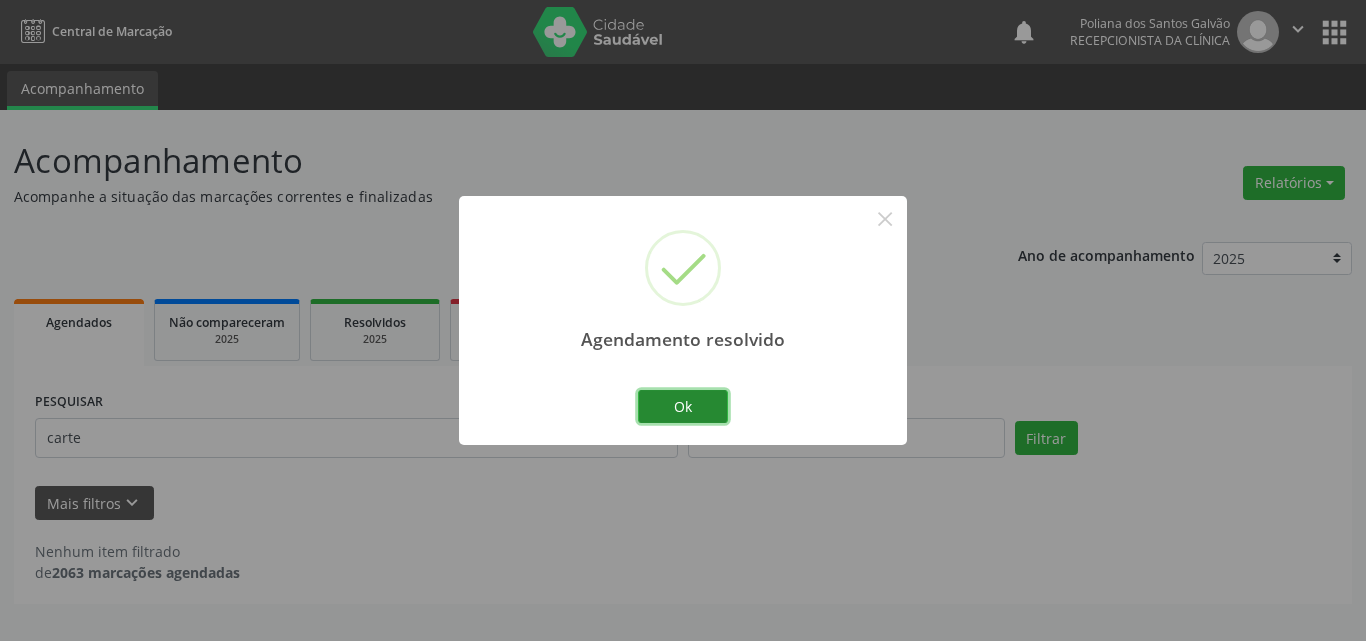 click on "Ok" at bounding box center [683, 407] 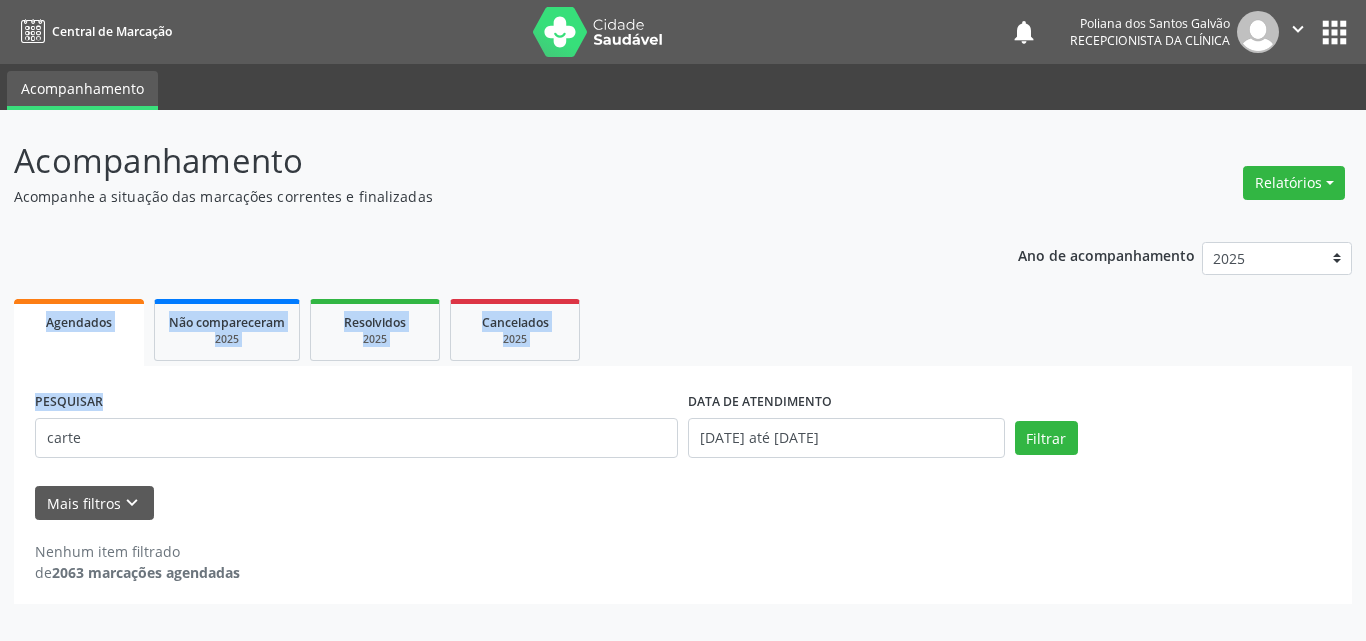 drag, startPoint x: 288, startPoint y: 458, endPoint x: 0, endPoint y: 314, distance: 321.99377 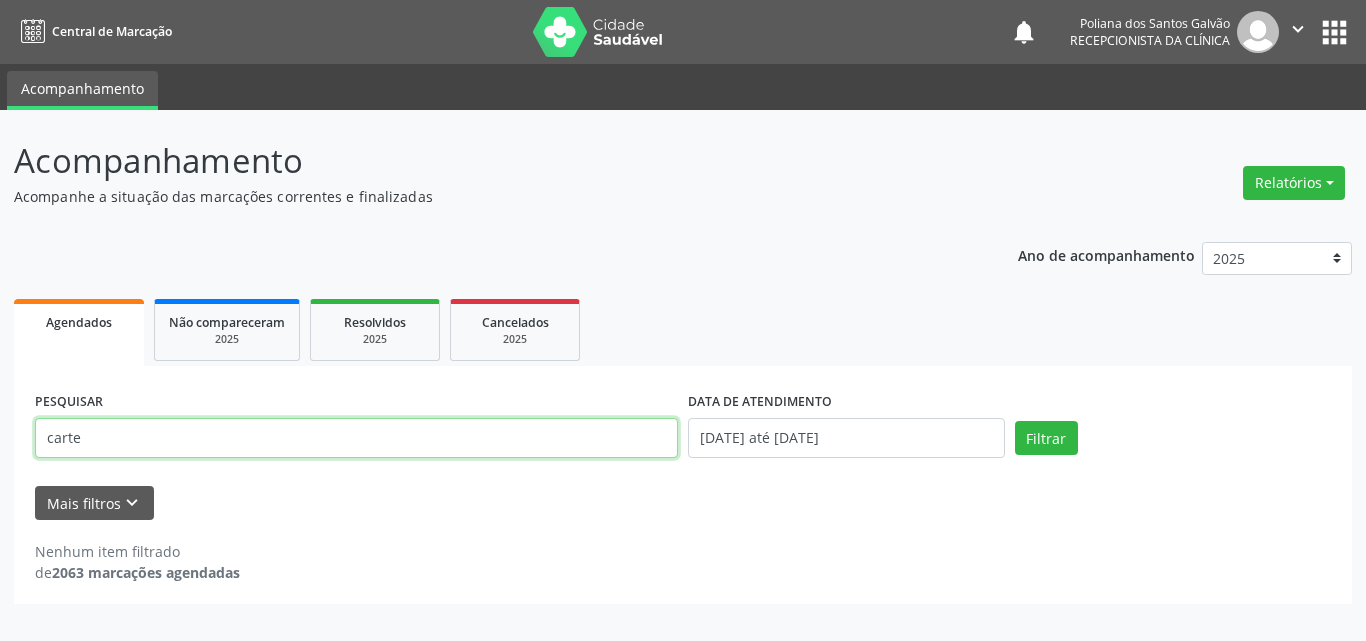 drag, startPoint x: 119, startPoint y: 446, endPoint x: 0, endPoint y: 393, distance: 130.26895 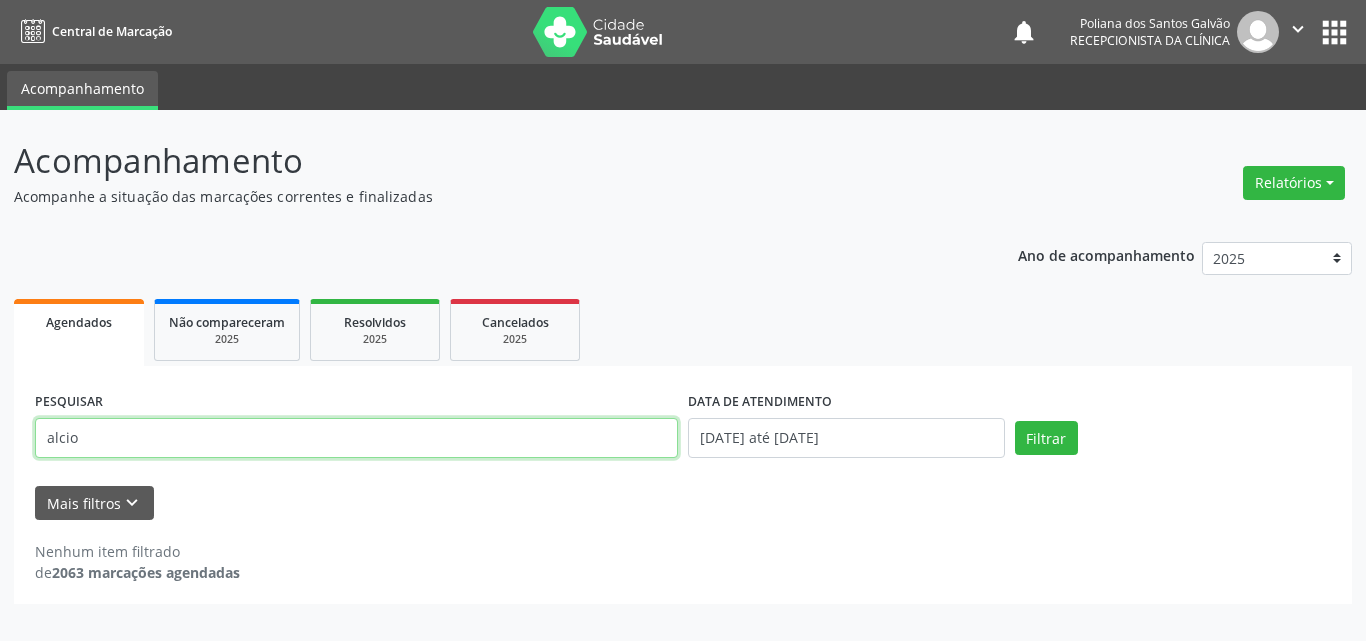 type on "alcio" 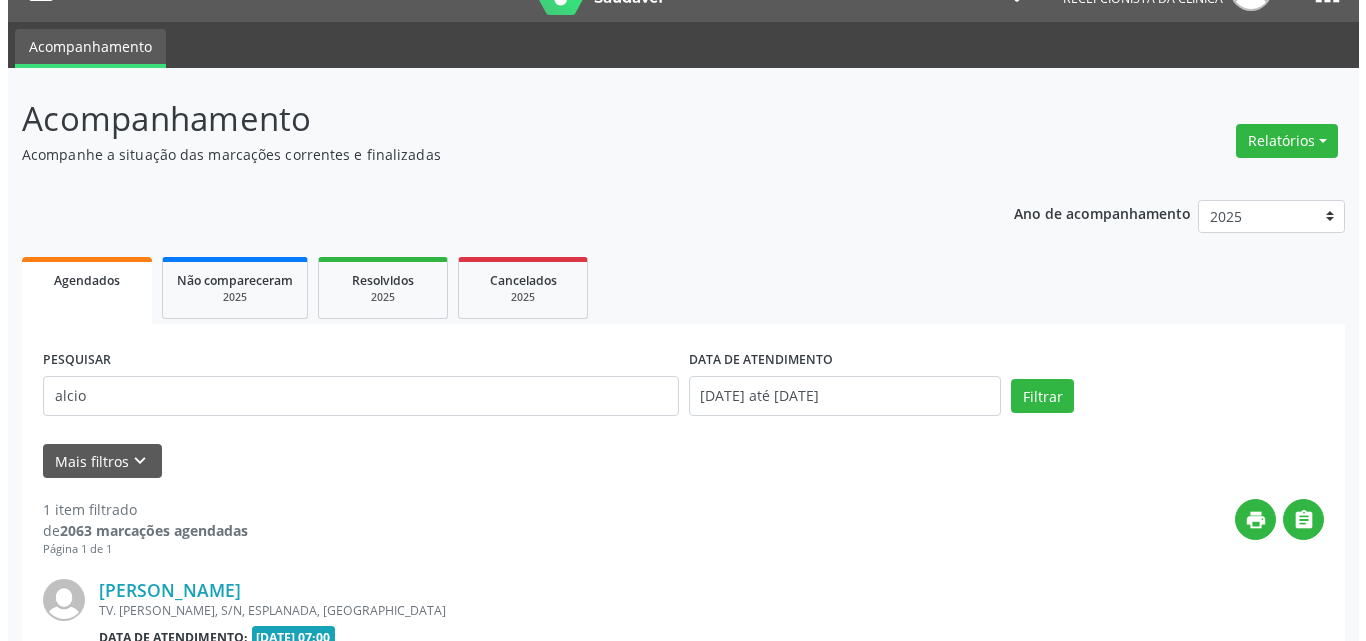 scroll, scrollTop: 264, scrollLeft: 0, axis: vertical 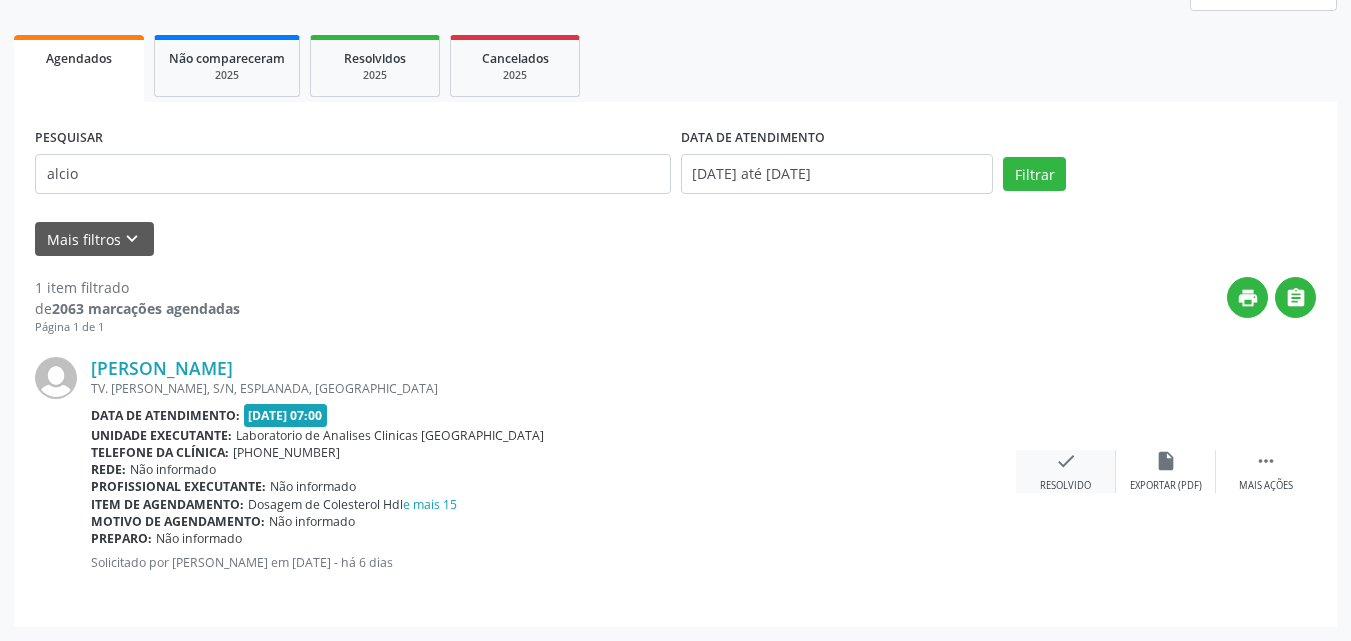 click on "Resolvido" at bounding box center (1065, 486) 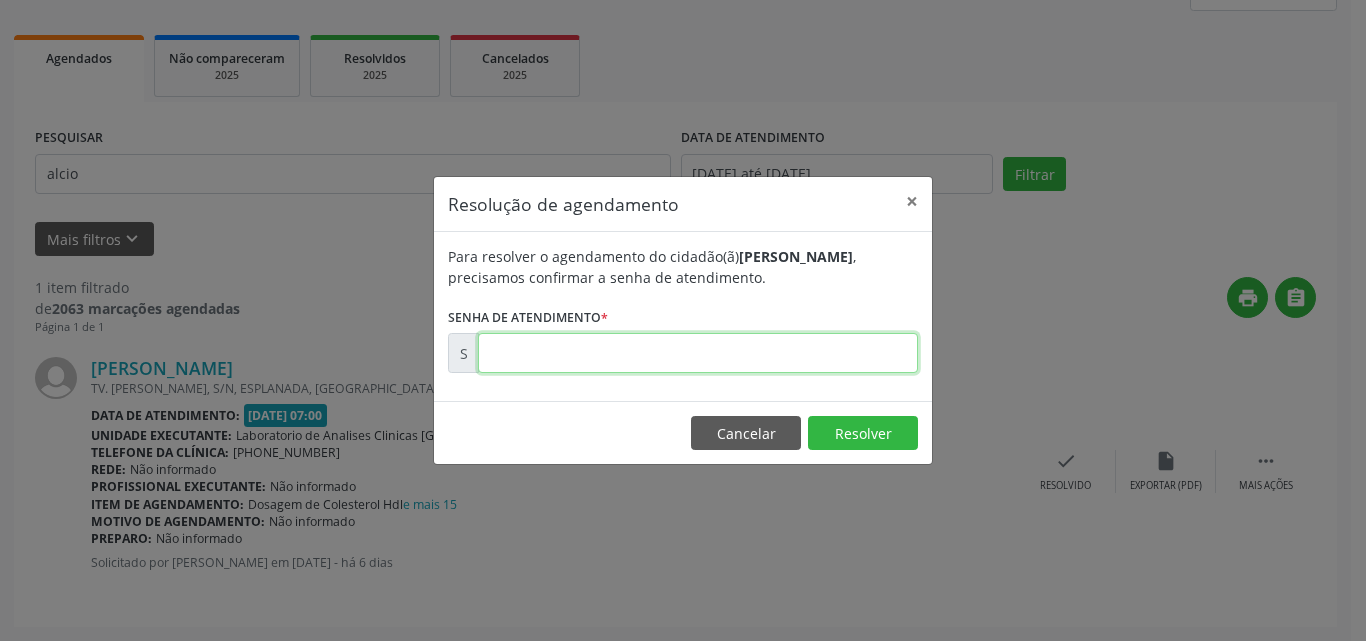 click at bounding box center [698, 353] 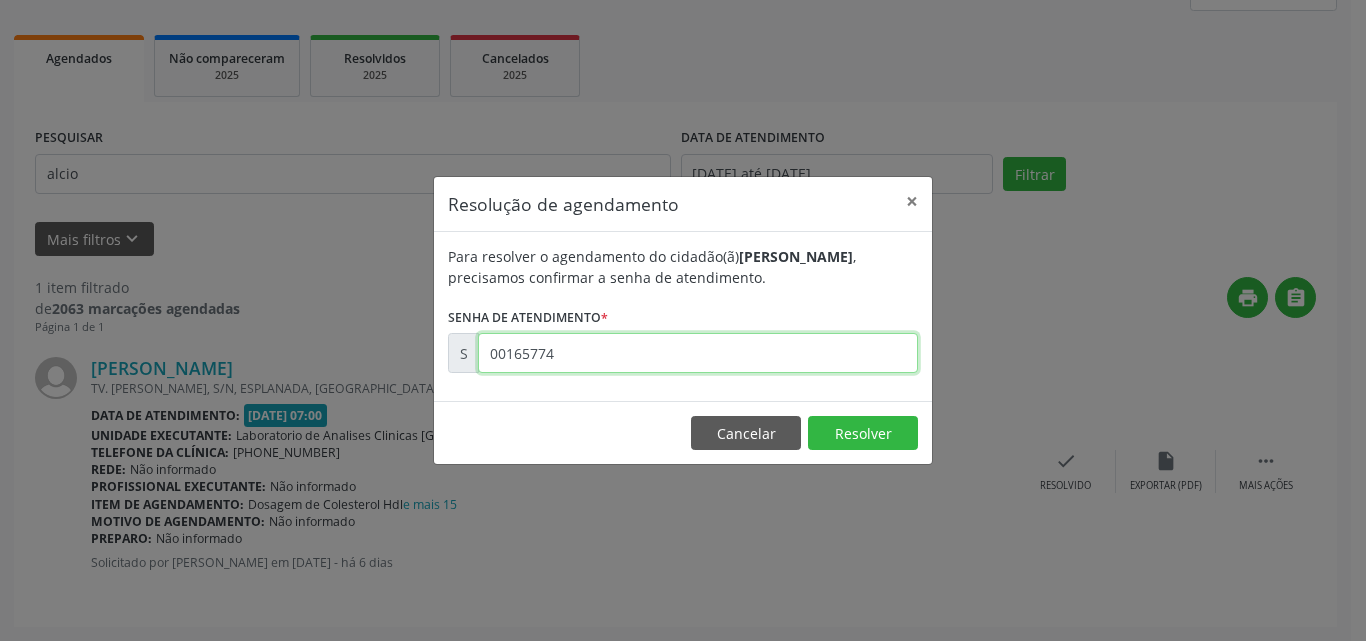 type on "00165774" 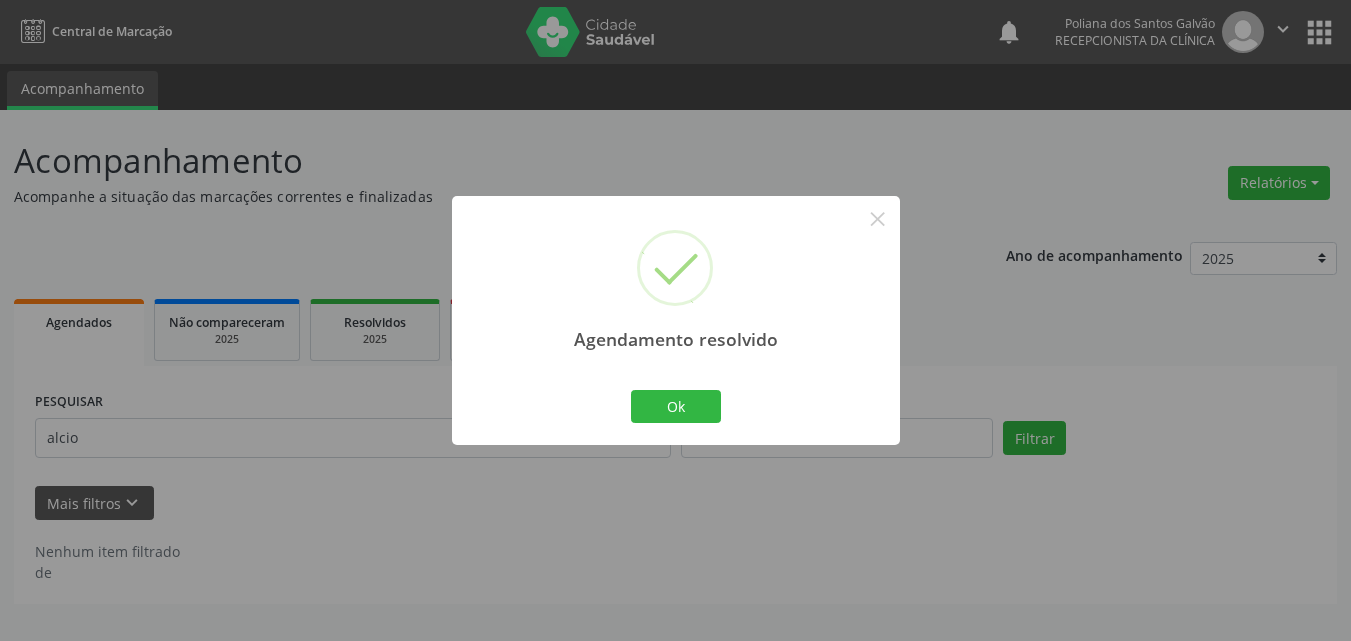 scroll, scrollTop: 0, scrollLeft: 0, axis: both 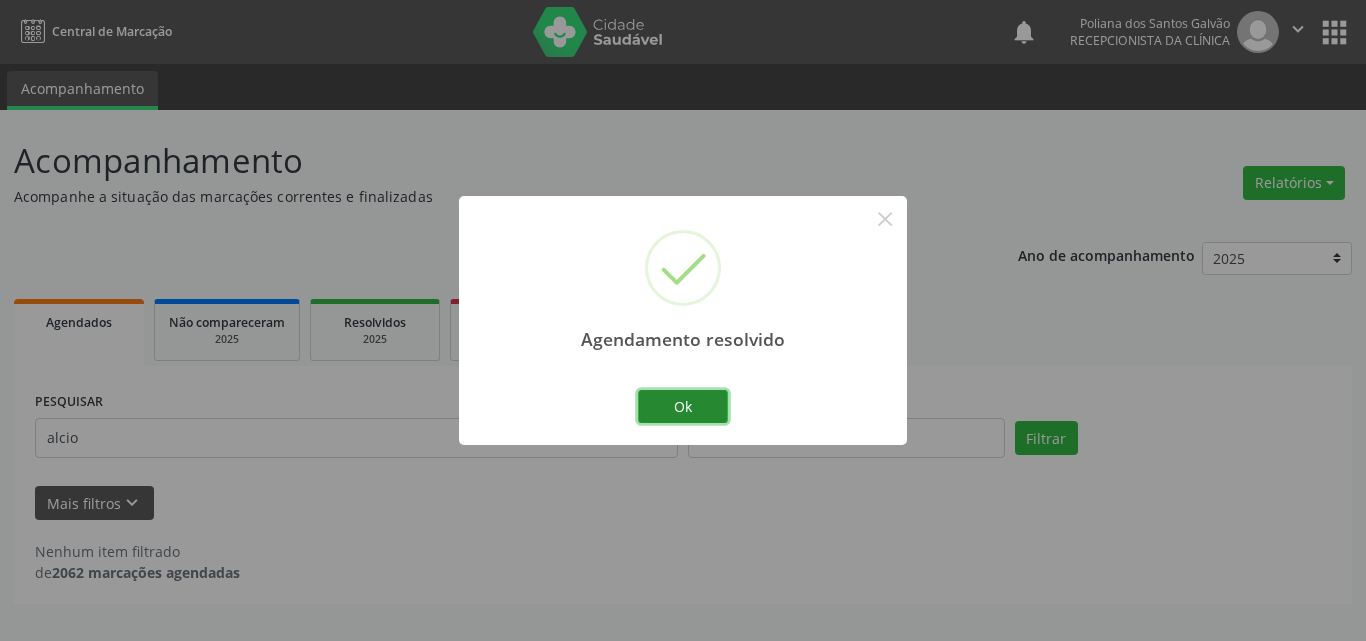 click on "Ok" at bounding box center [683, 407] 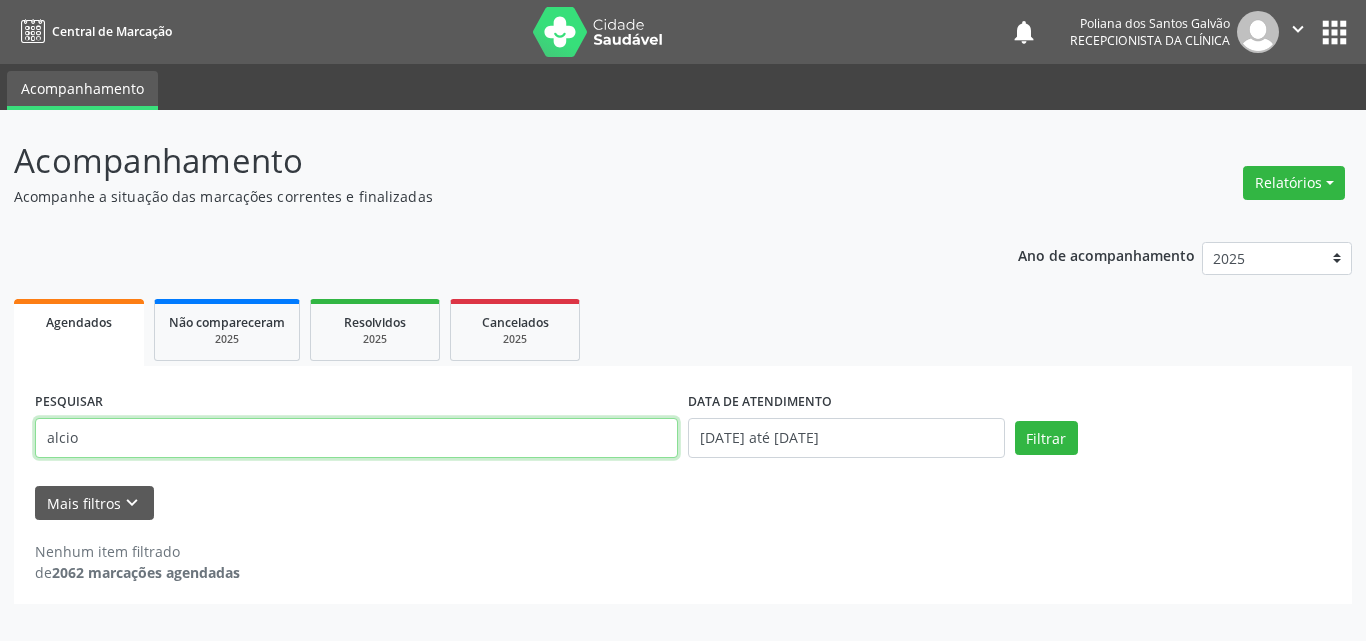 drag, startPoint x: 455, startPoint y: 430, endPoint x: 117, endPoint y: 335, distance: 351.09686 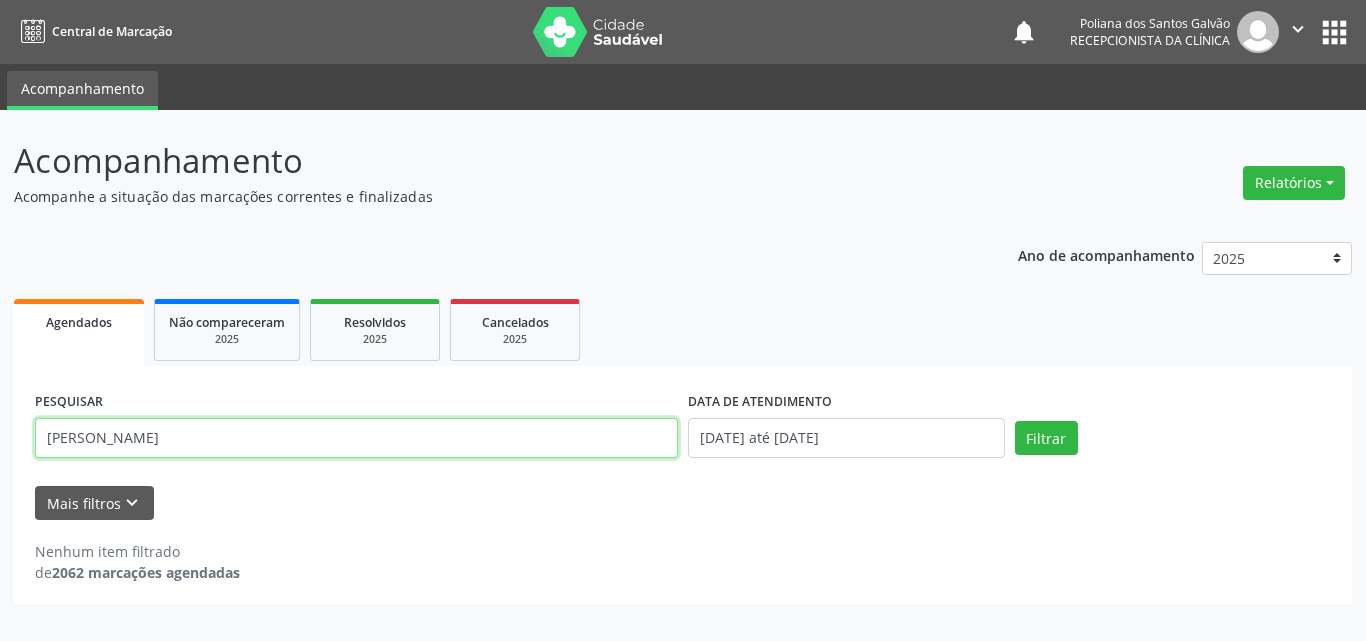 type on "[PERSON_NAME]" 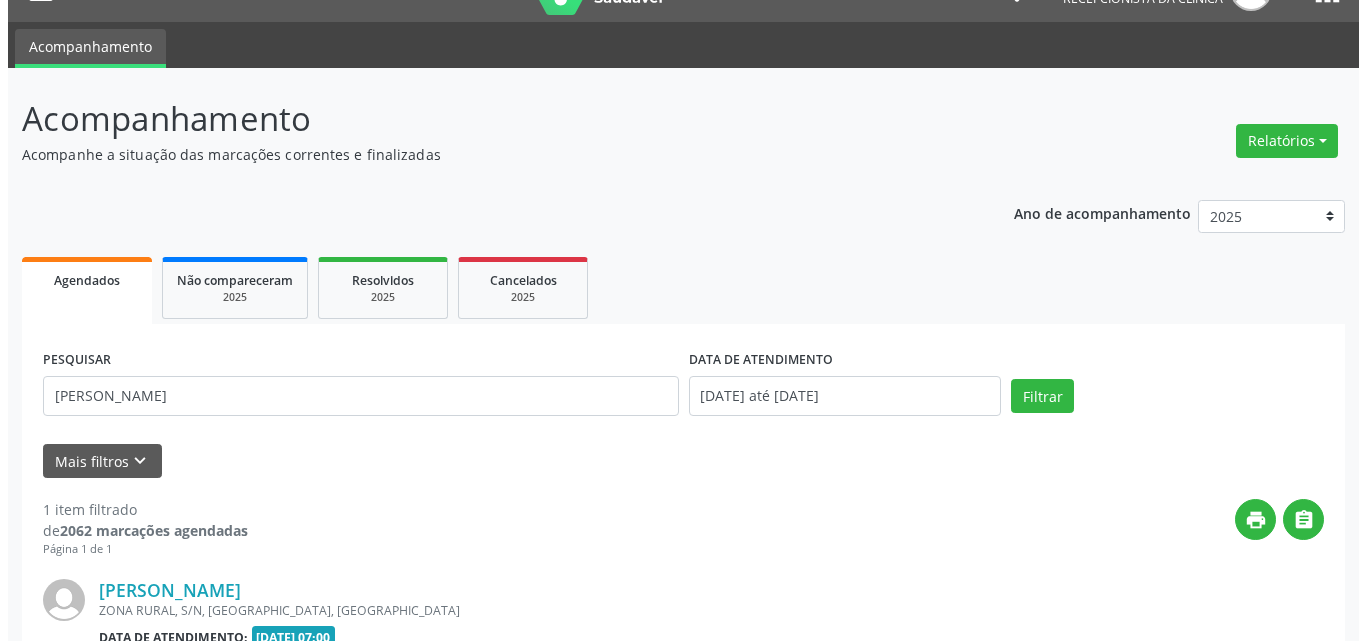 scroll, scrollTop: 264, scrollLeft: 0, axis: vertical 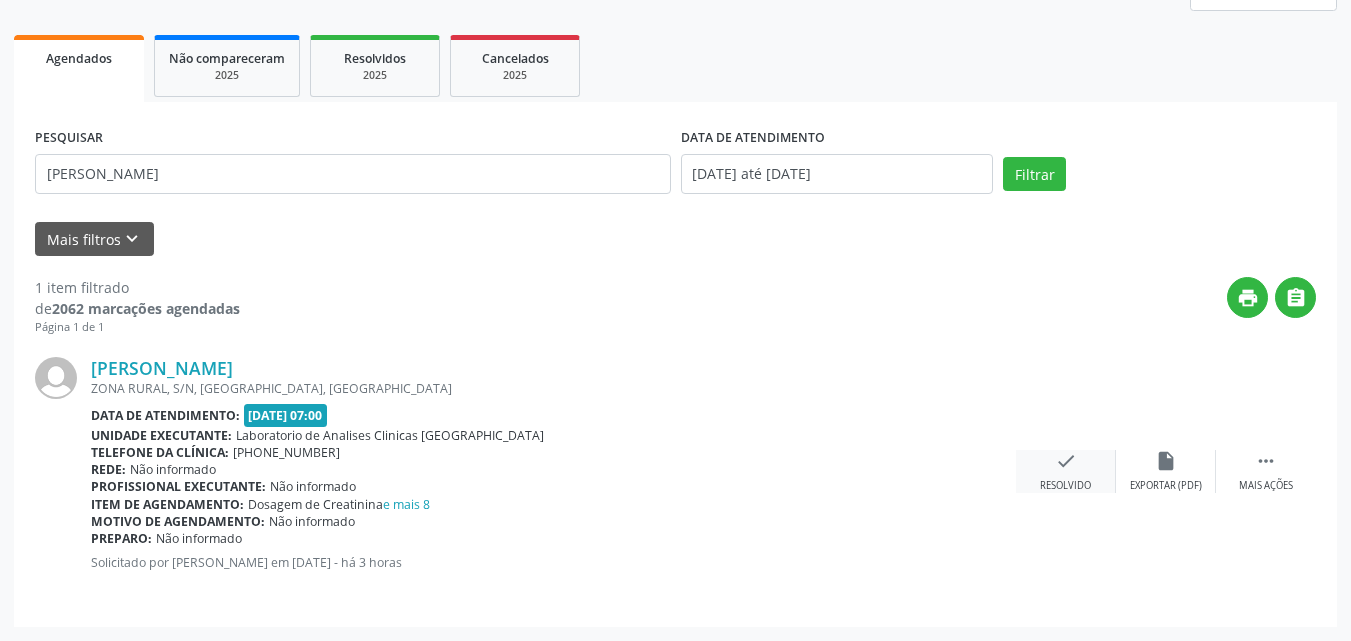 click on "check
Resolvido" at bounding box center (1066, 471) 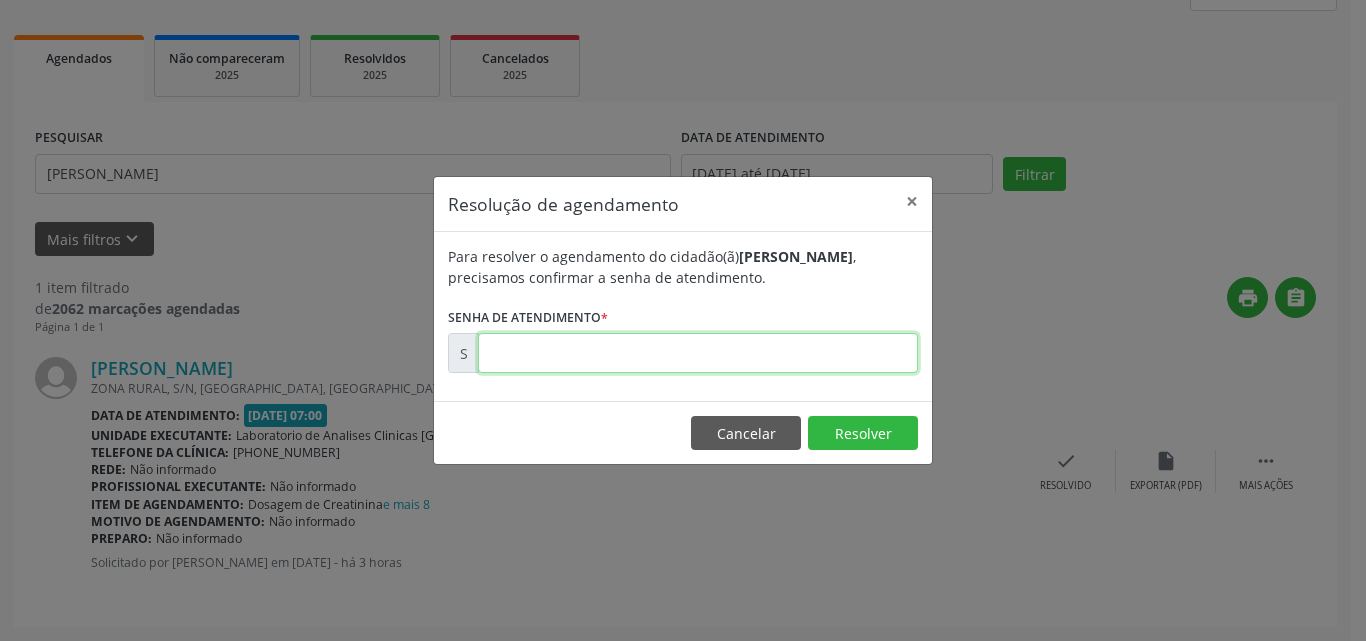 drag, startPoint x: 829, startPoint y: 359, endPoint x: 757, endPoint y: 411, distance: 88.814415 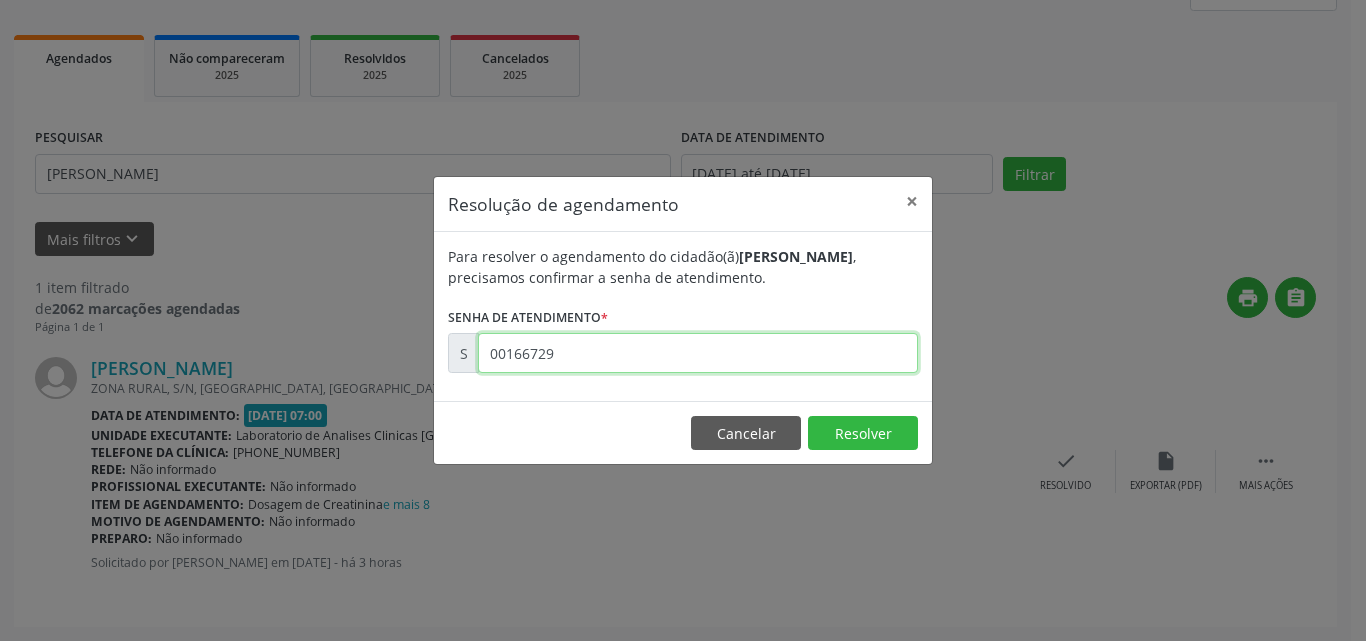type on "00166729" 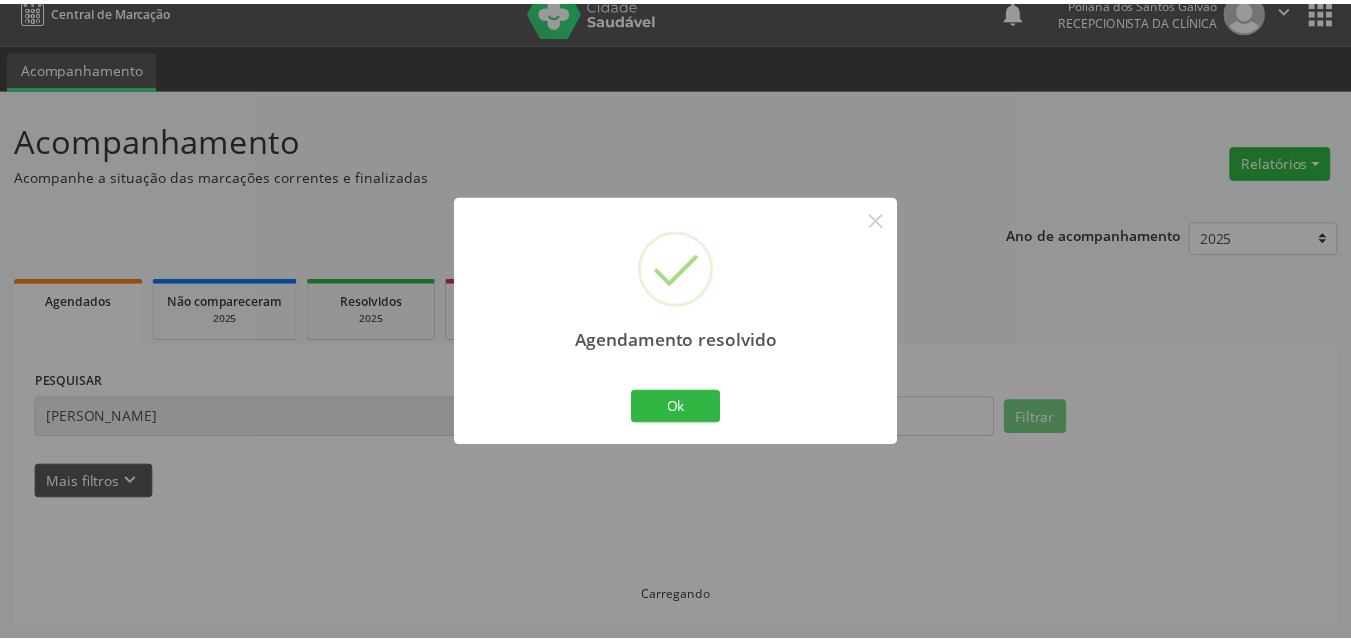 scroll, scrollTop: 21, scrollLeft: 0, axis: vertical 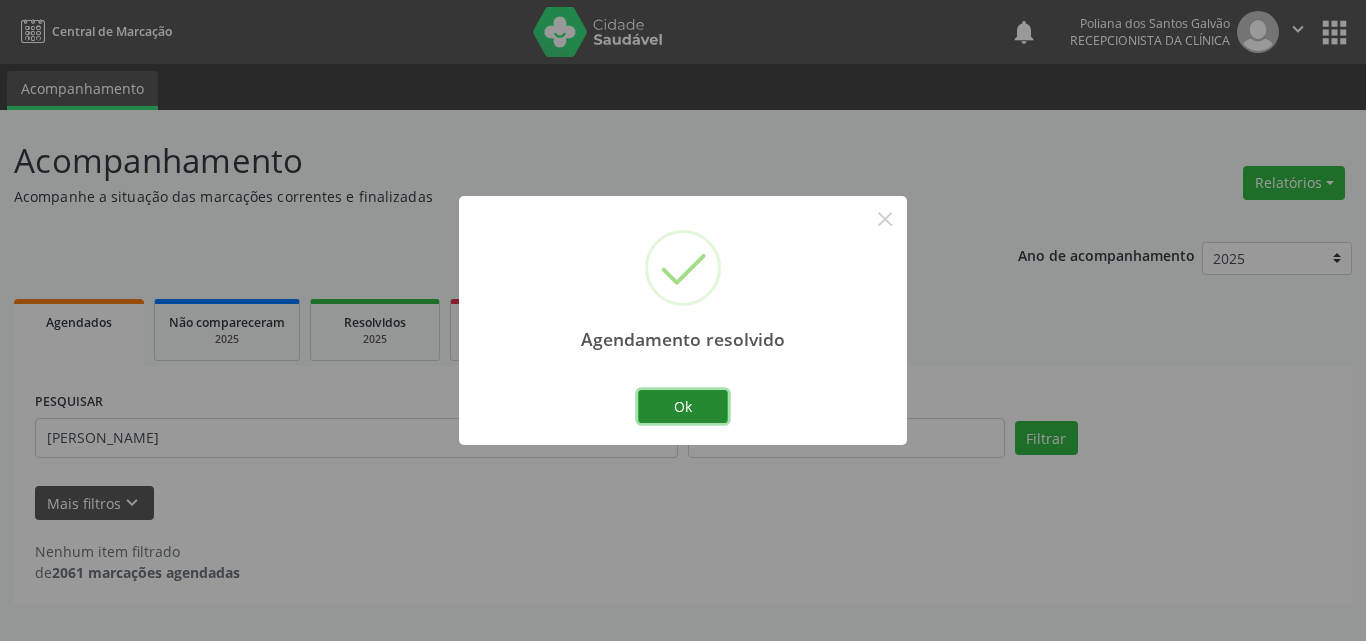click on "Ok" at bounding box center (683, 407) 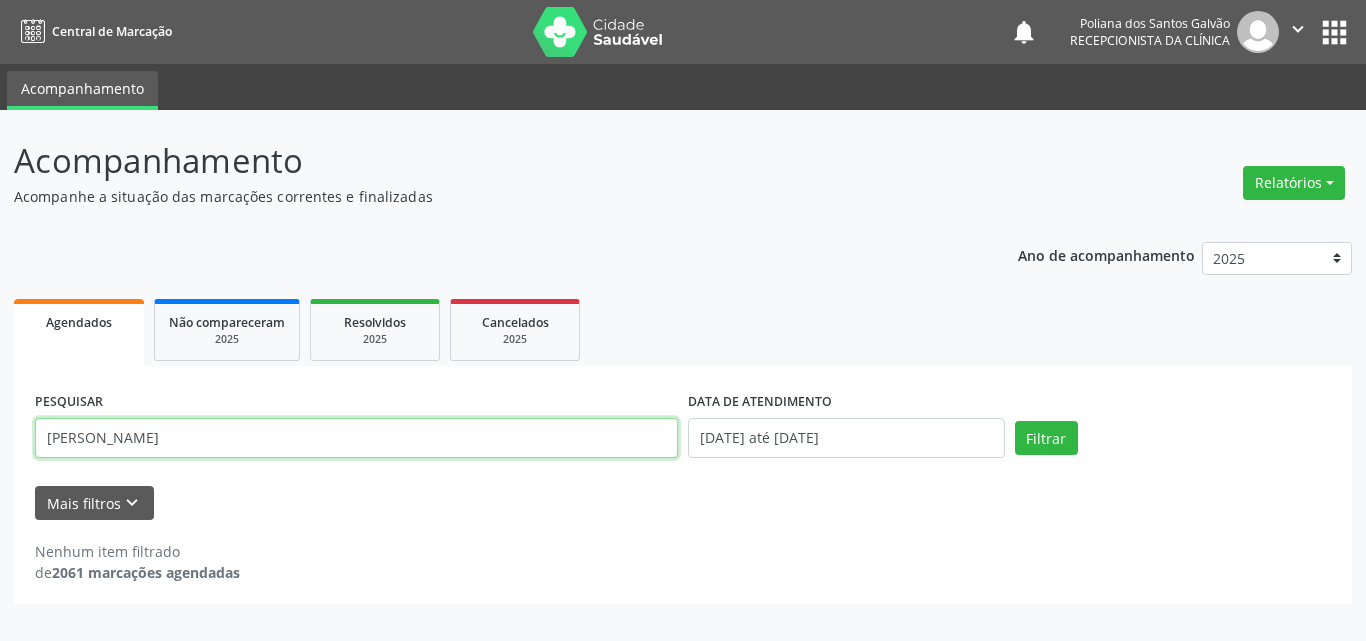 drag, startPoint x: 337, startPoint y: 456, endPoint x: 0, endPoint y: 297, distance: 372.62582 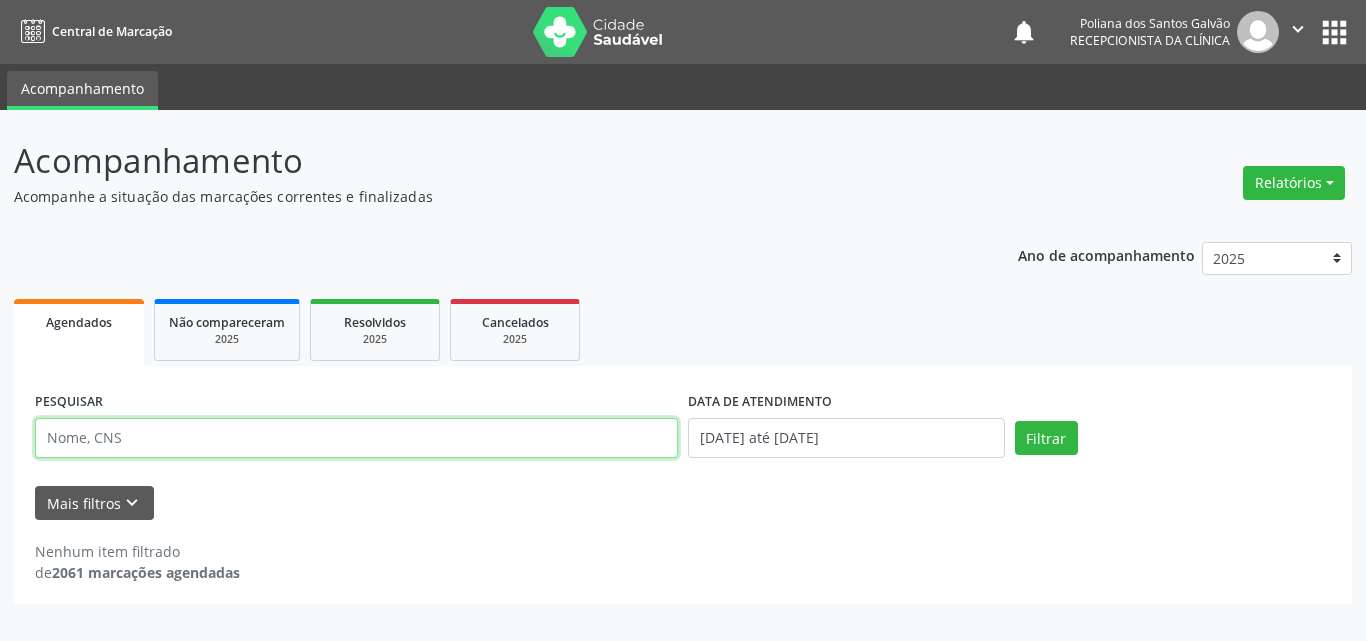 type 